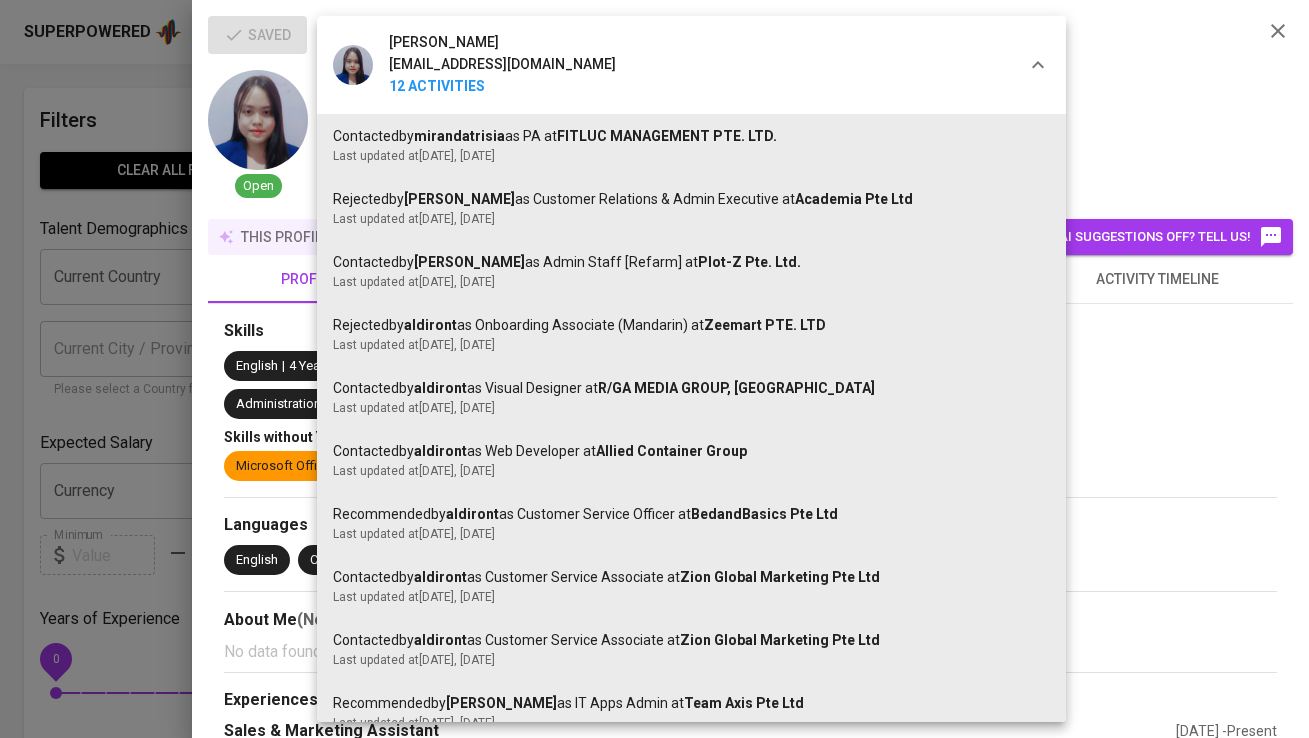 scroll, scrollTop: 0, scrollLeft: 0, axis: both 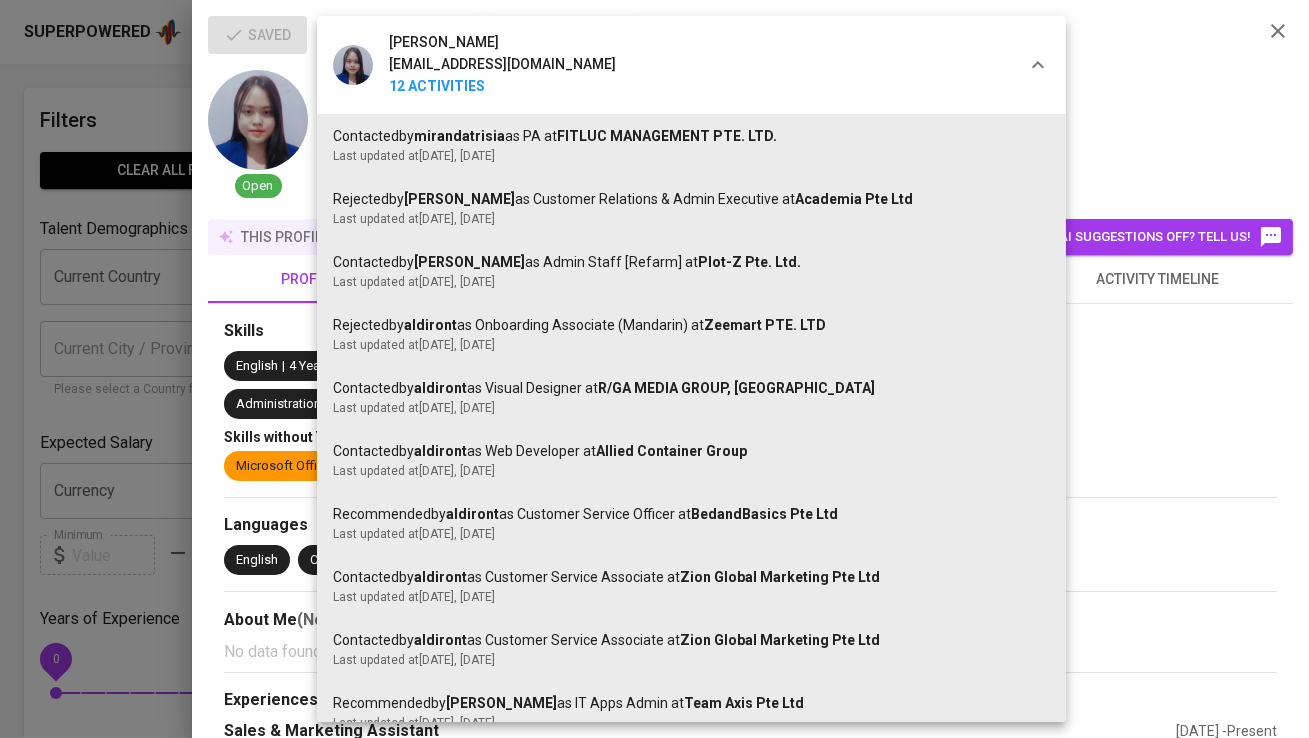 click at bounding box center (654, 369) 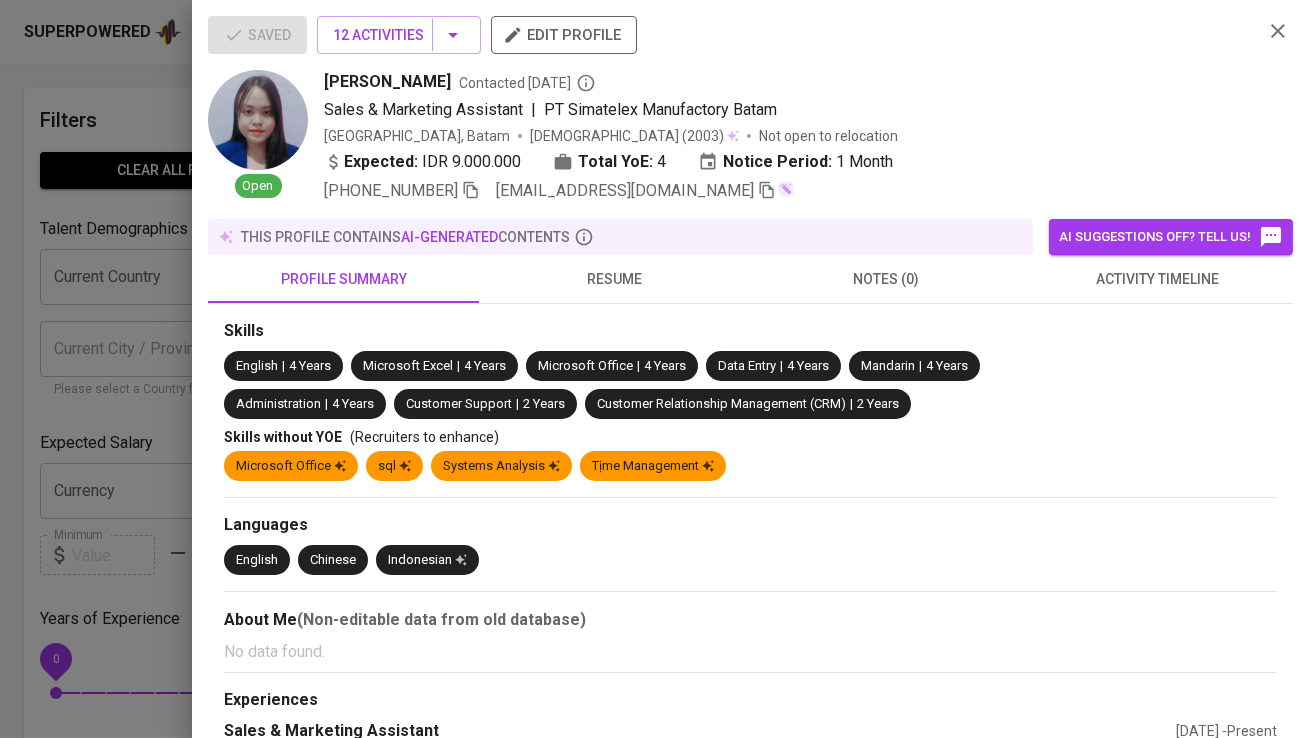 click 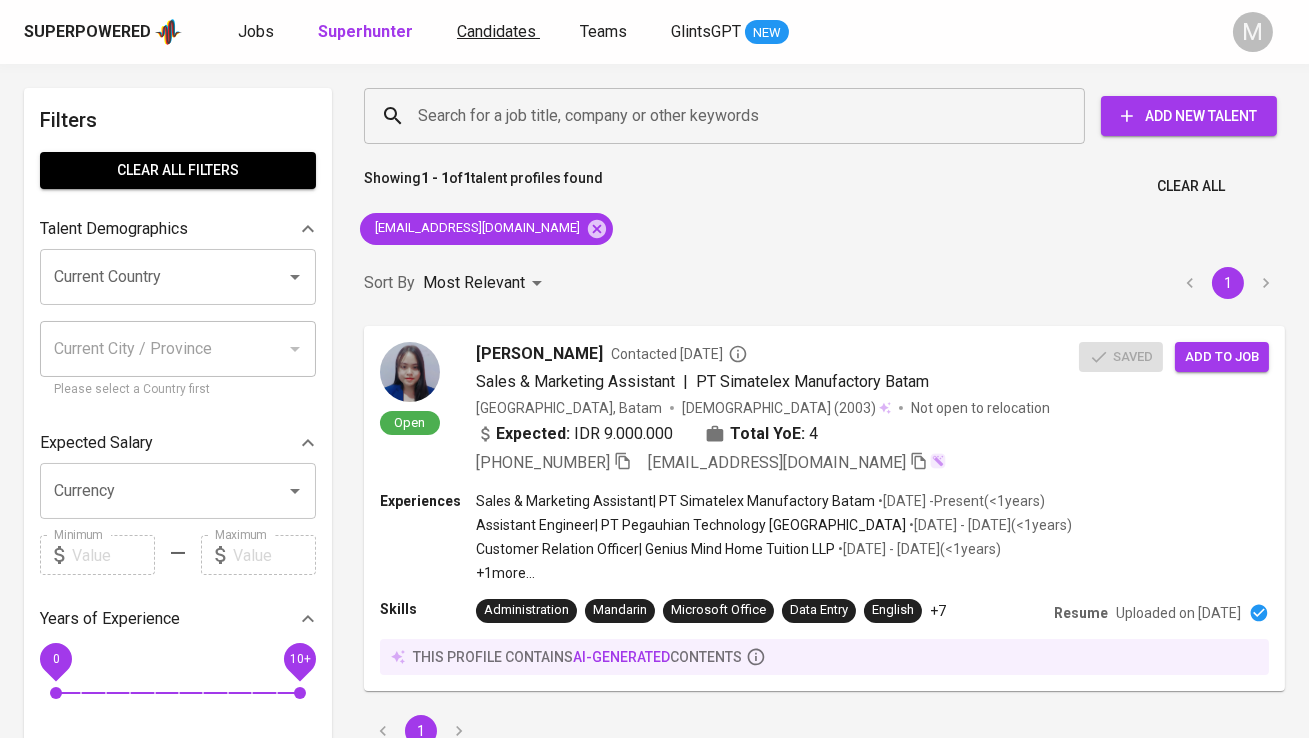 click on "Candidates" at bounding box center [496, 31] 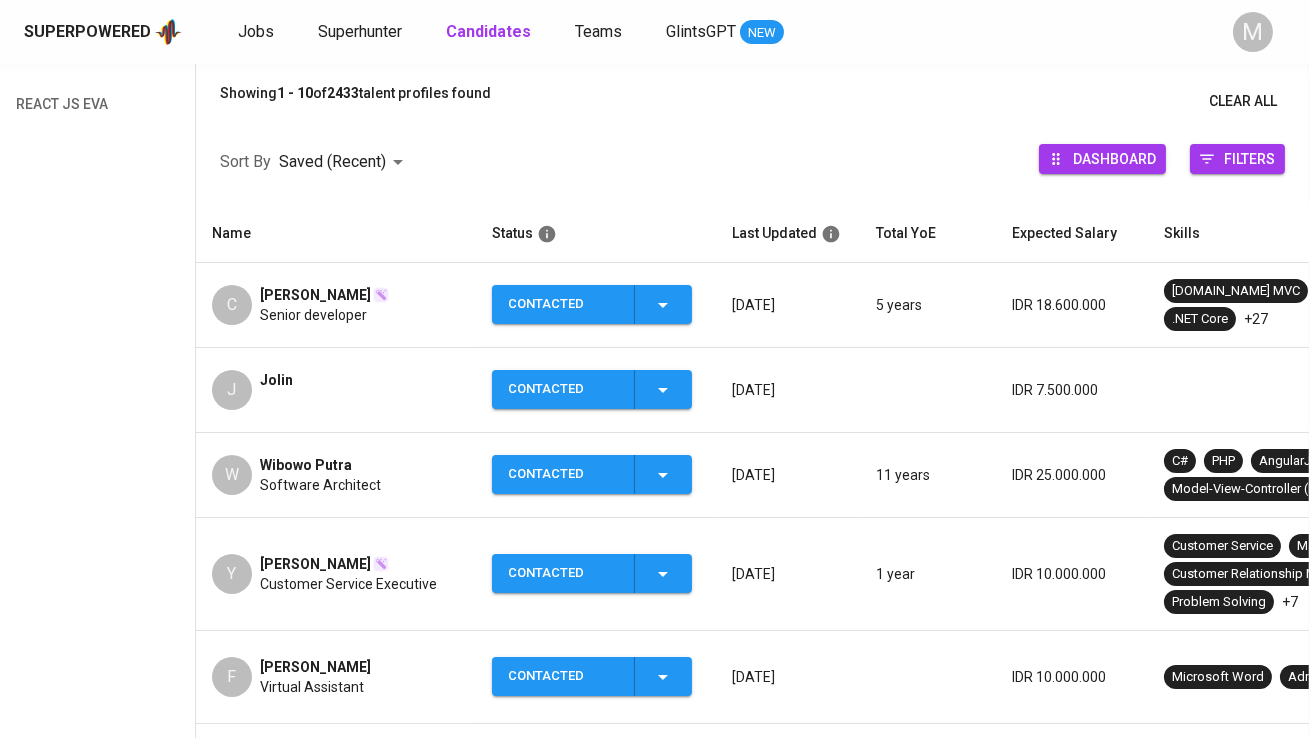 scroll, scrollTop: 228, scrollLeft: 0, axis: vertical 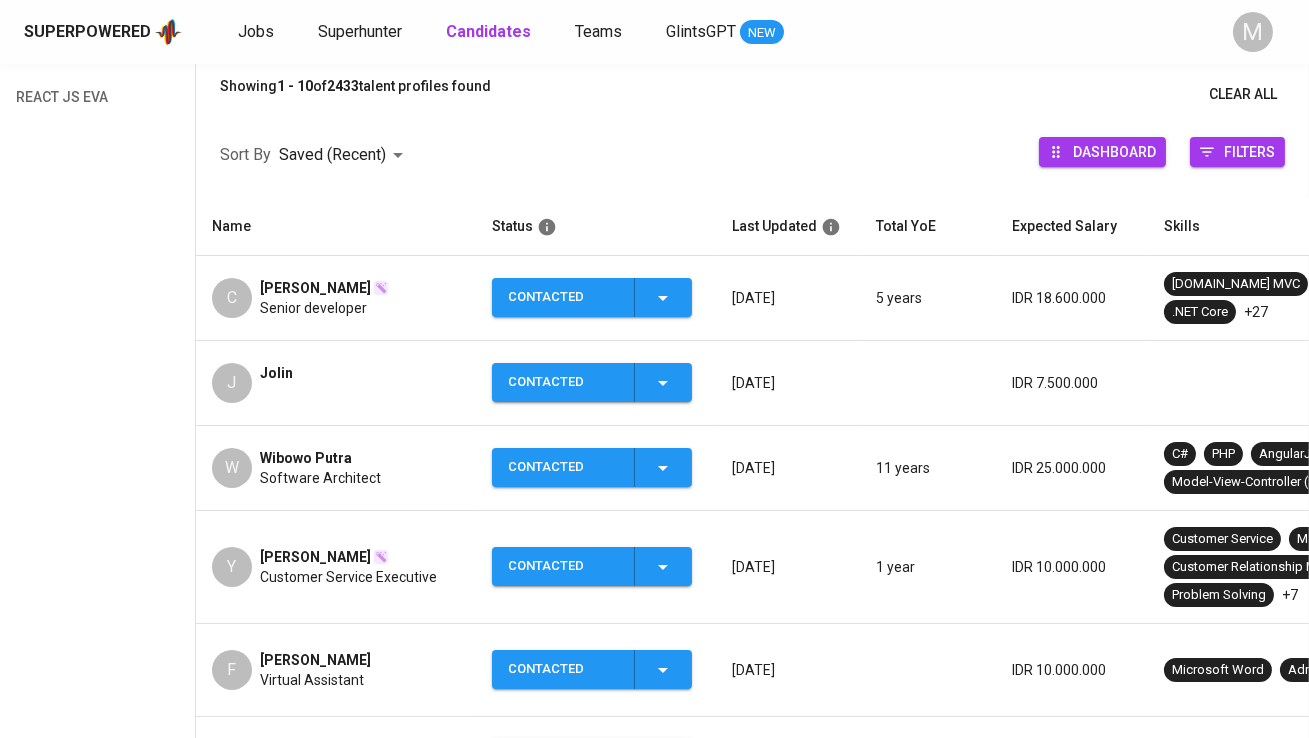 click on "Jolin" at bounding box center [276, 373] 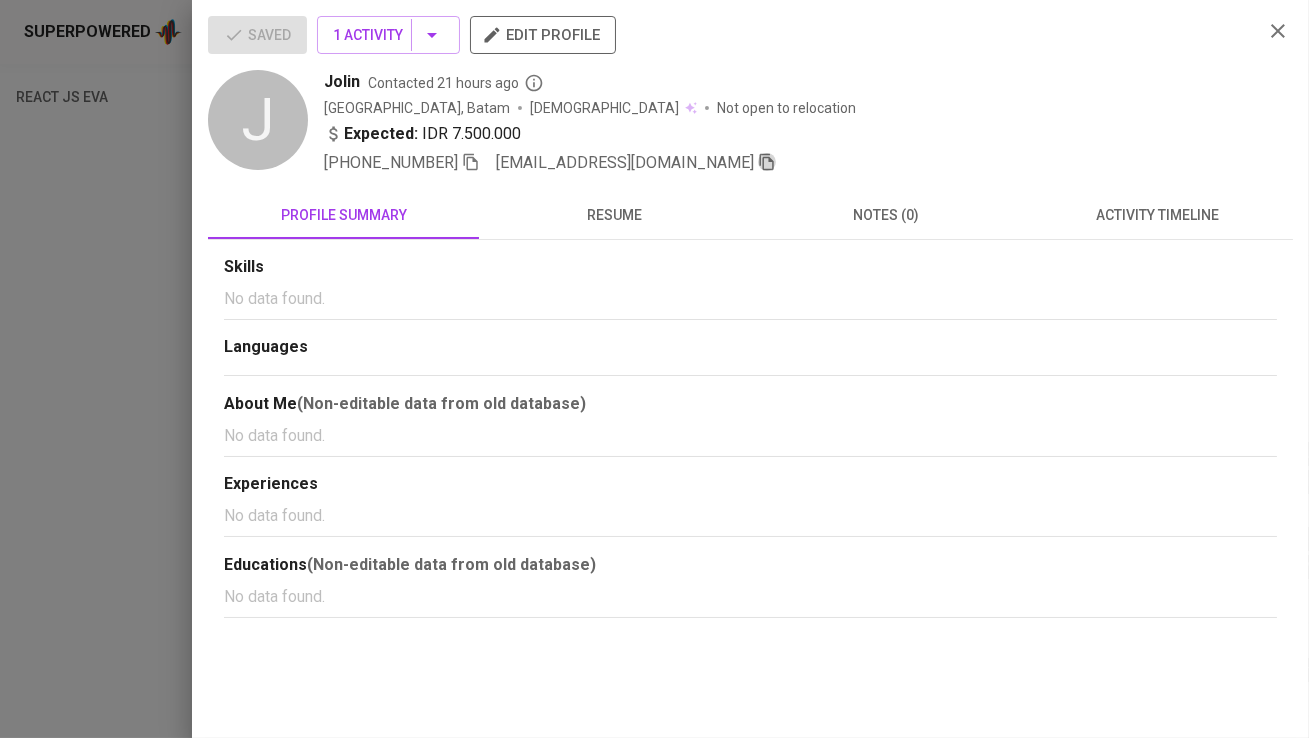 click 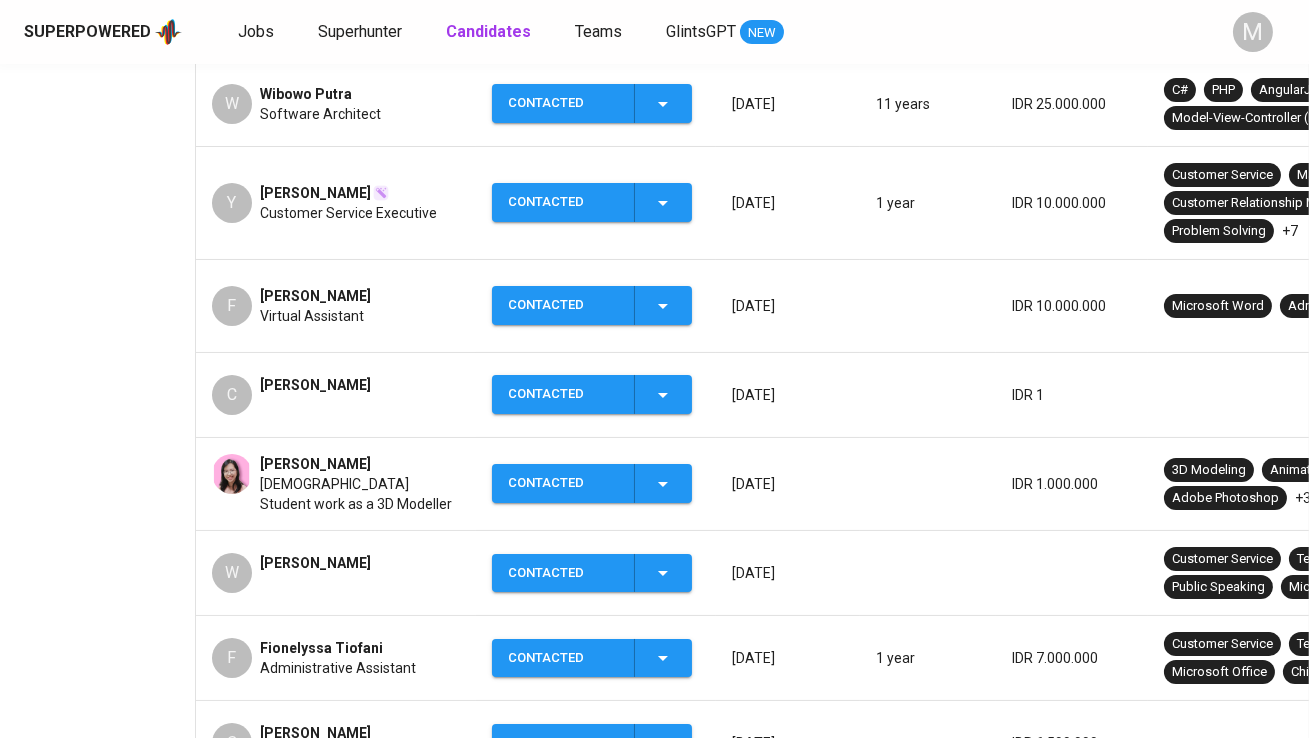 scroll, scrollTop: 614, scrollLeft: 0, axis: vertical 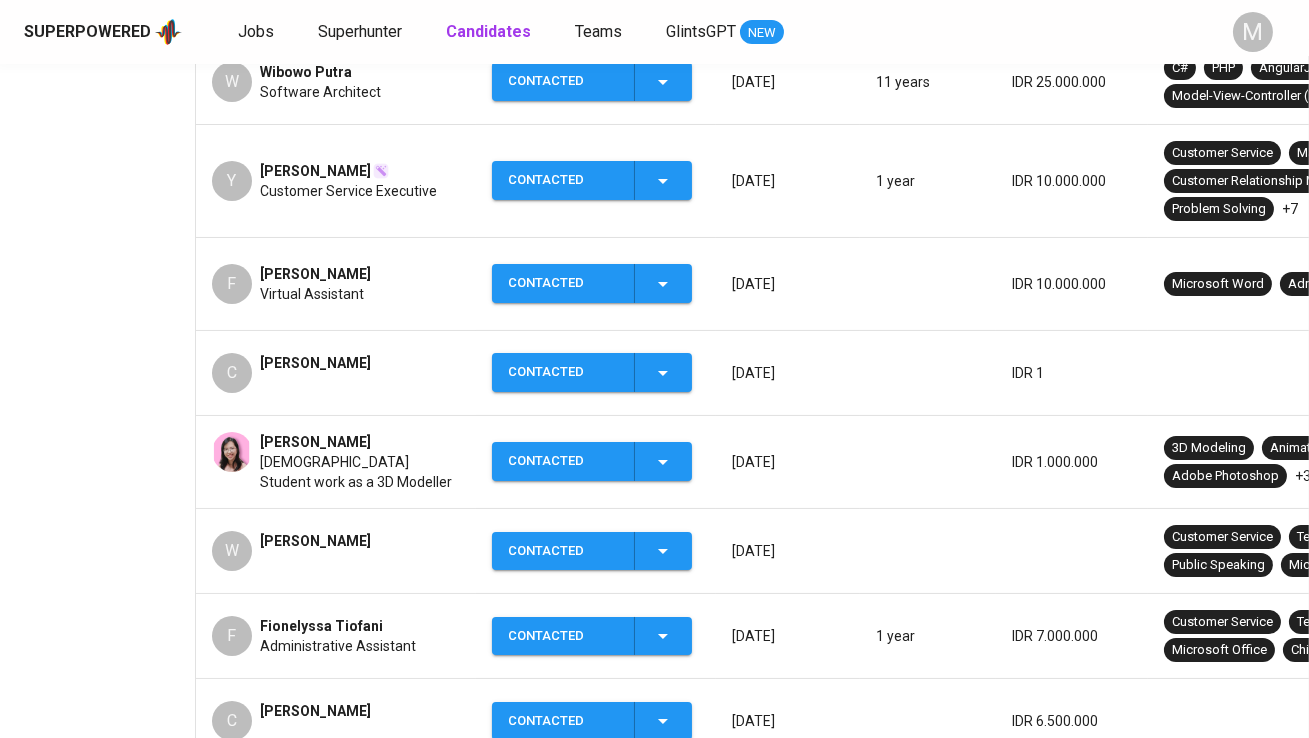 click on "[PERSON_NAME]" at bounding box center (315, 373) 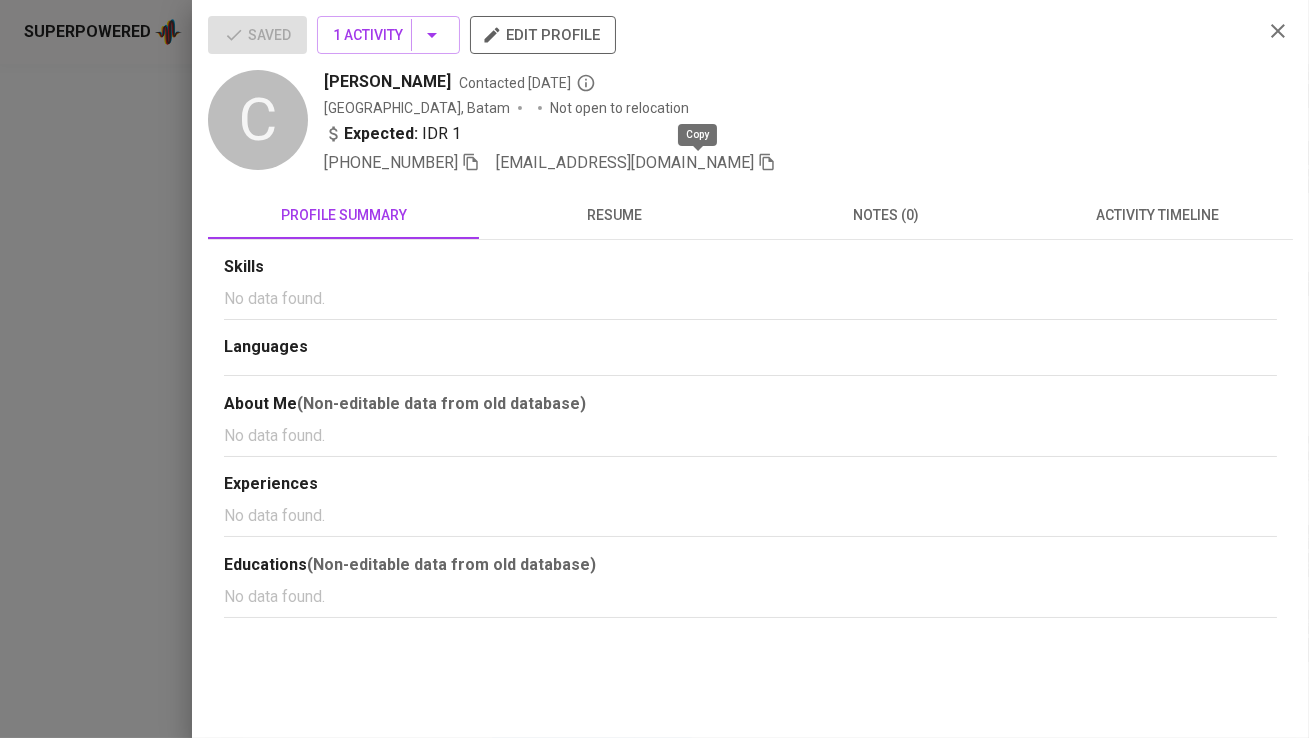 click 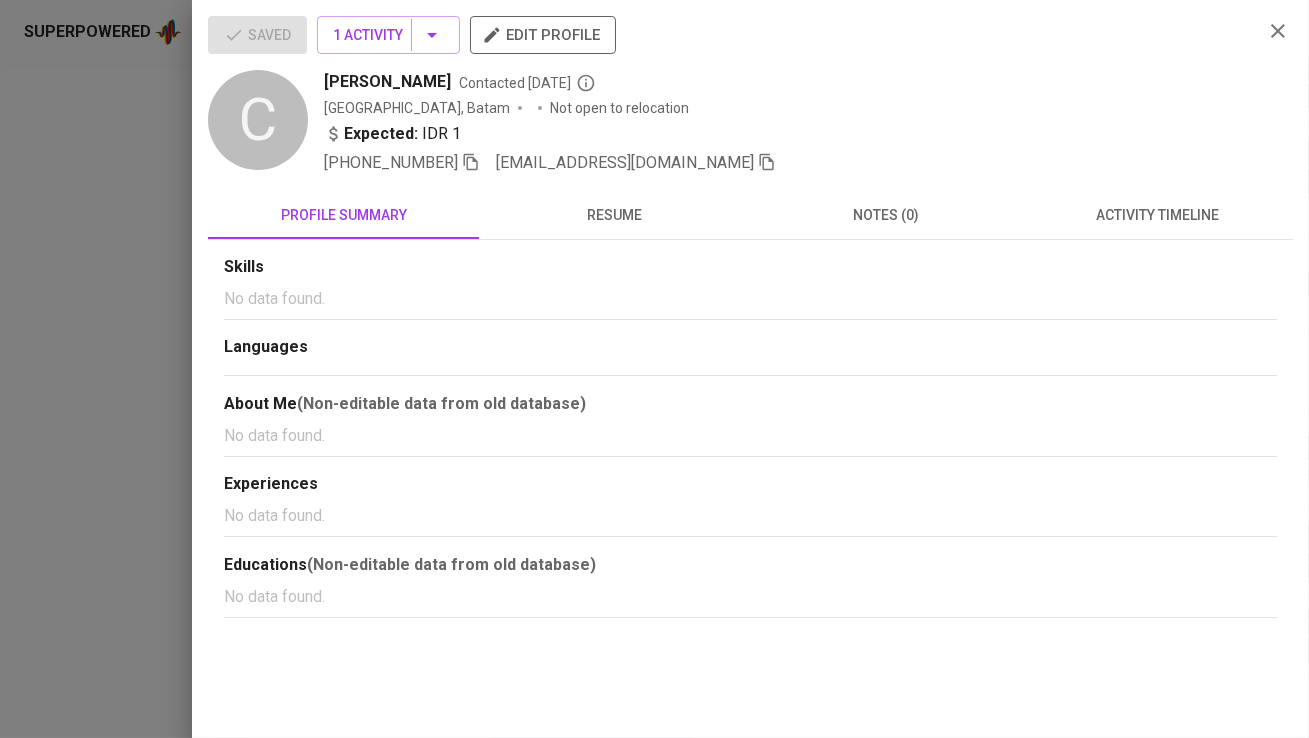 click at bounding box center (654, 369) 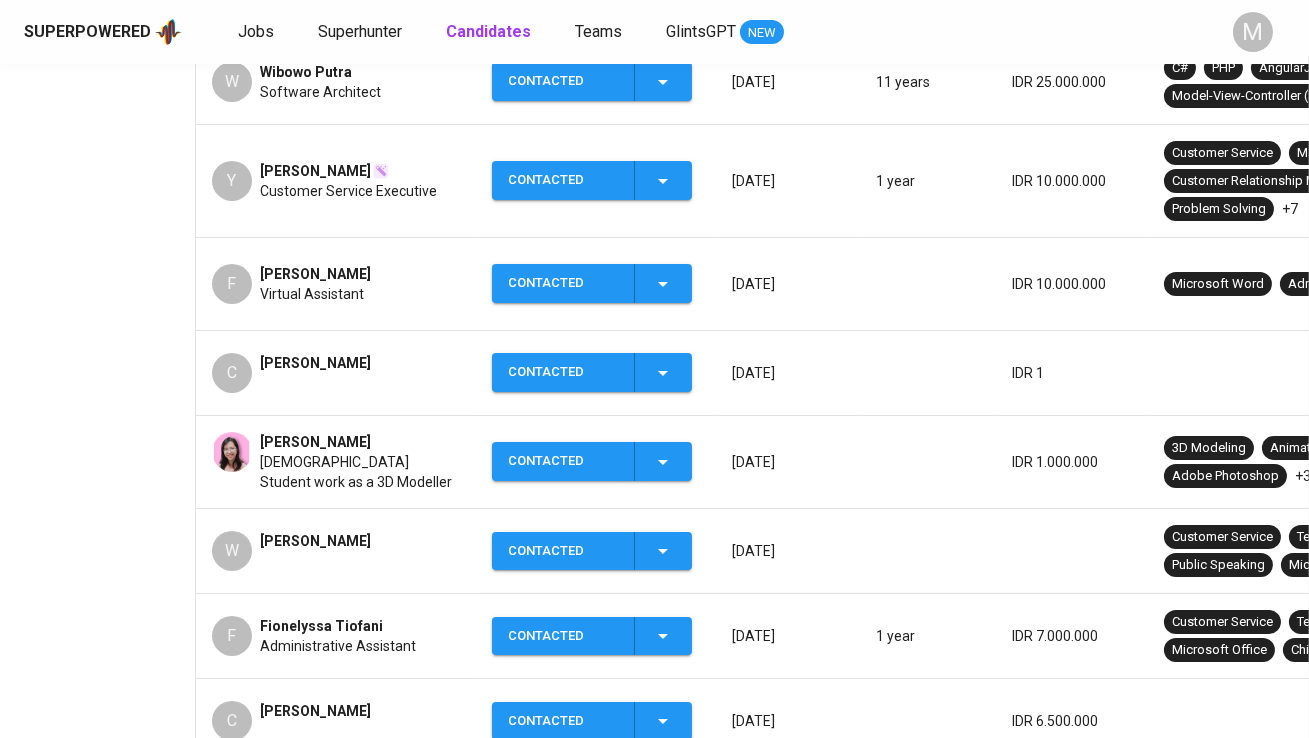 scroll, scrollTop: 777, scrollLeft: 0, axis: vertical 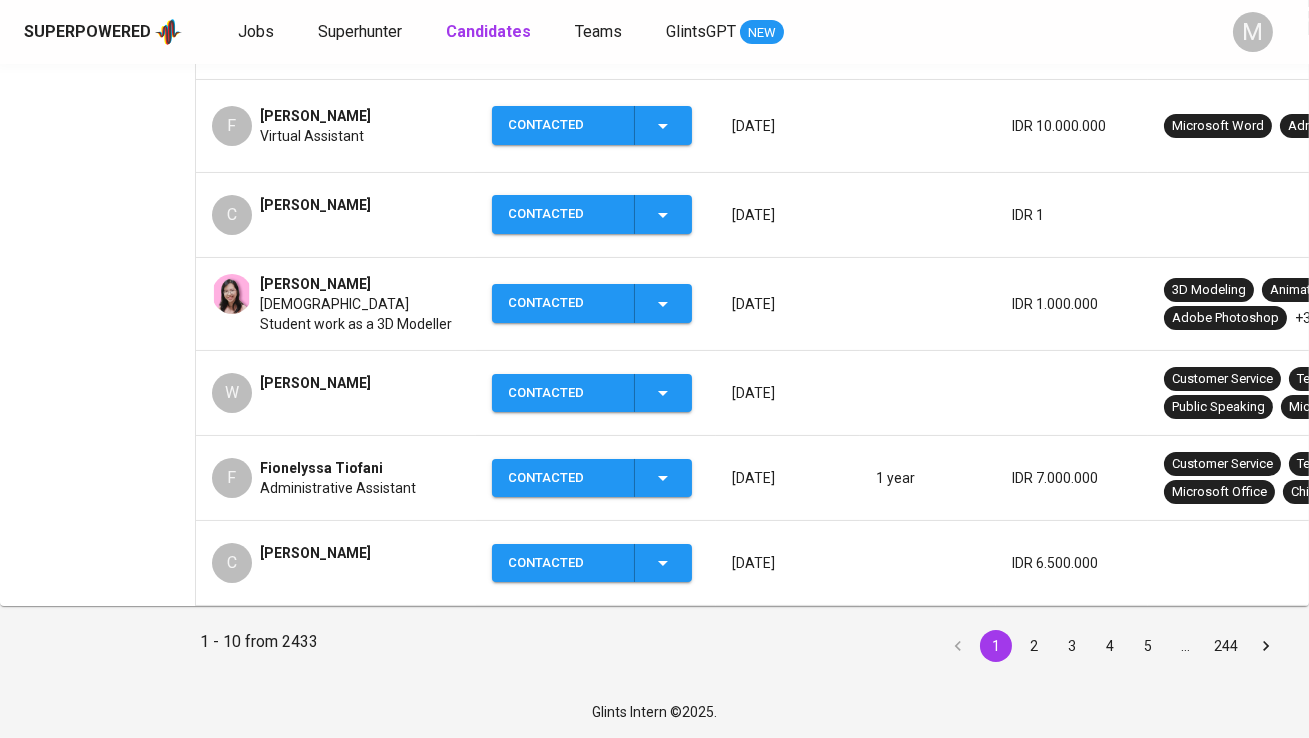 click on "2" at bounding box center [1034, 646] 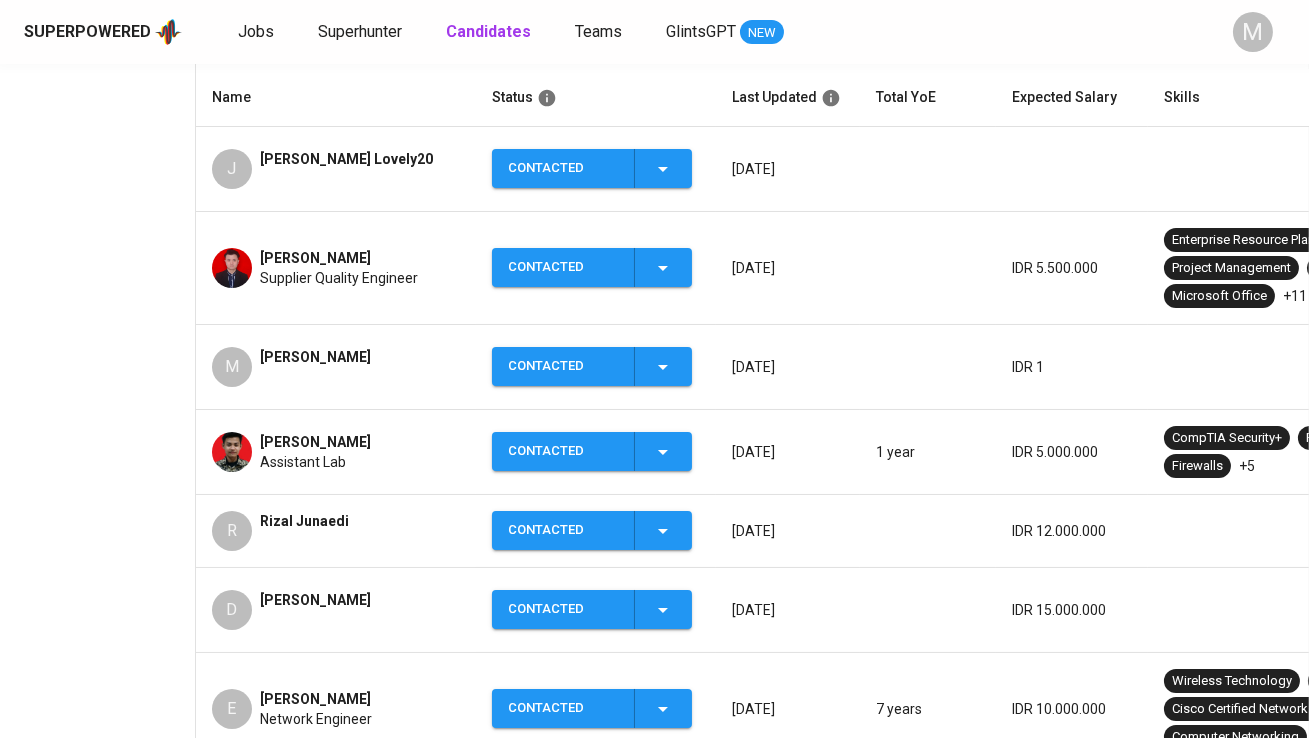 scroll, scrollTop: 393, scrollLeft: 0, axis: vertical 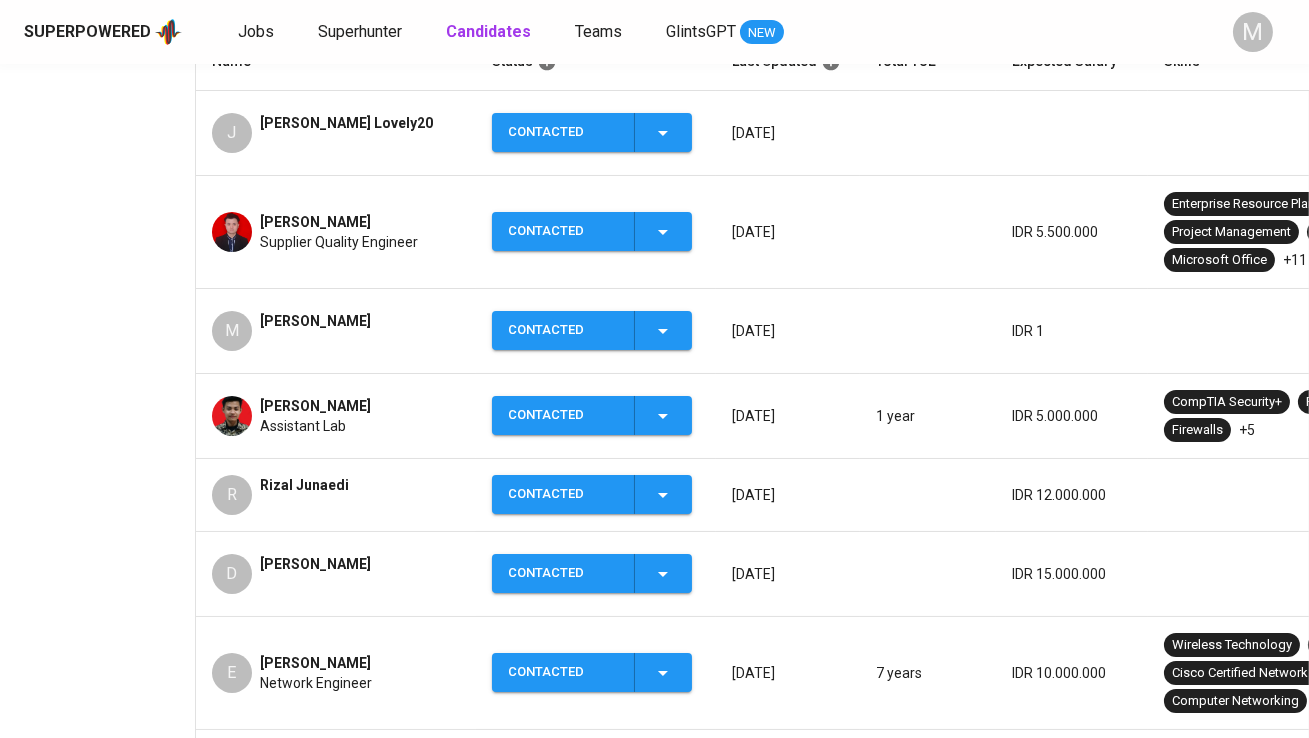 click on "[PERSON_NAME]" at bounding box center [315, 321] 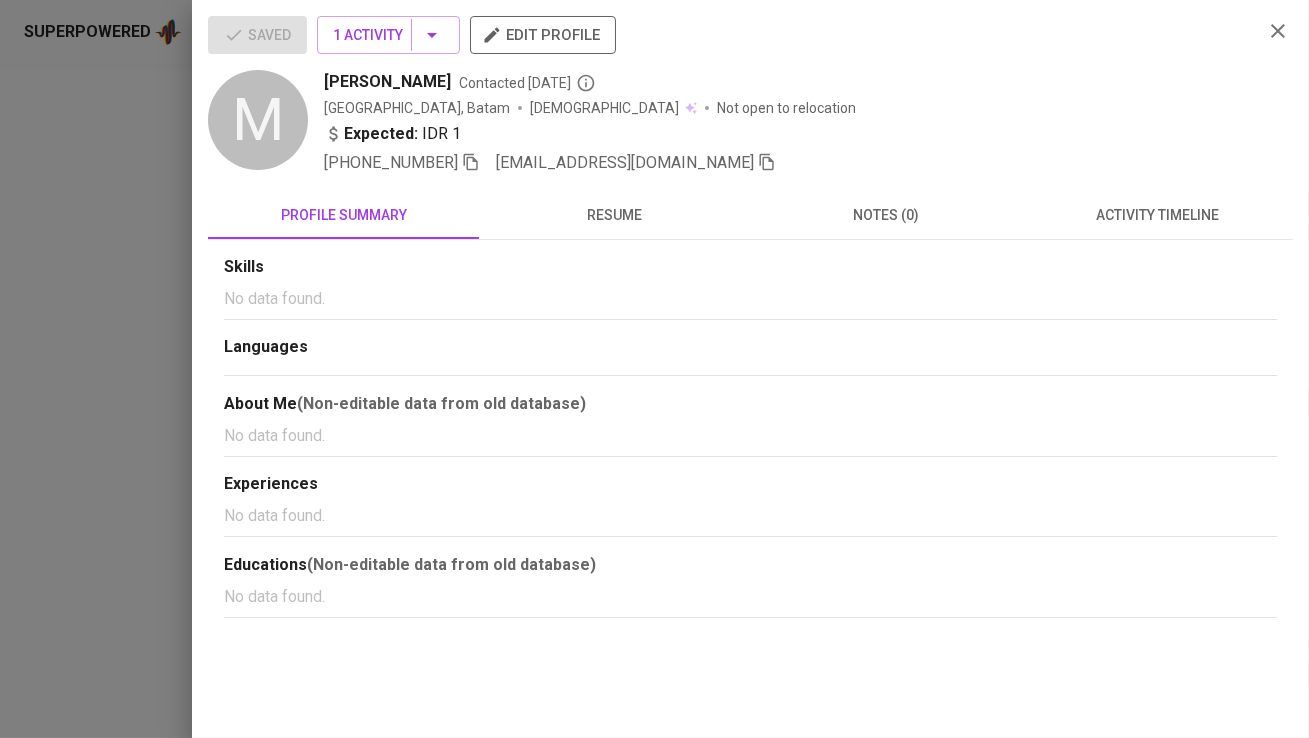click 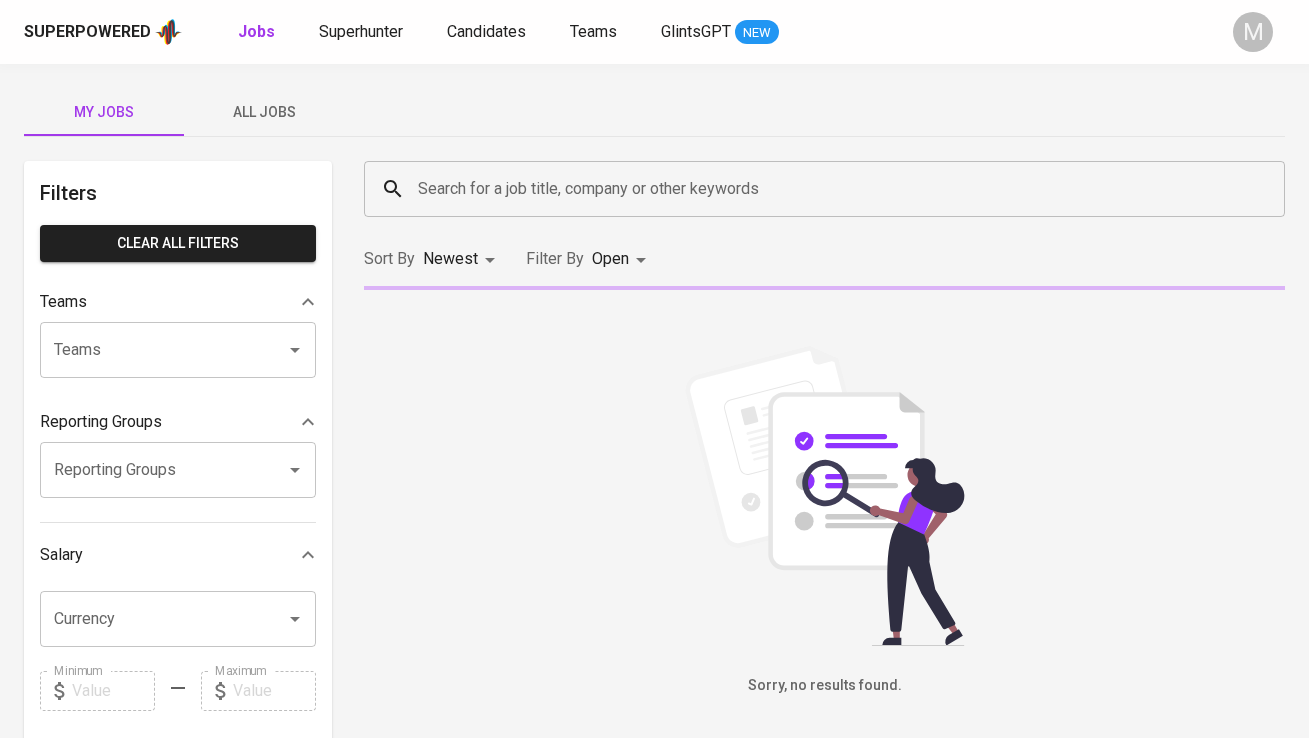 scroll, scrollTop: 0, scrollLeft: 0, axis: both 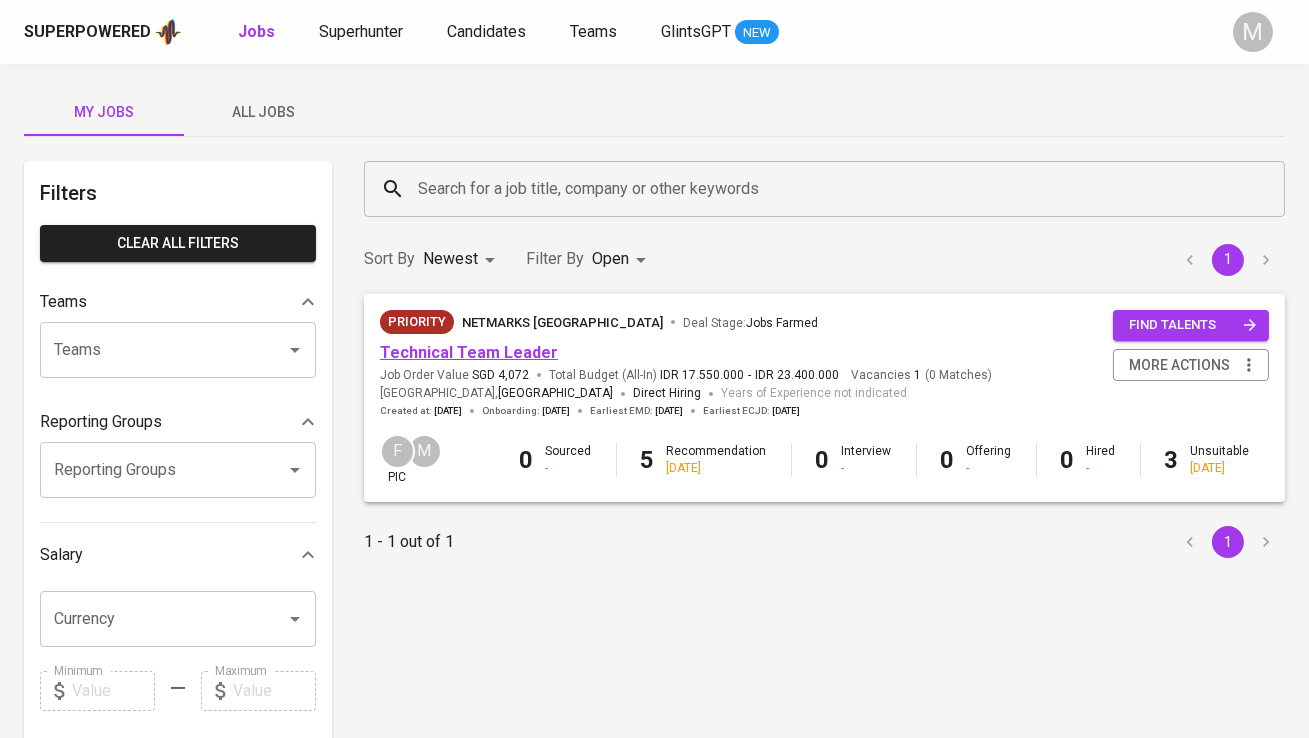 click on "Technical Team Leader" at bounding box center [469, 352] 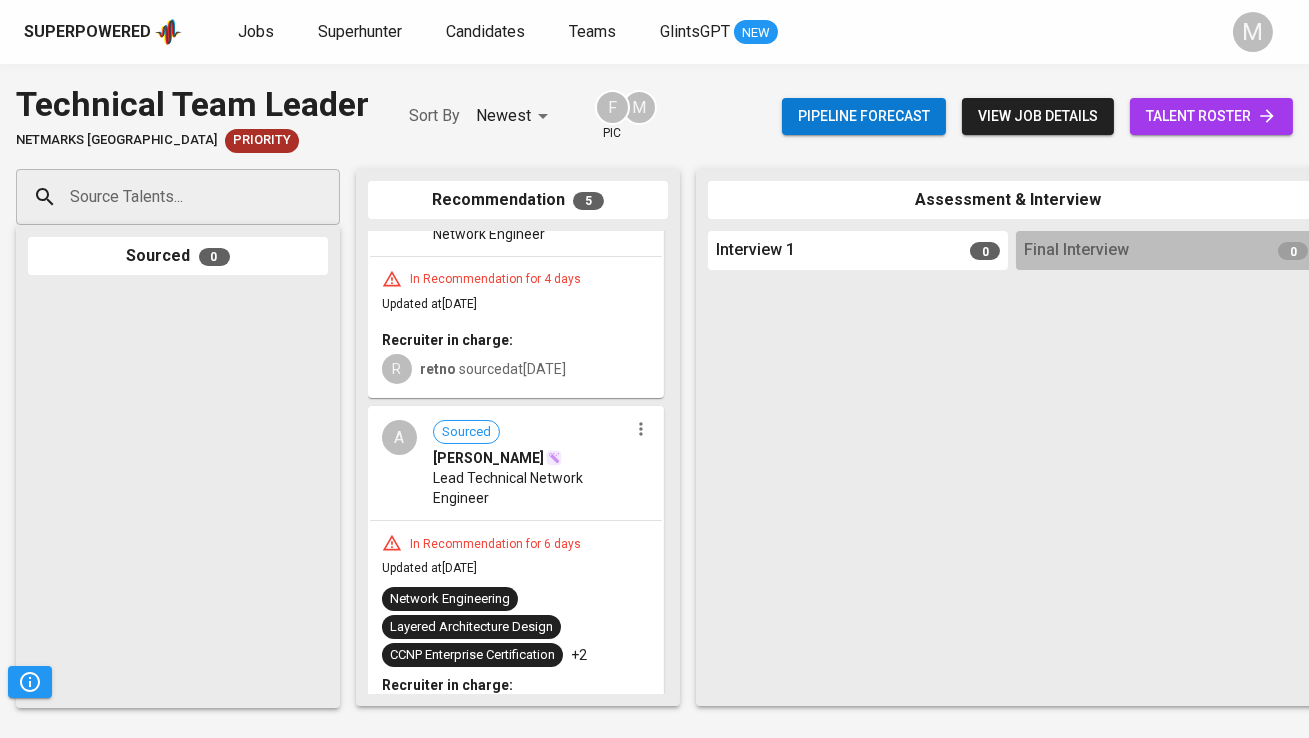 scroll, scrollTop: 84, scrollLeft: 0, axis: vertical 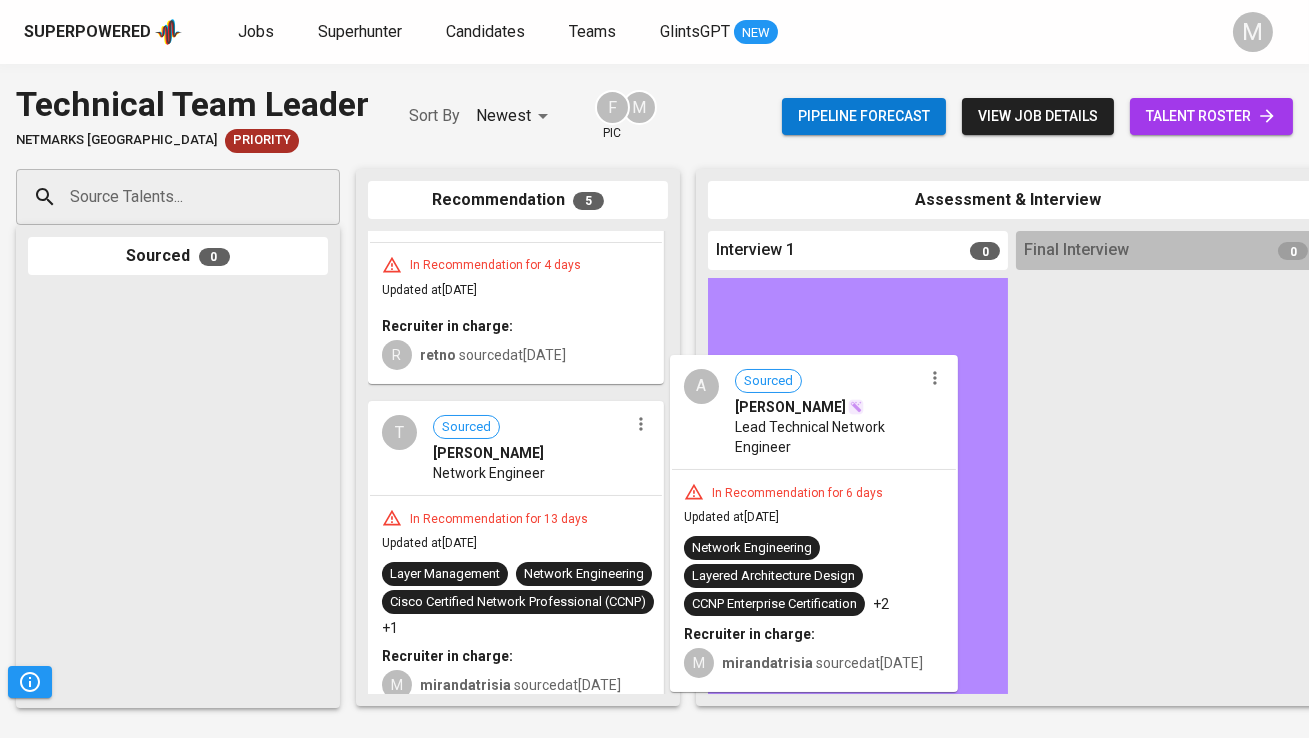 drag, startPoint x: 523, startPoint y: 473, endPoint x: 858, endPoint y: 419, distance: 339.32434 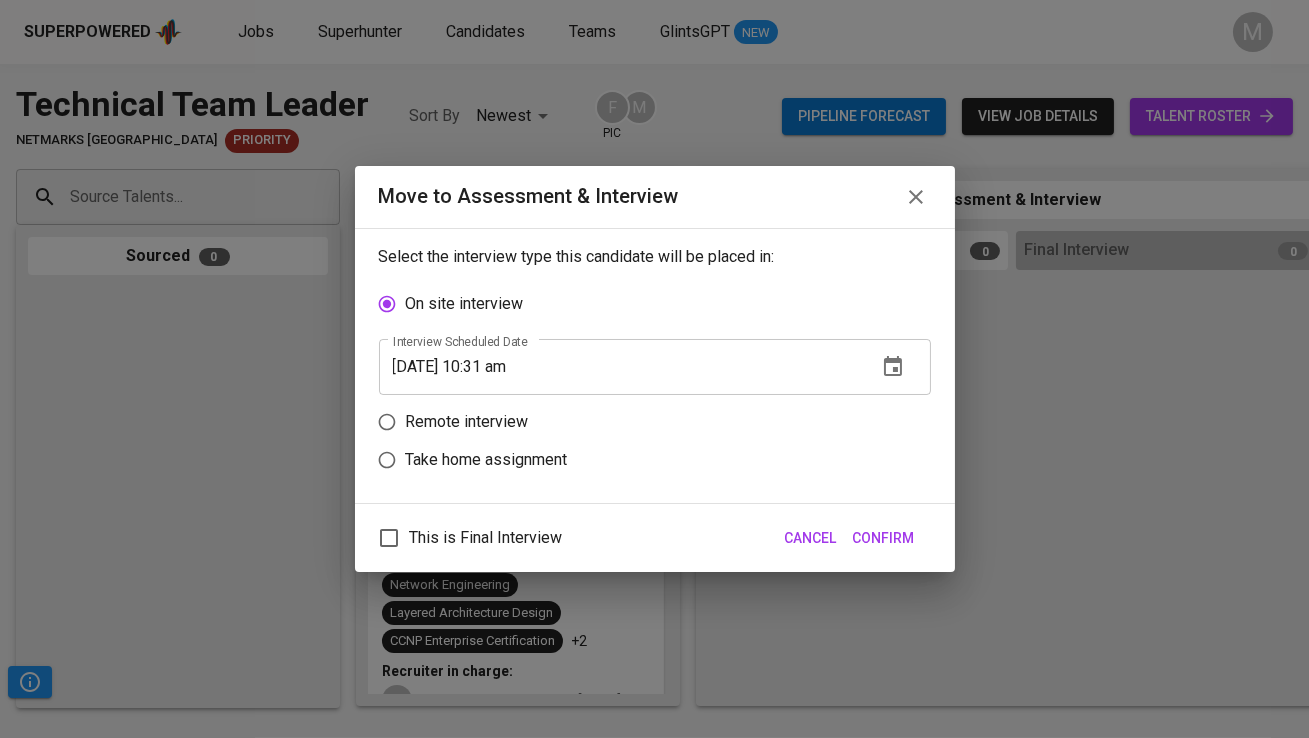 click on "Remote interview" at bounding box center (641, 422) 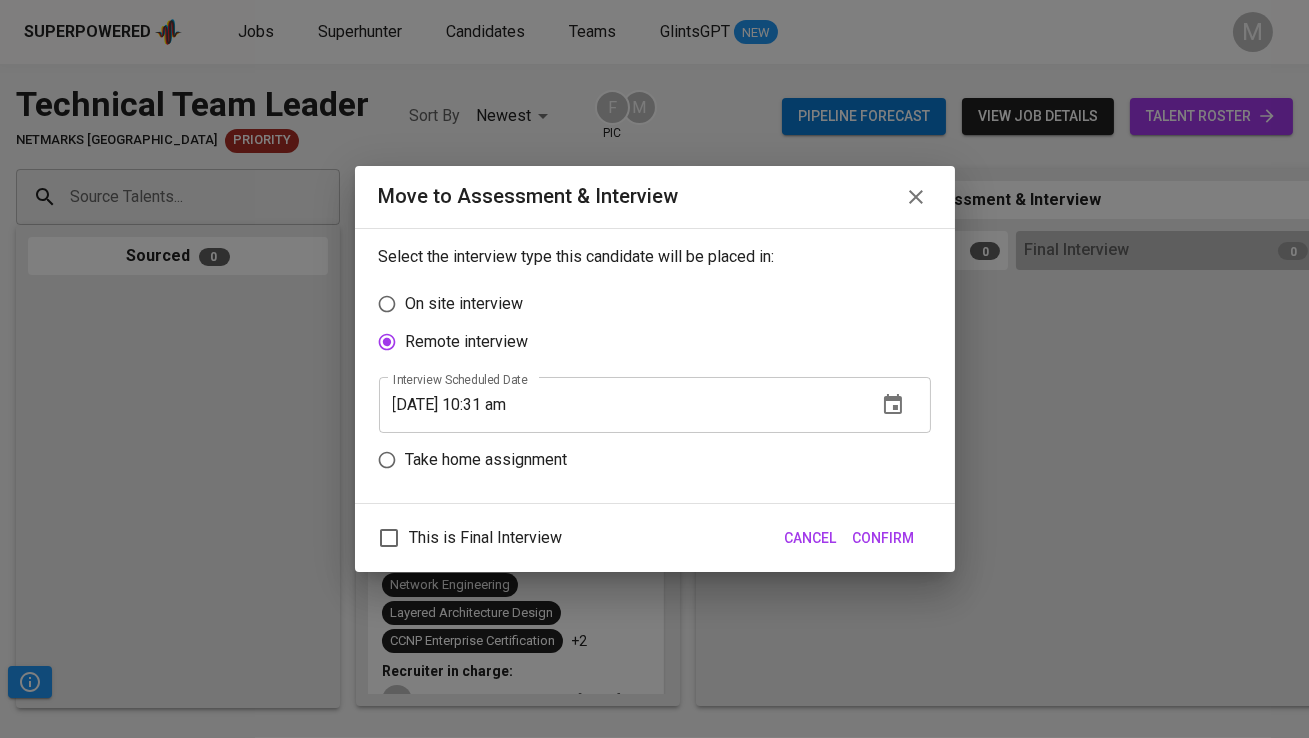 click on "Take home assignment" at bounding box center (487, 460) 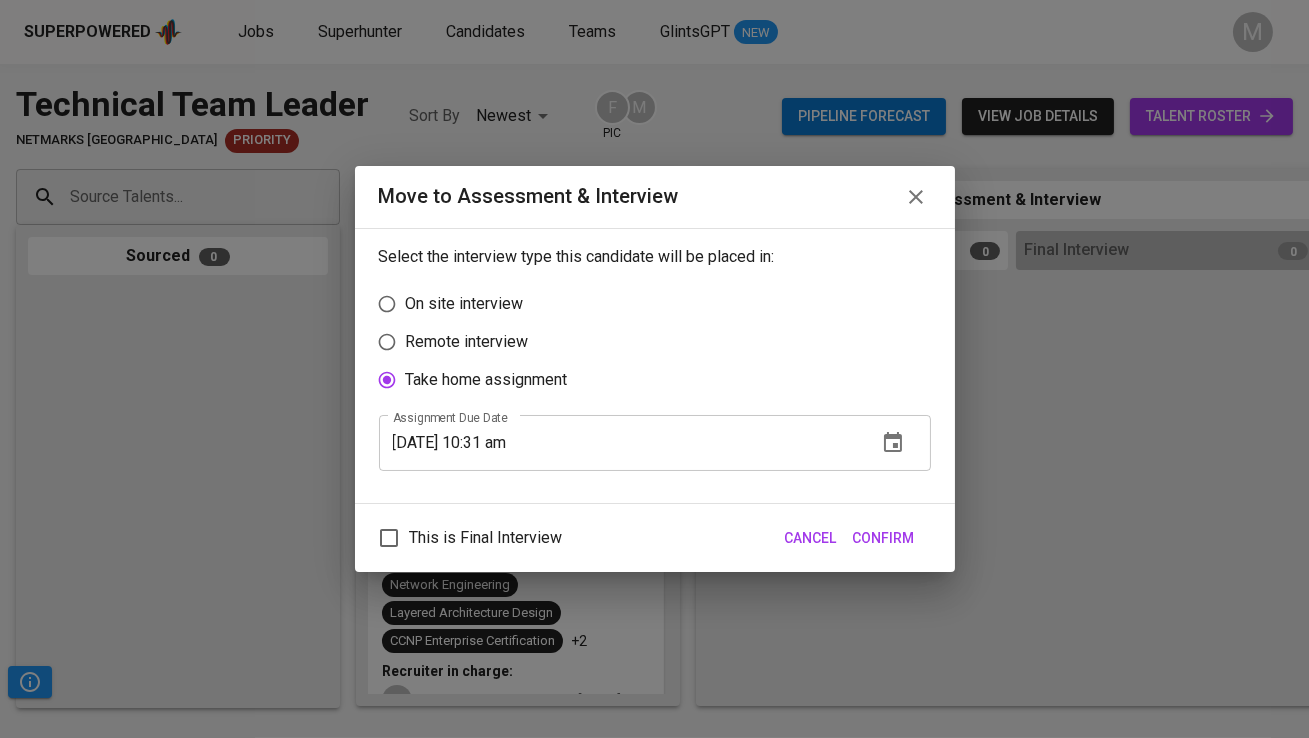 click 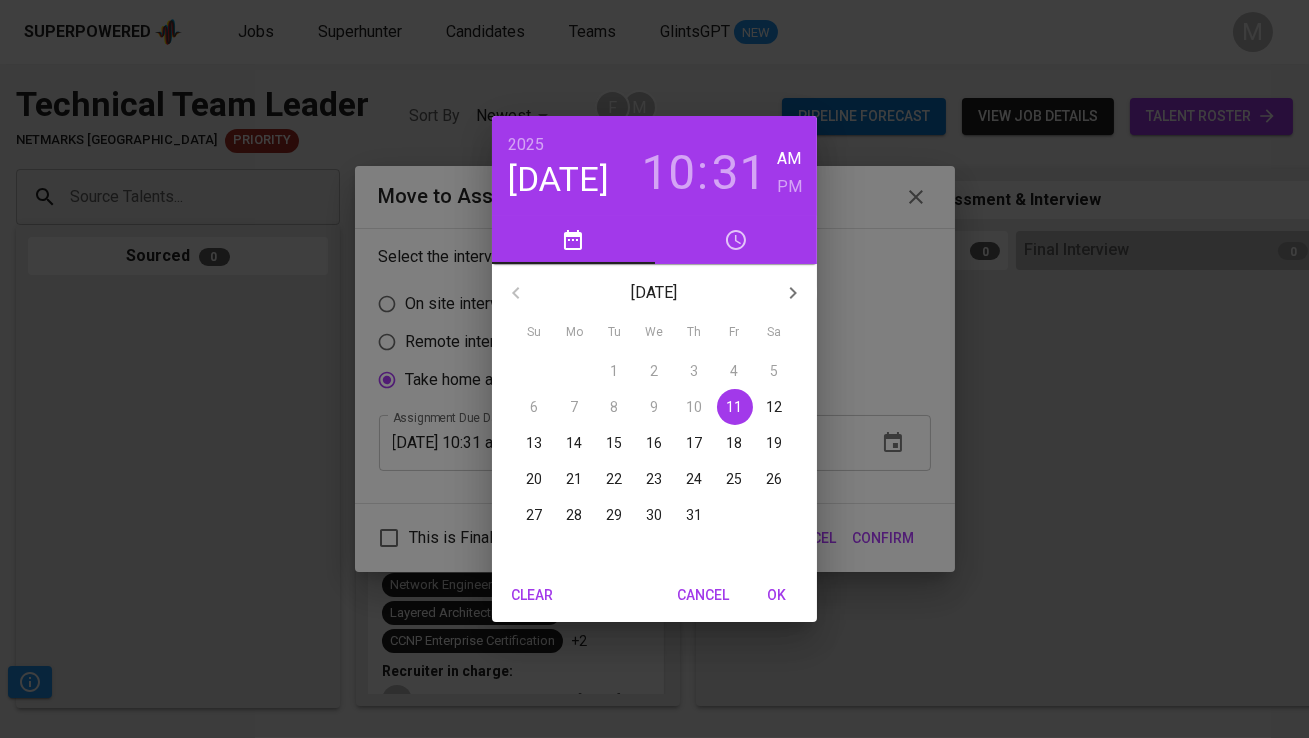 click on "12" at bounding box center (775, 407) 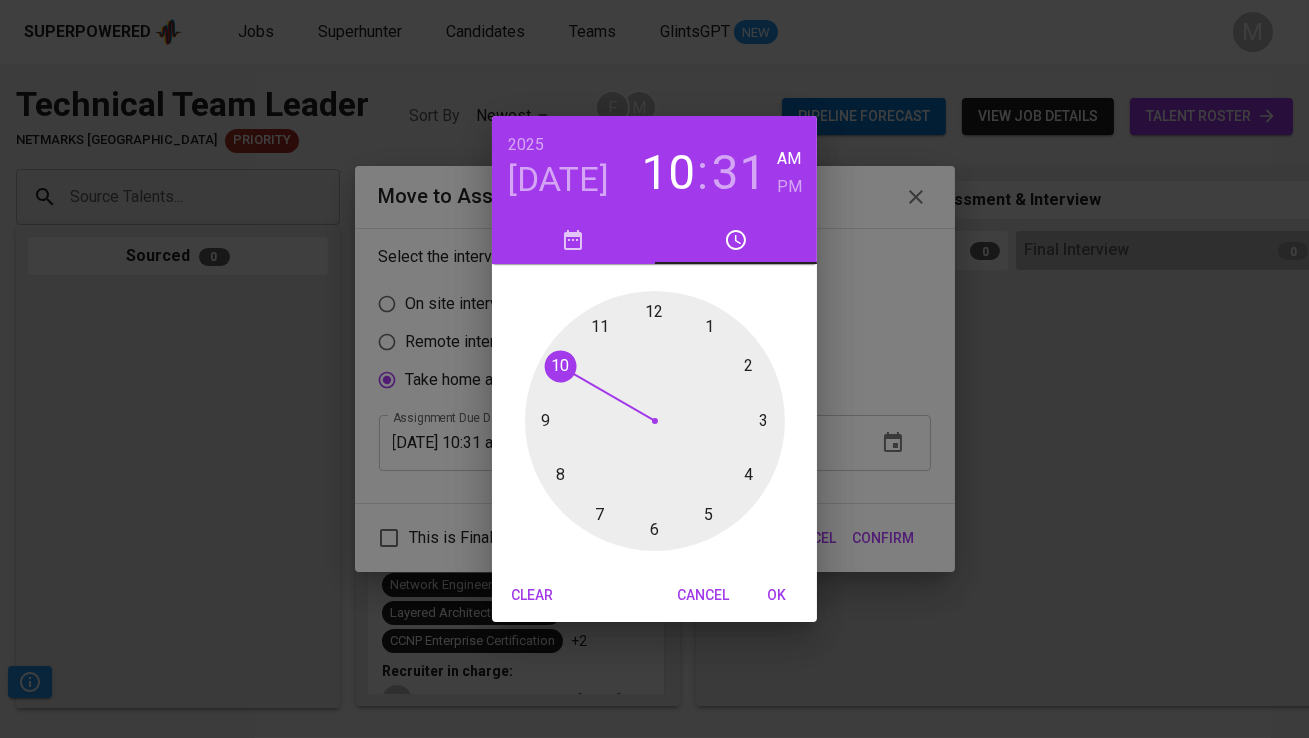 click at bounding box center [655, 421] 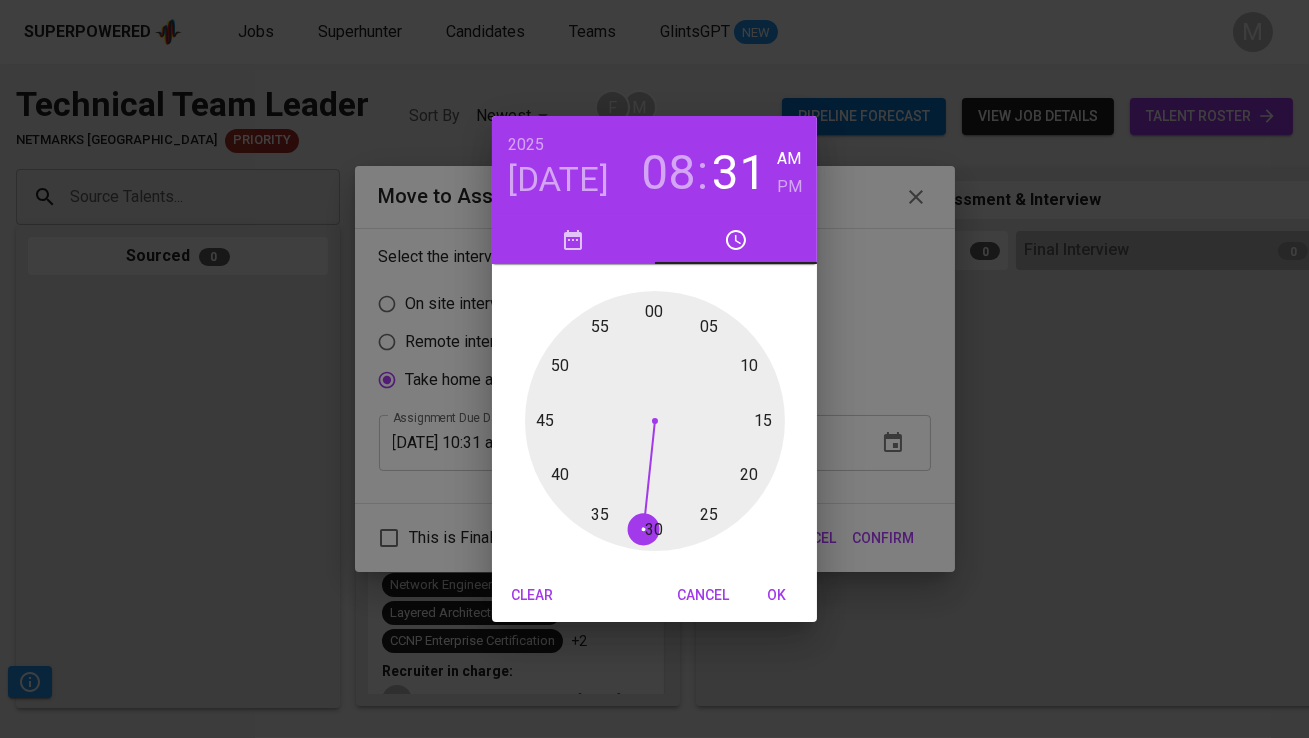 click at bounding box center [655, 421] 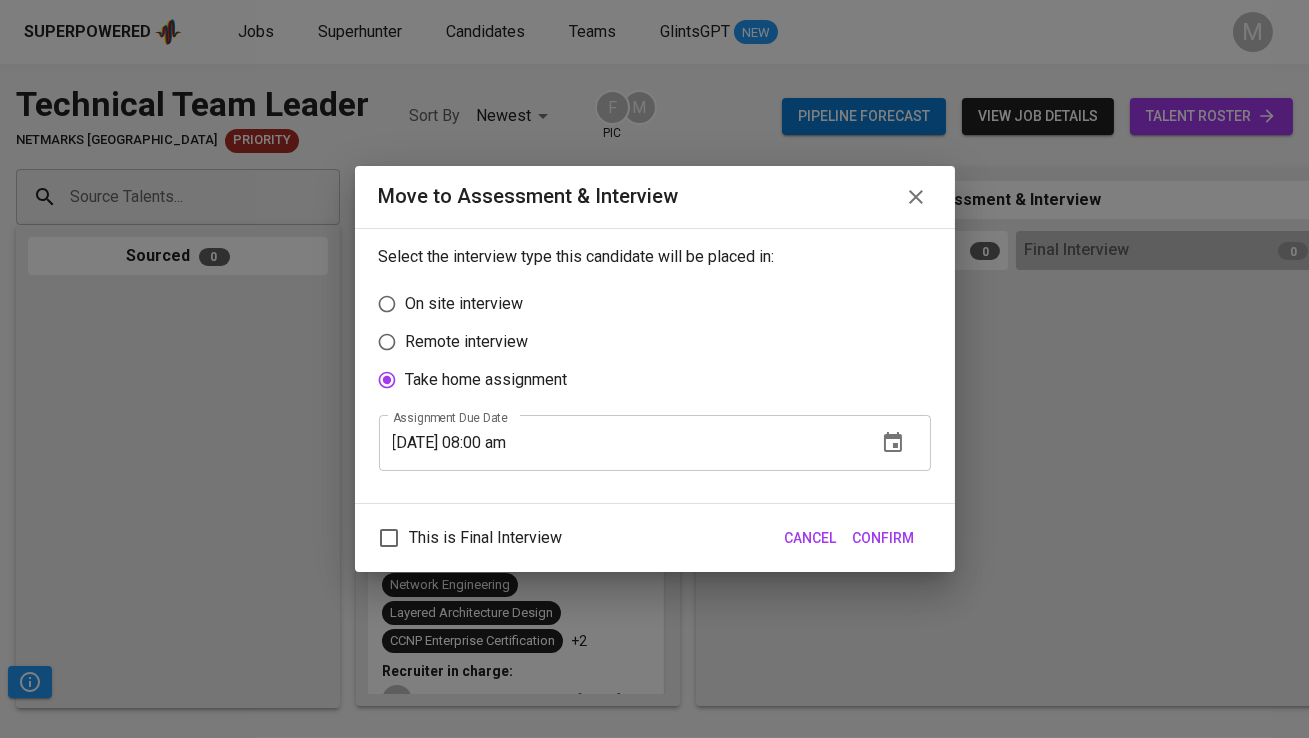 click on "Confirm" at bounding box center (884, 538) 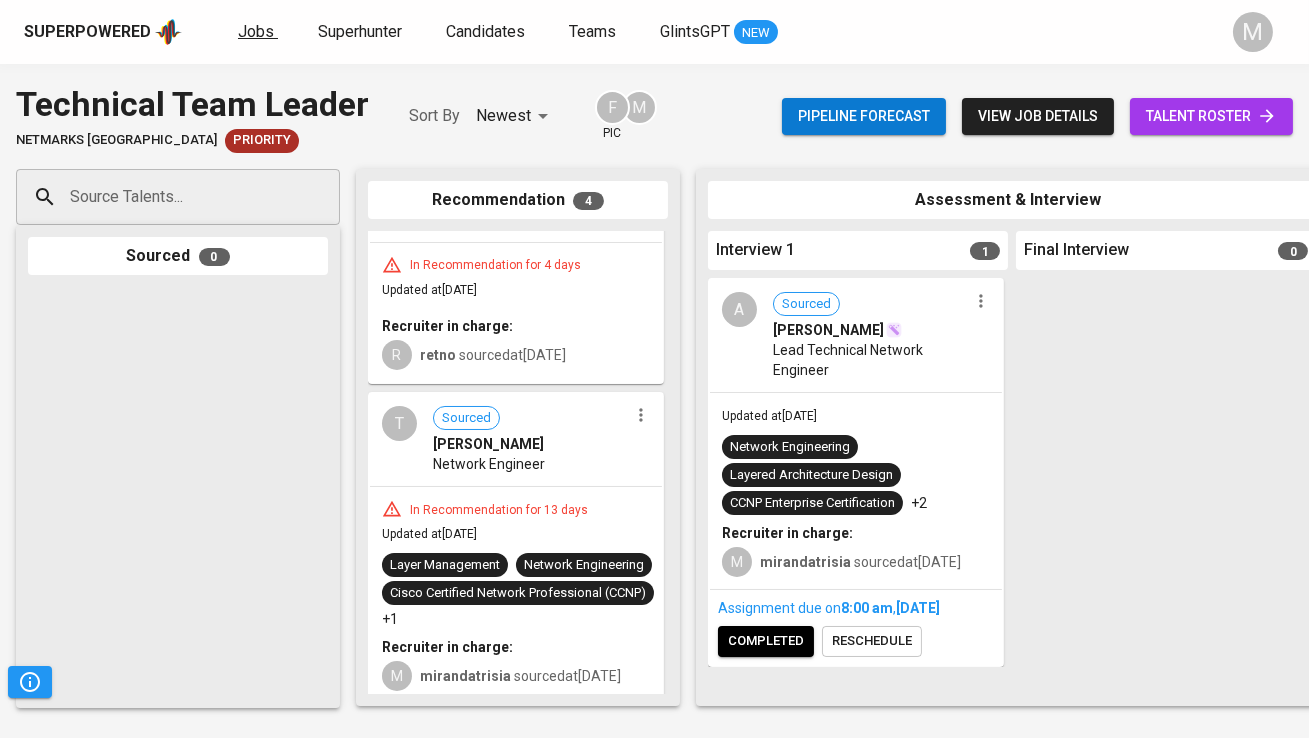 click on "Jobs" at bounding box center [256, 31] 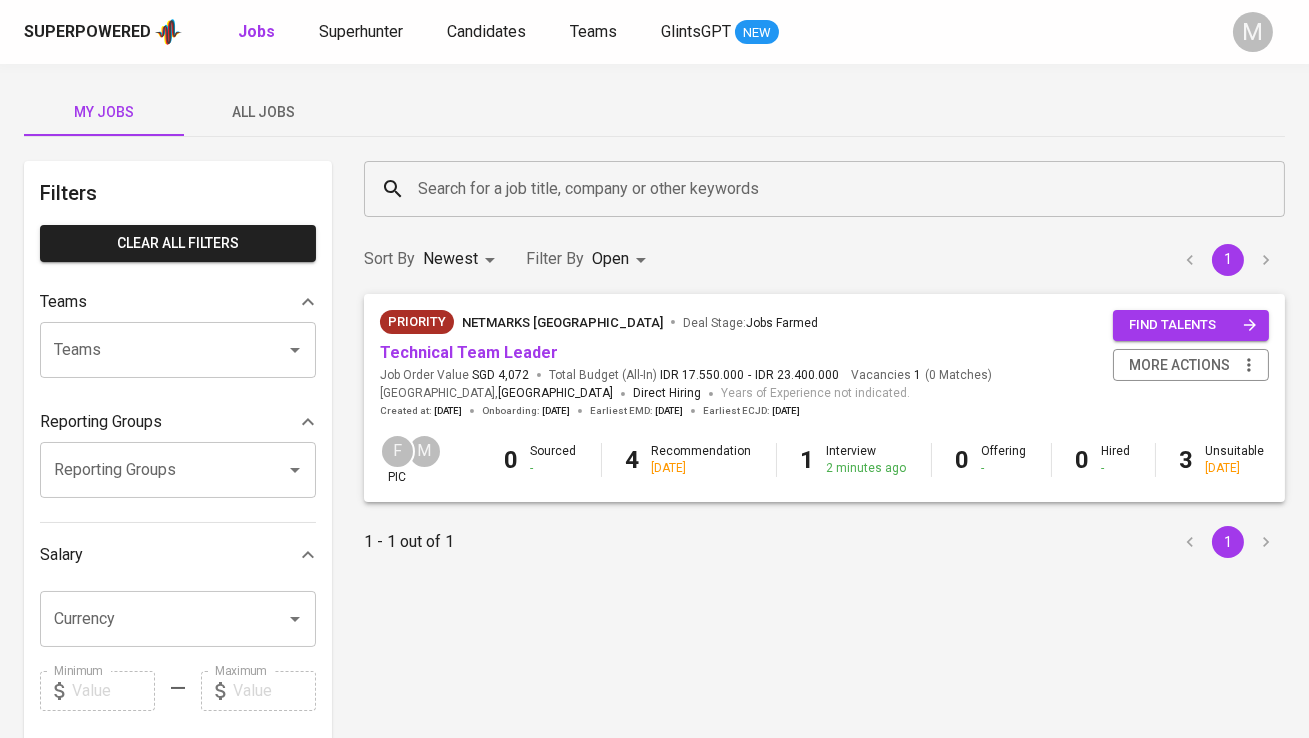 click on "All Jobs" at bounding box center [264, 112] 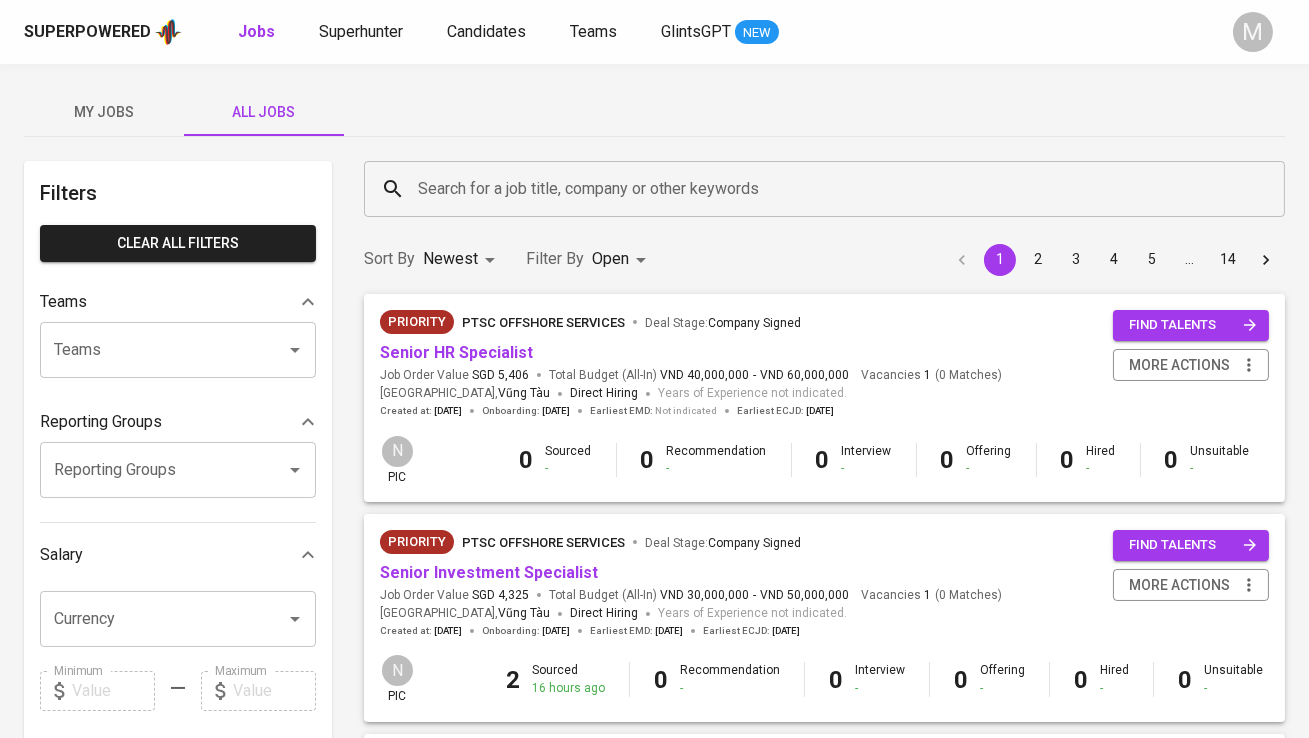 click on "Search for a job title, company or other keywords" at bounding box center (829, 189) 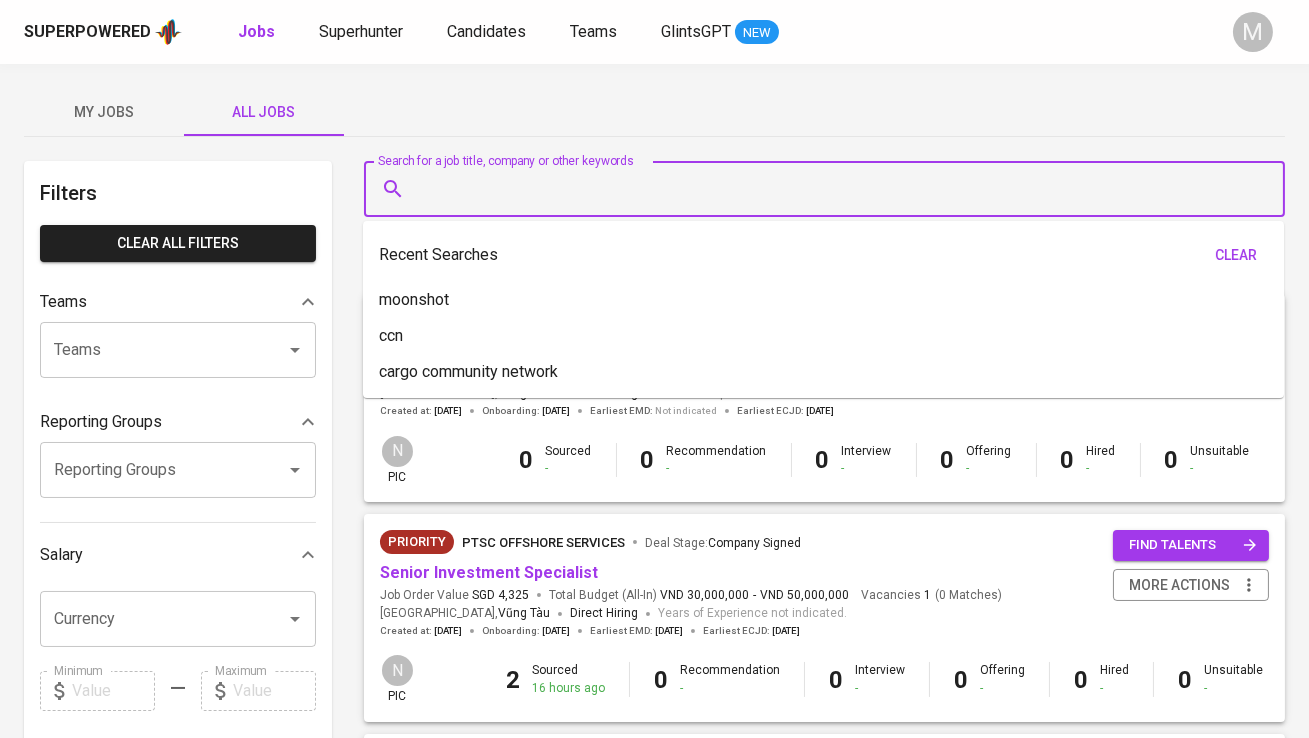 paste on "chintyalorenz@gmail.com" 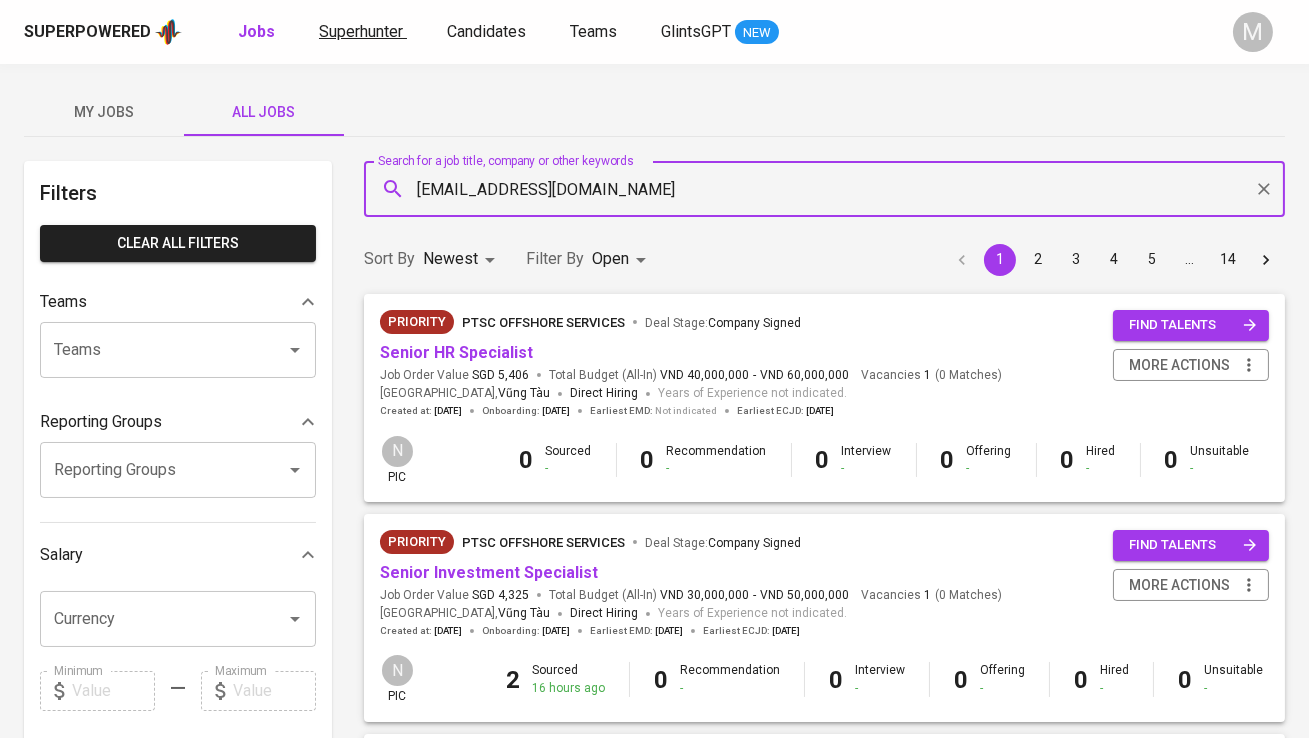 type on "chintyalorenz@gmail.com" 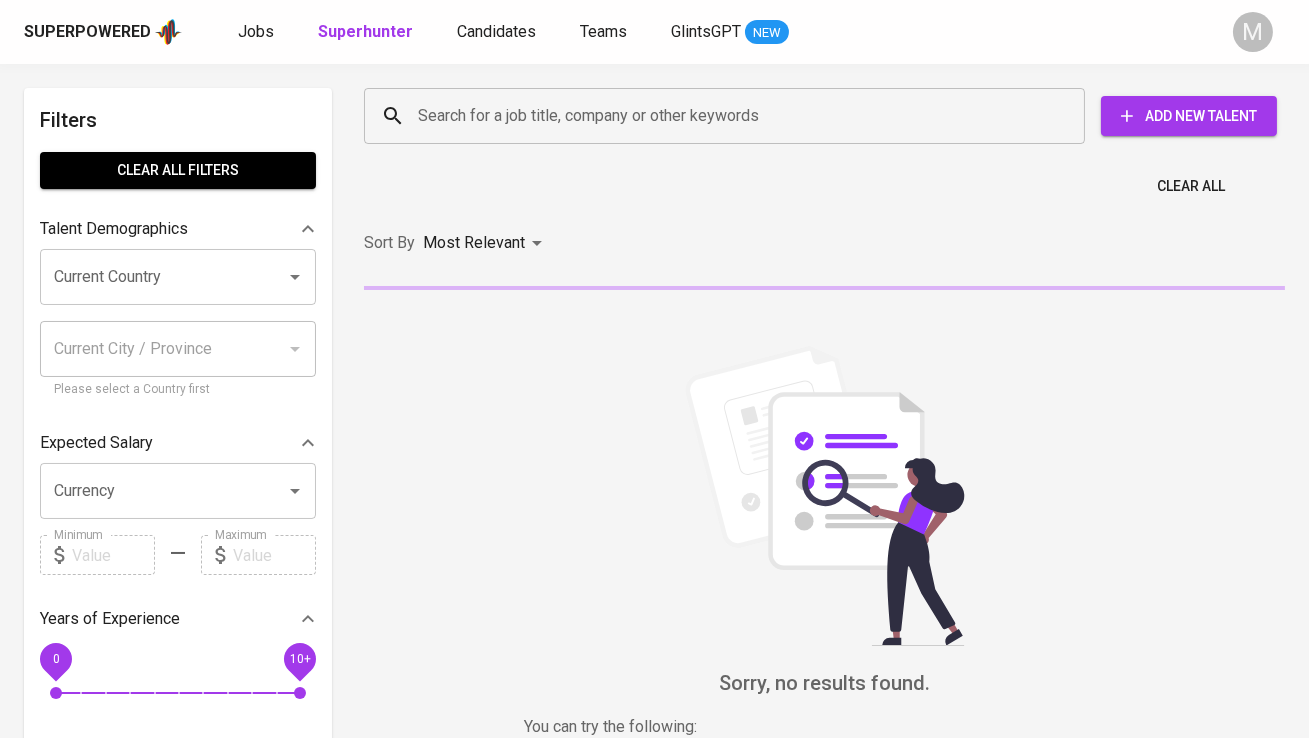 click on "Search for a job title, company or other keywords" at bounding box center [729, 116] 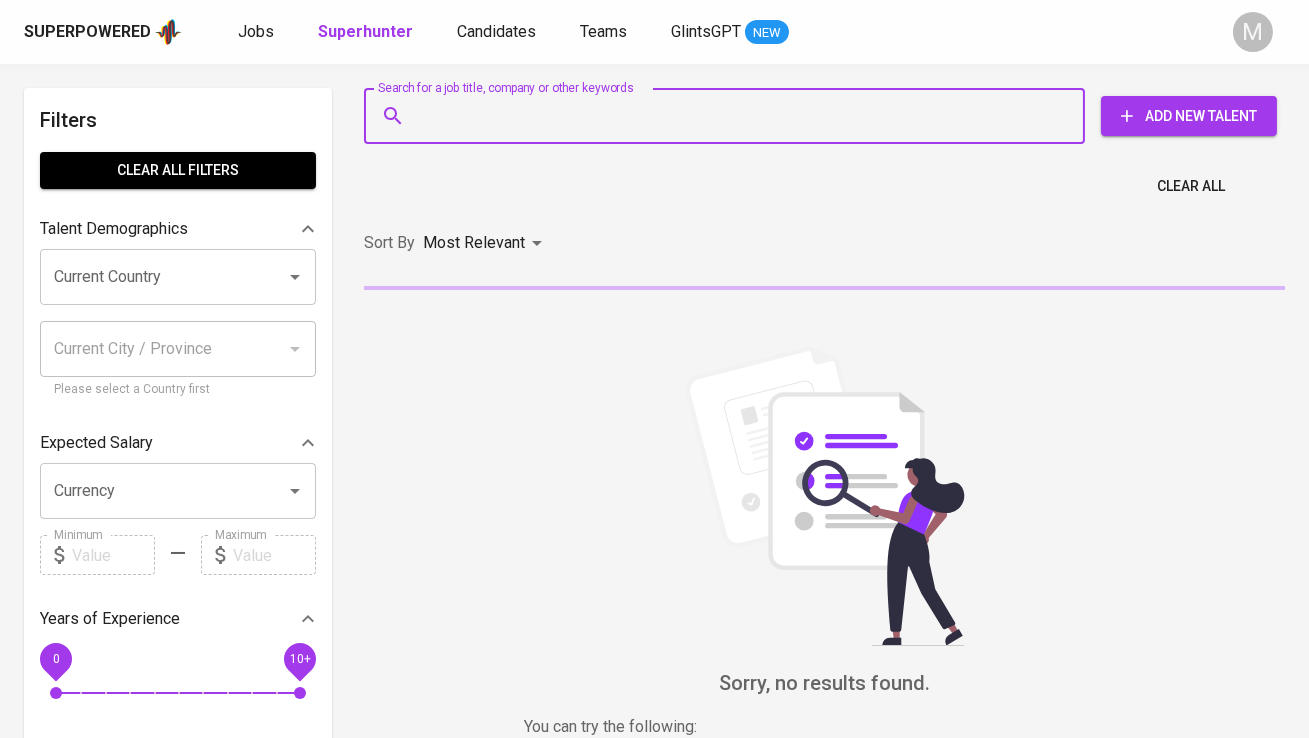 paste on "chintyalorenz@gmail.com" 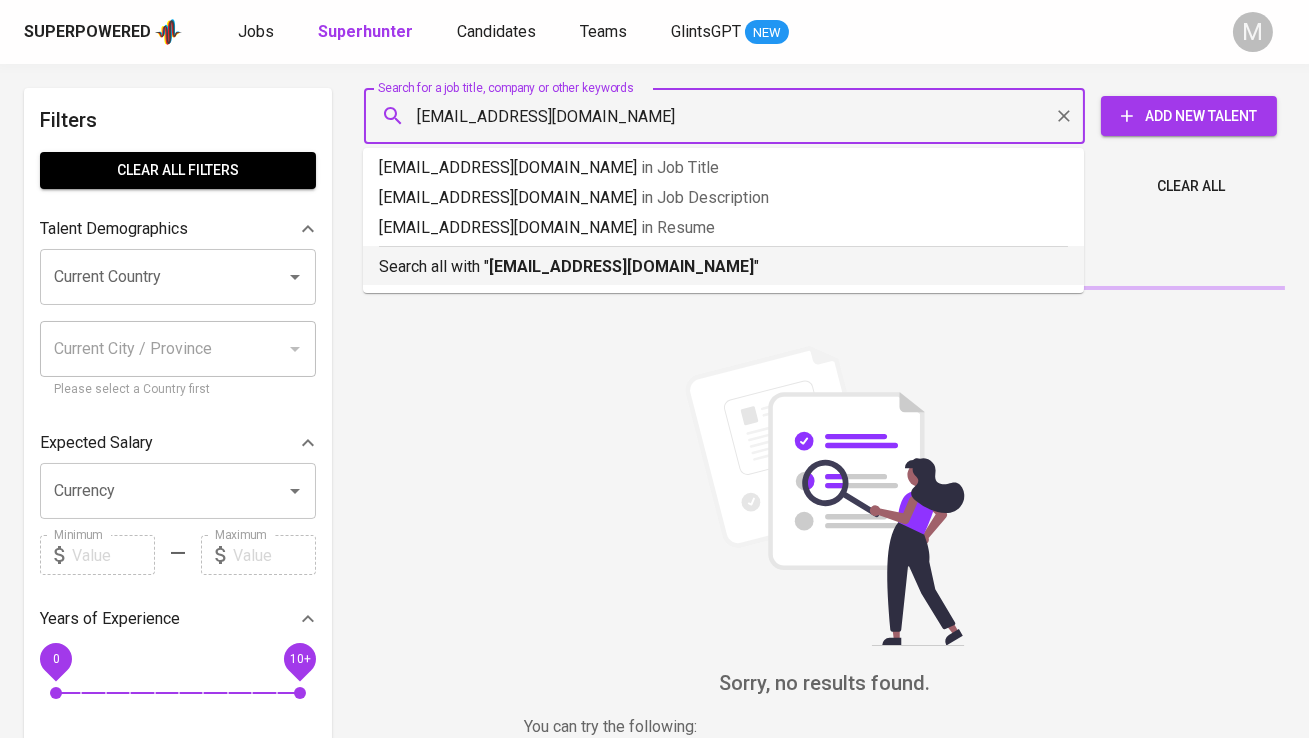 click on "chintyalorenz@gmail.com" at bounding box center (621, 266) 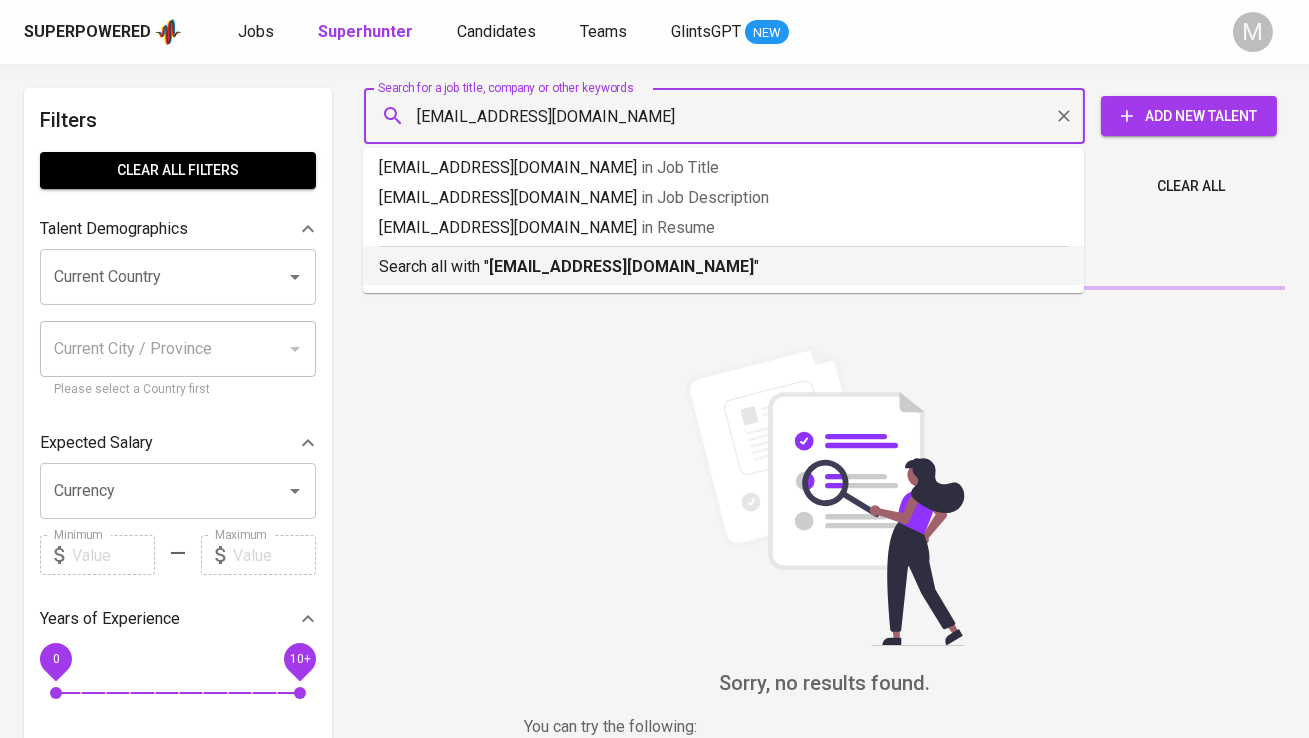 type 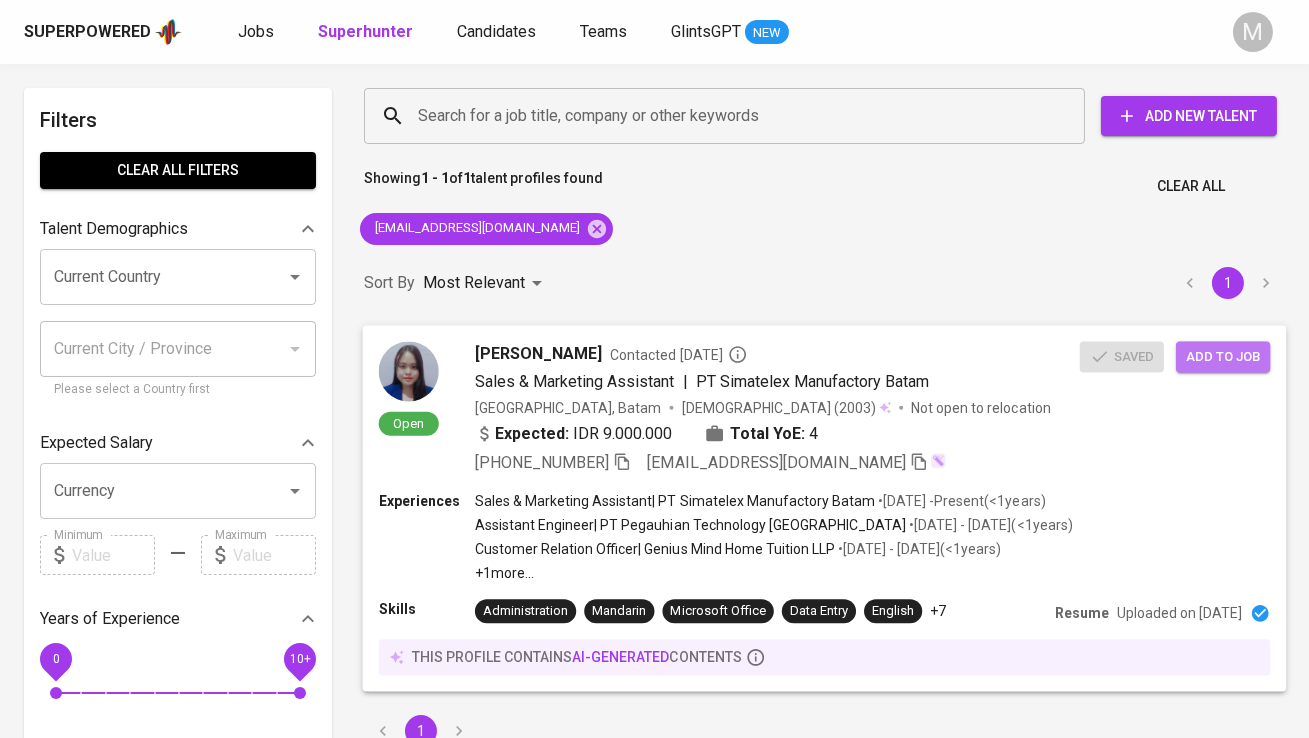 click on "Add to job" at bounding box center [1223, 356] 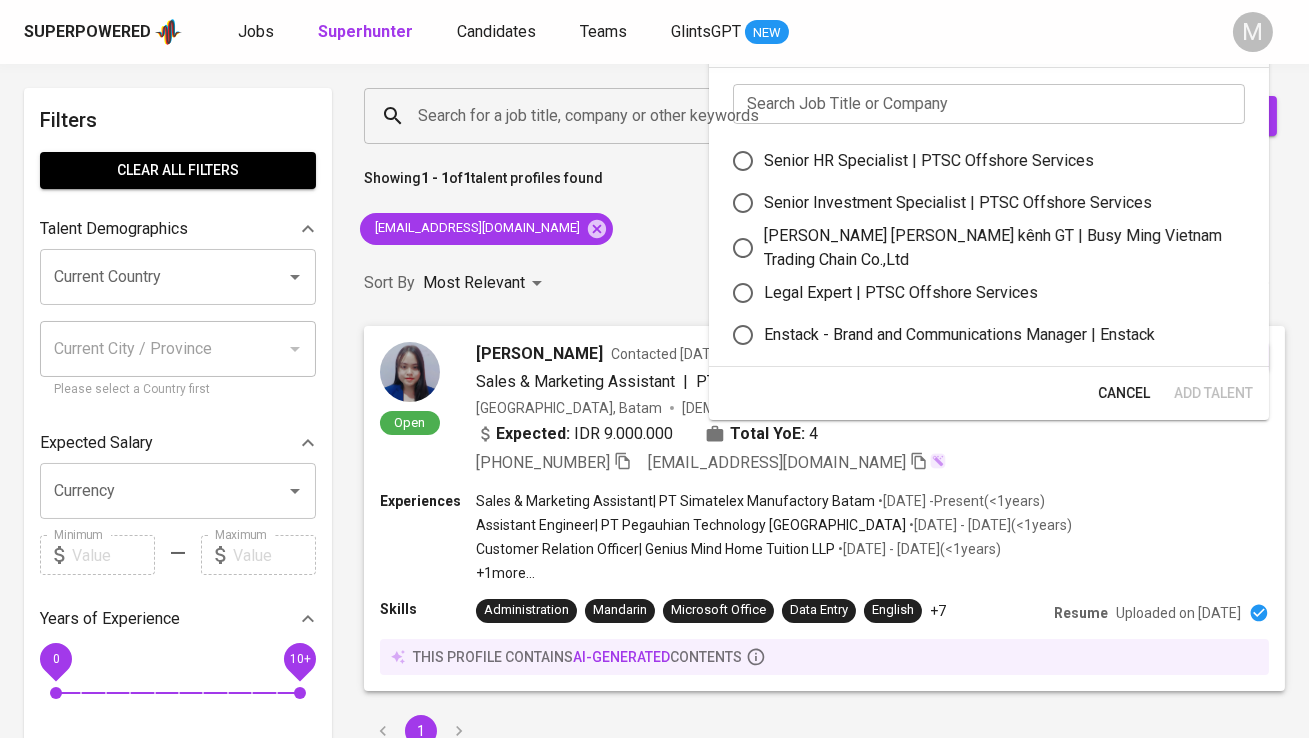 click at bounding box center (989, 104) 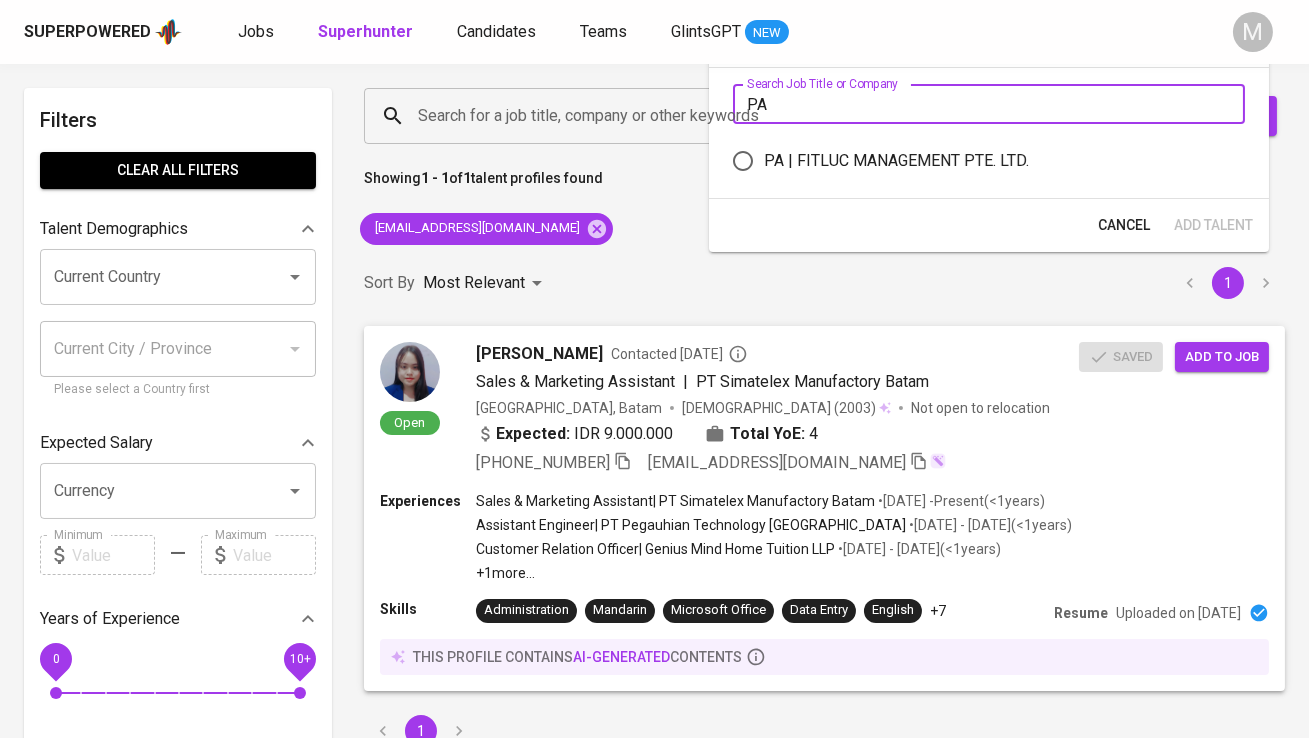 type on "PA" 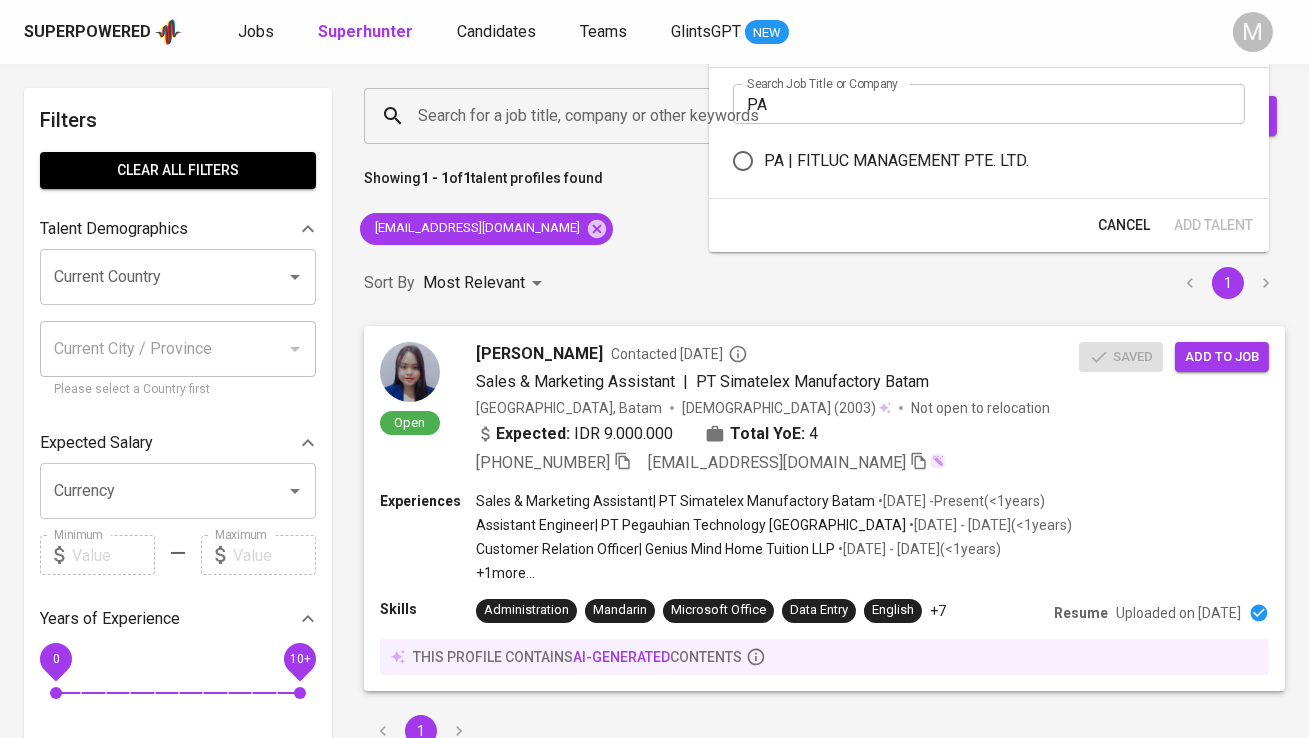 click on "PA | FITLUC MANAGEMENT PTE. LTD." at bounding box center [896, 161] 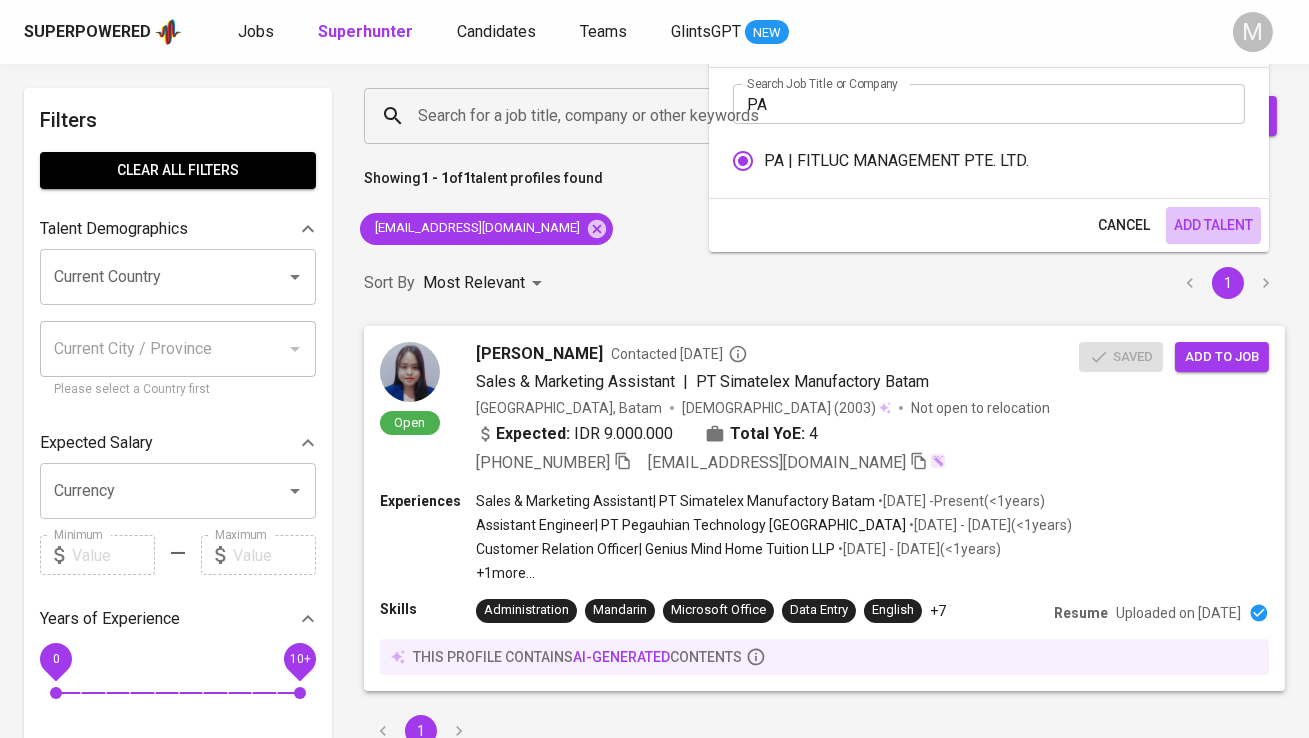 click on "Add Talent" at bounding box center (1213, 225) 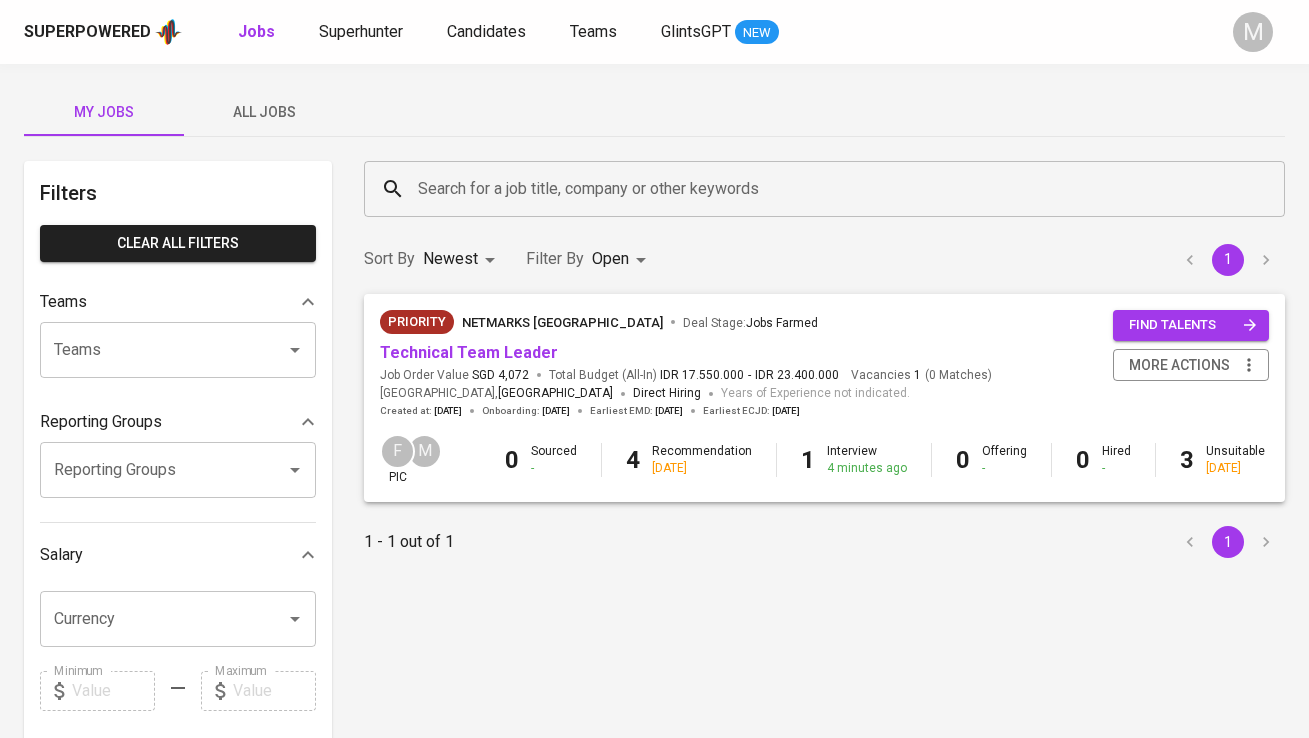 scroll, scrollTop: 0, scrollLeft: 0, axis: both 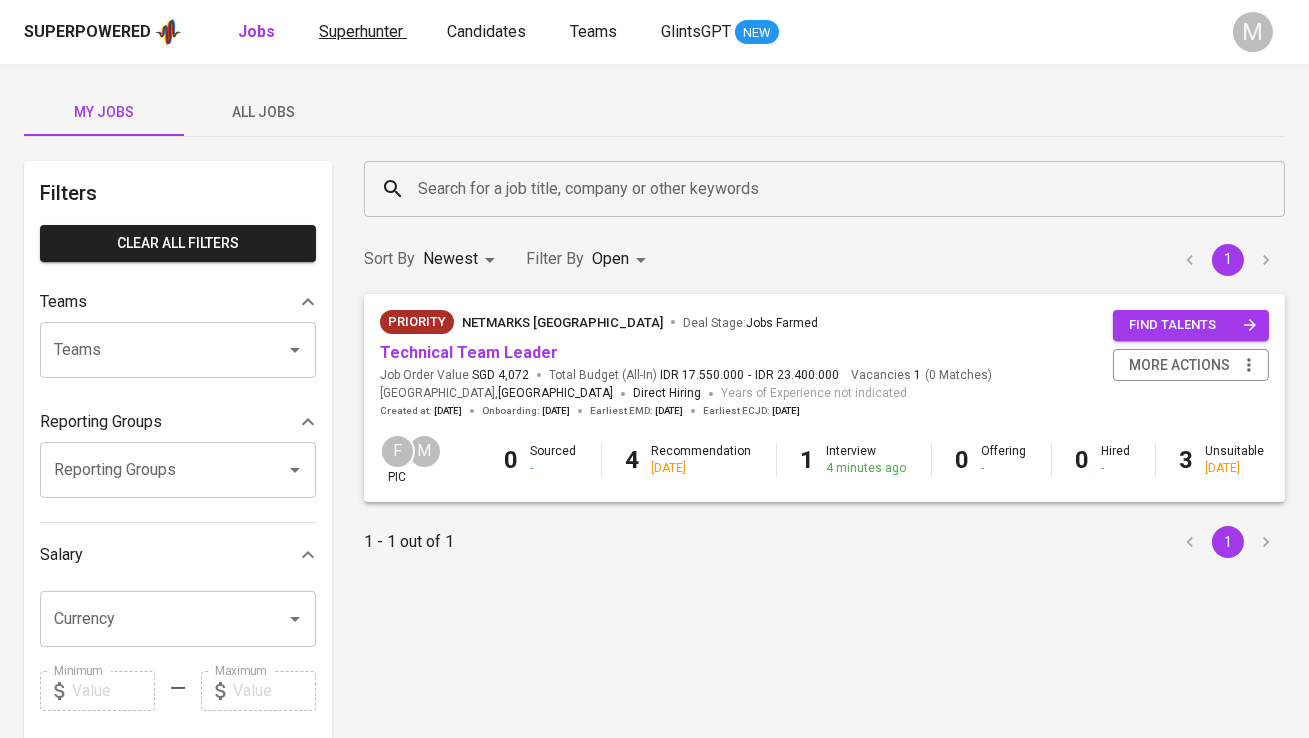 click on "Superhunter" at bounding box center [361, 31] 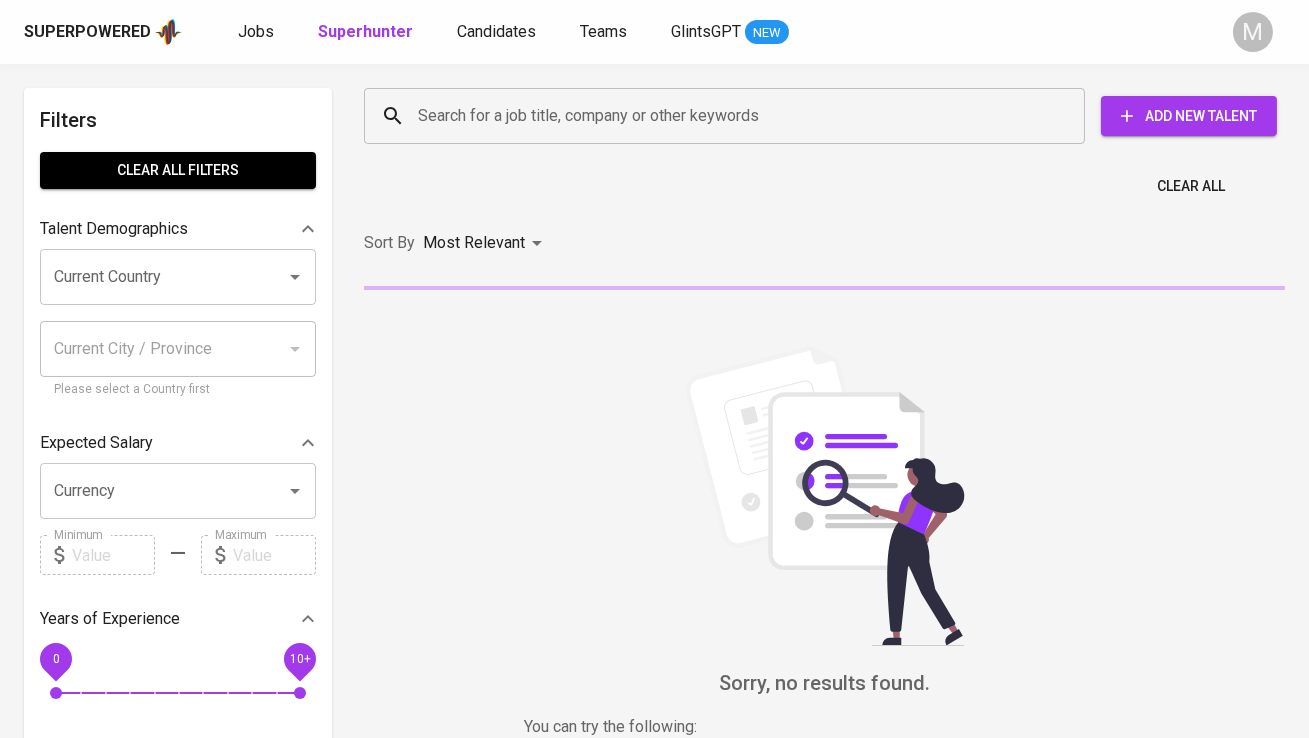 click on "Search for a job title, company or other keywords" at bounding box center (729, 116) 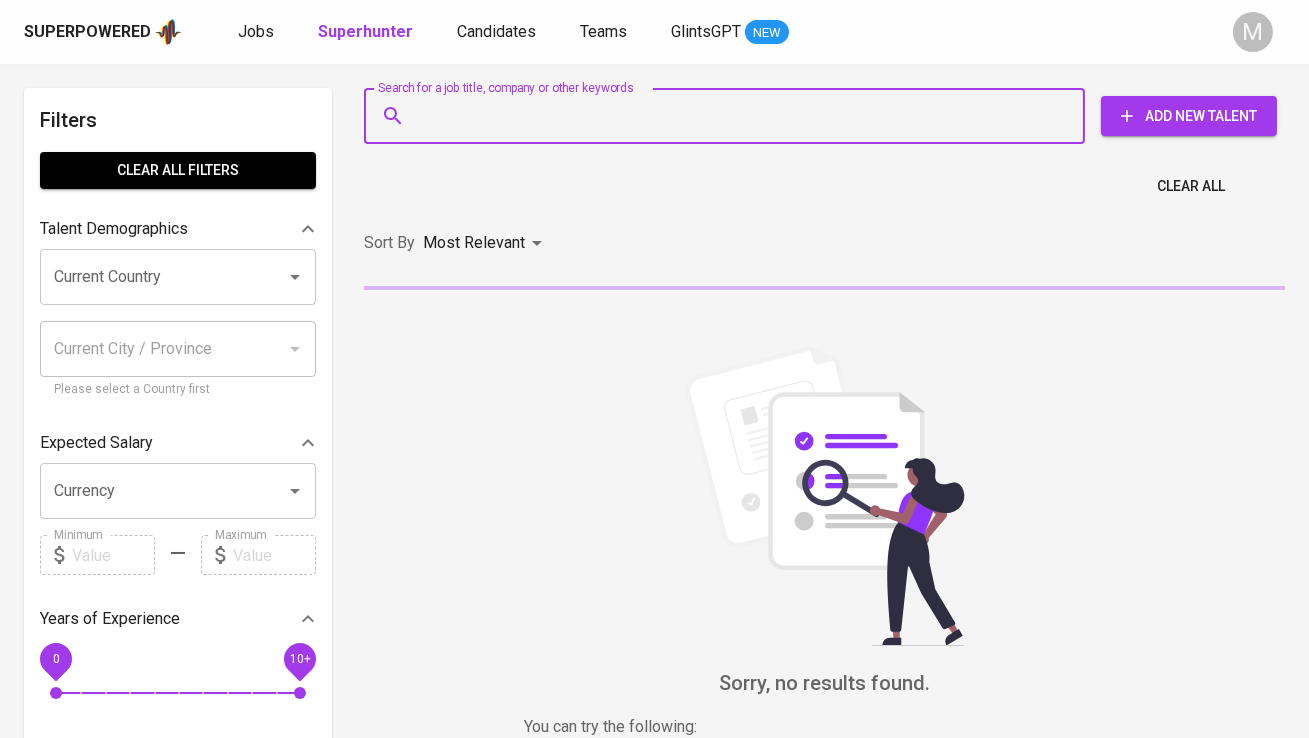 paste on "[EMAIL_ADDRESS][DOMAIN_NAME]" 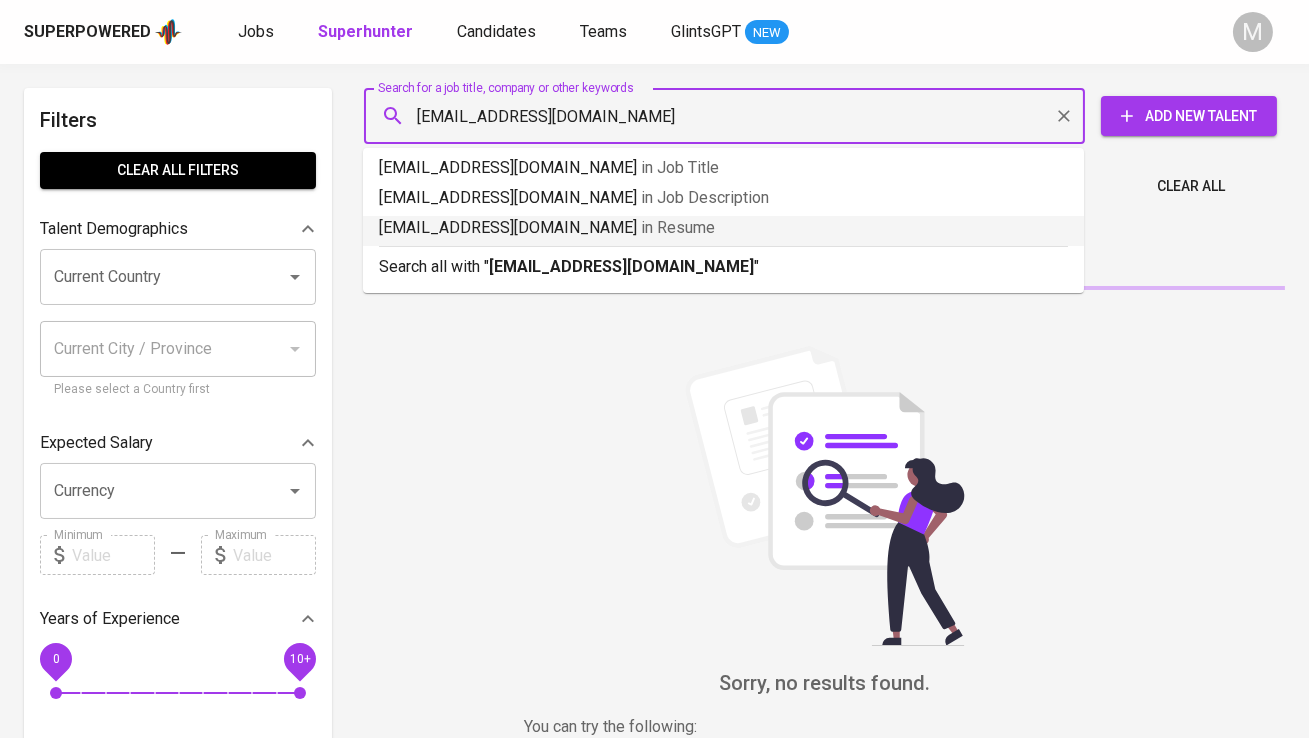 click on "[EMAIL_ADDRESS][DOMAIN_NAME]" at bounding box center [621, 266] 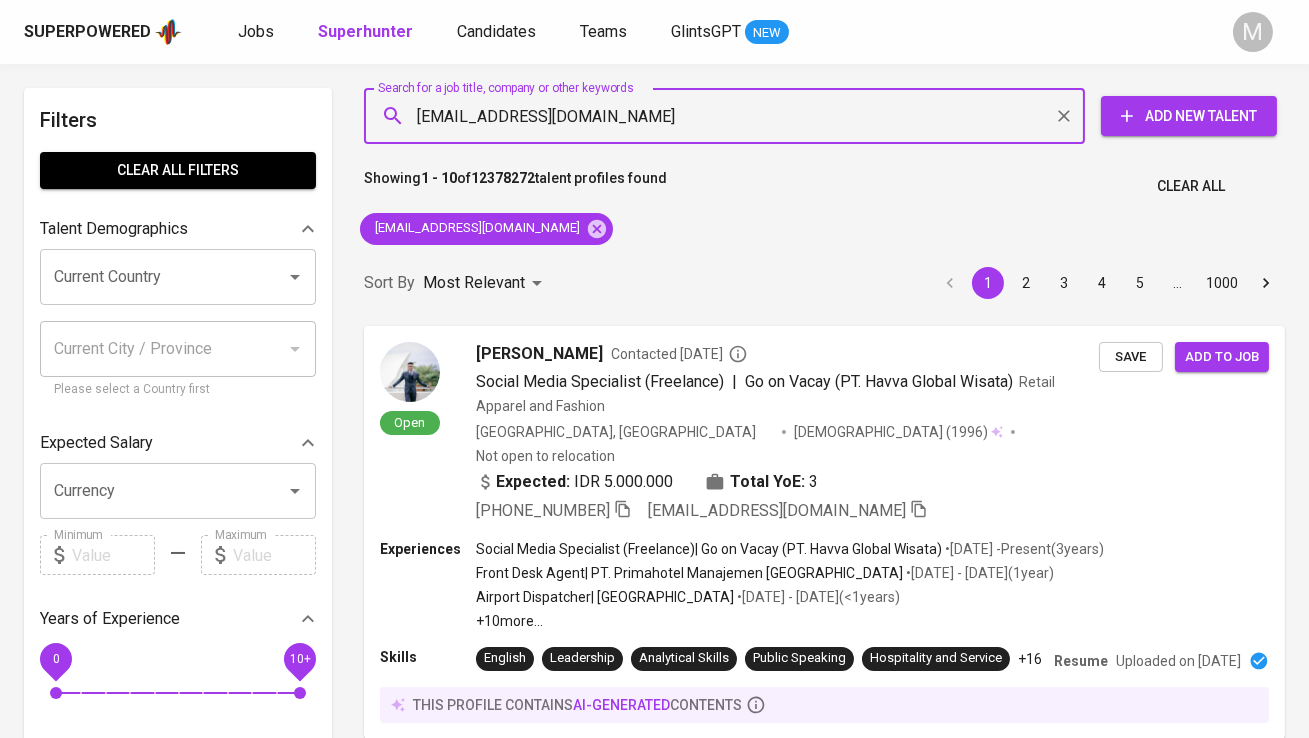type 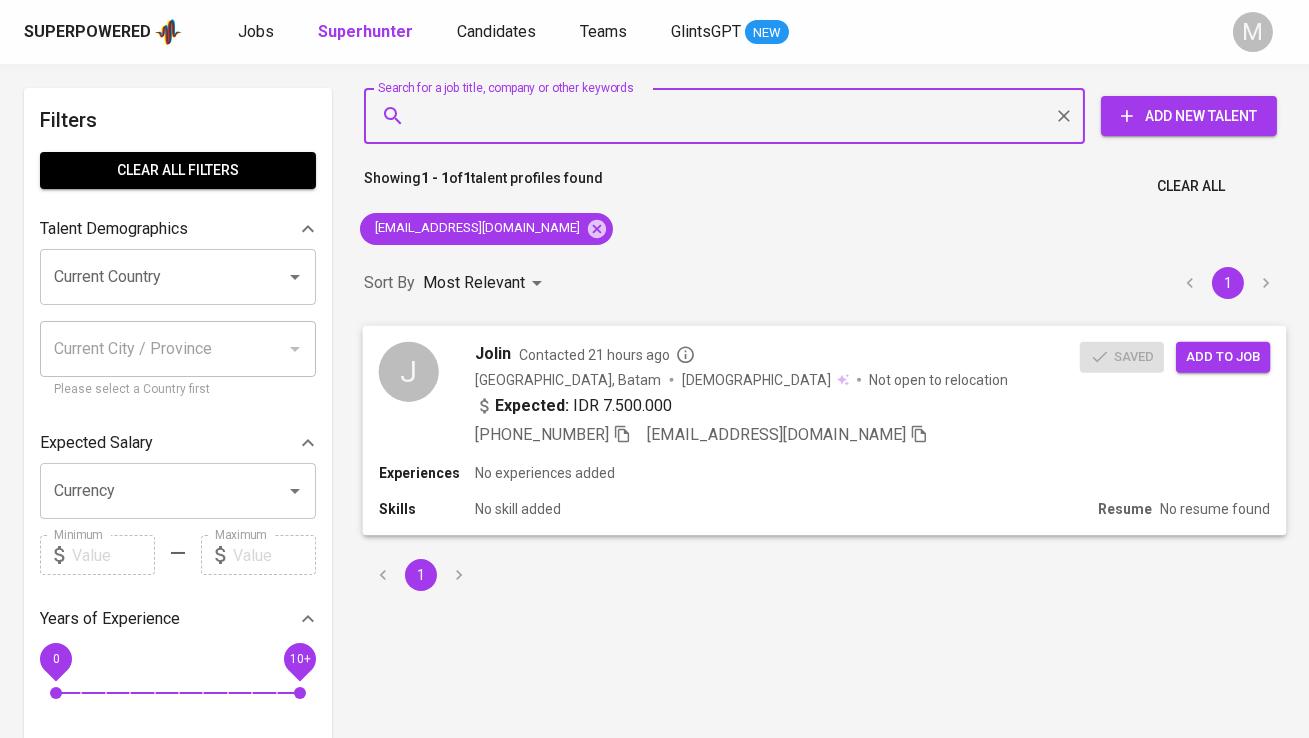 click on "Add to job" at bounding box center [1223, 356] 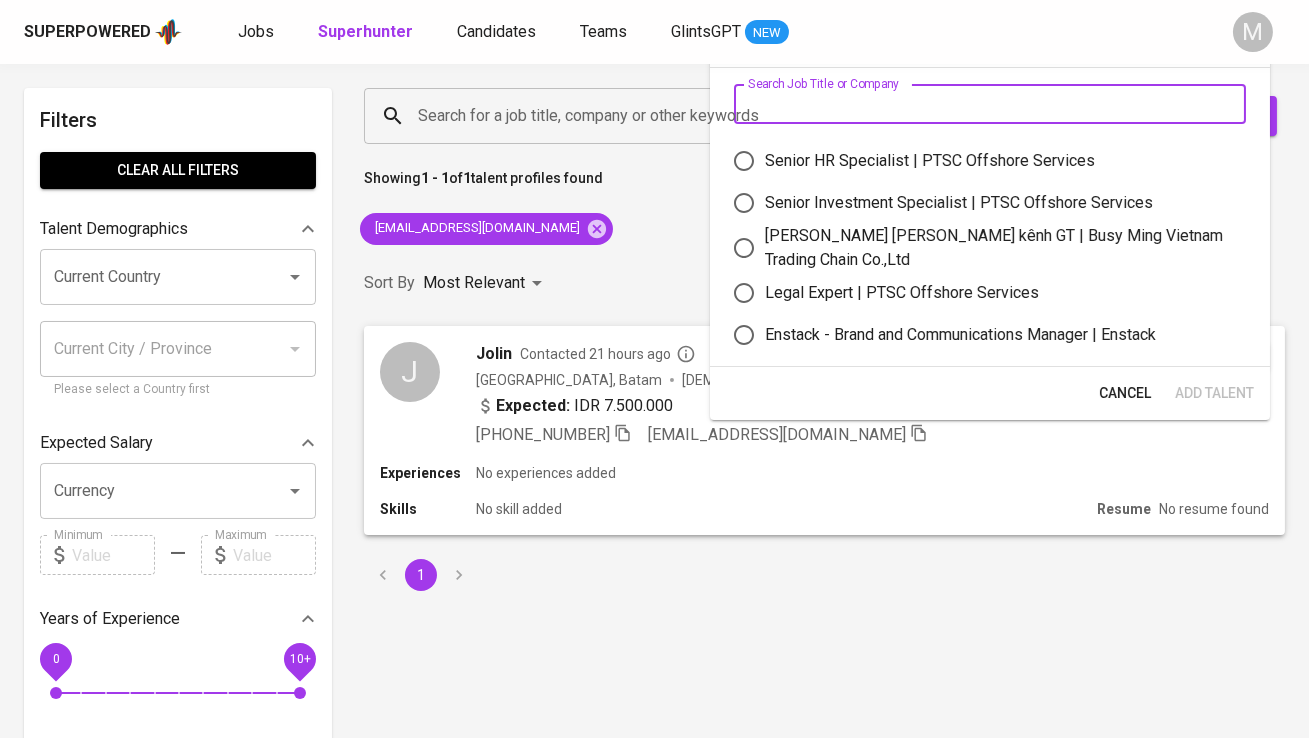 click at bounding box center (990, 104) 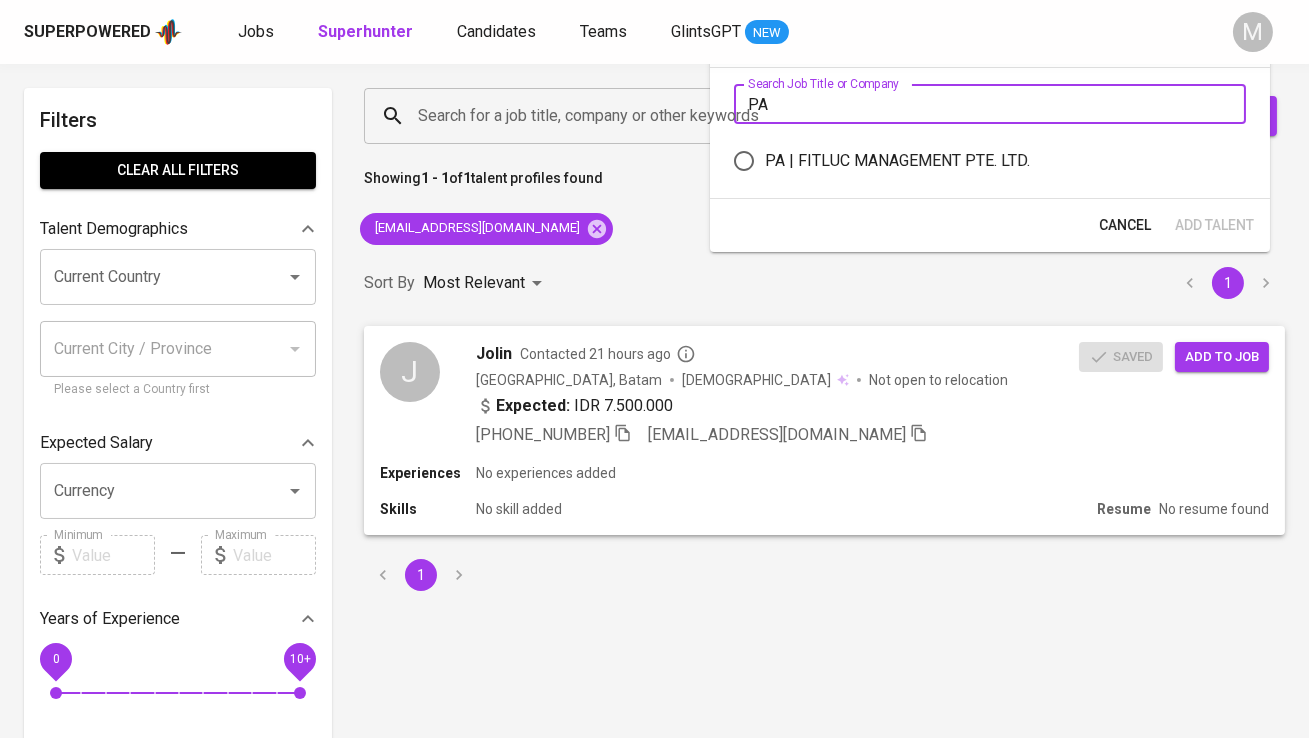 type on "PA" 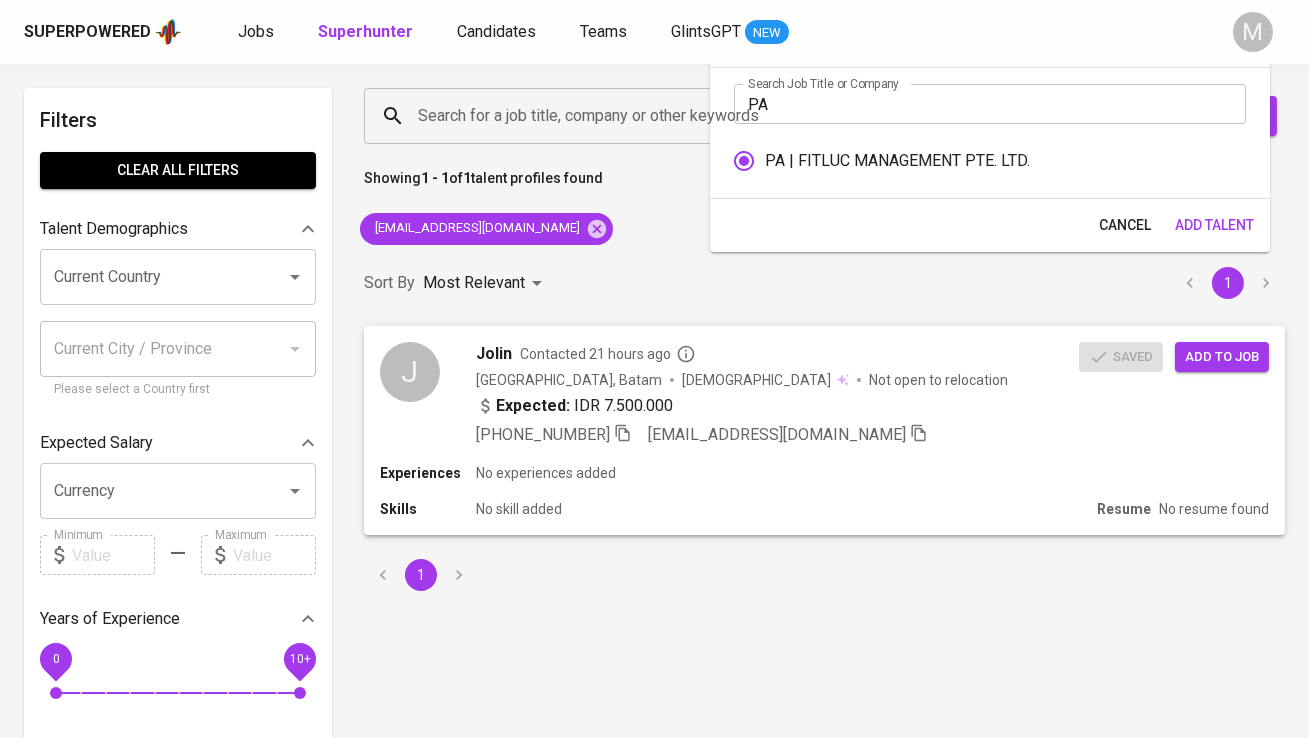 click on "Add Talent" at bounding box center [1214, 225] 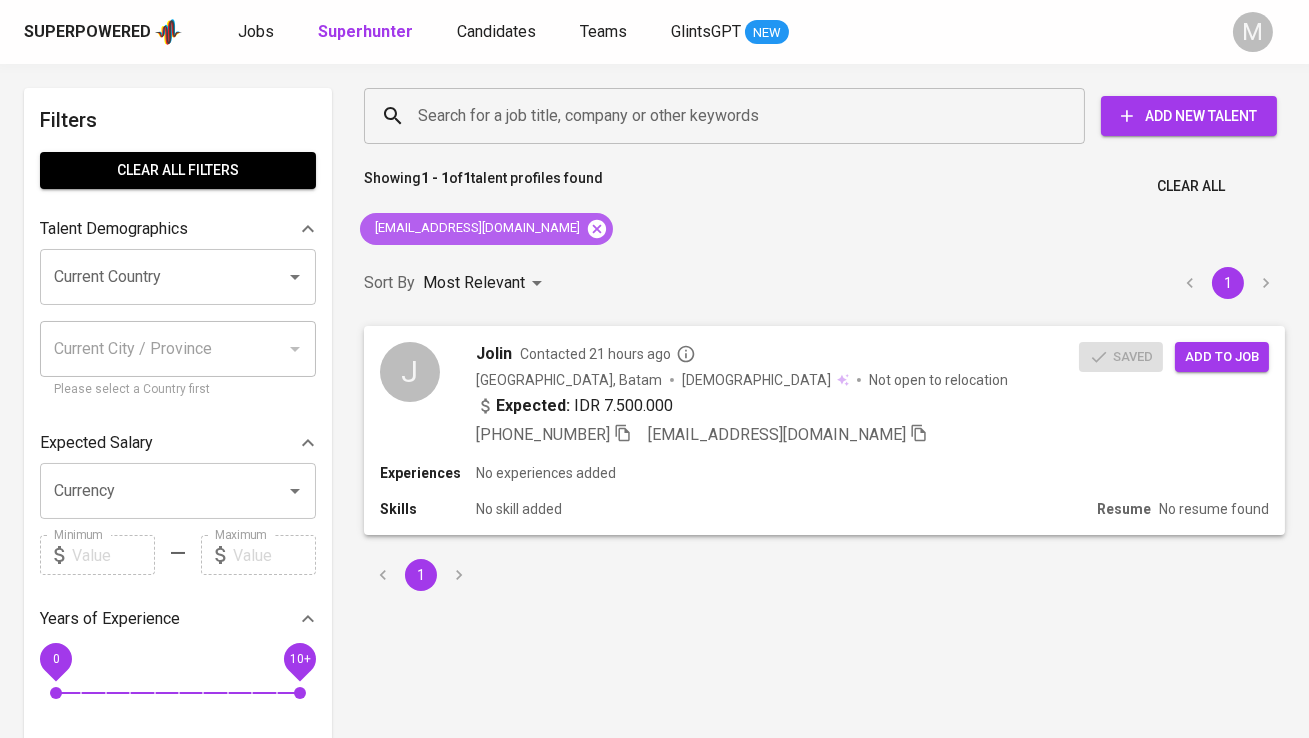 click 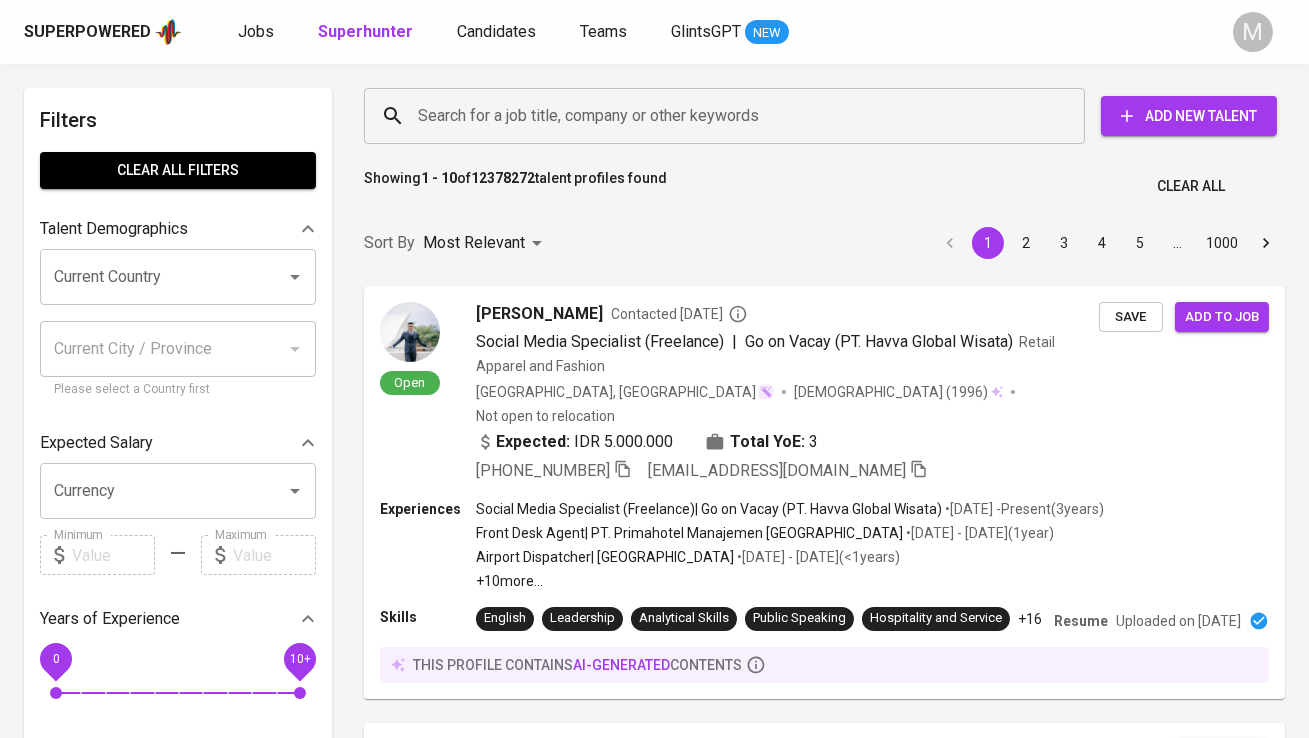 click on "Search for a job title, company or other keywords" at bounding box center (729, 116) 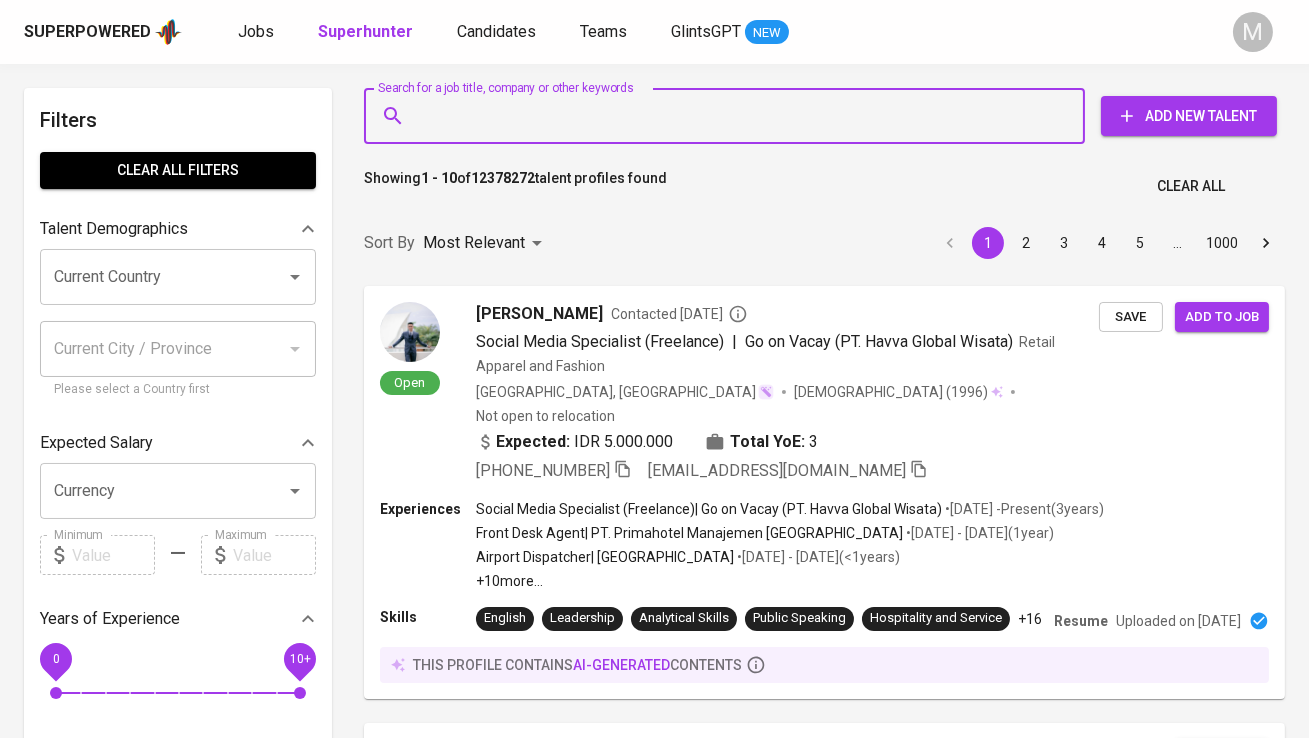 paste on "chindywijaya@yahoo.com" 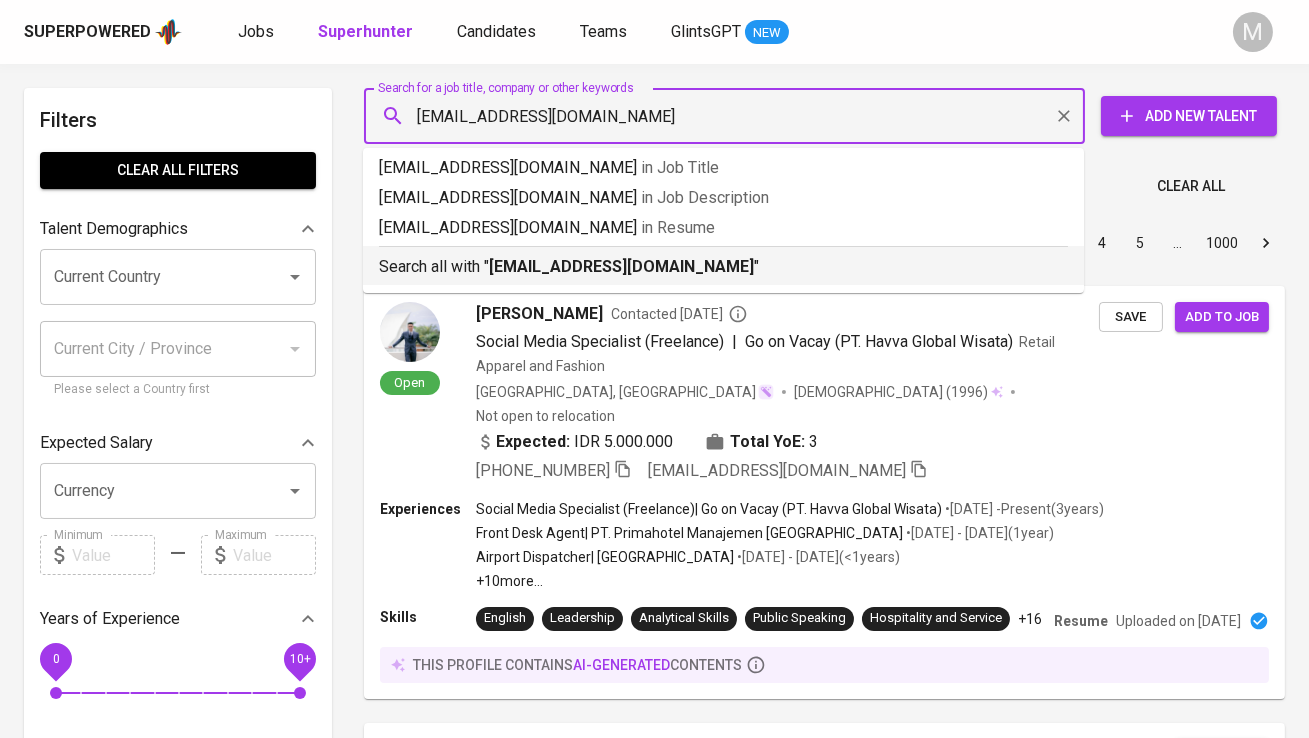 click on "chindywijaya@yahoo.com" at bounding box center (621, 266) 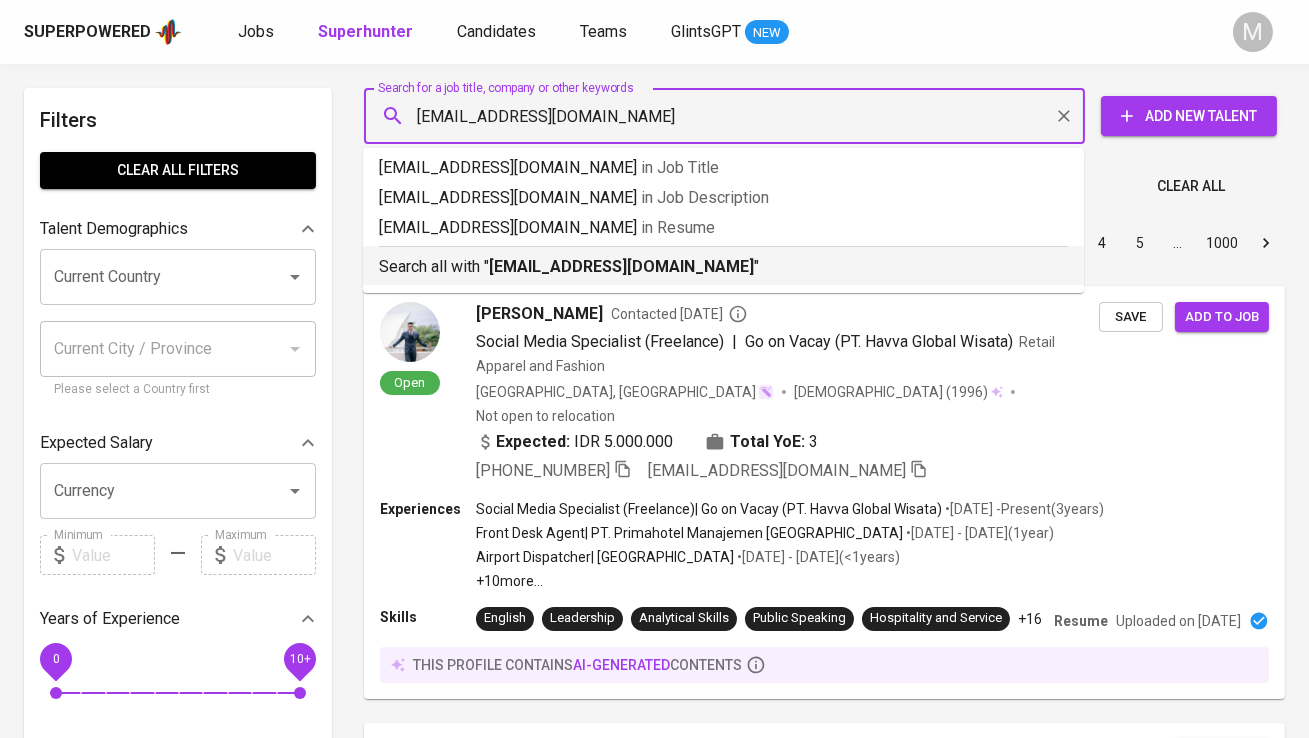 type 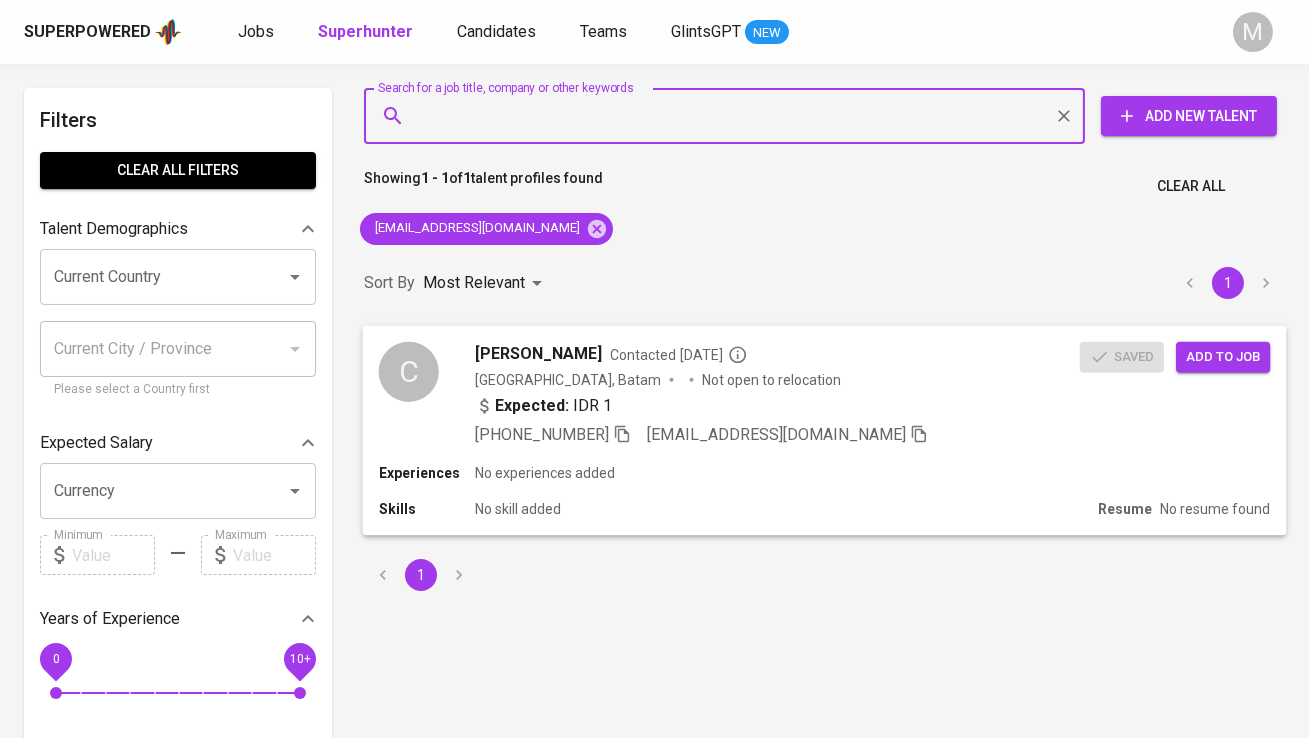 click on "Add to job" at bounding box center (1223, 356) 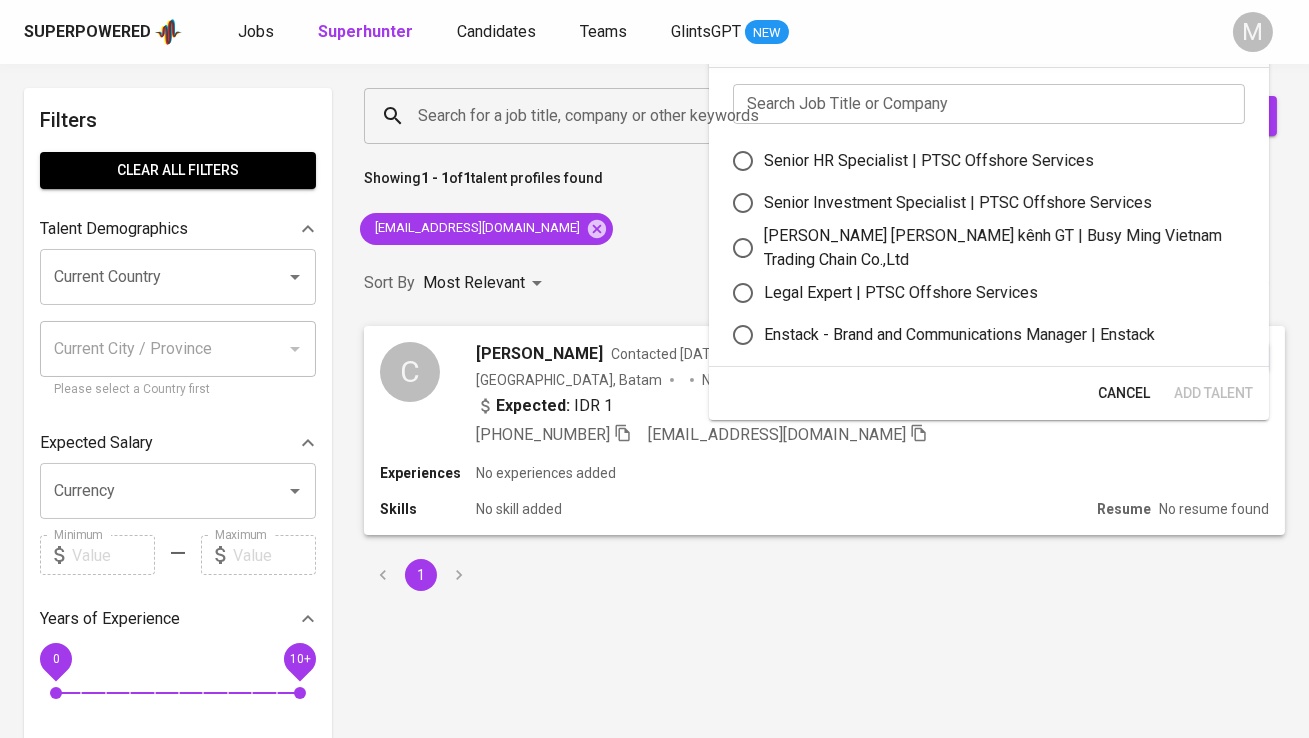 click at bounding box center [989, 104] 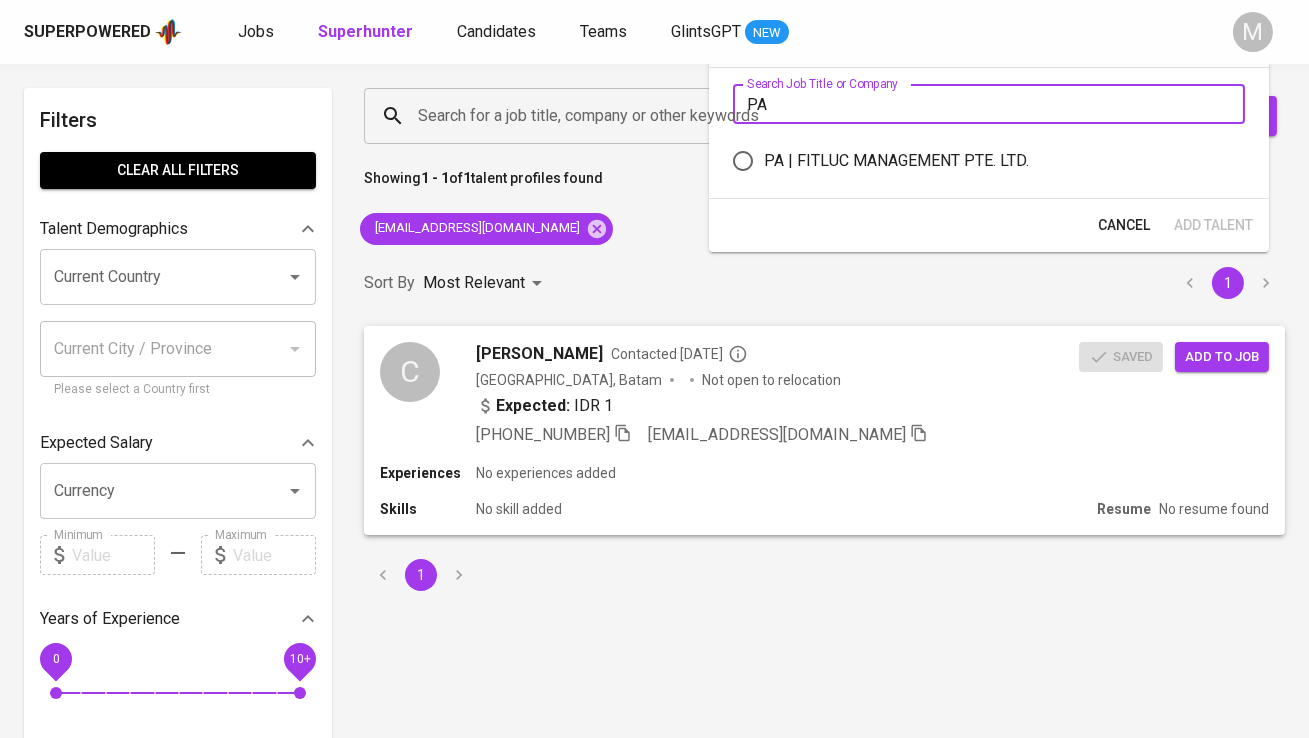 type on "PA" 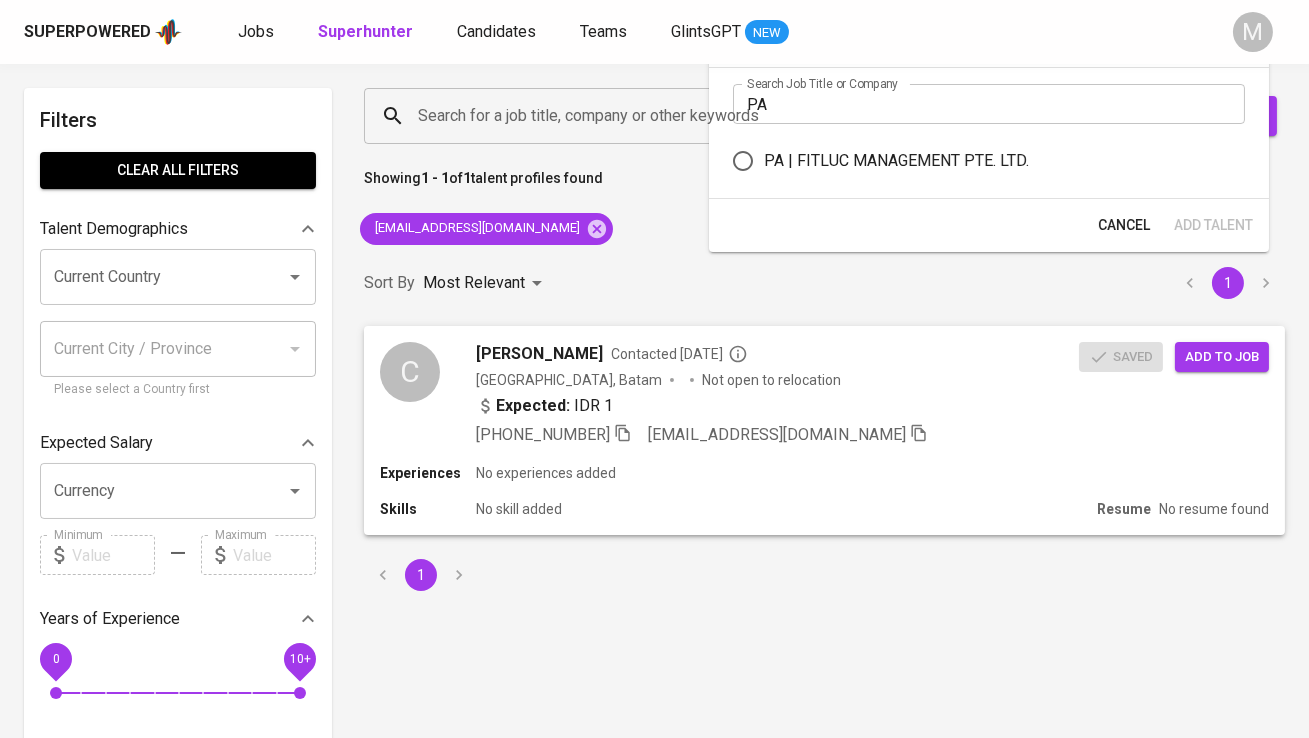 click on "PA | FITLUC MANAGEMENT PTE. LTD." at bounding box center [896, 161] 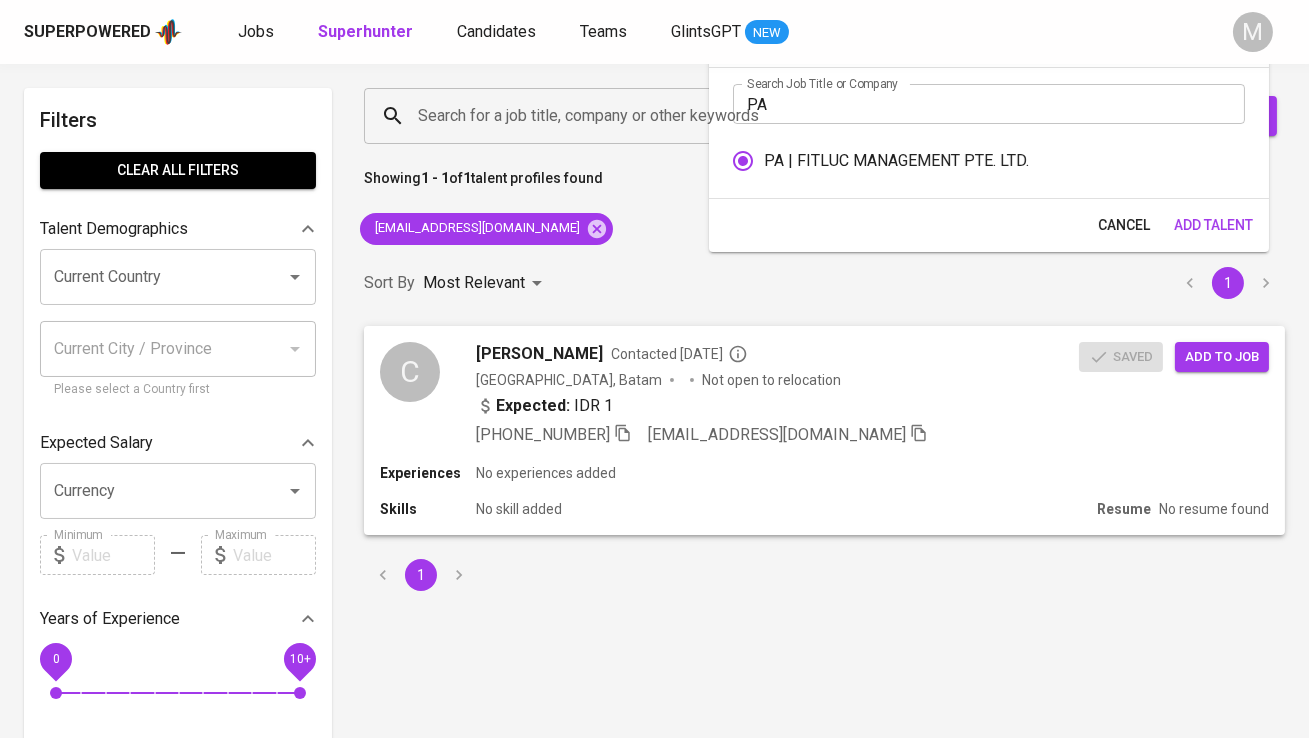 click on "Add Talent" at bounding box center [1213, 225] 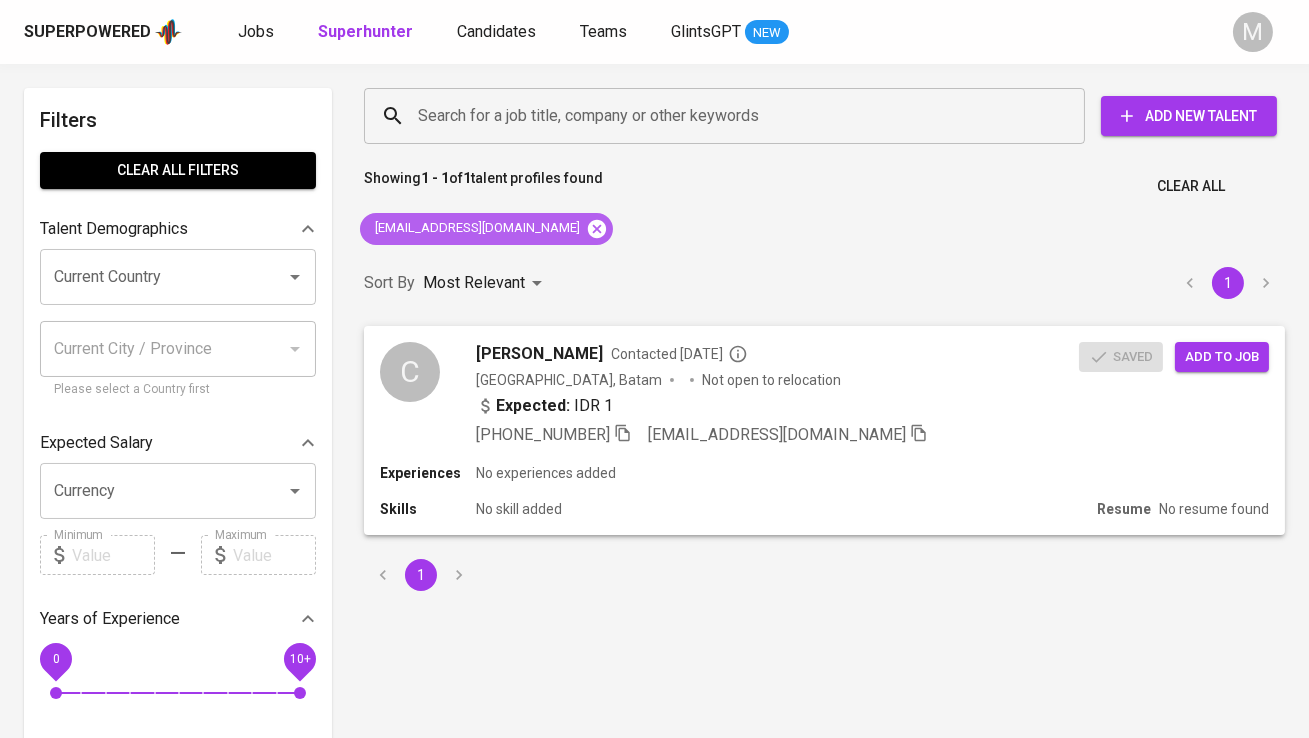 click 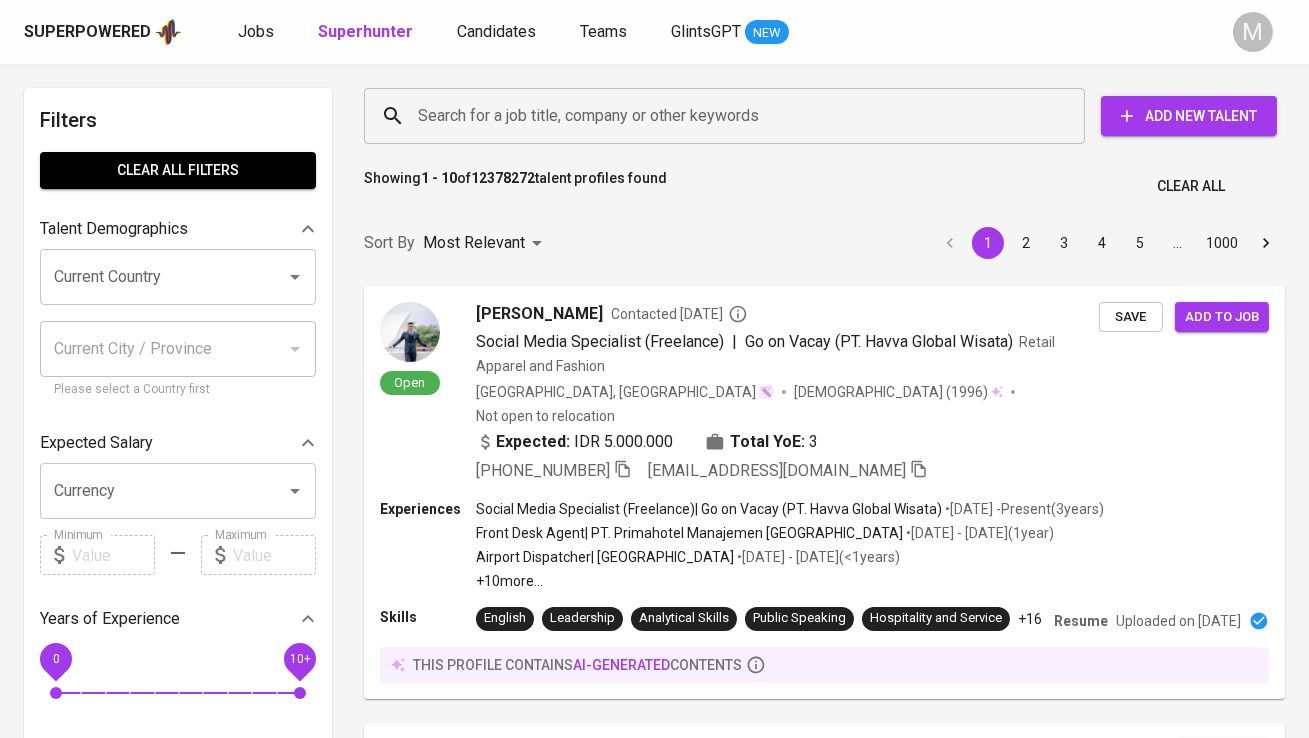 click on "Search for a job title, company or other keywords" at bounding box center [729, 116] 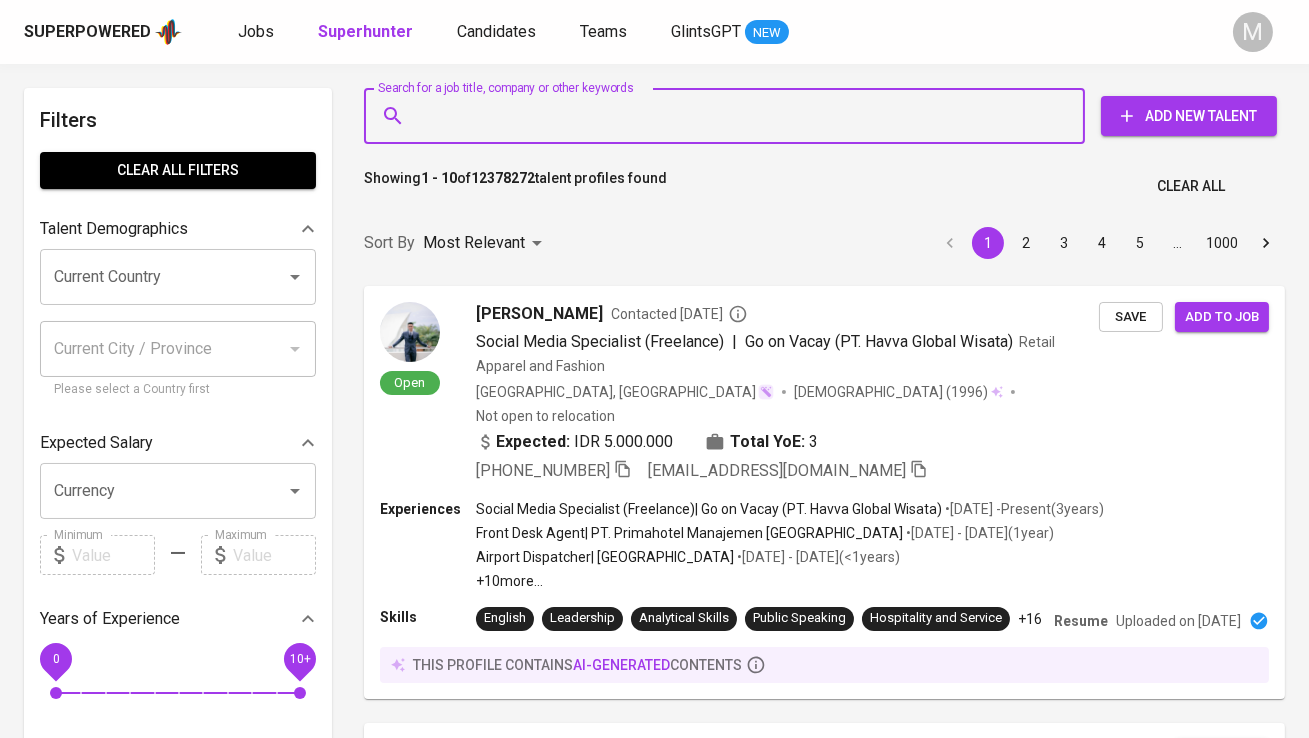 paste on "merrxcliaw88@gmail.com" 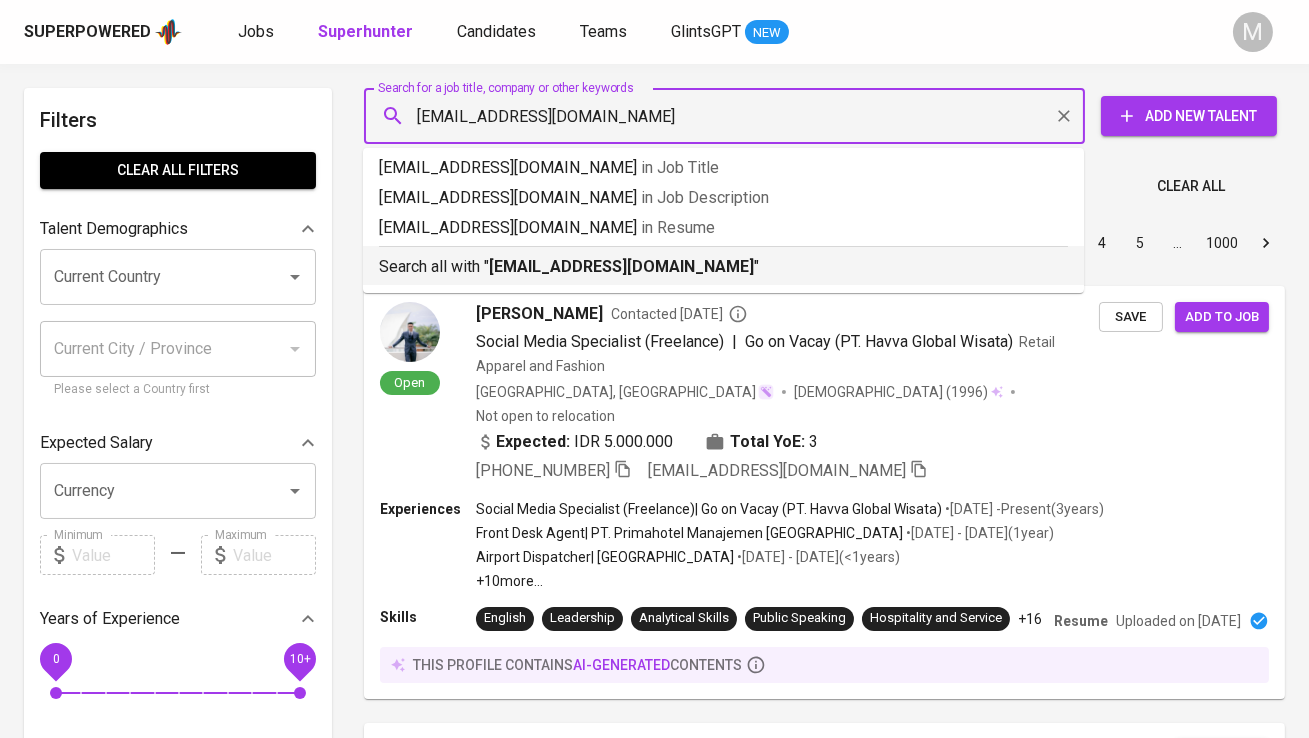 drag, startPoint x: 556, startPoint y: 264, endPoint x: 992, endPoint y: 283, distance: 436.4138 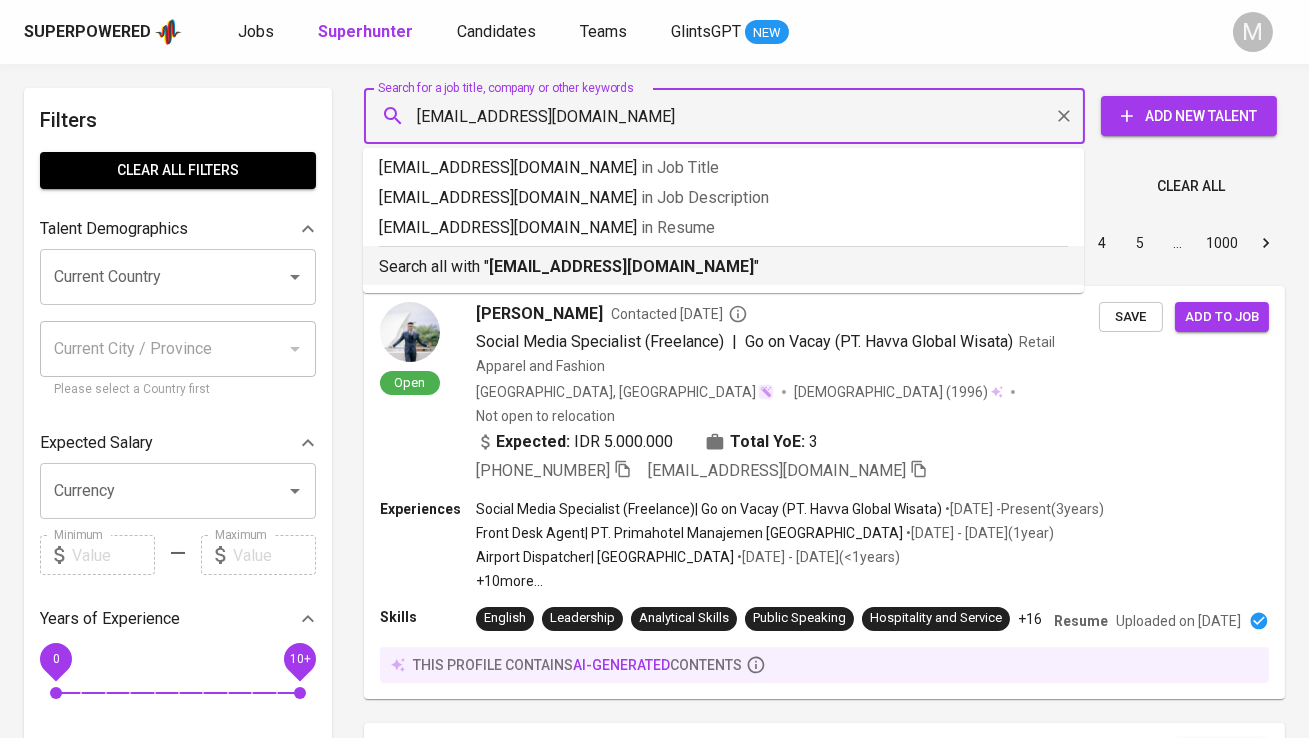 type 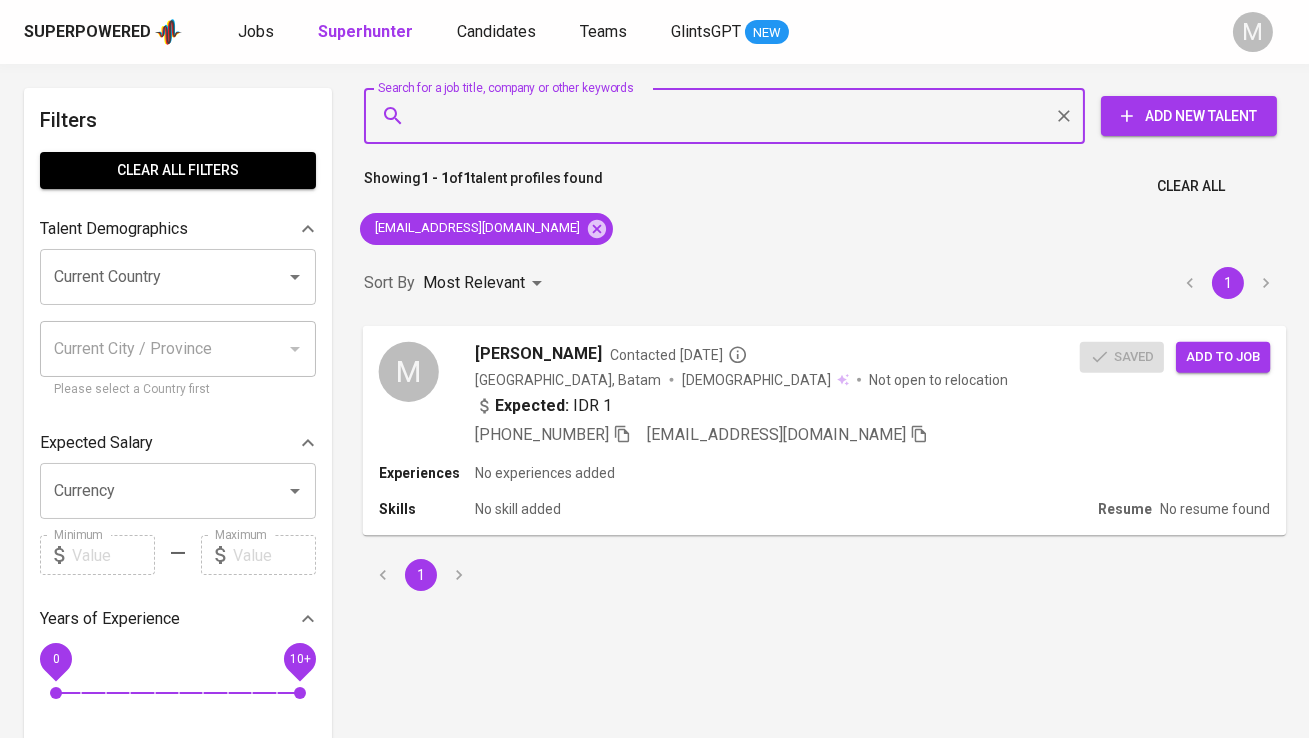click on "Add to job" at bounding box center (1223, 356) 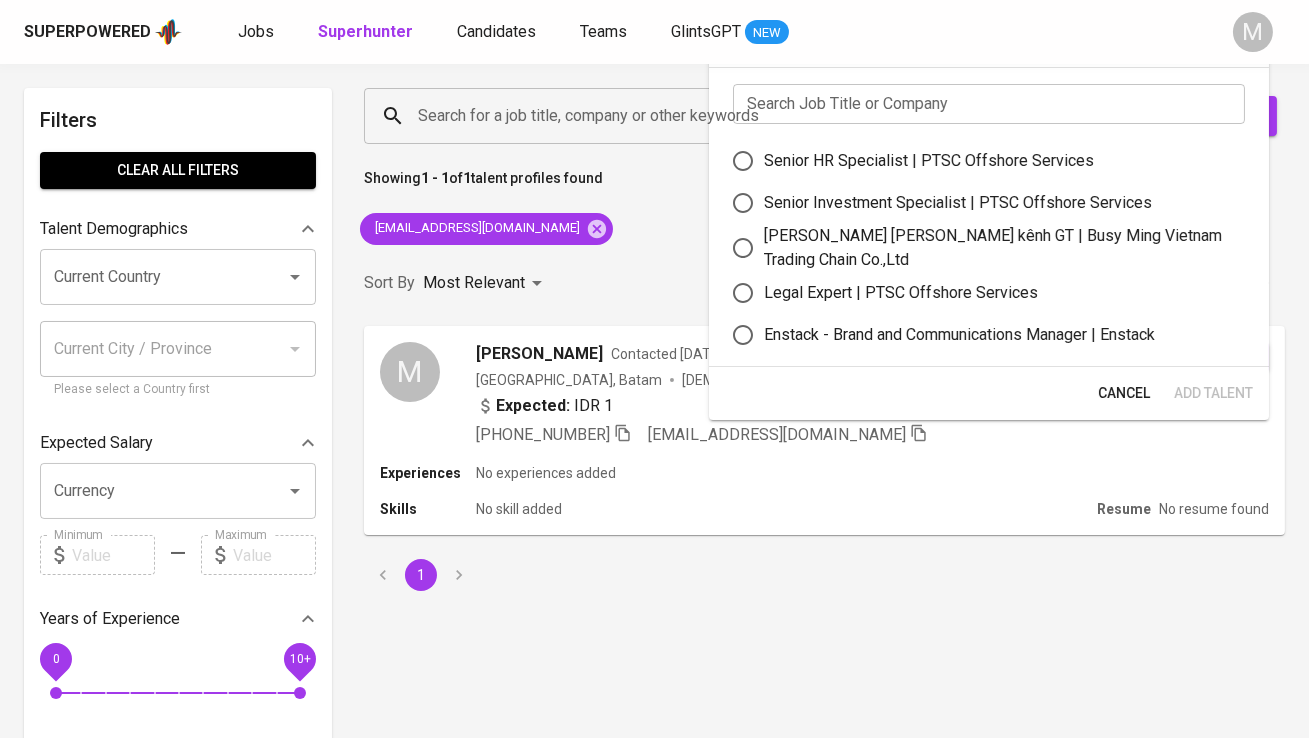 click at bounding box center [989, 104] 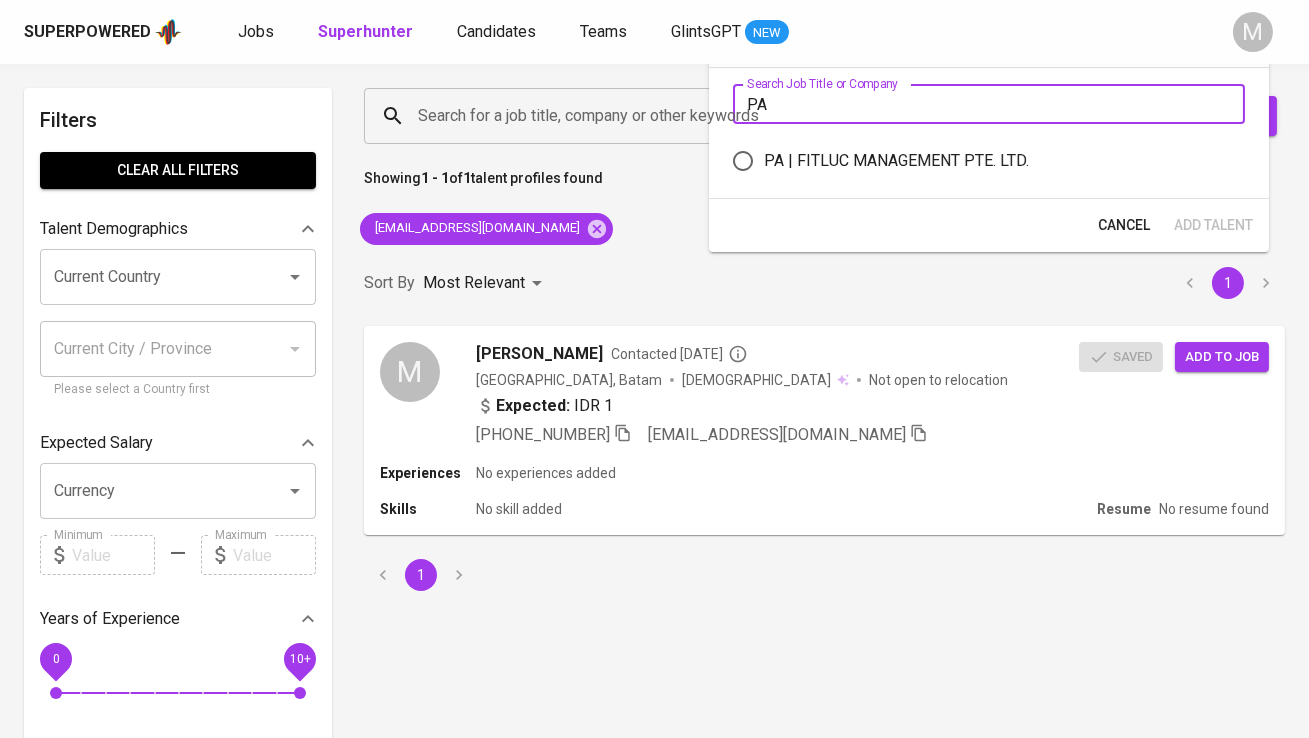 type on "PA" 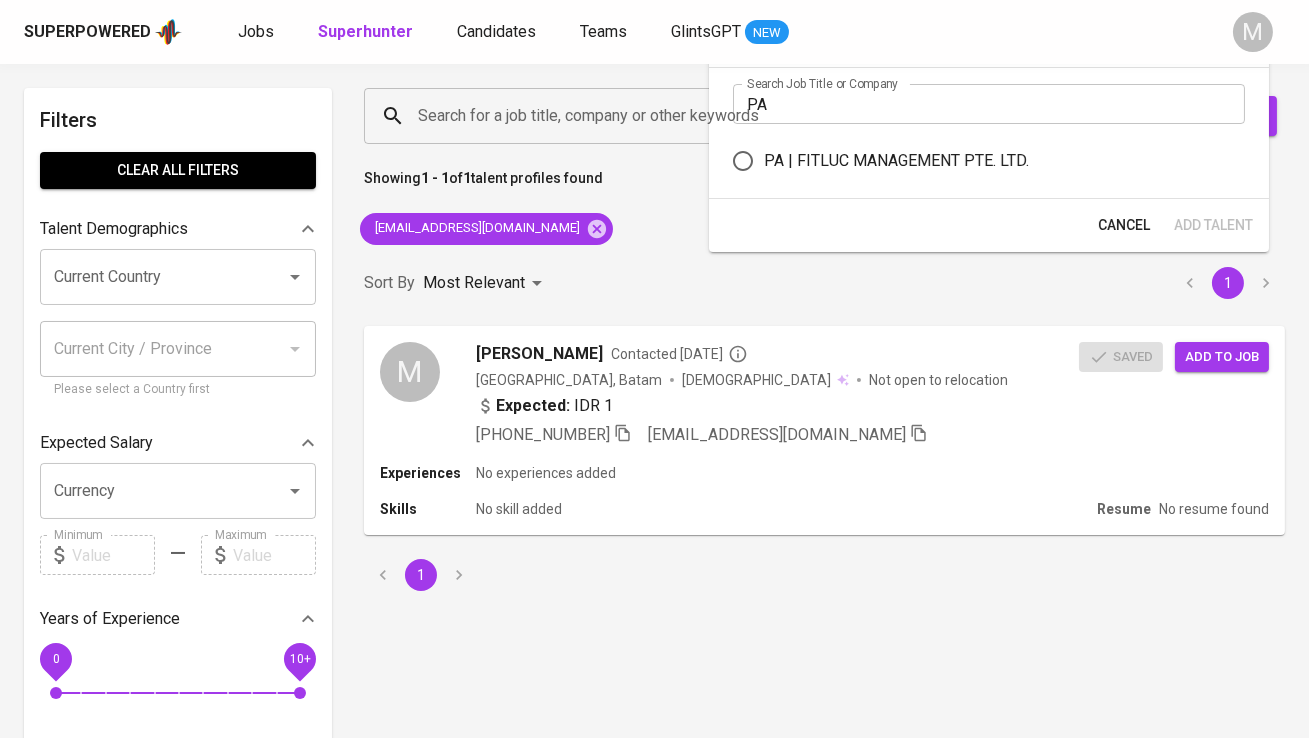 click on "PA | FITLUC MANAGEMENT PTE. LTD." at bounding box center (896, 161) 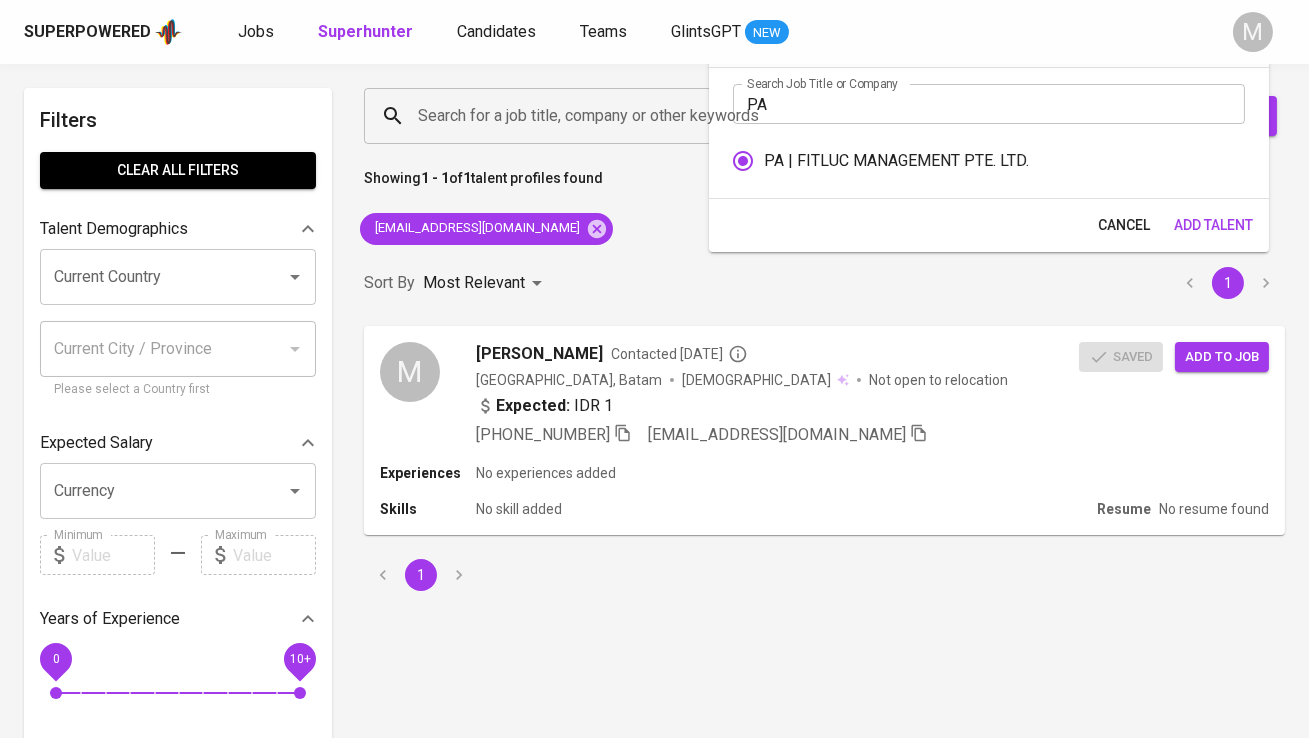 click on "Add Talent" at bounding box center (1213, 225) 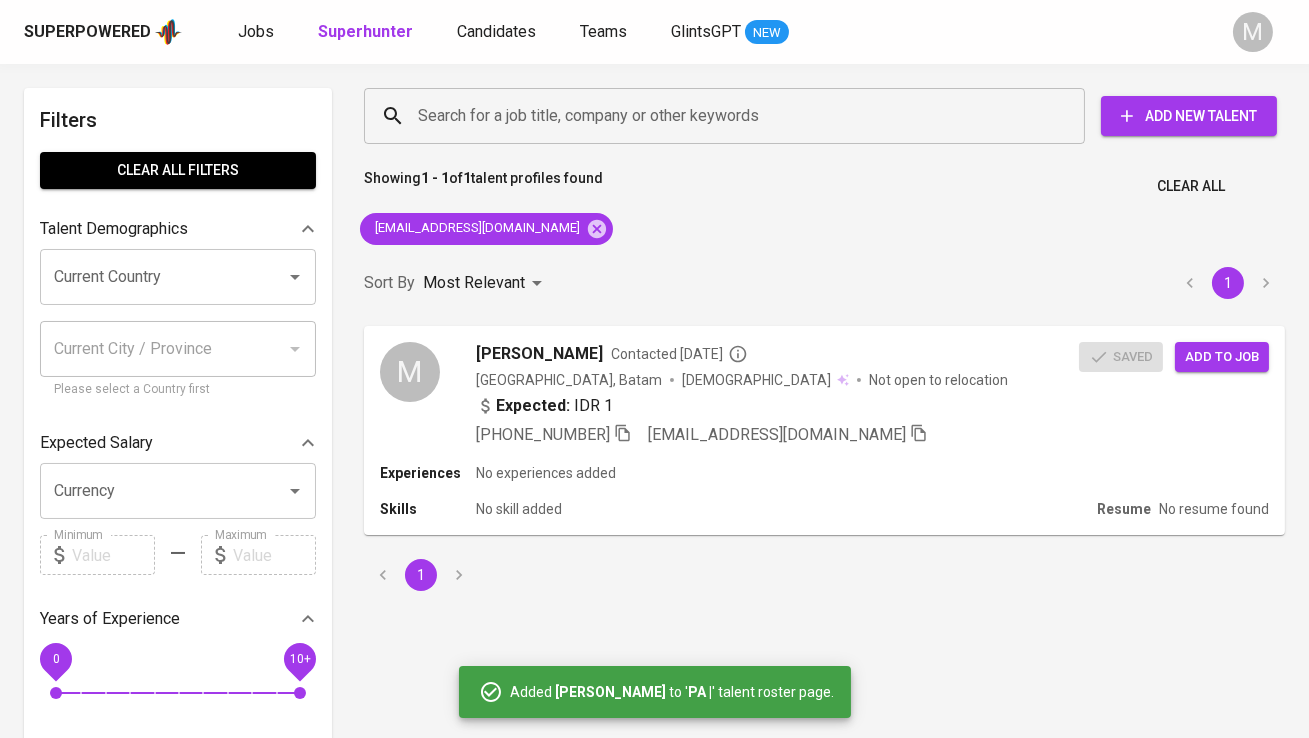 click on "Superpowered Jobs   Superhunter   Candidates   Teams   GlintsGPT   NEW" at bounding box center (622, 32) 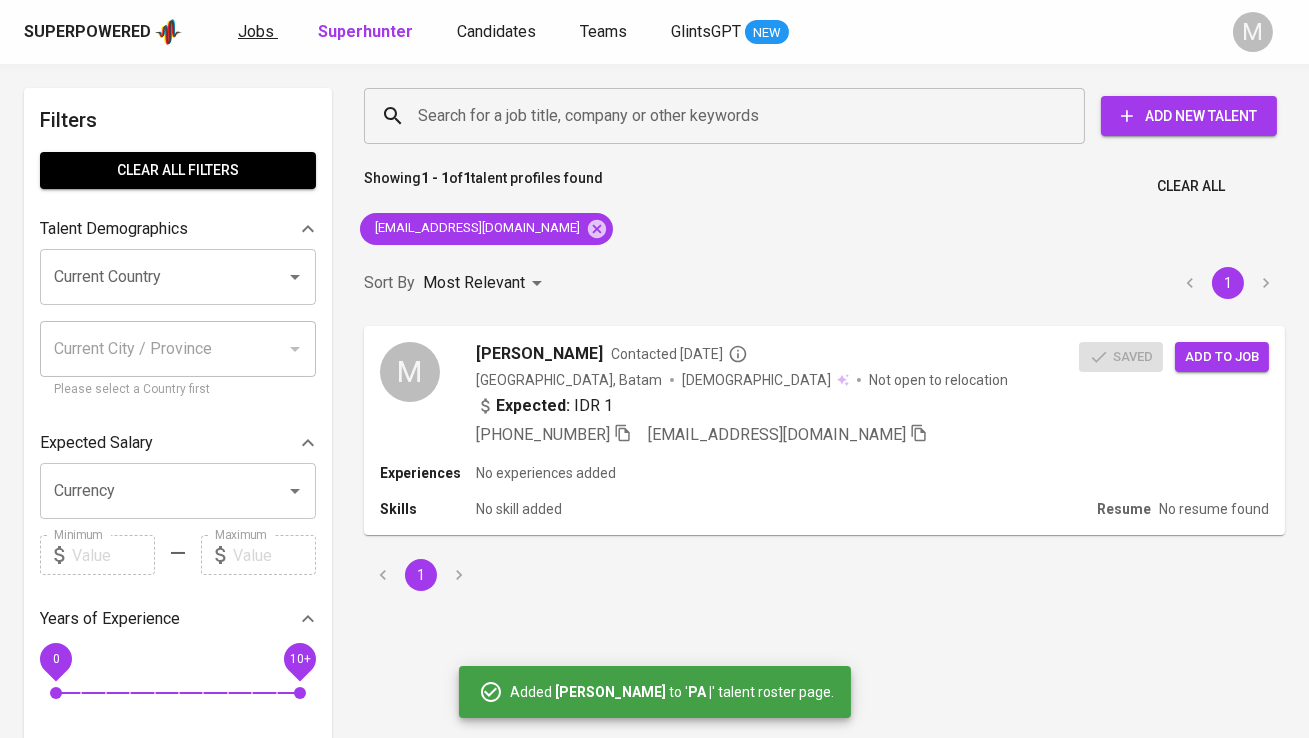 click on "Jobs" at bounding box center (256, 31) 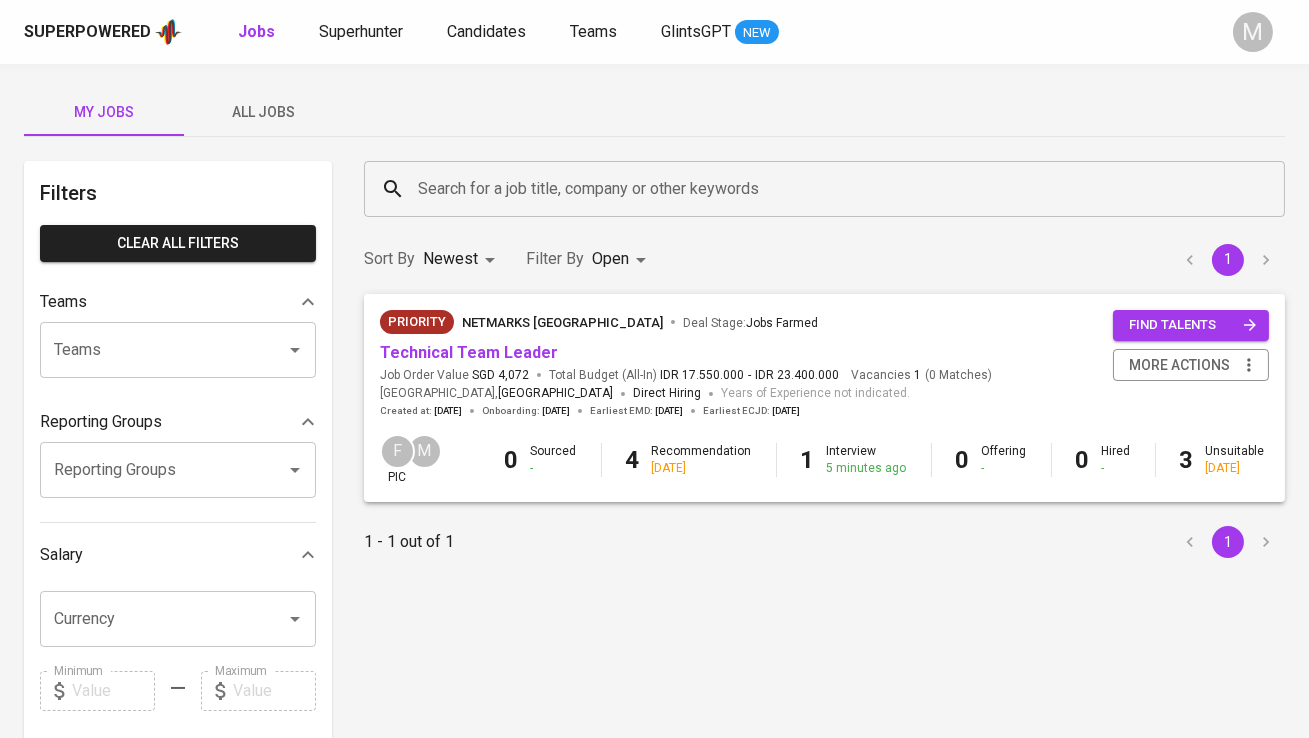 click on "All Jobs" at bounding box center [264, 112] 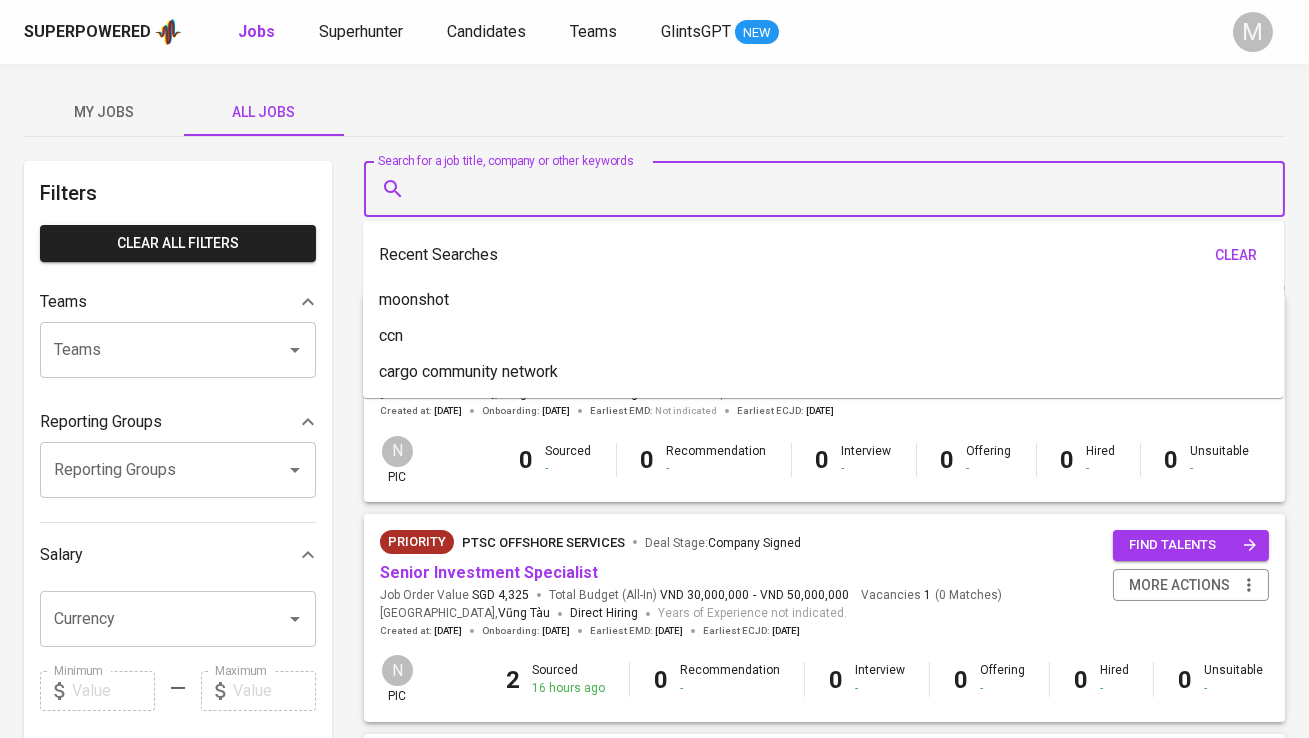 click on "Search for a job title, company or other keywords" at bounding box center [829, 189] 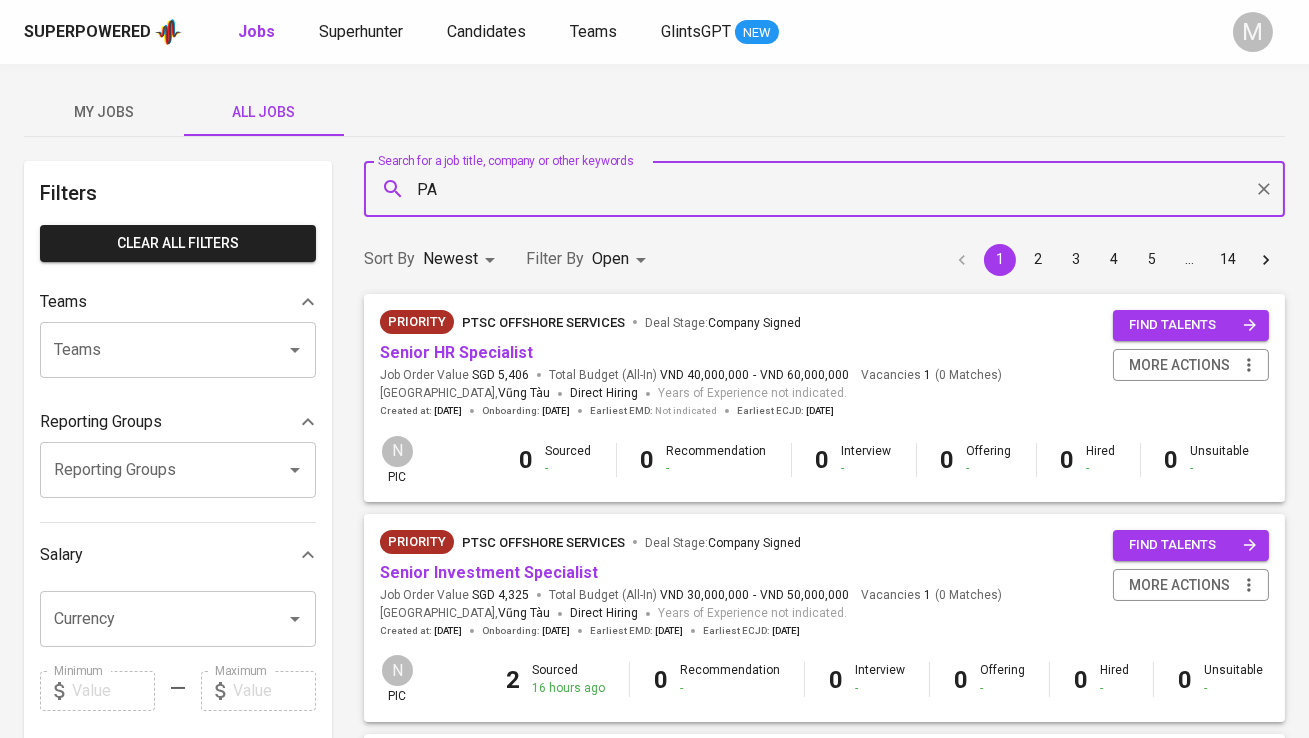 type on "PA" 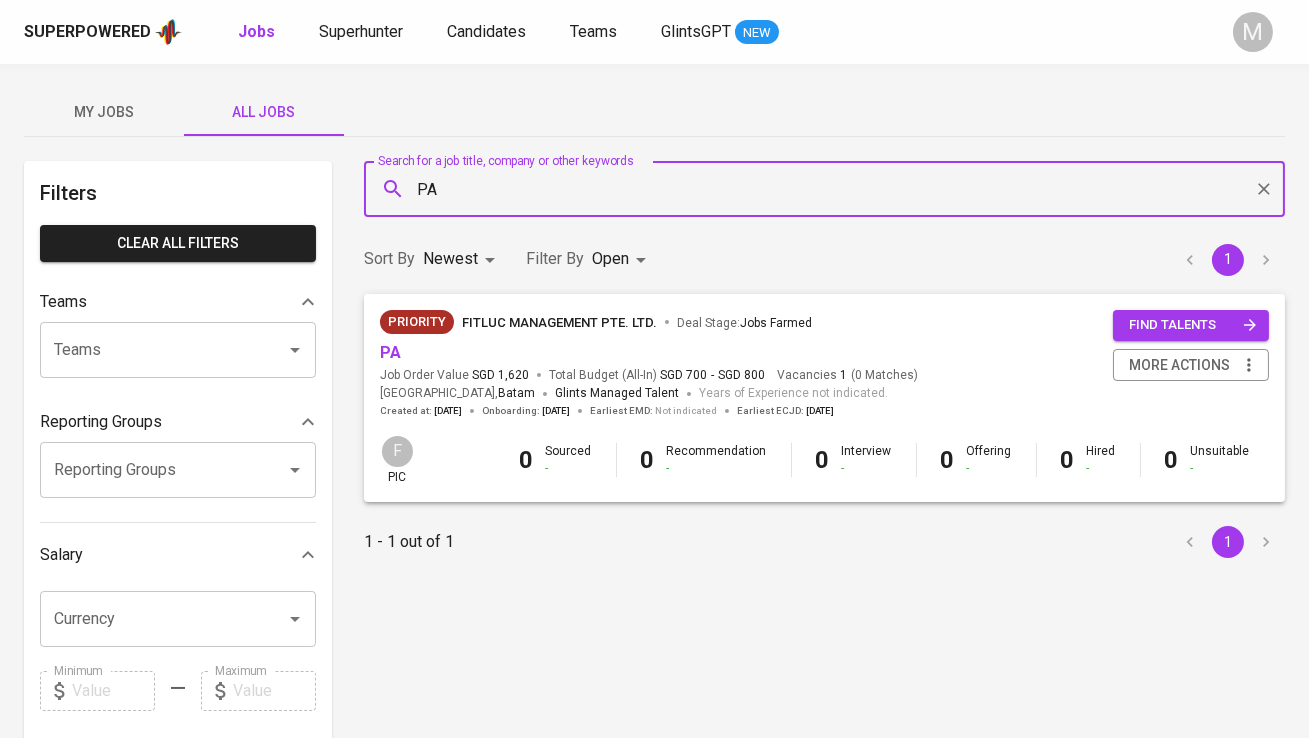 click on "PA" at bounding box center [390, 353] 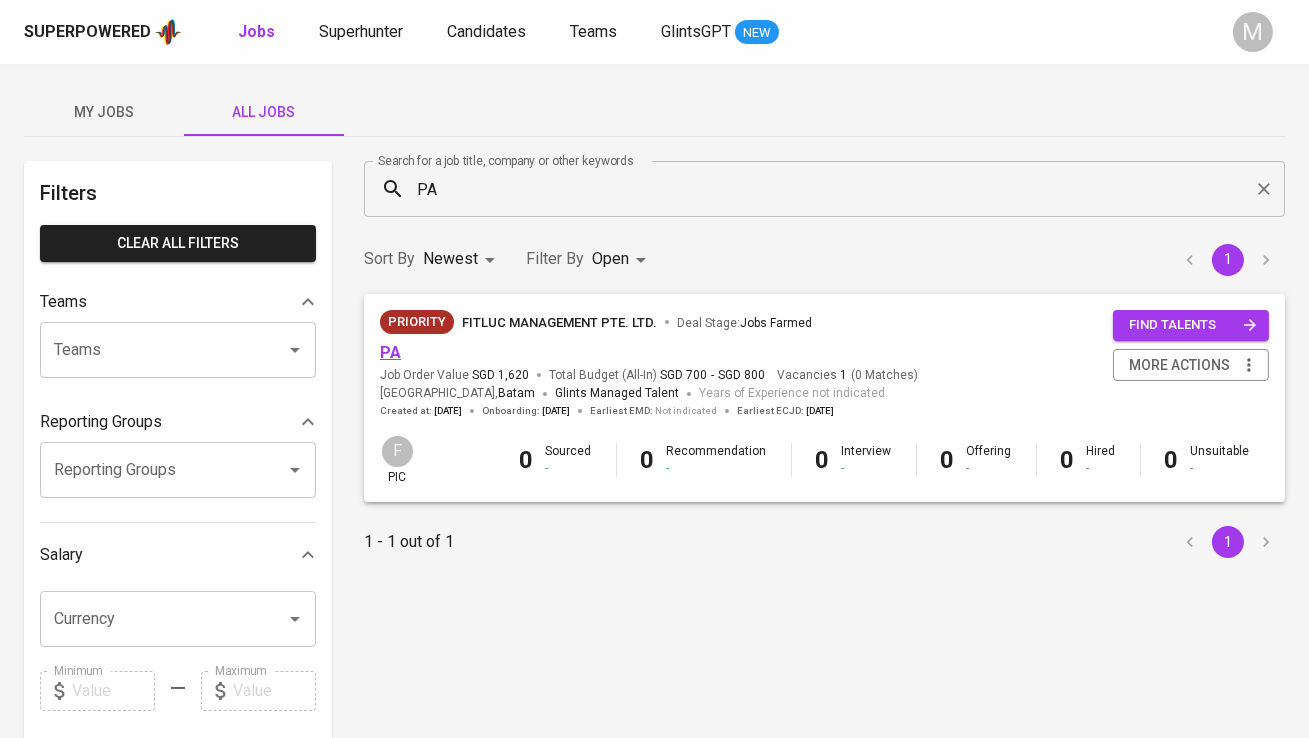 click on "PA" at bounding box center [390, 352] 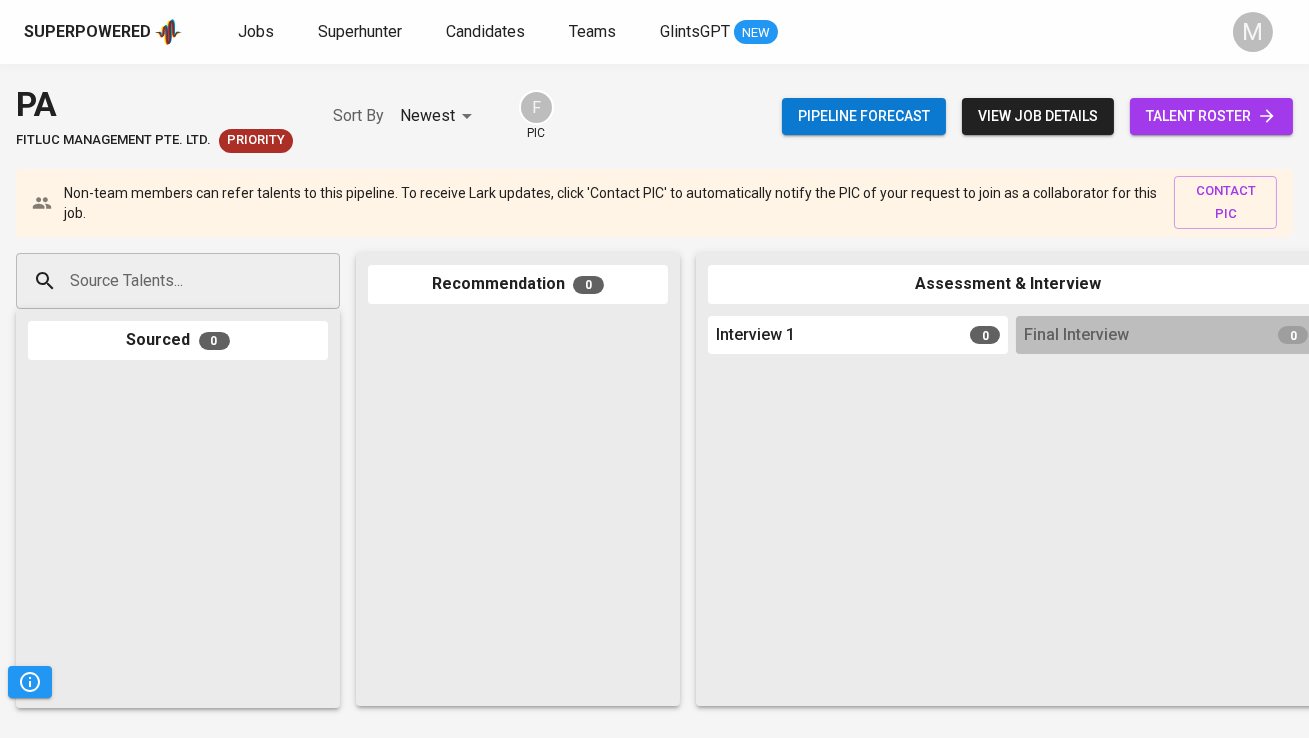 click on "talent roster" at bounding box center (1211, 116) 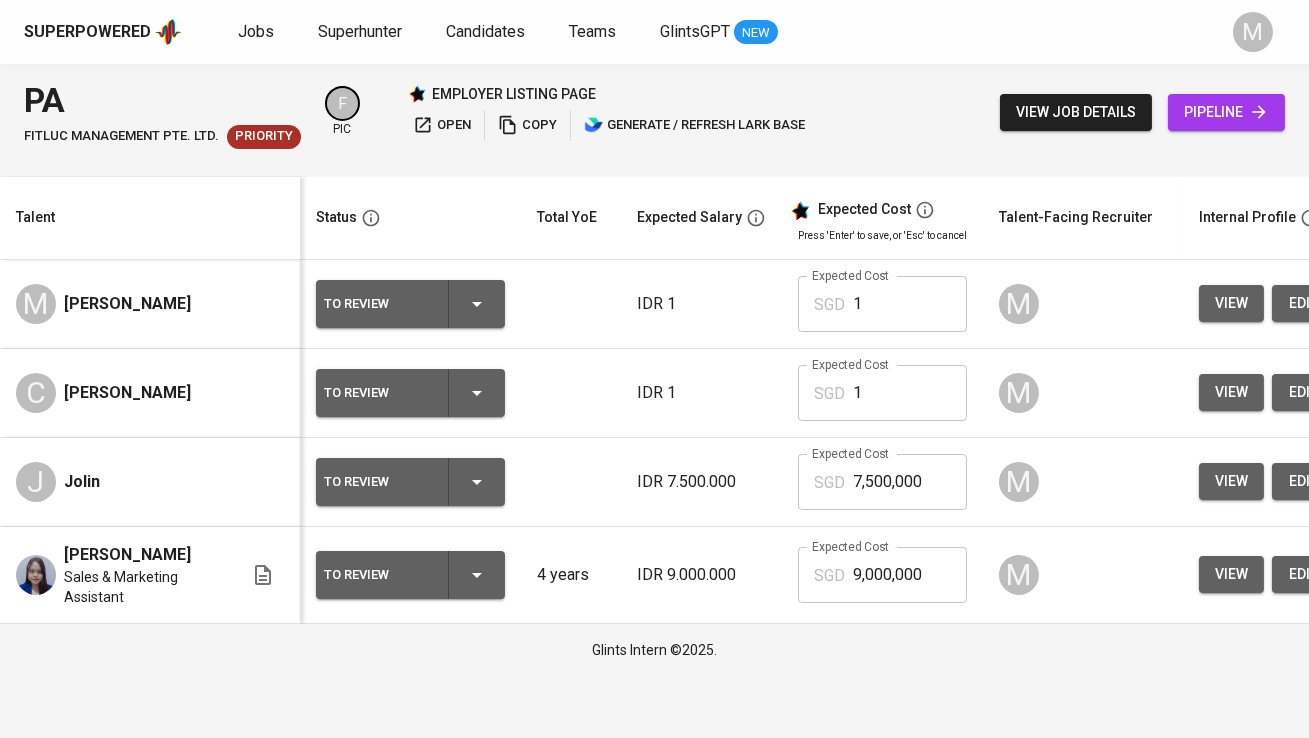 scroll, scrollTop: 0, scrollLeft: 47, axis: horizontal 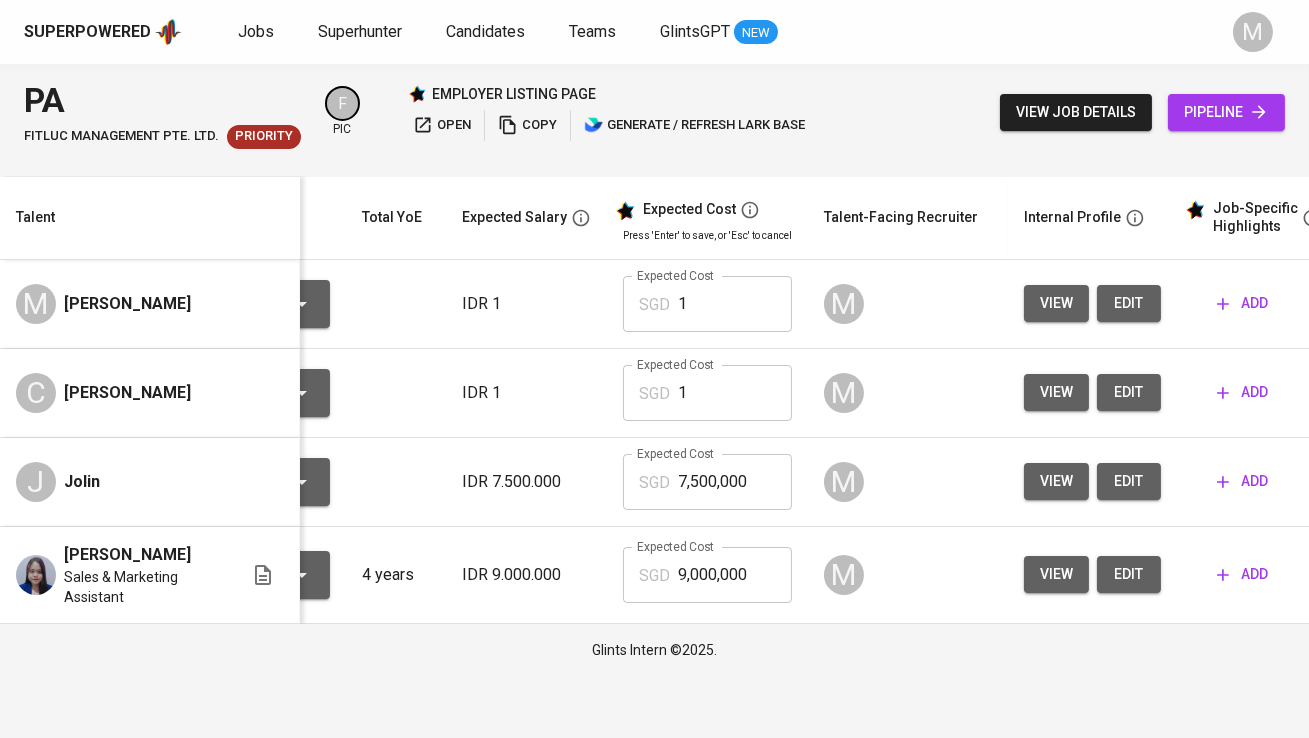 click on "add" at bounding box center (1242, 303) 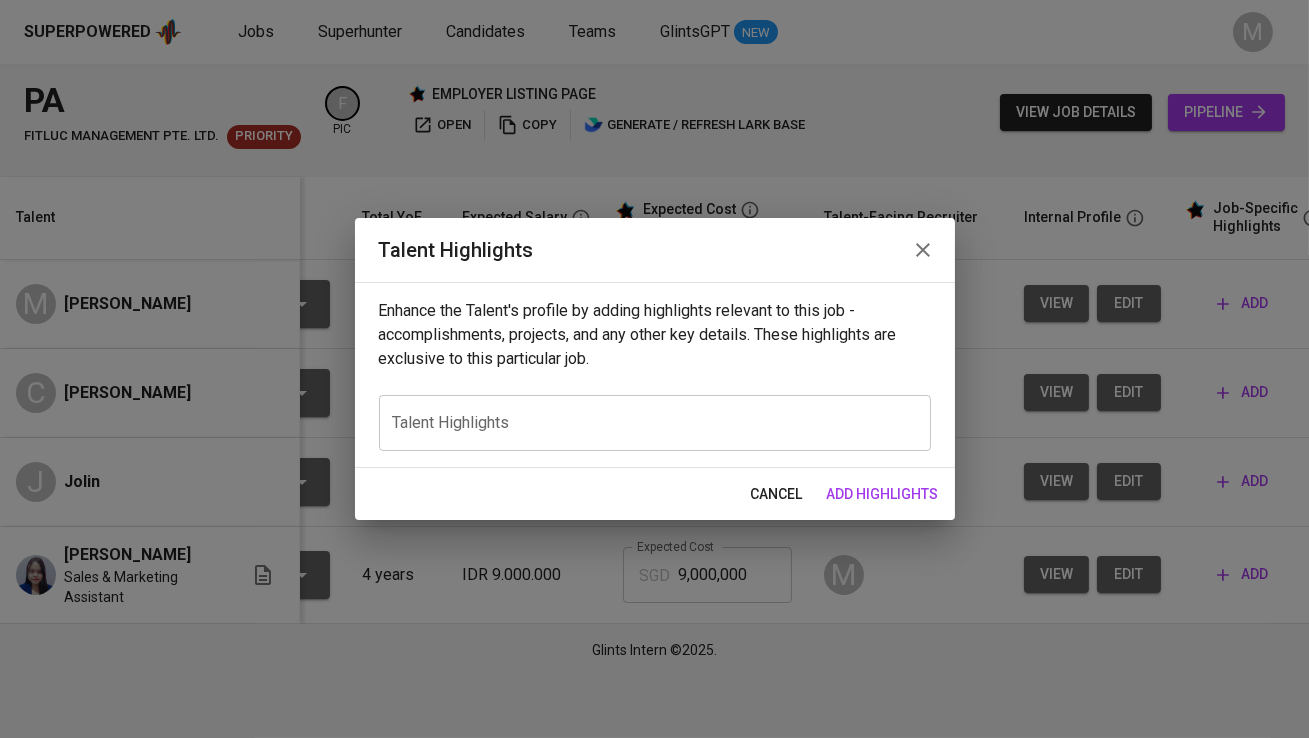 click on "x Talent Highlights" at bounding box center (655, 423) 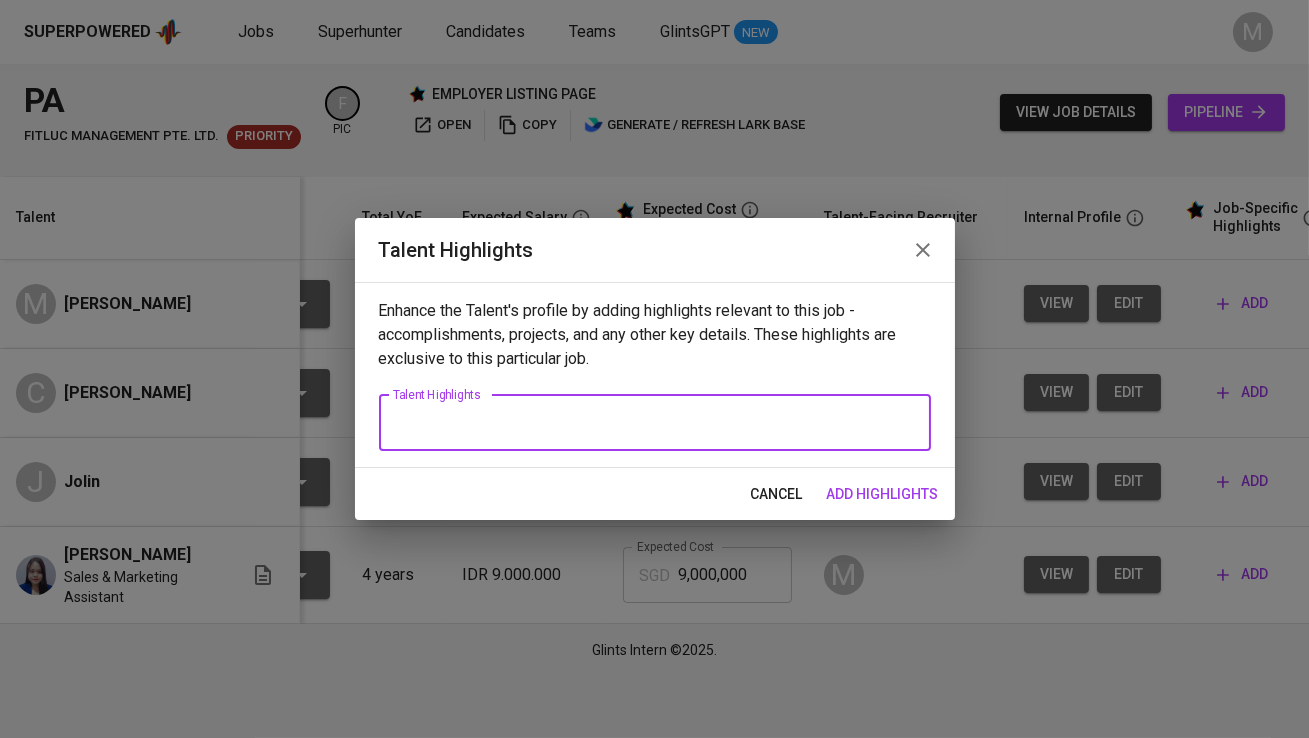 paste on "Meryta is an adaptable professional with experience in customer service, HR, business operations, and hospitality. She began her career in the F&B industry at reputable hotels like Beverly, Travelodge, and Batam Marriott, where she provided VIP service, managed events, and upheld high service standards.
She later transitioned into corporate roles, joining Oriental Group as a Customer Service Representative before being promoted to Head of Customer Service, leading a 30-person team, optimizing workflows, and improving resolution times. At YB Tech Solutions, she handled employee relations, recruitment, and office operations, including setting up a new branch from scratch.
Fluent in Indonesian, conversational in English, and with basic Mandarin skills, Meryta brings valuable multilingual capability." 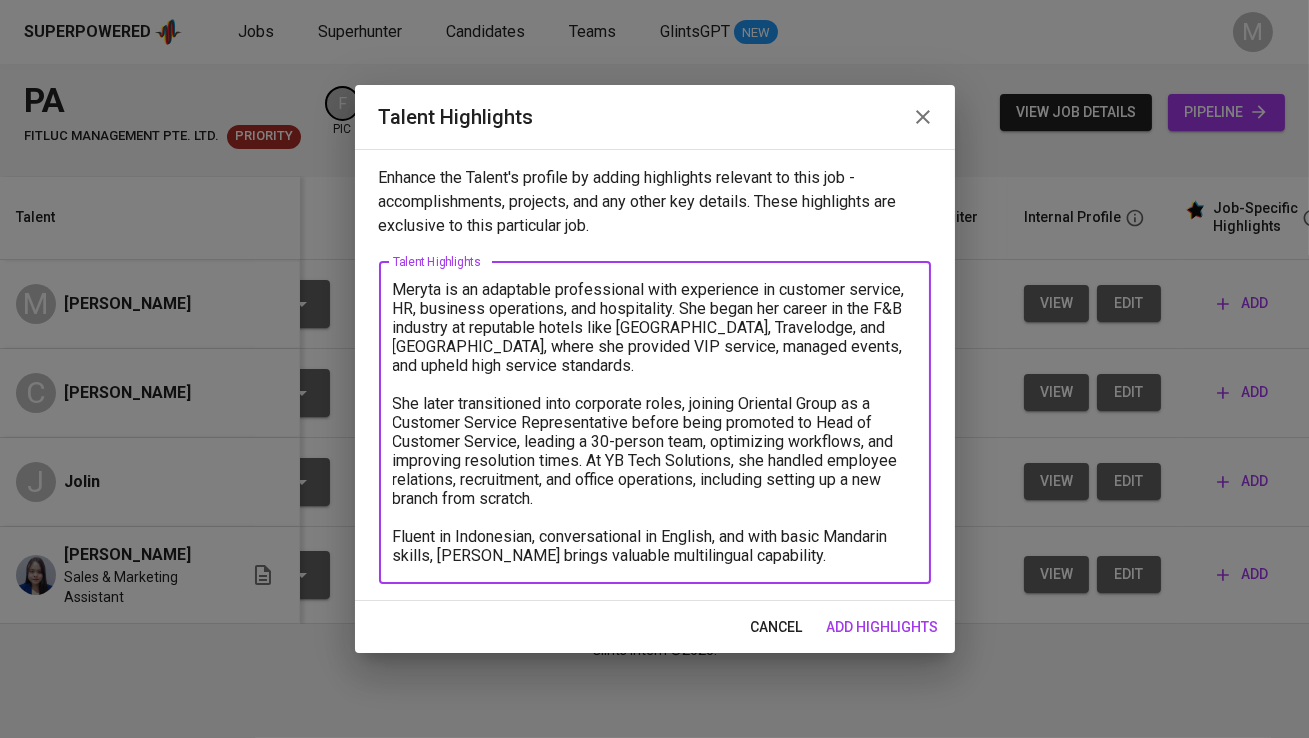 type on "Meryta is an adaptable professional with experience in customer service, HR, business operations, and hospitality. She began her career in the F&B industry at reputable hotels like Beverly, Travelodge, and Batam Marriott, where she provided VIP service, managed events, and upheld high service standards.
She later transitioned into corporate roles, joining Oriental Group as a Customer Service Representative before being promoted to Head of Customer Service, leading a 30-person team, optimizing workflows, and improving resolution times. At YB Tech Solutions, she handled employee relations, recruitment, and office operations, including setting up a new branch from scratch.
Fluent in Indonesian, conversational in English, and with basic Mandarin skills, Meryta brings valuable multilingual capability." 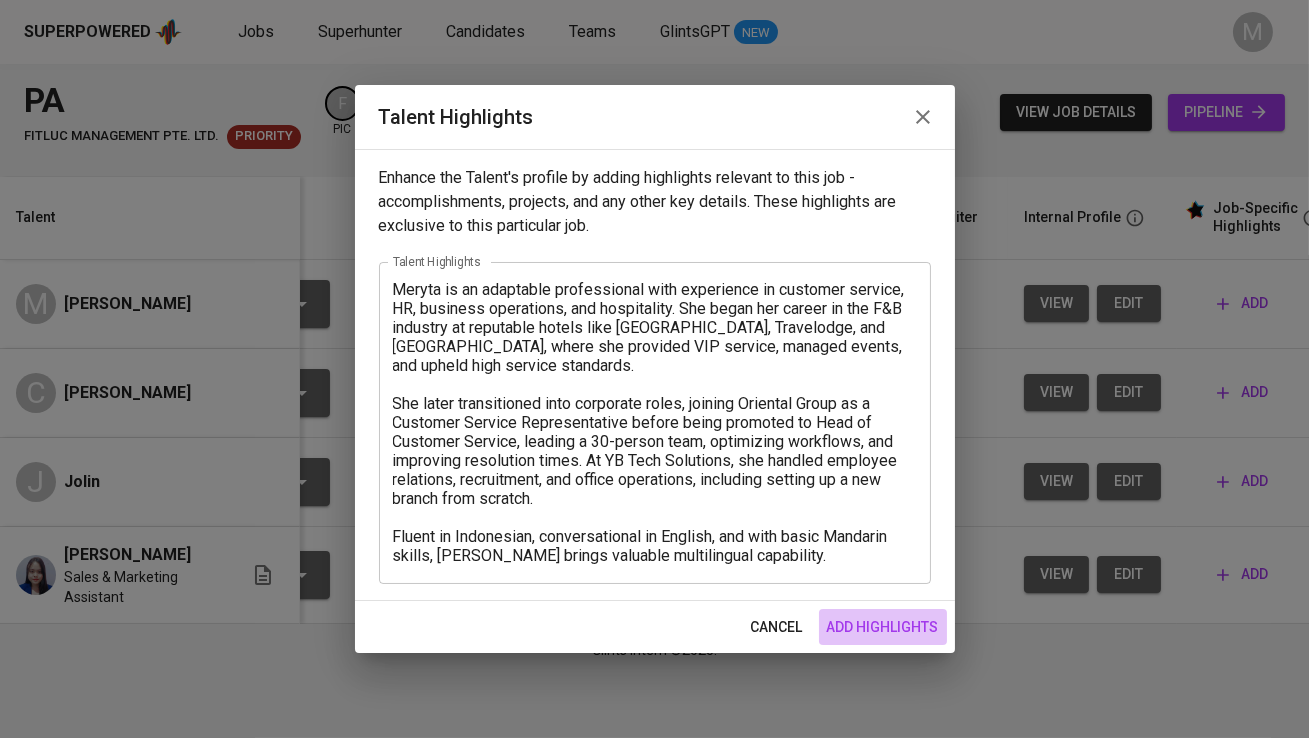 click on "add highlights" at bounding box center [883, 627] 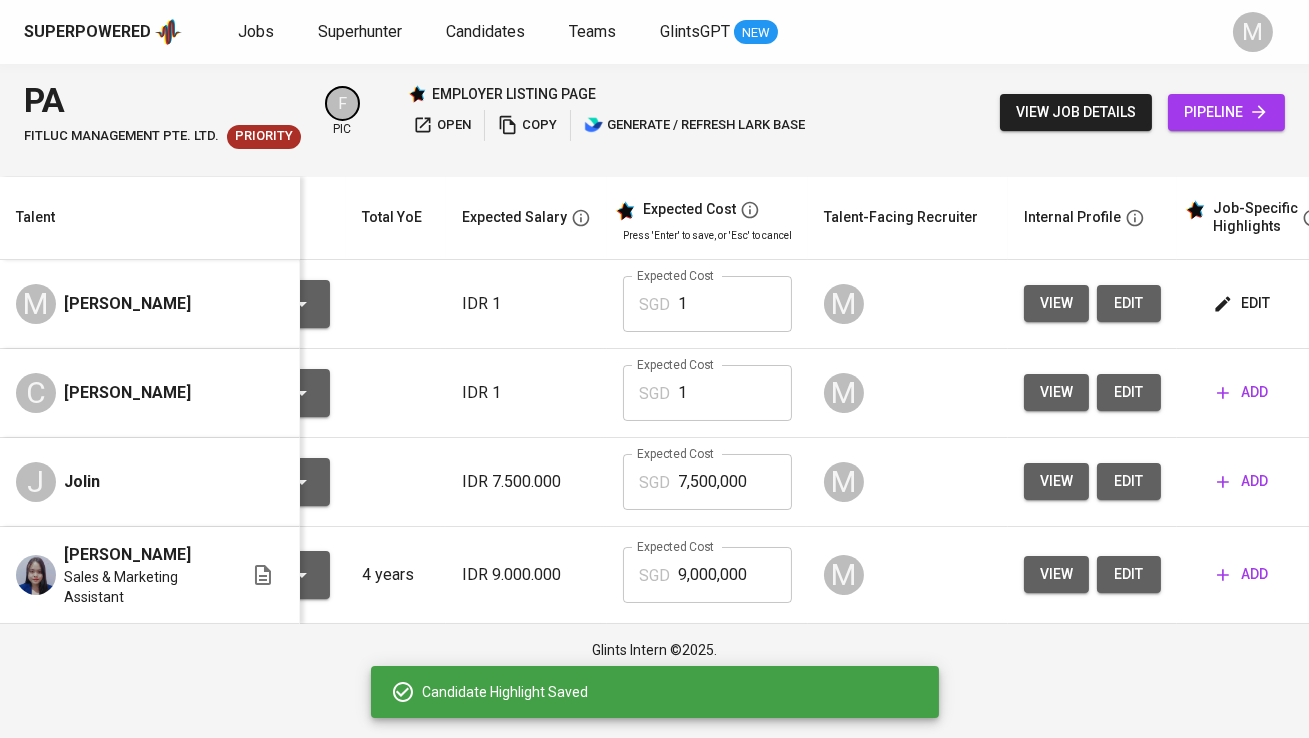 scroll, scrollTop: 0, scrollLeft: 0, axis: both 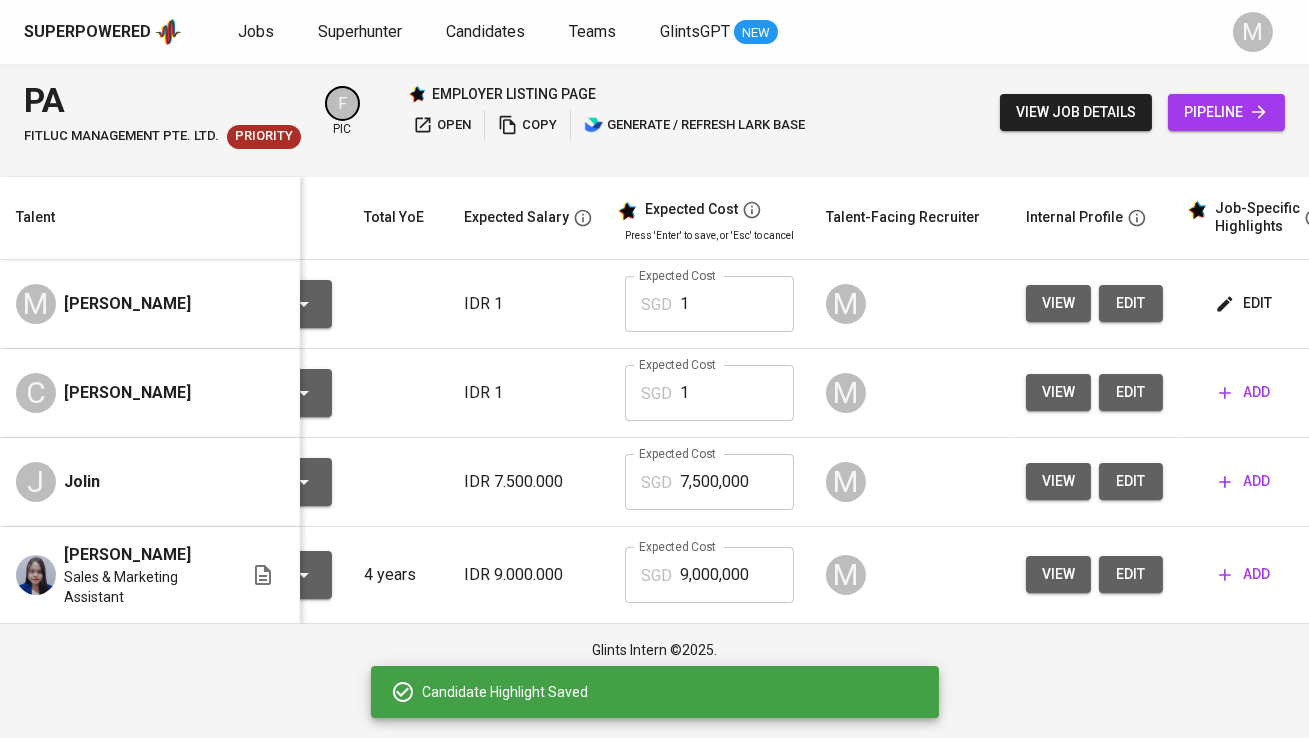 click on "edit" at bounding box center [1131, 303] 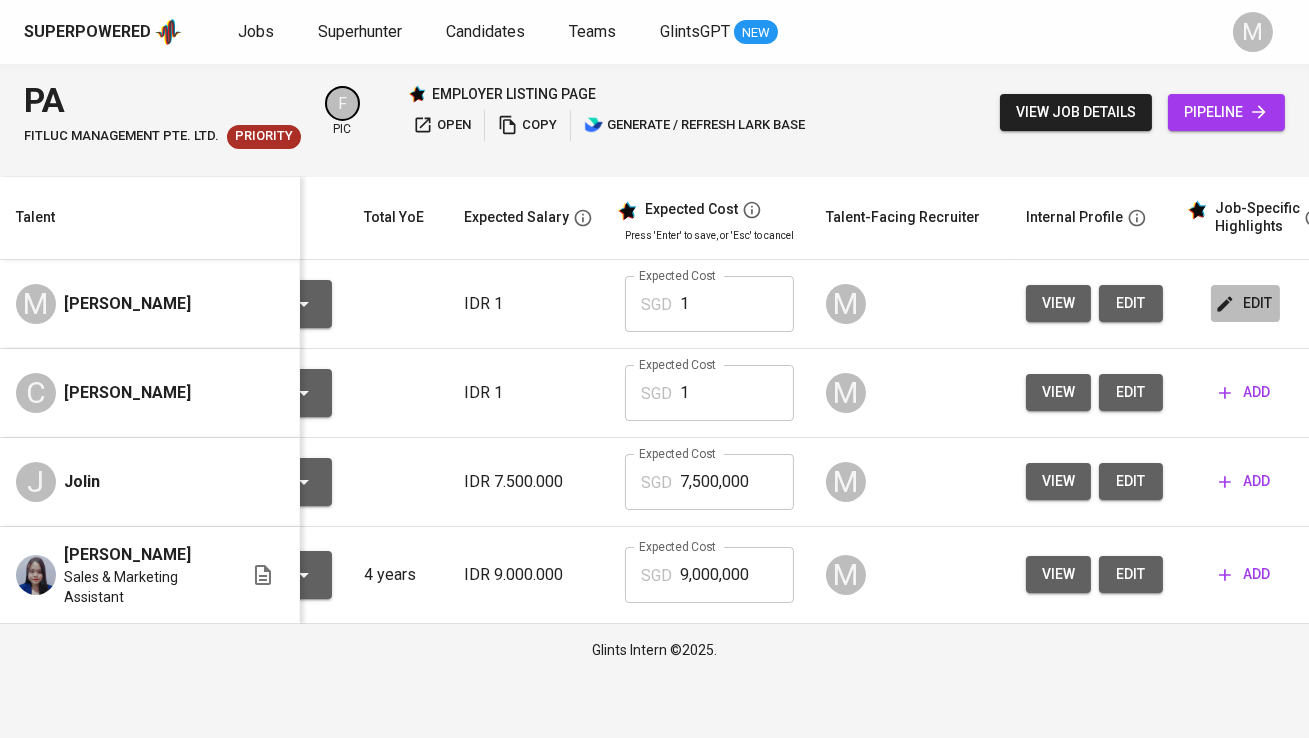 click on "edit" at bounding box center (1245, 303) 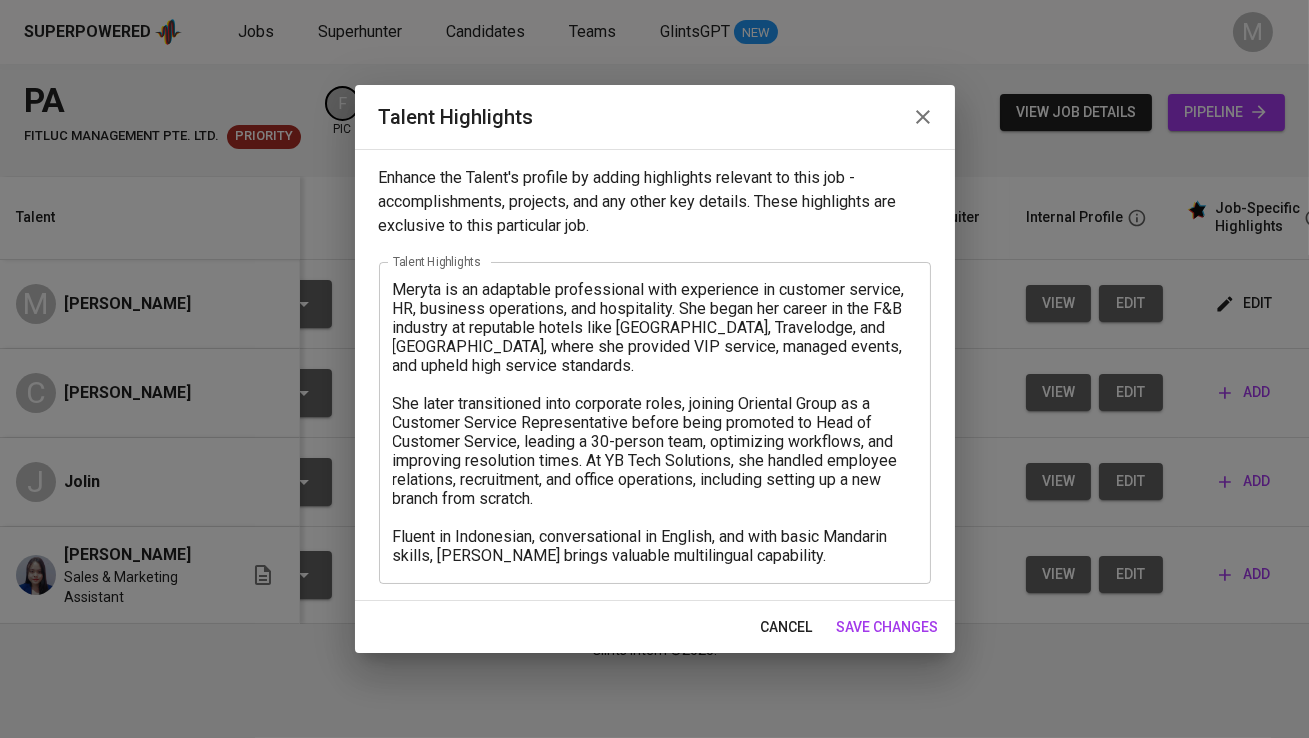 click on "Meryta is an adaptable professional with experience in customer service, HR, business operations, and hospitality. She began her career in the F&B industry at reputable hotels like Beverly, Travelodge, and Batam Marriott, where she provided VIP service, managed events, and upheld high service standards.
She later transitioned into corporate roles, joining Oriental Group as a Customer Service Representative before being promoted to Head of Customer Service, leading a 30-person team, optimizing workflows, and improving resolution times. At YB Tech Solutions, she handled employee relations, recruitment, and office operations, including setting up a new branch from scratch.
Fluent in Indonesian, conversational in English, and with basic Mandarin skills, Meryta brings valuable multilingual capability." at bounding box center [655, 422] 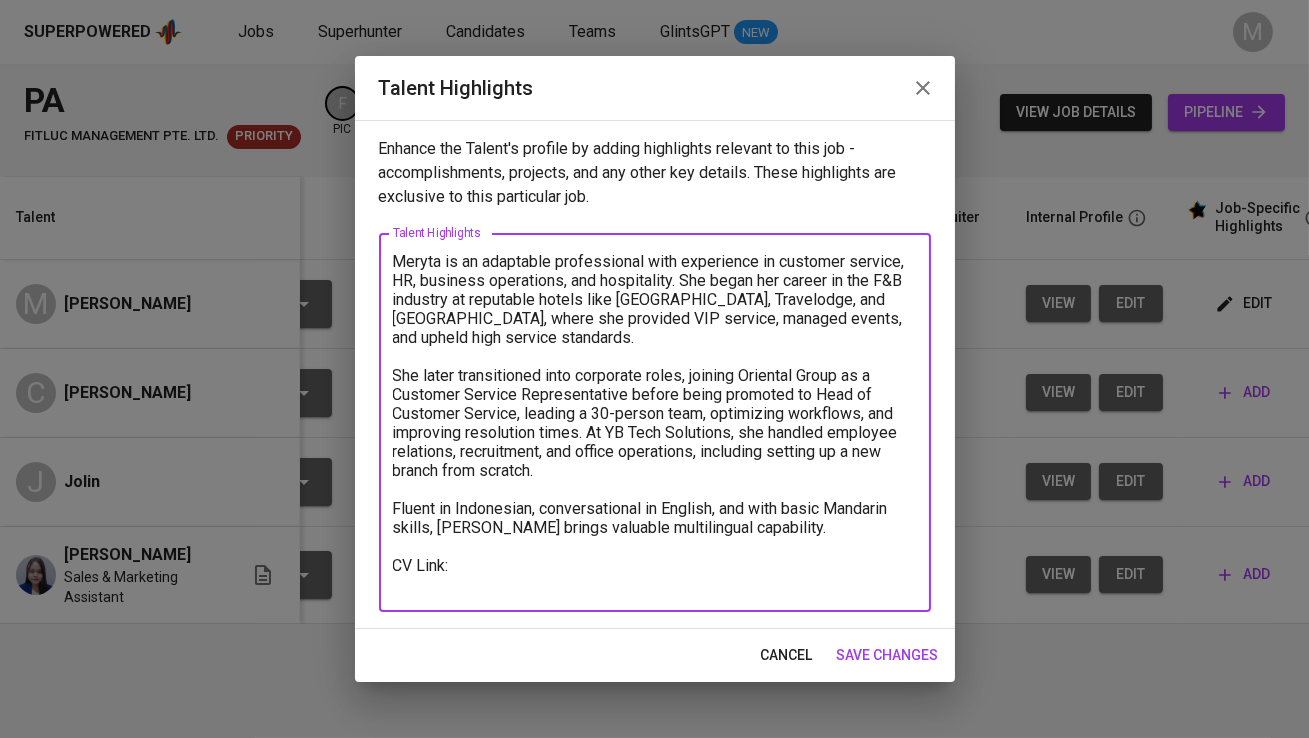paste on "https://glints.sg.larksuite.com/file/IIHMbOenooJZrtx9I07loNKogid?from=from_copylink" 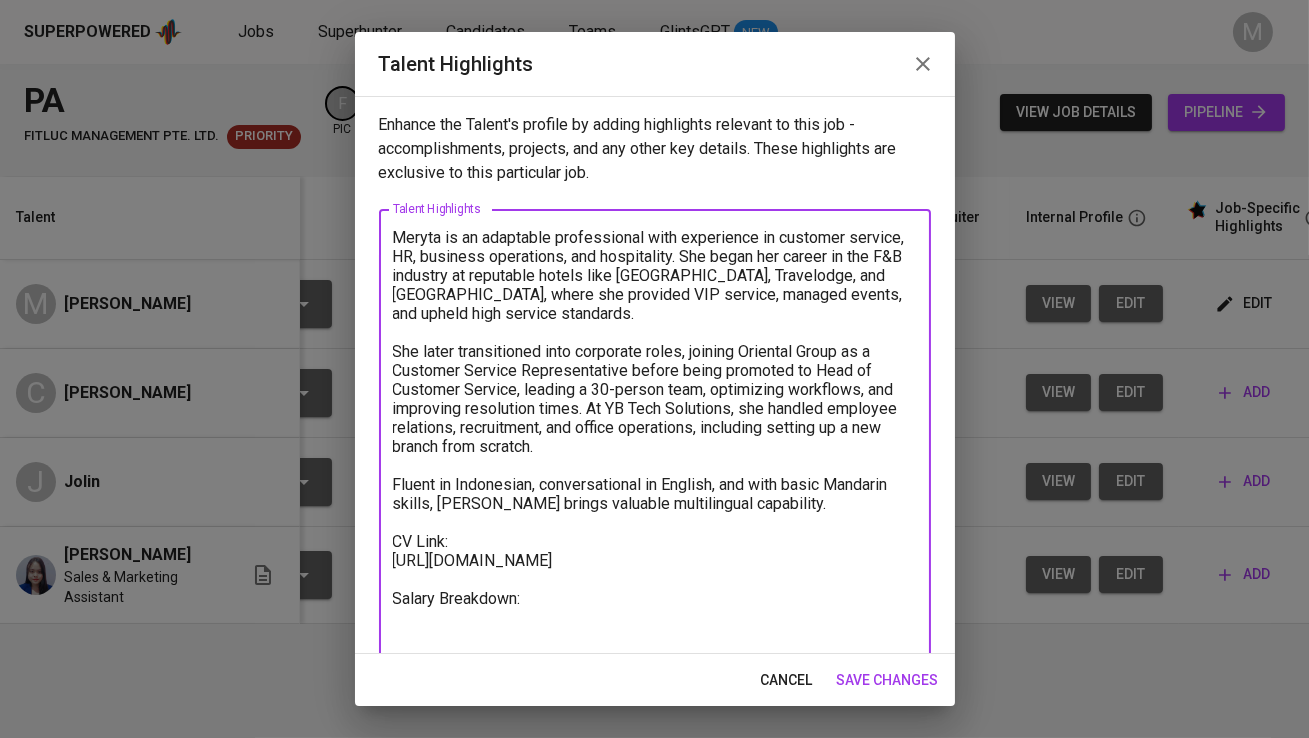 type on "Meryta is an adaptable professional with experience in customer service, HR, business operations, and hospitality. She began her career in the F&B industry at reputable hotels like Beverly, Travelodge, and Batam Marriott, where she provided VIP service, managed events, and upheld high service standards.
She later transitioned into corporate roles, joining Oriental Group as a Customer Service Representative before being promoted to Head of Customer Service, leading a 30-person team, optimizing workflows, and improving resolution times. At YB Tech Solutions, she handled employee relations, recruitment, and office operations, including setting up a new branch from scratch.
Fluent in Indonesian, conversational in English, and with basic Mandarin skills, Meryta brings valuable multilingual capability.
CV Link:
https://glints.sg.larksuite.com/file/IIHMbOenooJZrtx9I07loNKogid?from=from_copylink
Salary Breakdown:" 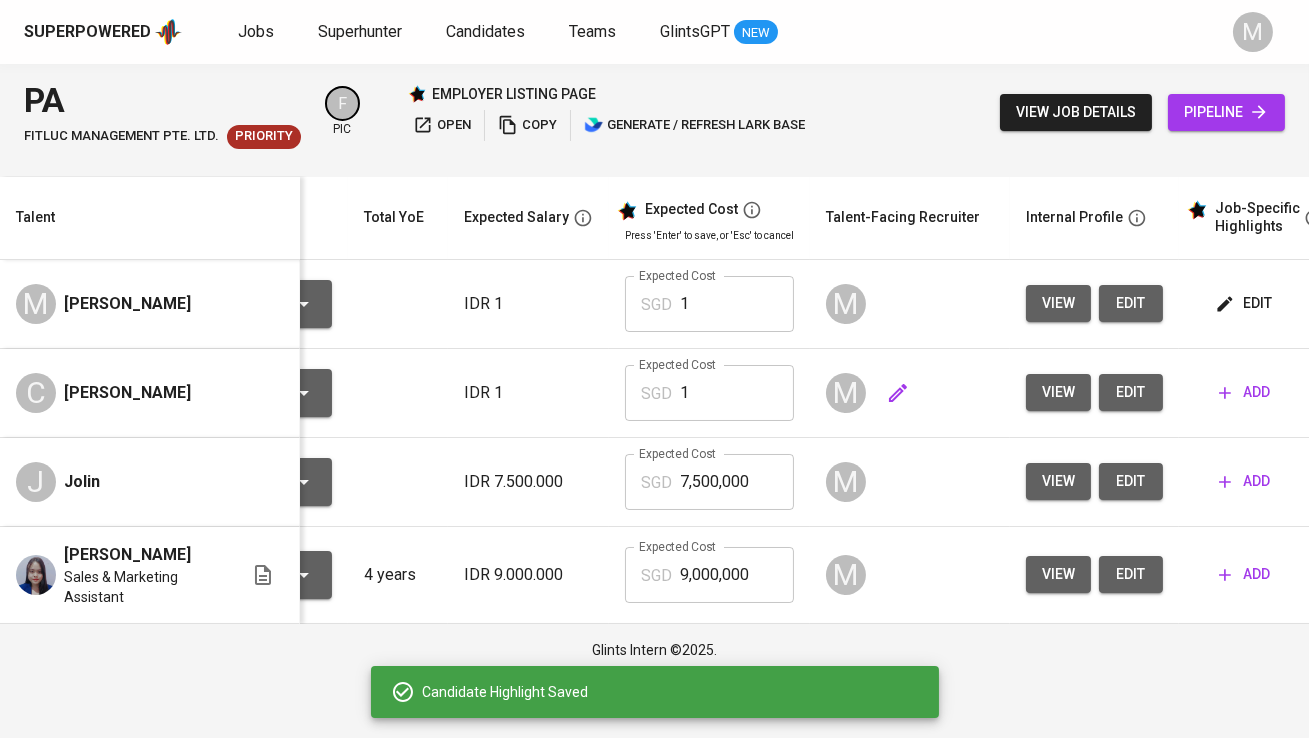 scroll, scrollTop: 0, scrollLeft: 0, axis: both 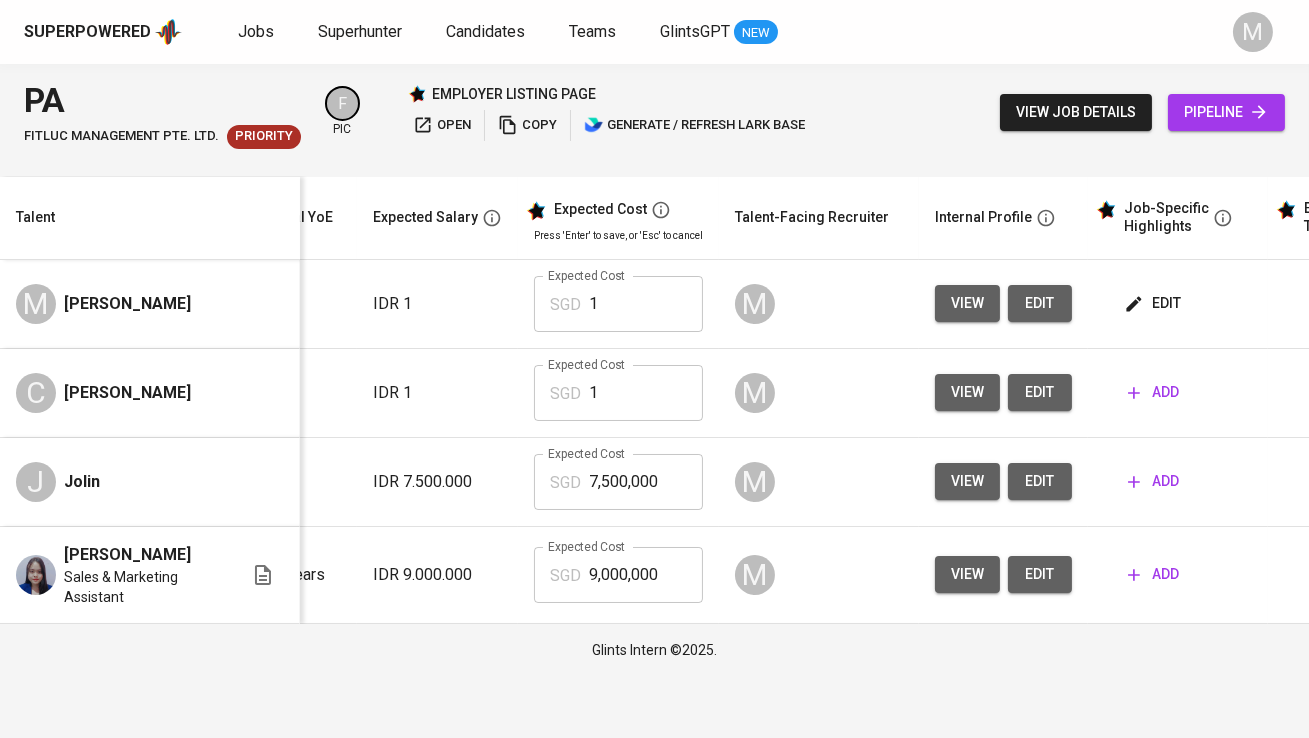 click on "edit" at bounding box center (1154, 303) 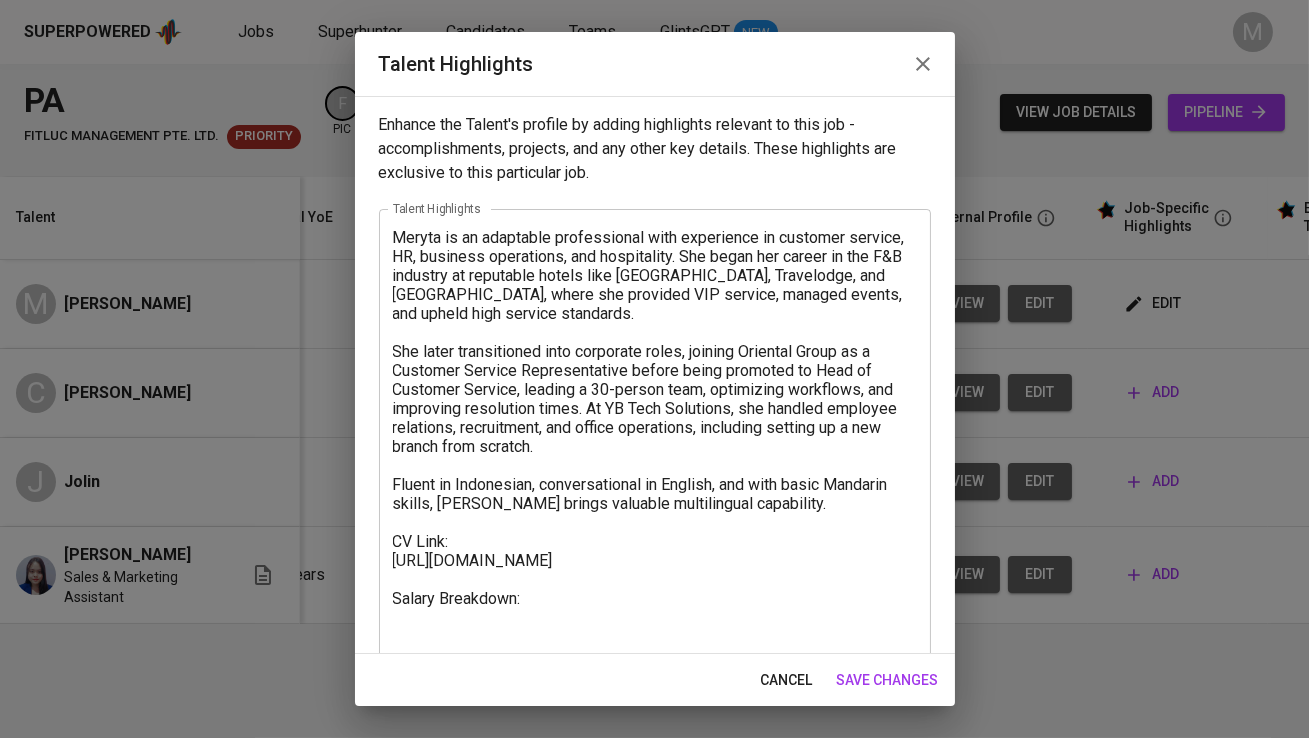 scroll, scrollTop: 27, scrollLeft: 0, axis: vertical 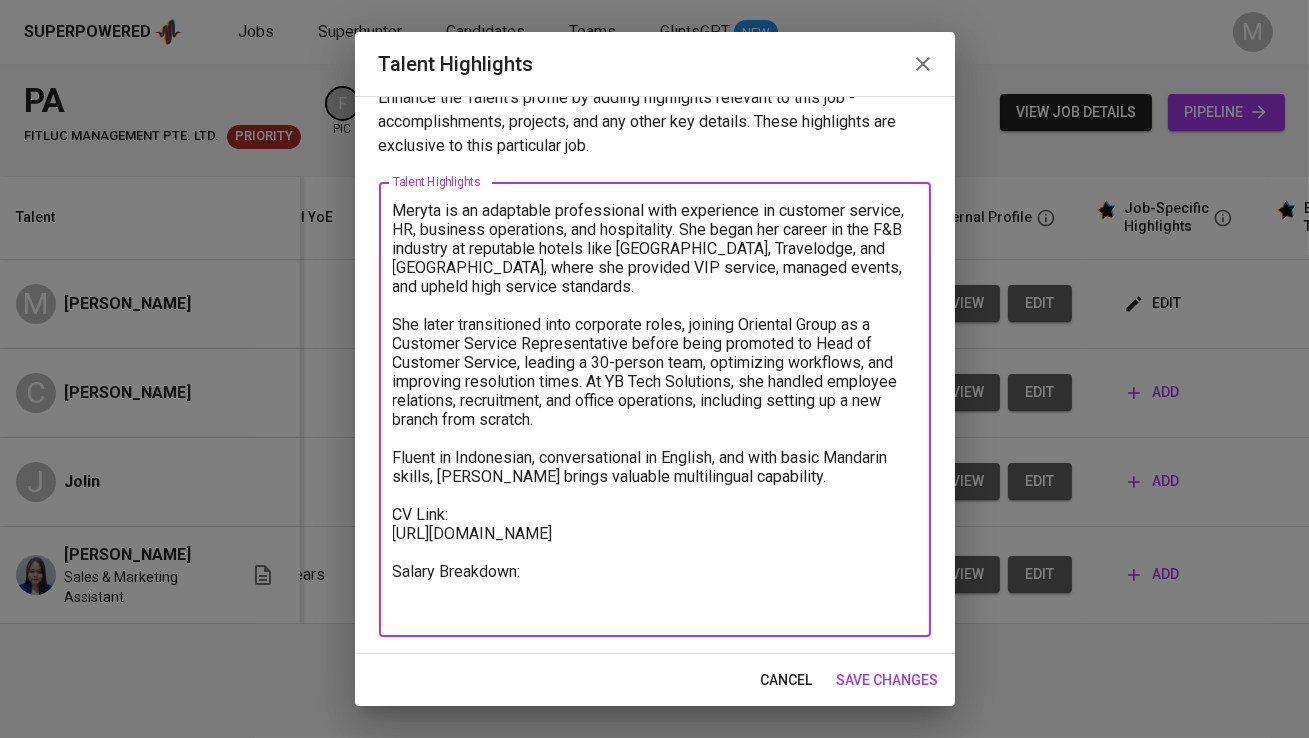 click on "Meryta is an adaptable professional with experience in customer service, HR, business operations, and hospitality. She began her career in the F&B industry at reputable hotels like Beverly, Travelodge, and Batam Marriott, where she provided VIP service, managed events, and upheld high service standards.
She later transitioned into corporate roles, joining Oriental Group as a Customer Service Representative before being promoted to Head of Customer Service, leading a 30-person team, optimizing workflows, and improving resolution times. At YB Tech Solutions, she handled employee relations, recruitment, and office operations, including setting up a new branch from scratch.
Fluent in Indonesian, conversational in English, and with basic Mandarin skills, Meryta brings valuable multilingual capability.
CV Link:
https://glints.sg.larksuite.com/file/IIHMbOenooJZrtx9I07loNKogid?from=from_copylink
Salary Breakdown:" at bounding box center (655, 410) 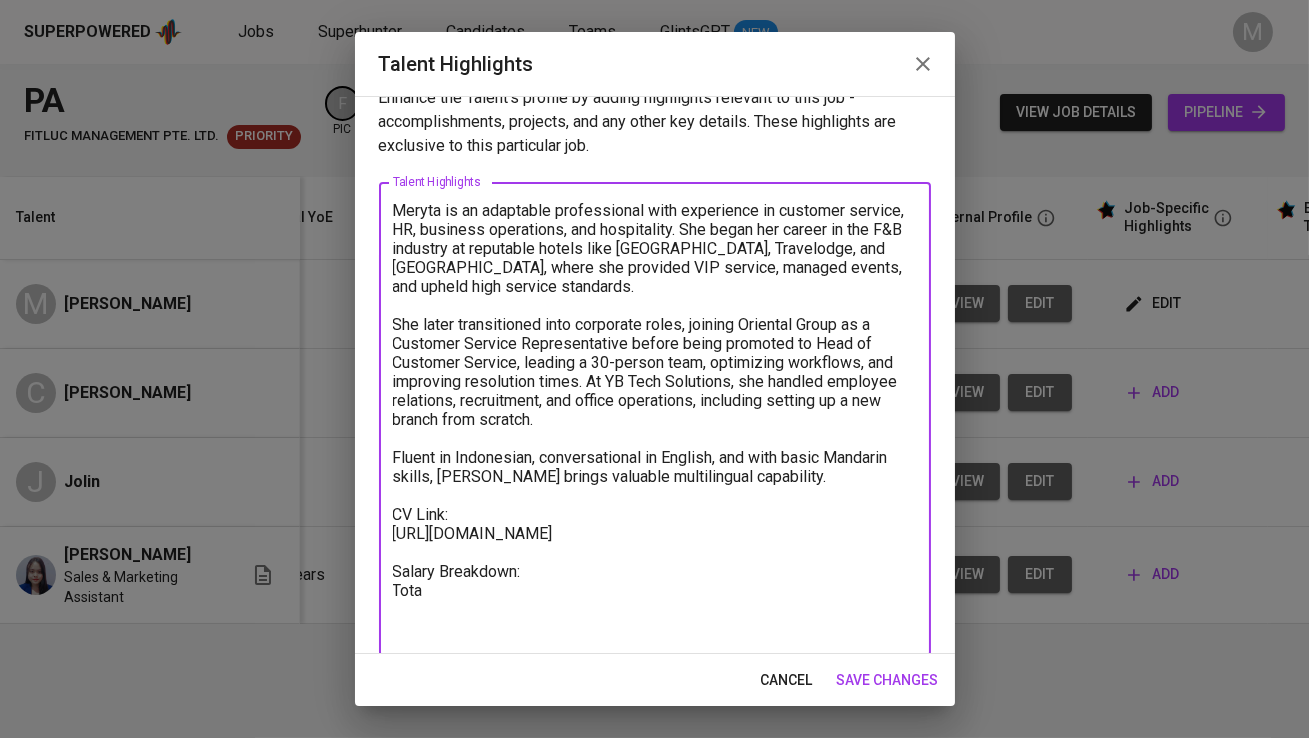 type on "Meryta is an adaptable professional with experience in customer service, HR, business operations, and hospitality. She began her career in the F&B industry at reputable hotels like Beverly, Travelodge, and Batam Marriott, where she provided VIP service, managed events, and upheld high service standards.
She later transitioned into corporate roles, joining Oriental Group as a Customer Service Representative before being promoted to Head of Customer Service, leading a 30-person team, optimizing workflows, and improving resolution times. At YB Tech Solutions, she handled employee relations, recruitment, and office operations, including setting up a new branch from scratch.
Fluent in Indonesian, conversational in English, and with basic Mandarin skills, Meryta brings valuable multilingual capability.
CV Link:
https://glints.sg.larksuite.com/file/IIHMbOenooJZrtx9I07loNKogid?from=from_copylink
Salary Breakdown:
Total" 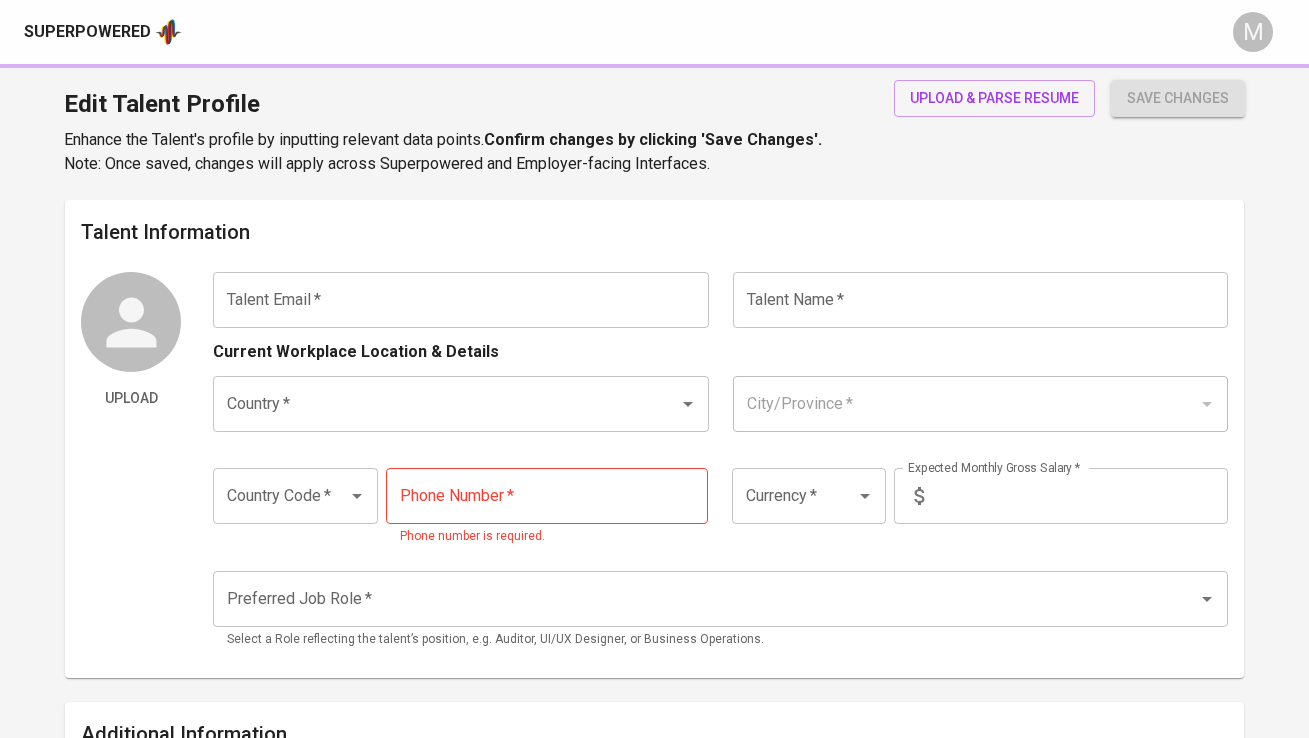 type on "merrxcliaw88@gmail.com" 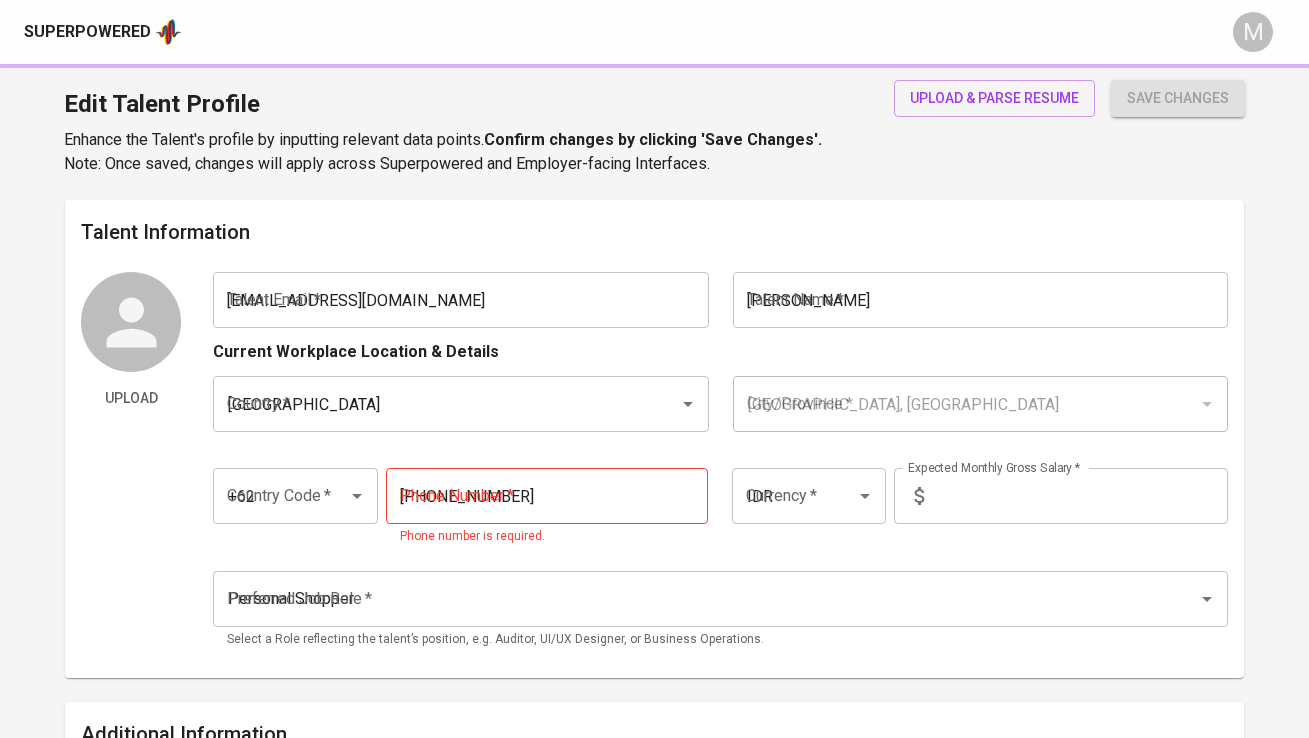 scroll, scrollTop: 0, scrollLeft: 0, axis: both 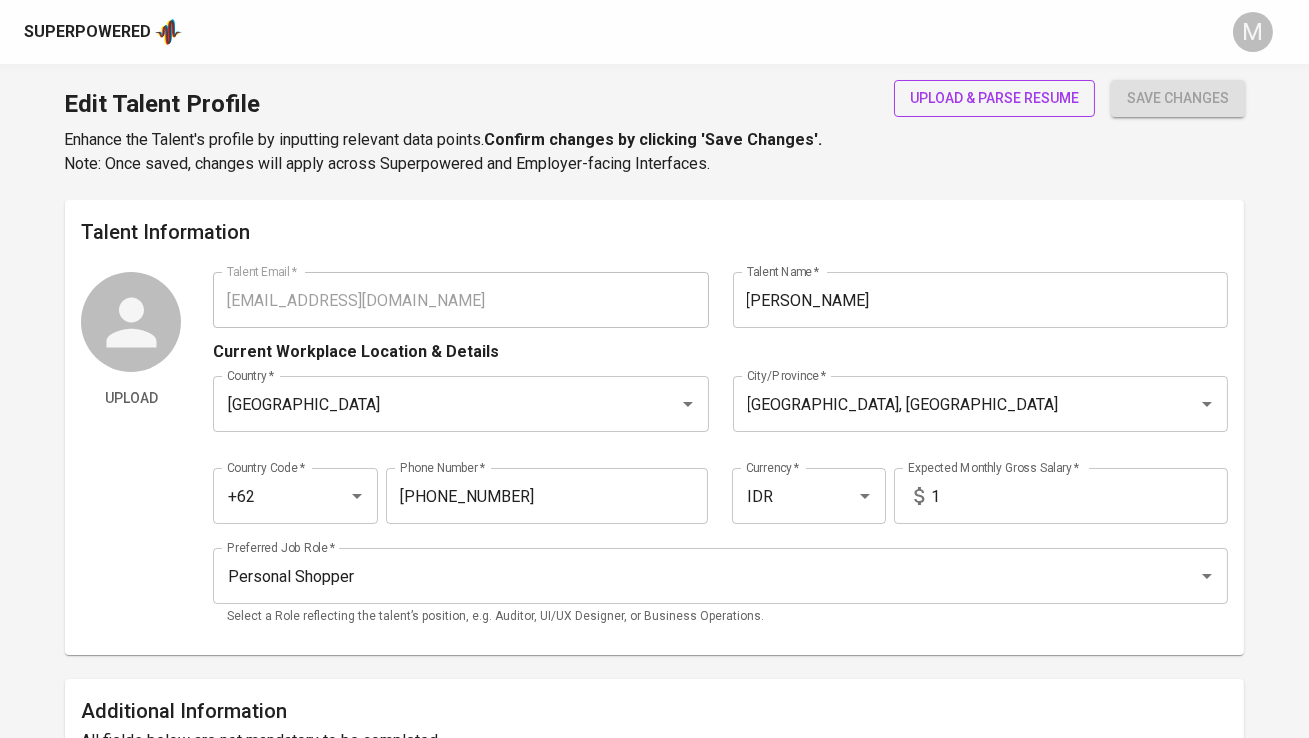 click on "upload & parse resume" at bounding box center (994, 98) 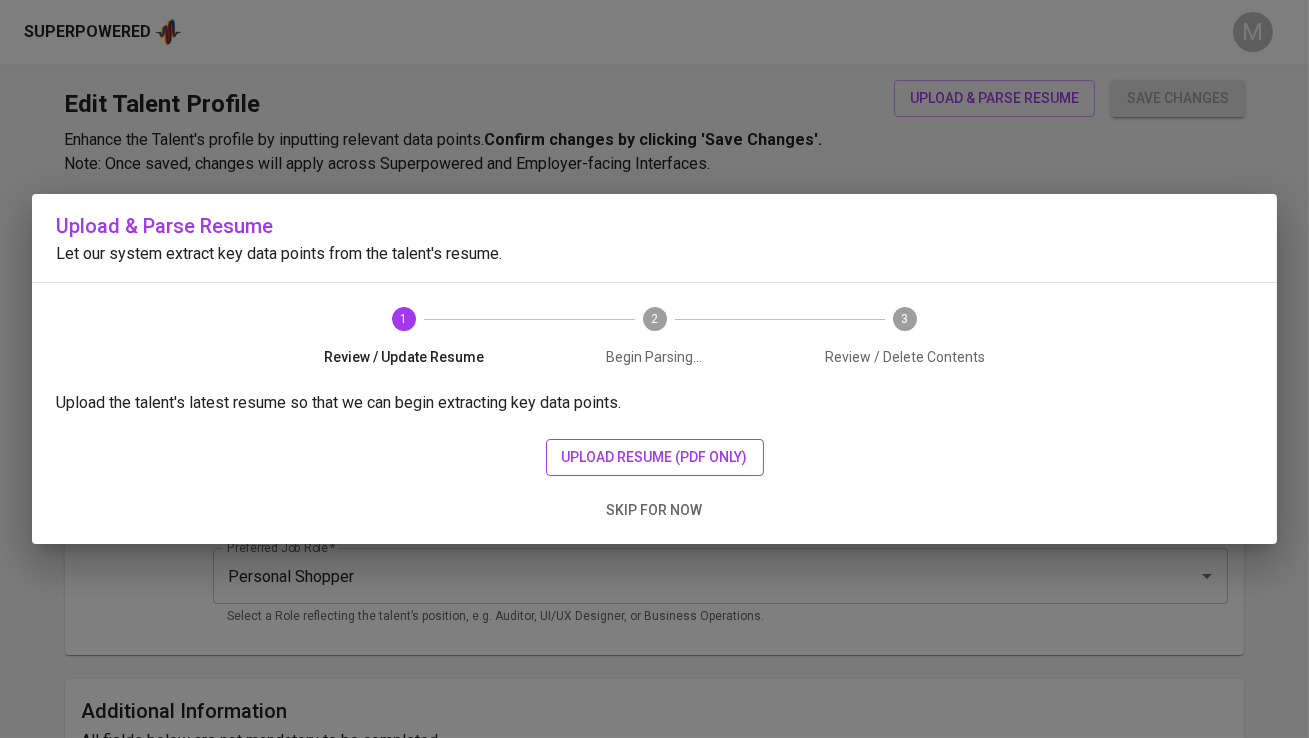click on "upload resume (pdf only)" at bounding box center [655, 457] 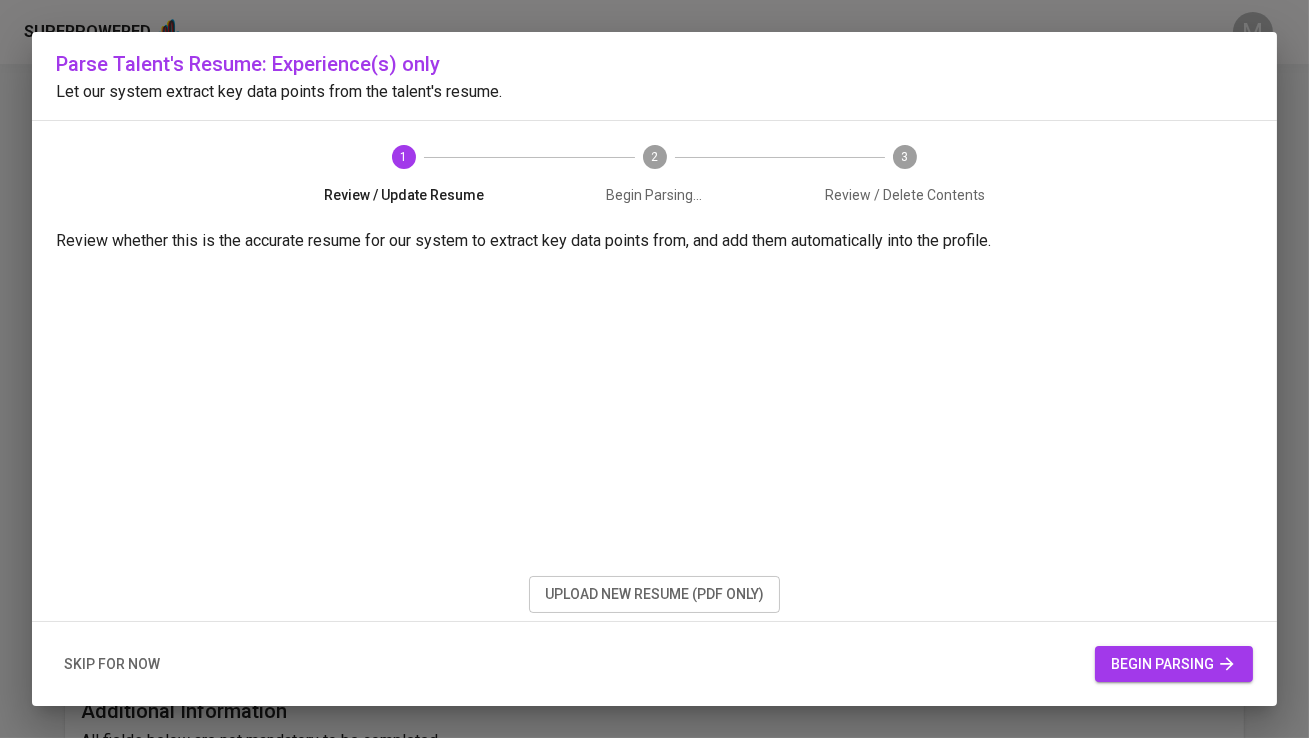 click on "begin parsing" at bounding box center [1174, 664] 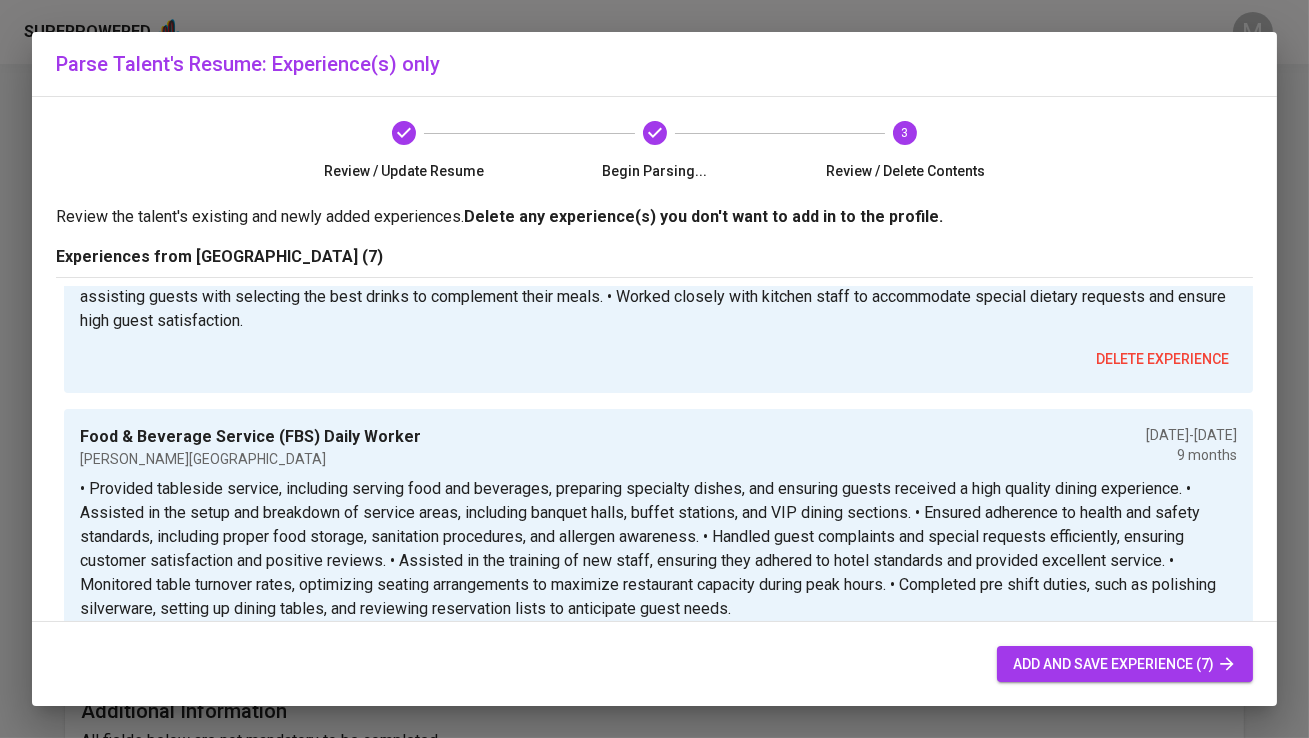 scroll, scrollTop: 1519, scrollLeft: 0, axis: vertical 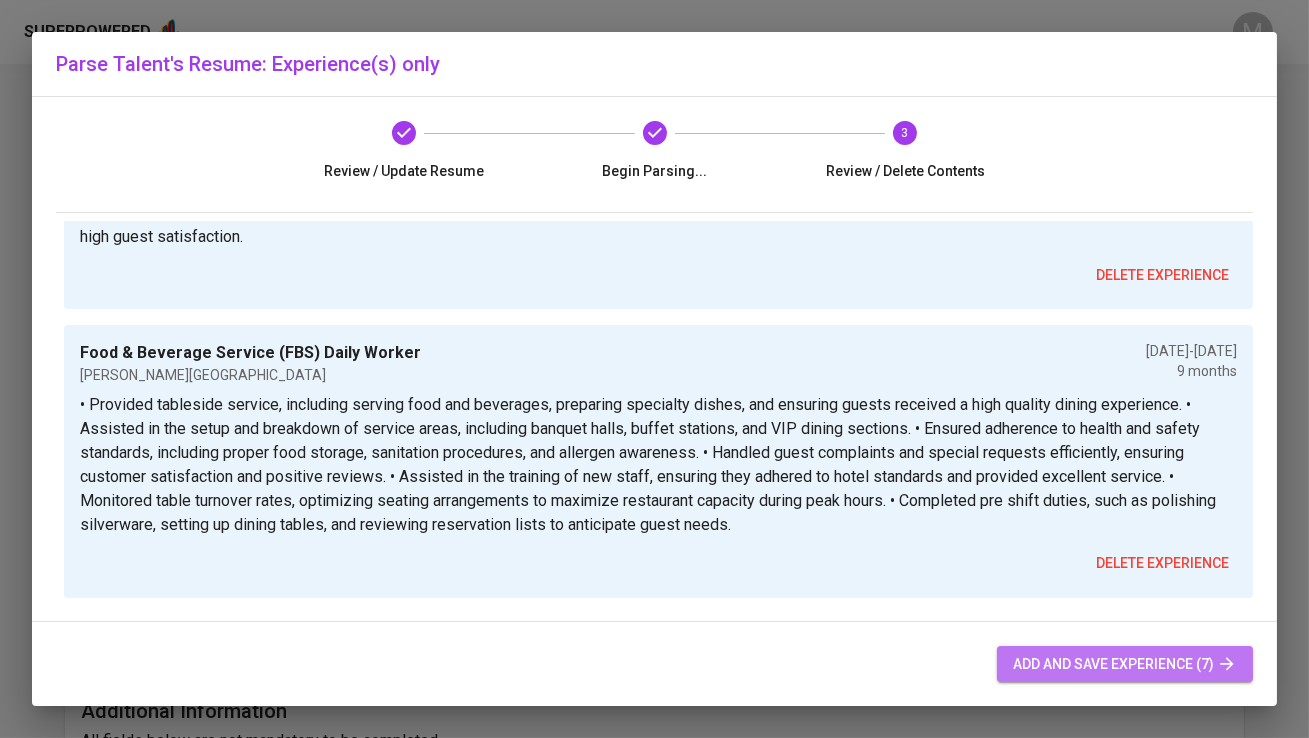 click on "add and save experience (7)" at bounding box center [1125, 664] 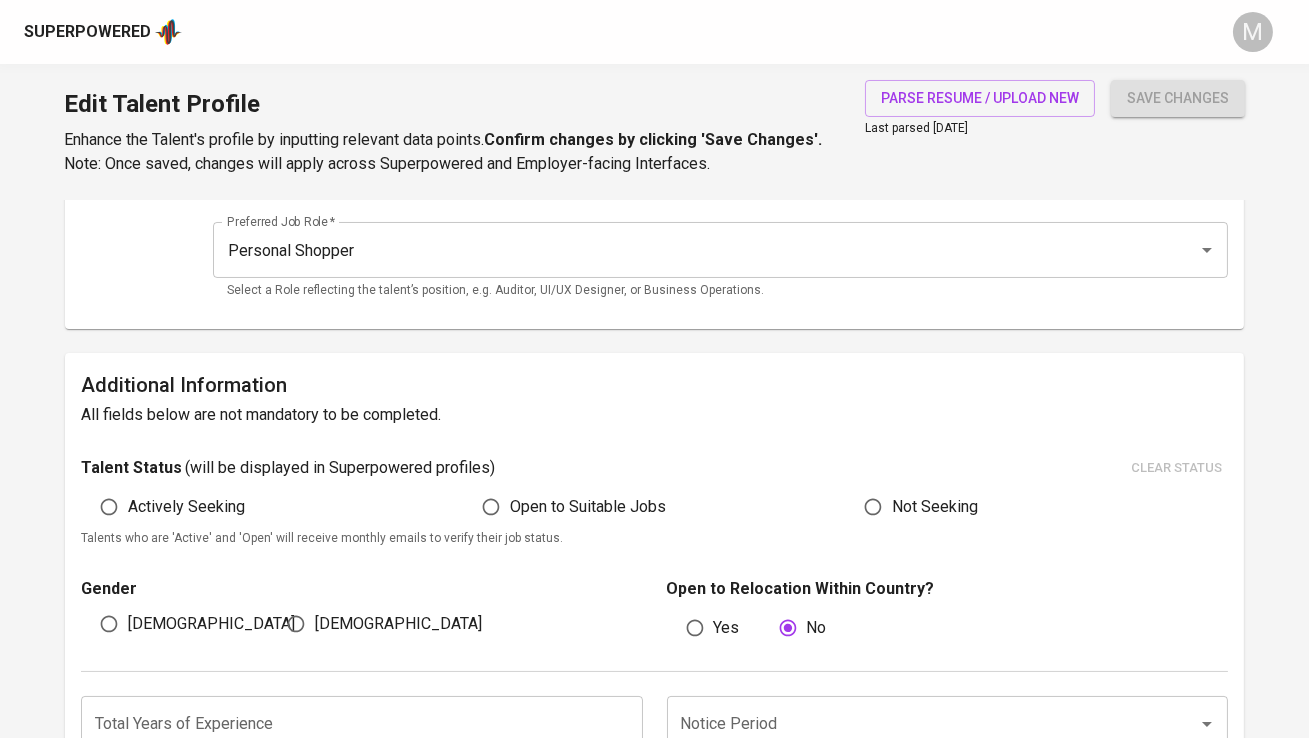scroll, scrollTop: 330, scrollLeft: 0, axis: vertical 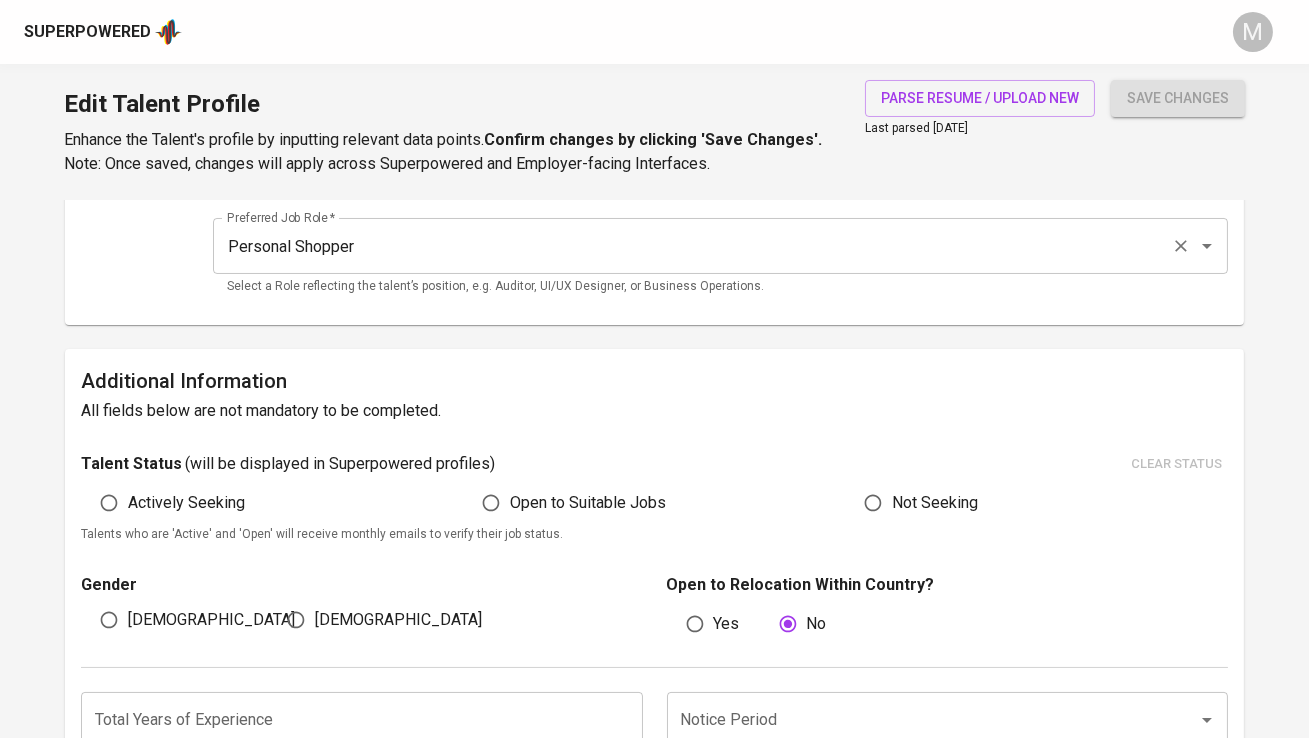 click on "Personal Shopper" at bounding box center [692, 246] 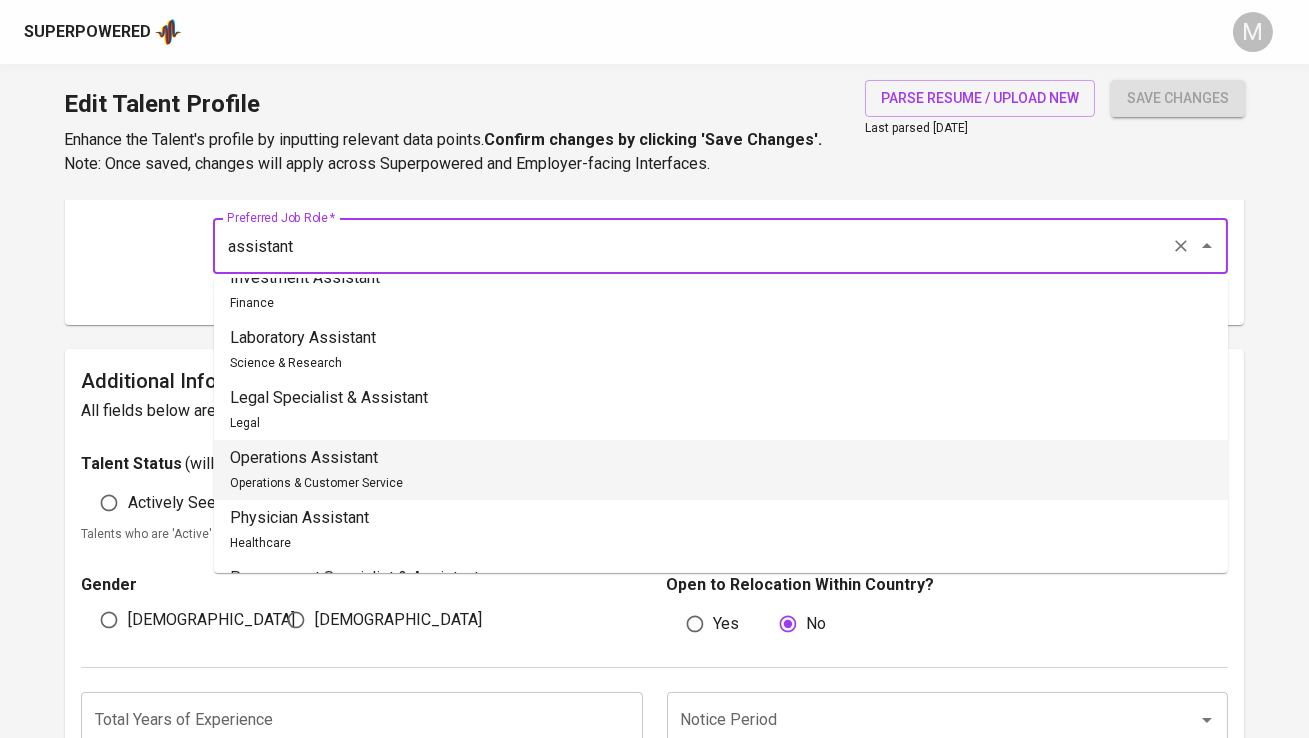 scroll, scrollTop: 461, scrollLeft: 0, axis: vertical 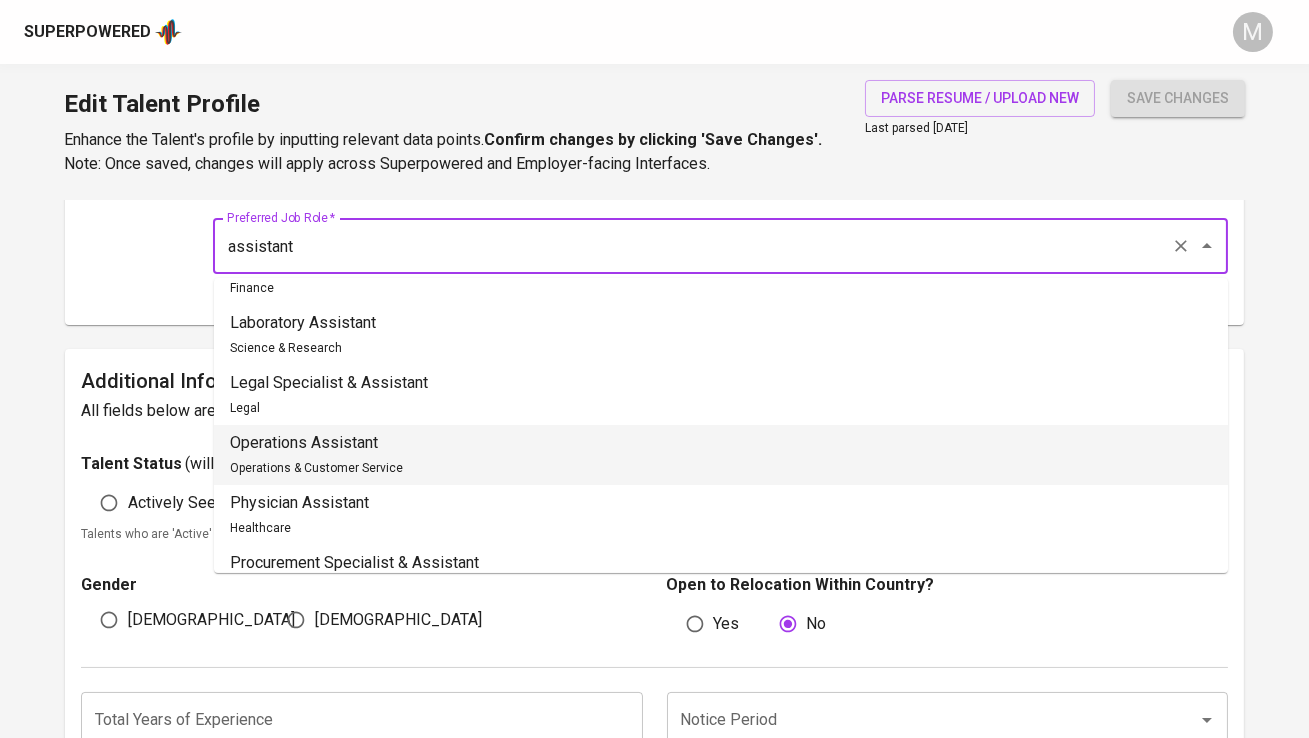 click on "Operations Assistant Operations & Customer Service" at bounding box center (721, 455) 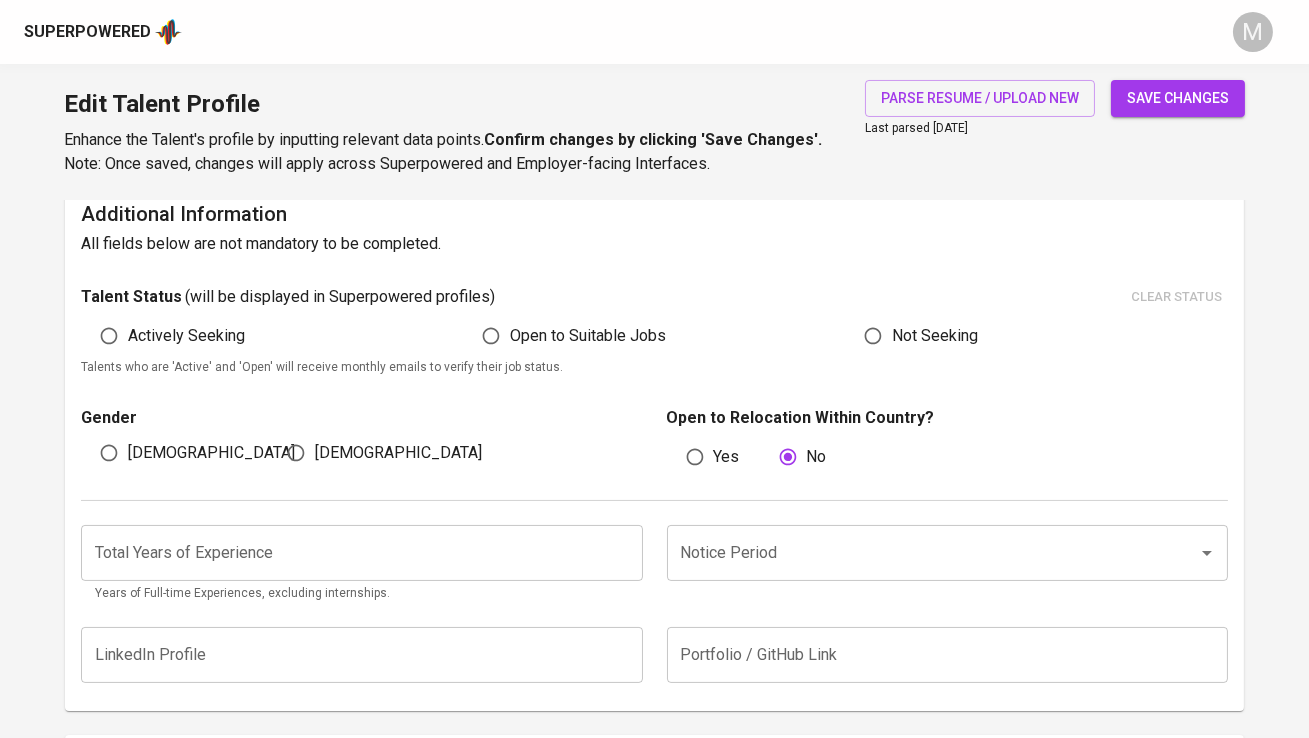 scroll, scrollTop: 503, scrollLeft: 0, axis: vertical 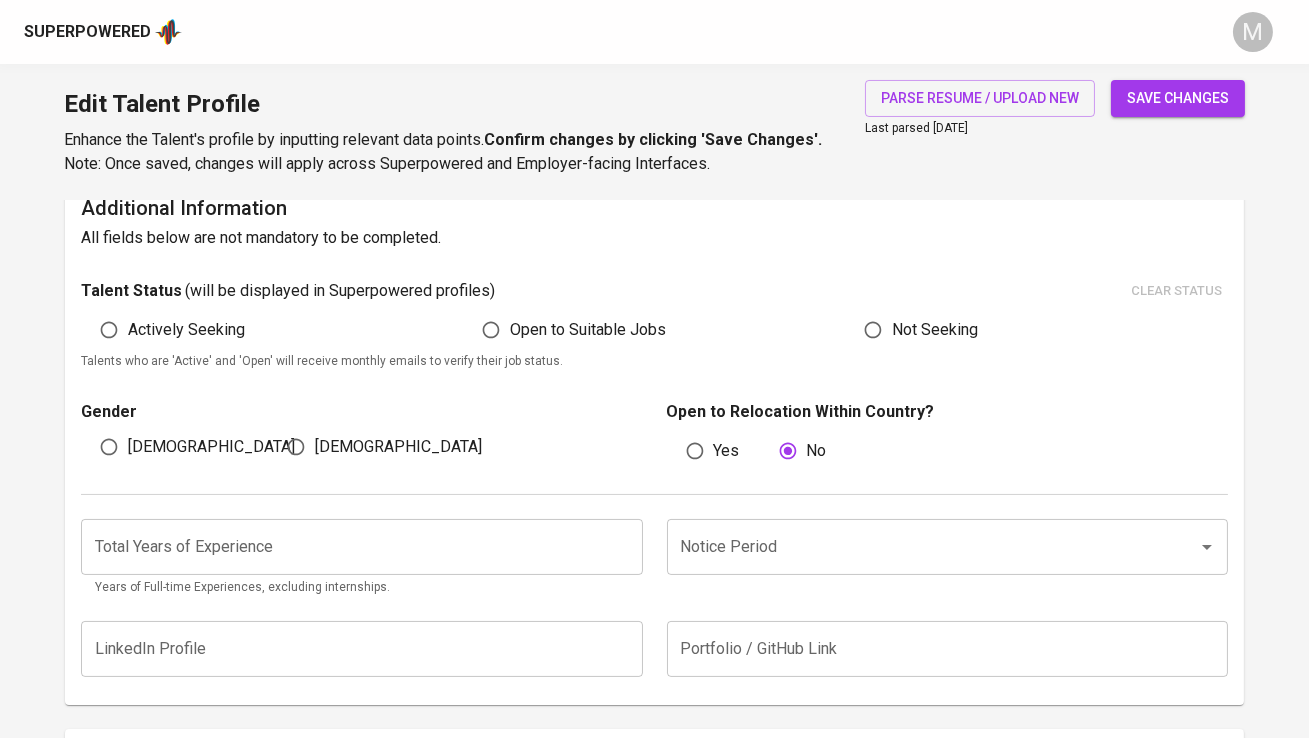 type on "Operations Assistant" 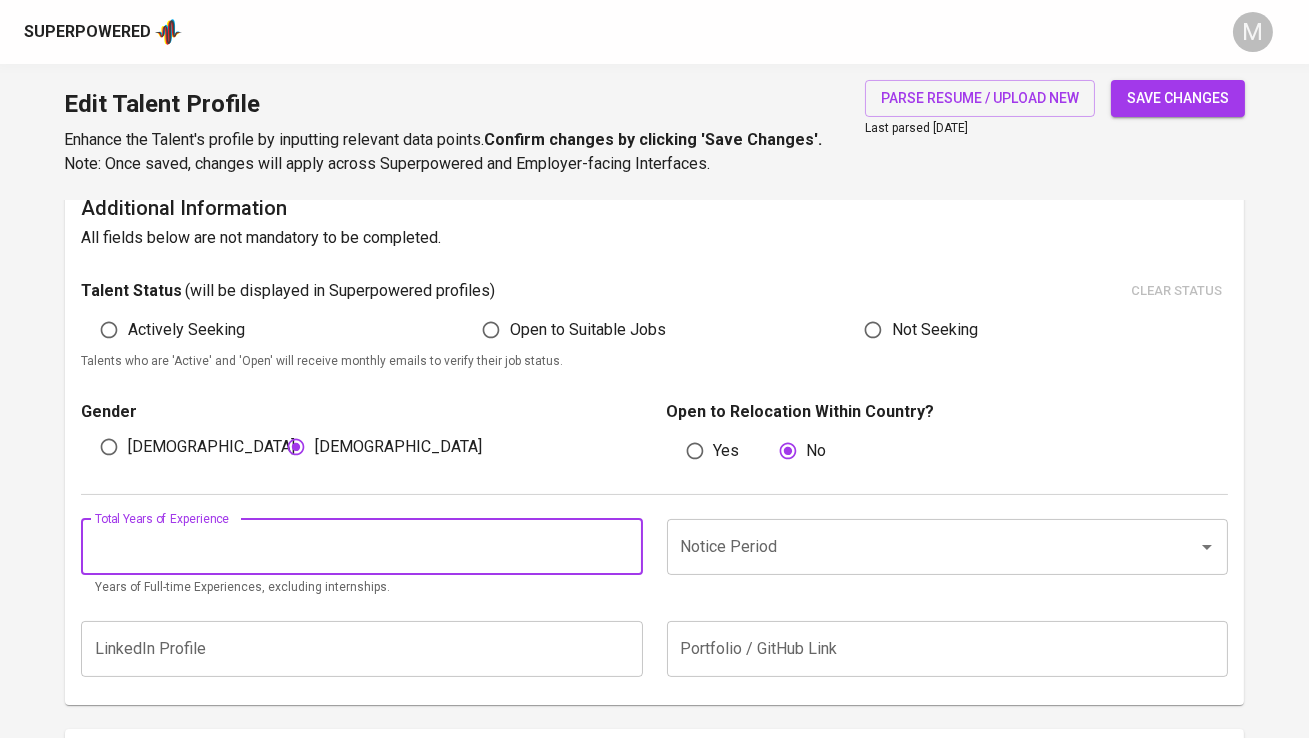 click at bounding box center [361, 547] 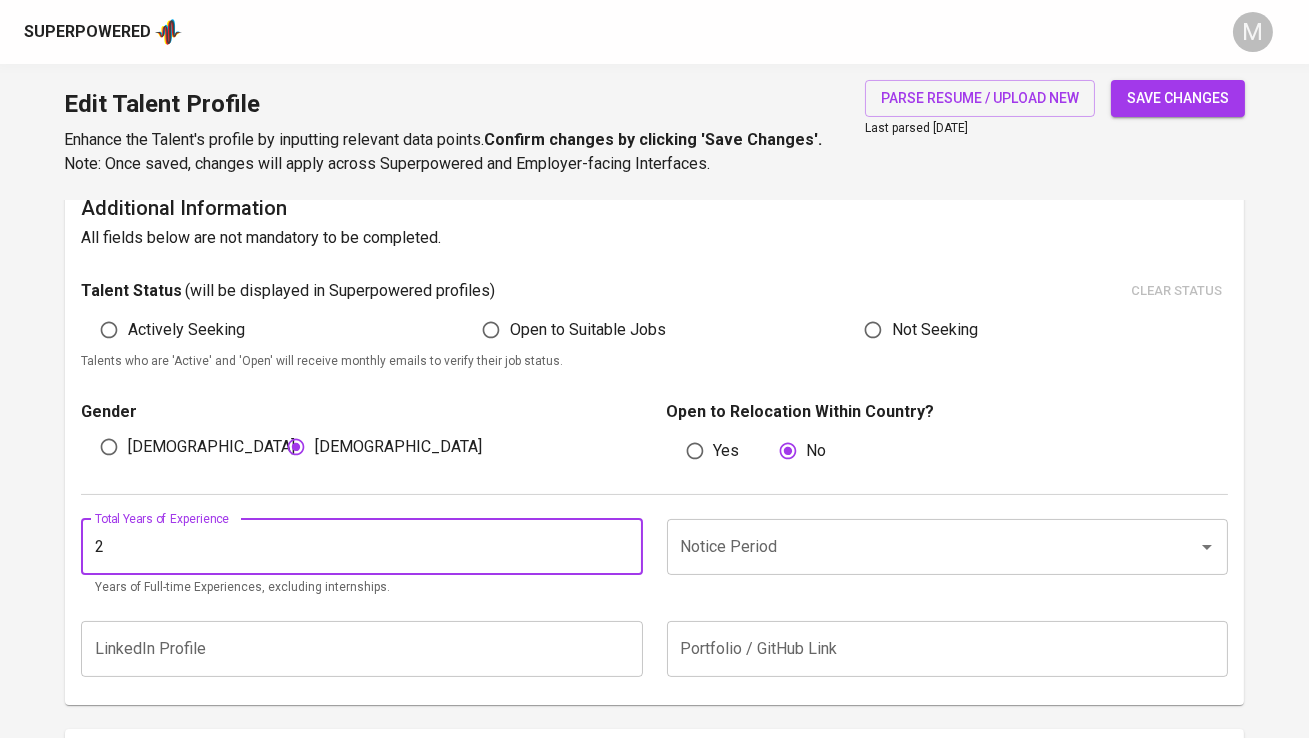 type on "2" 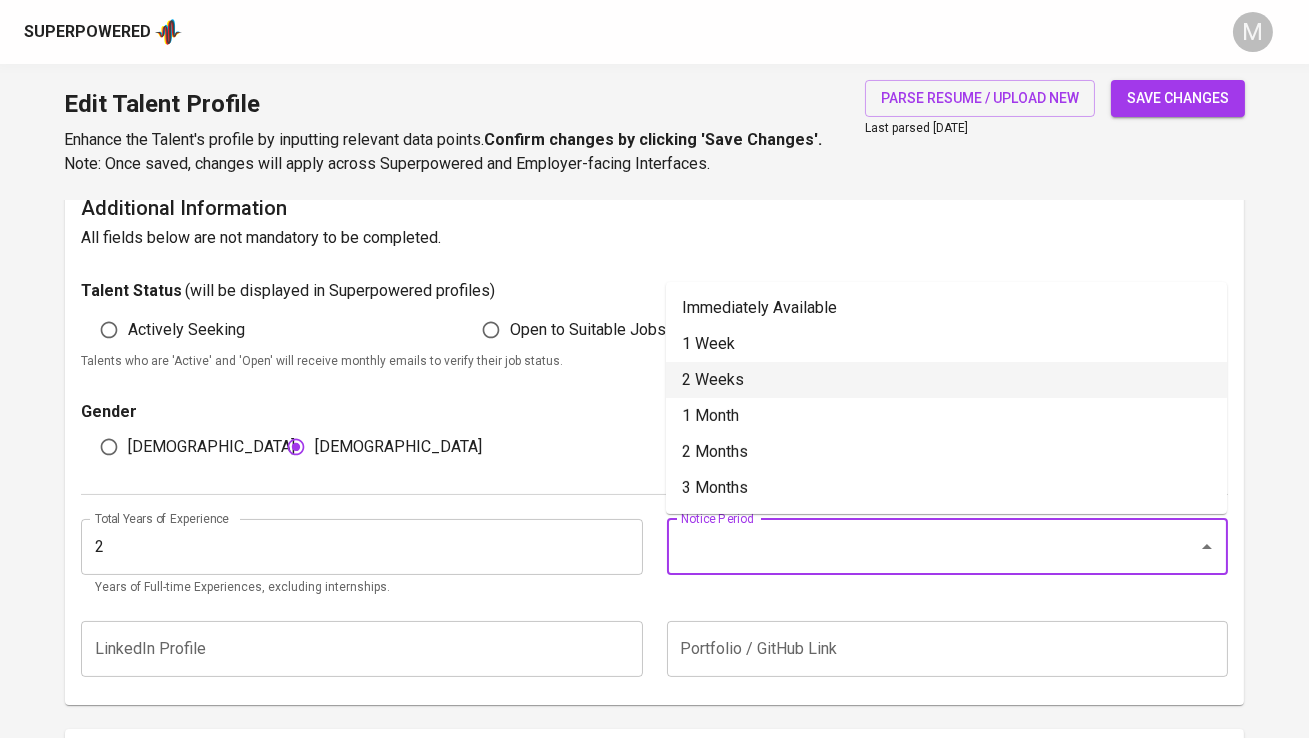 click on "2 Weeks" at bounding box center (946, 380) 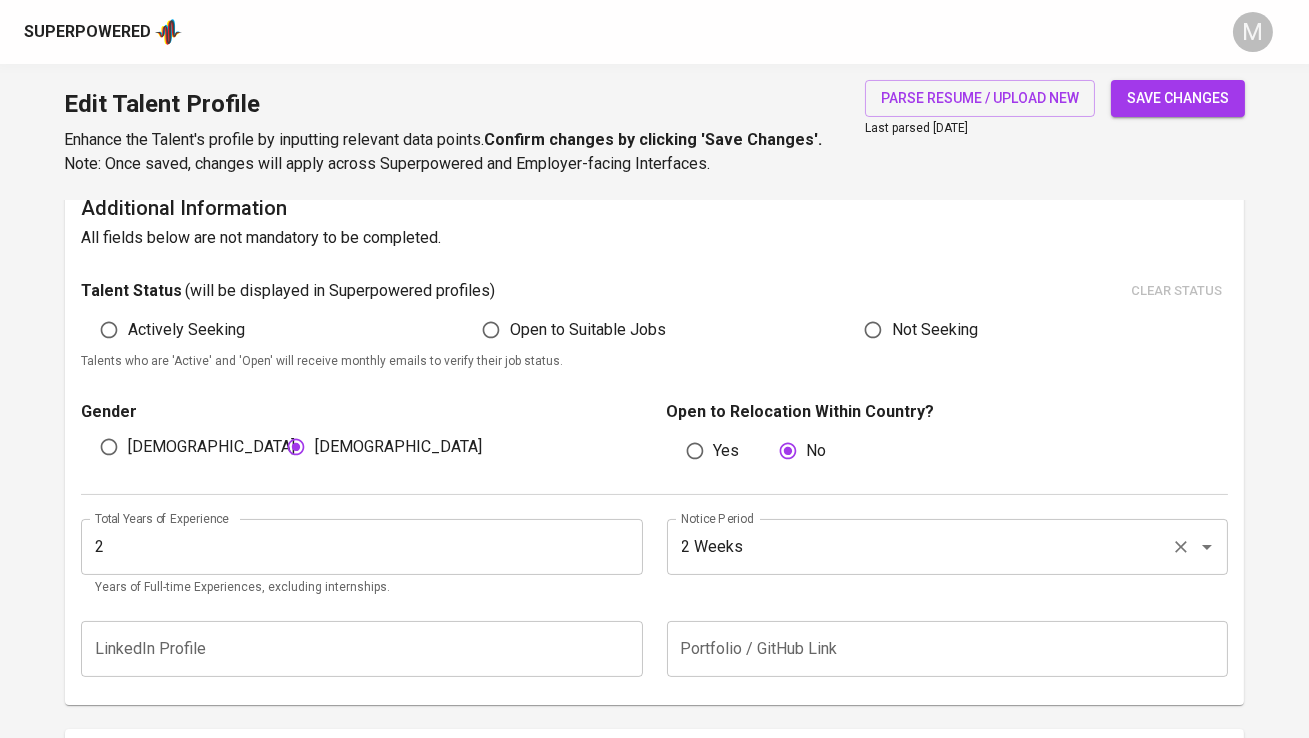 click on "2 Weeks" at bounding box center [919, 547] 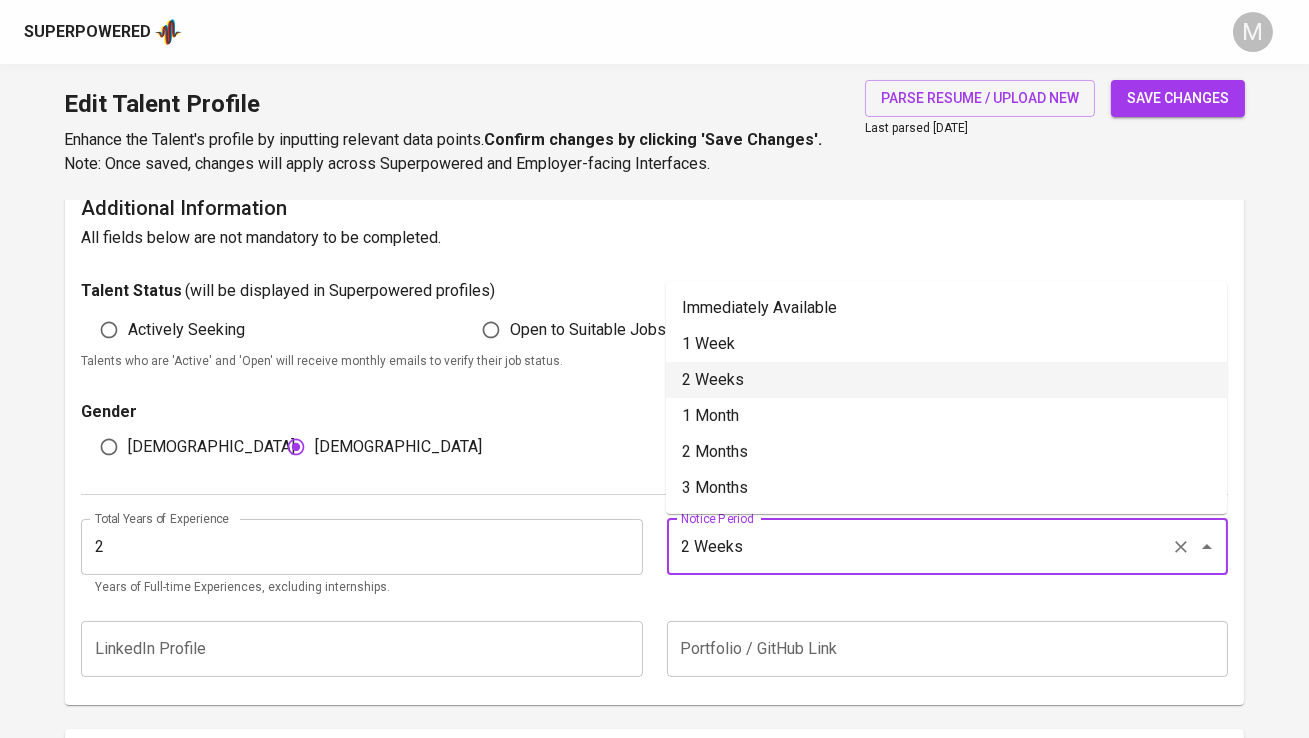 click on "2 Weeks" at bounding box center (946, 380) 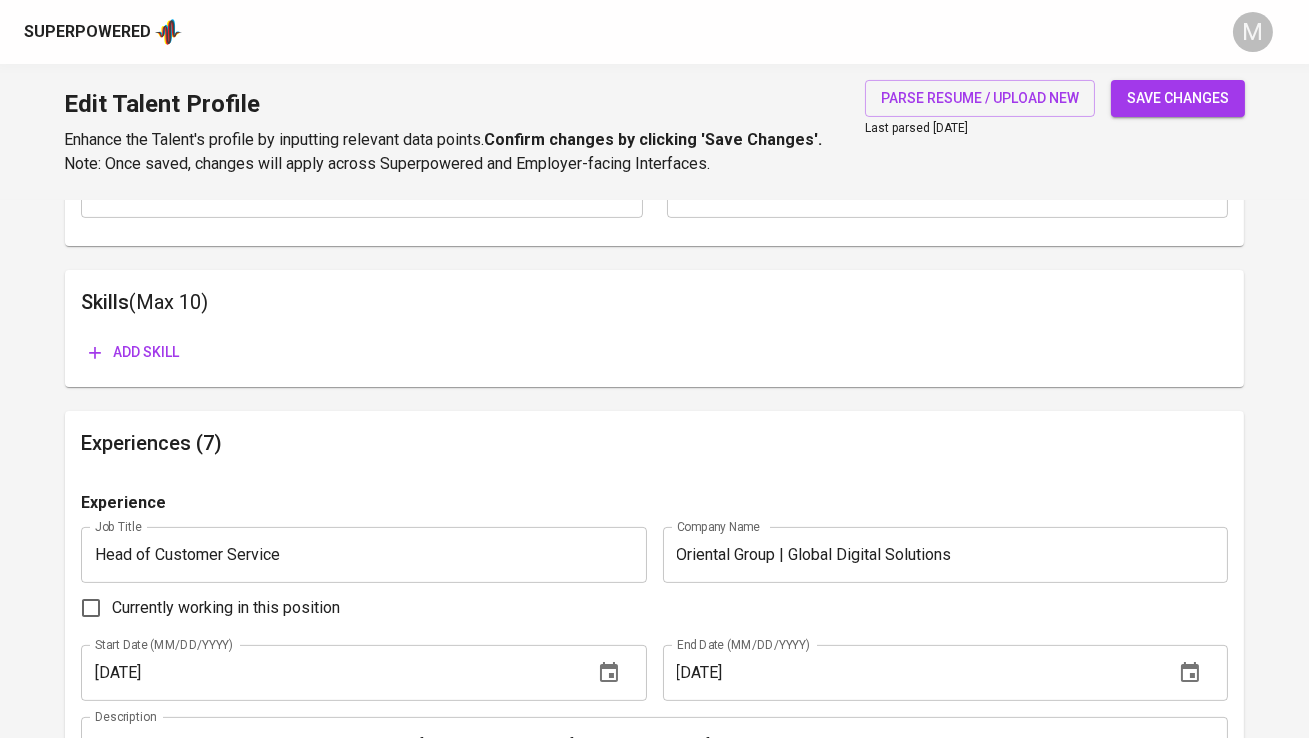 scroll, scrollTop: 969, scrollLeft: 0, axis: vertical 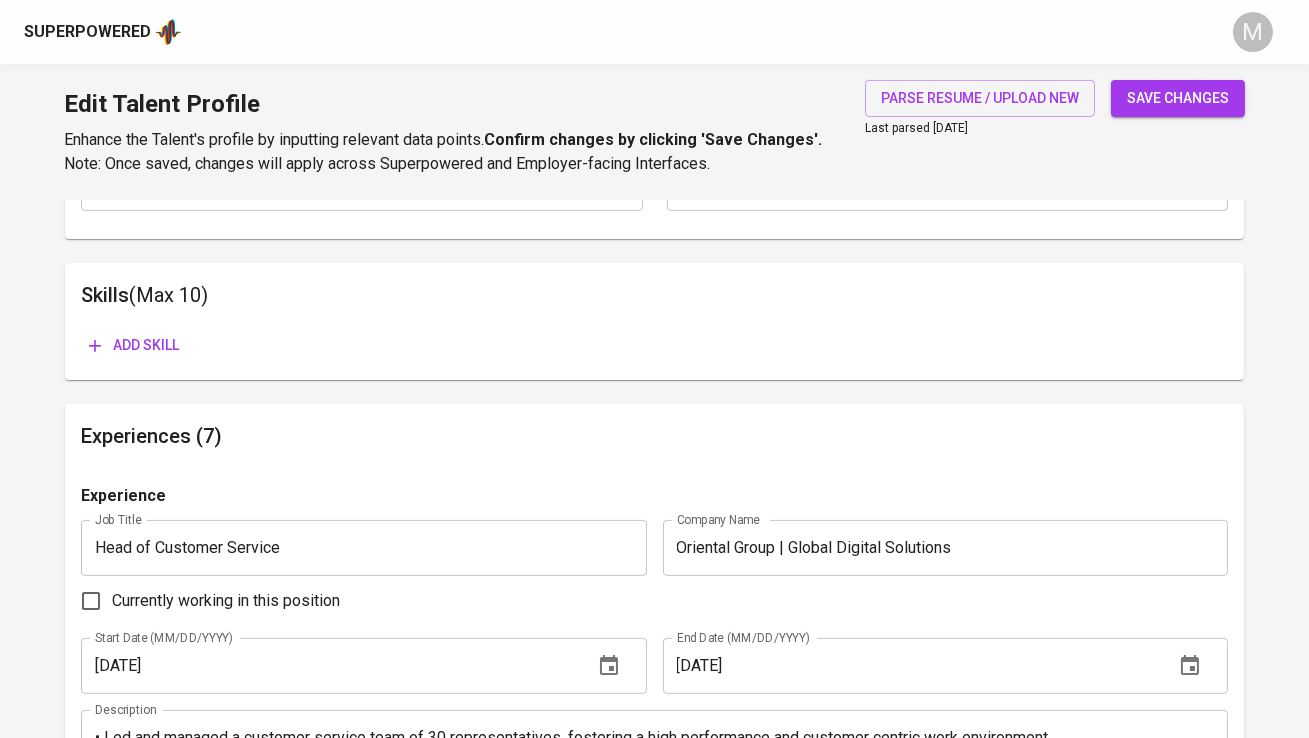 click on "Add skill" at bounding box center (134, 345) 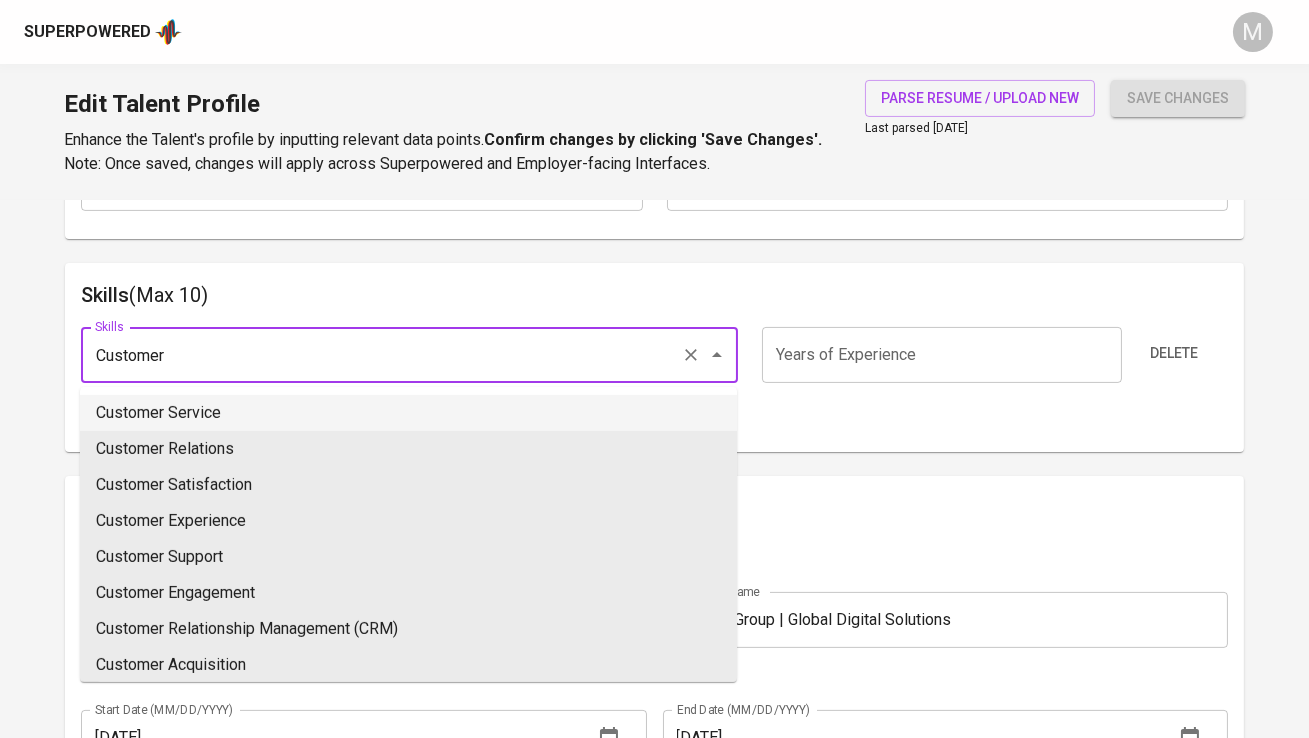 click on "Customer Service" at bounding box center [408, 413] 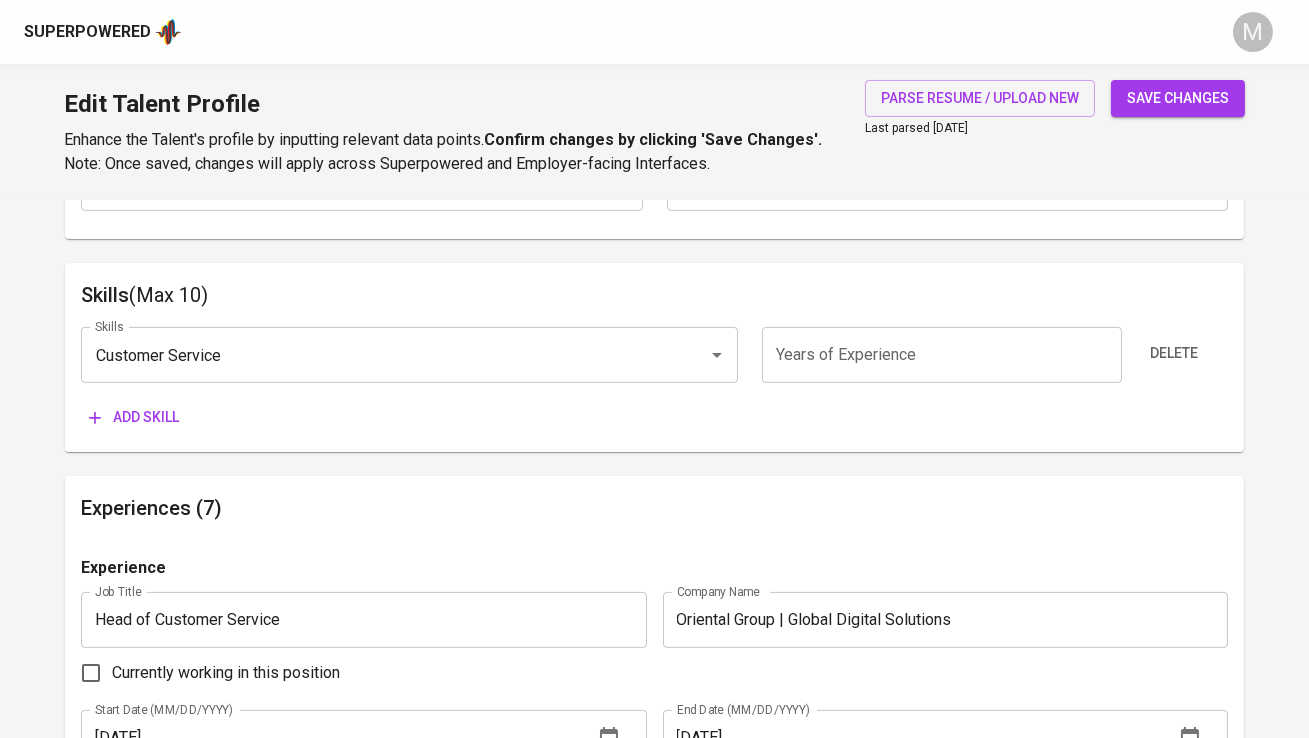click on "Add skill" at bounding box center (134, 417) 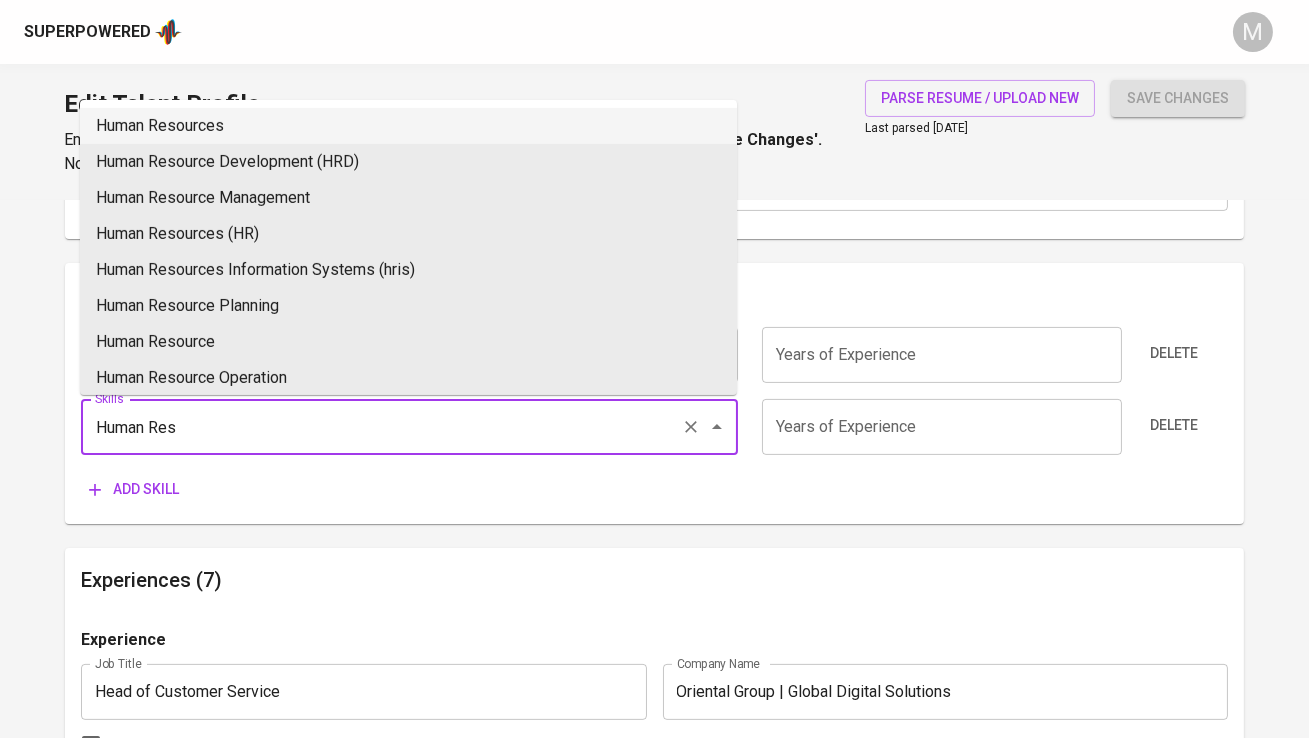 click on "Human Resources" at bounding box center (408, 126) 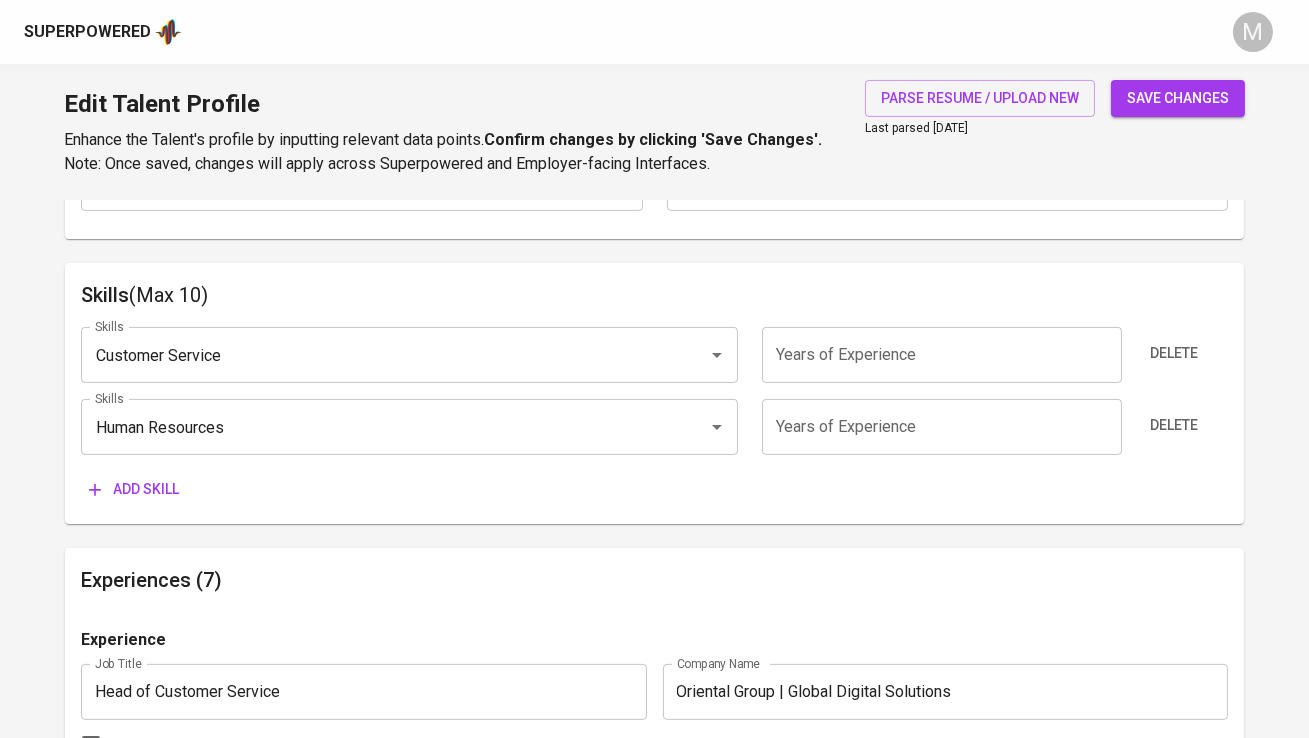 click on "Add skill" at bounding box center [134, 489] 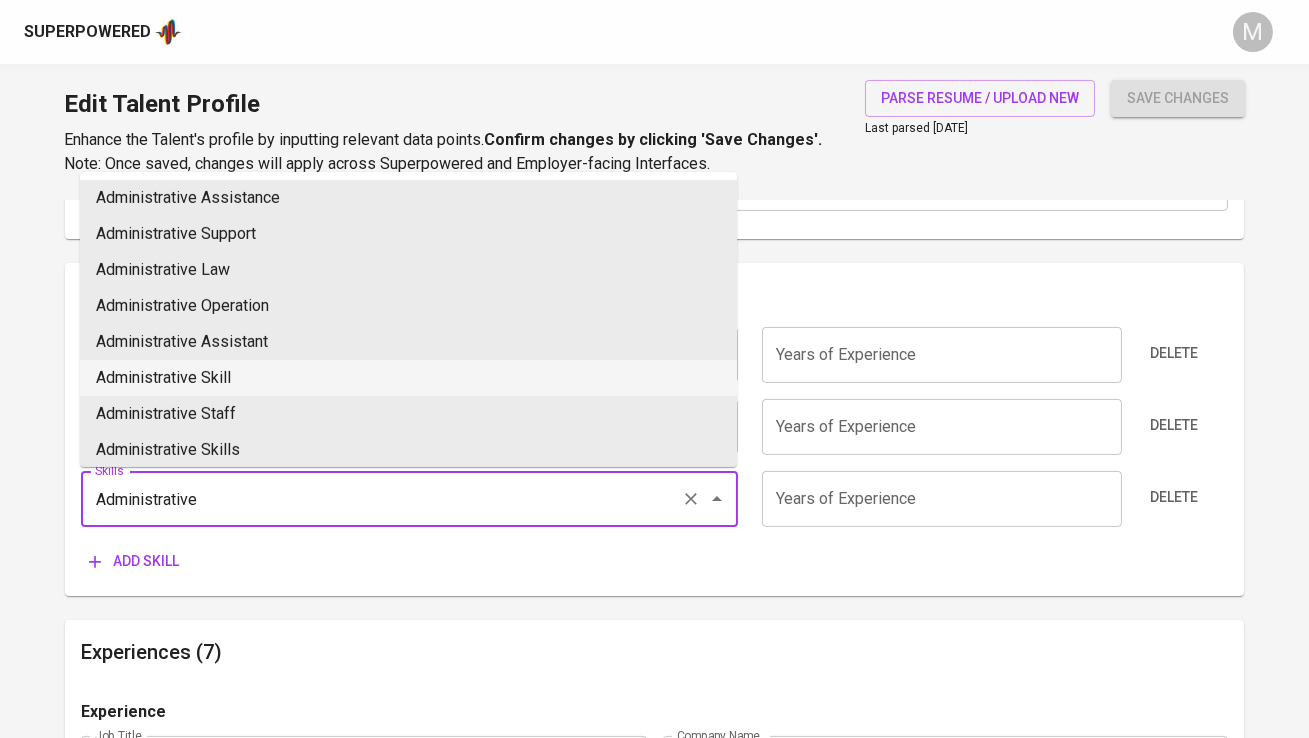 click on "Administrative Skill" at bounding box center (408, 378) 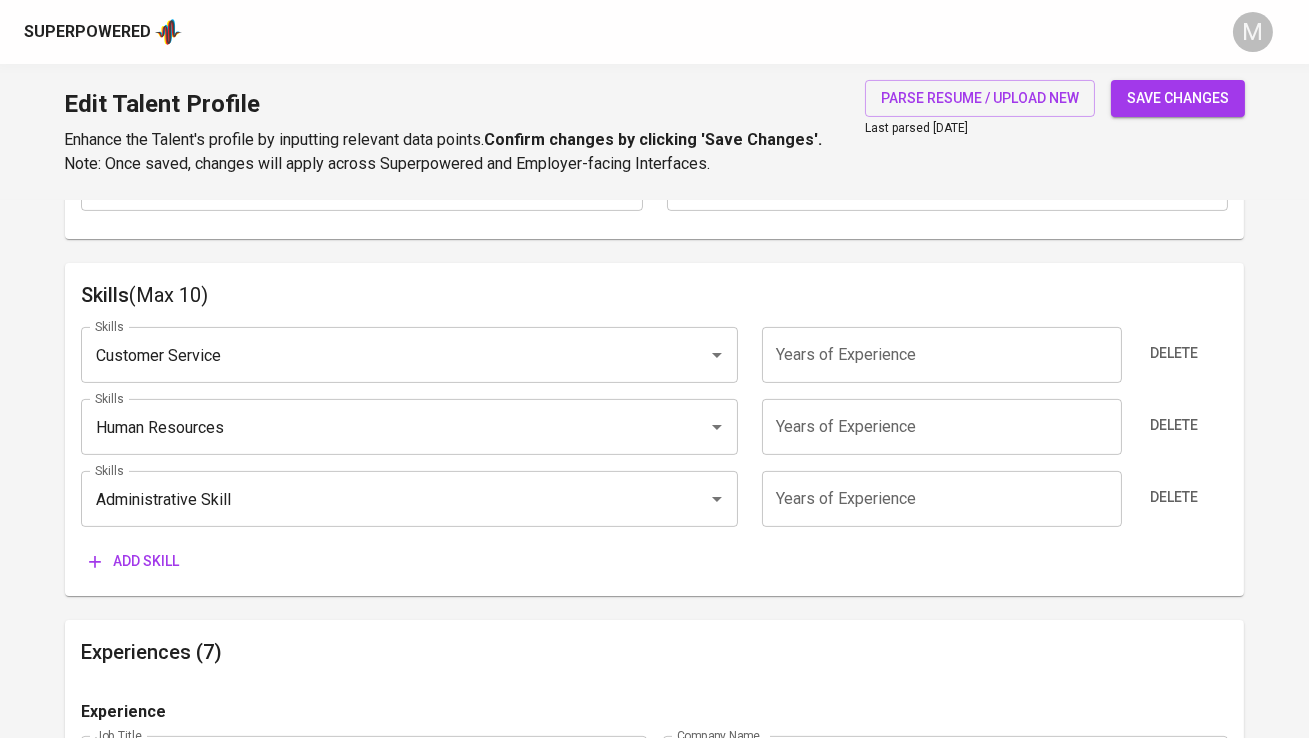 click on "Add skill" at bounding box center [134, 561] 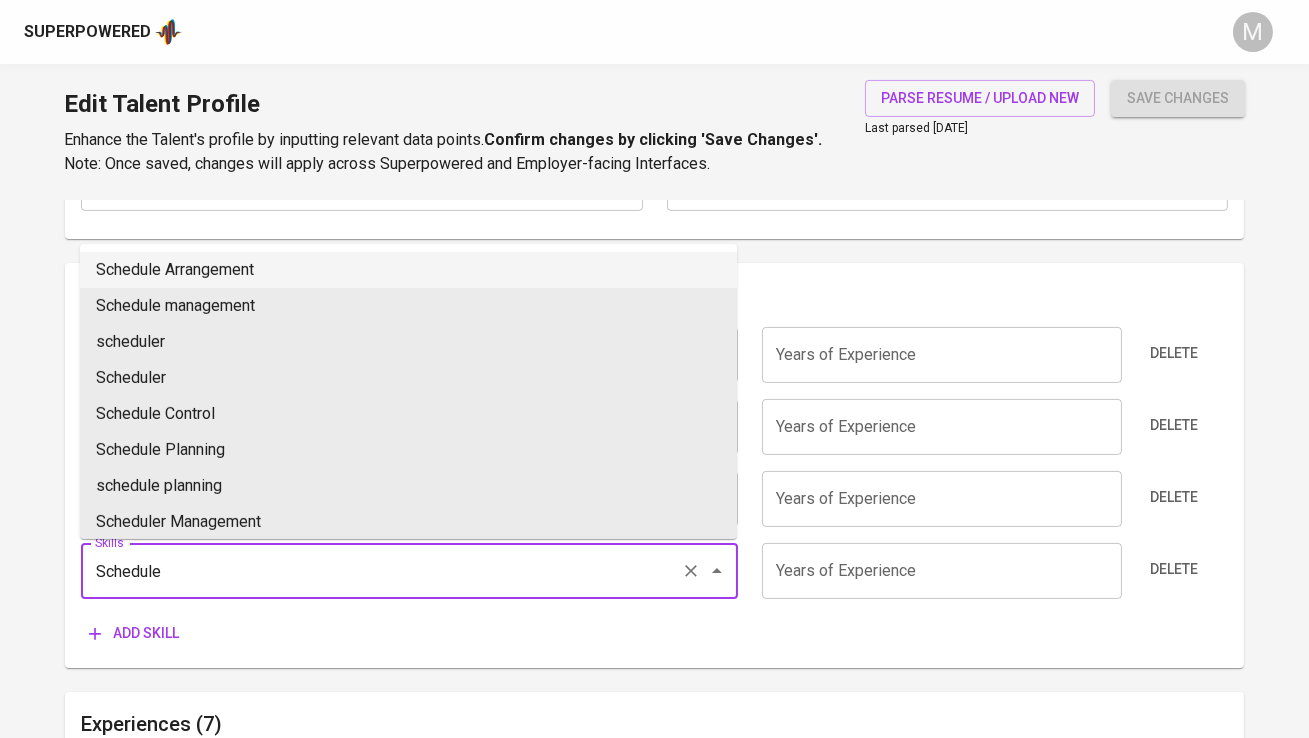 click on "Schedule Arrangement" at bounding box center [408, 270] 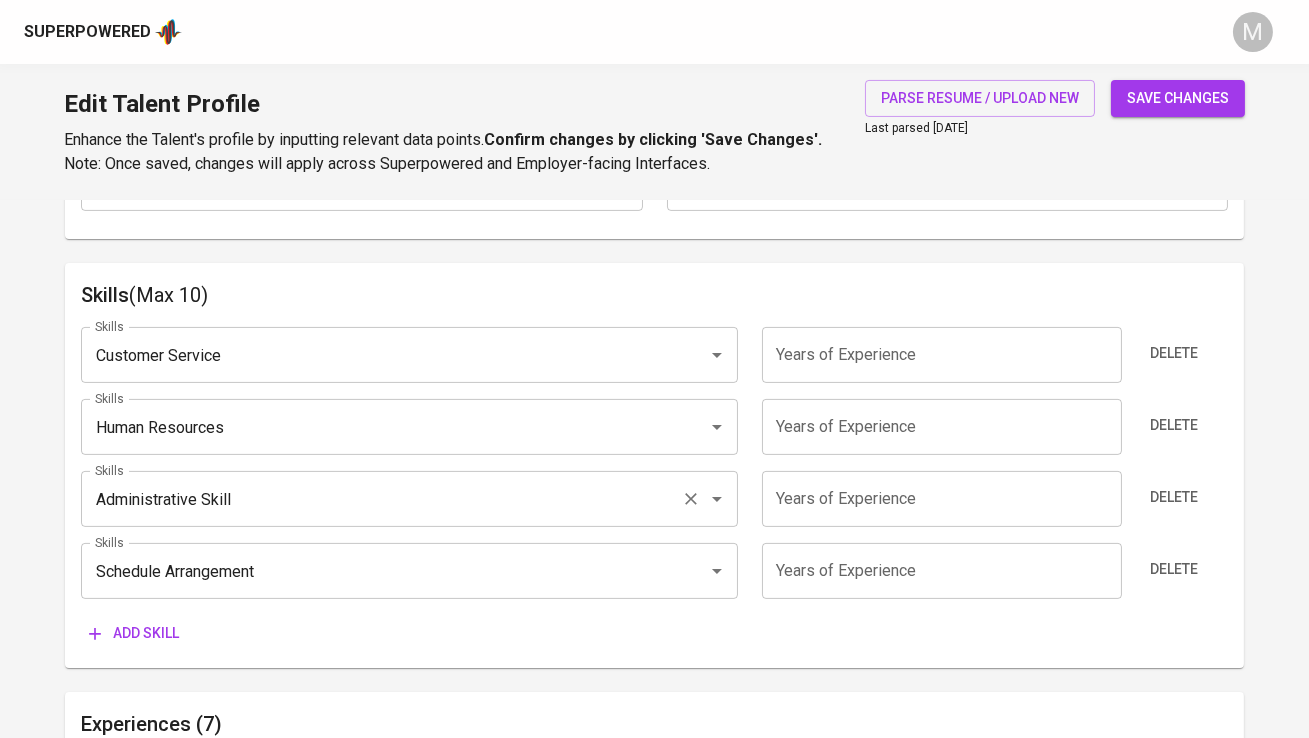 scroll, scrollTop: 1012, scrollLeft: 0, axis: vertical 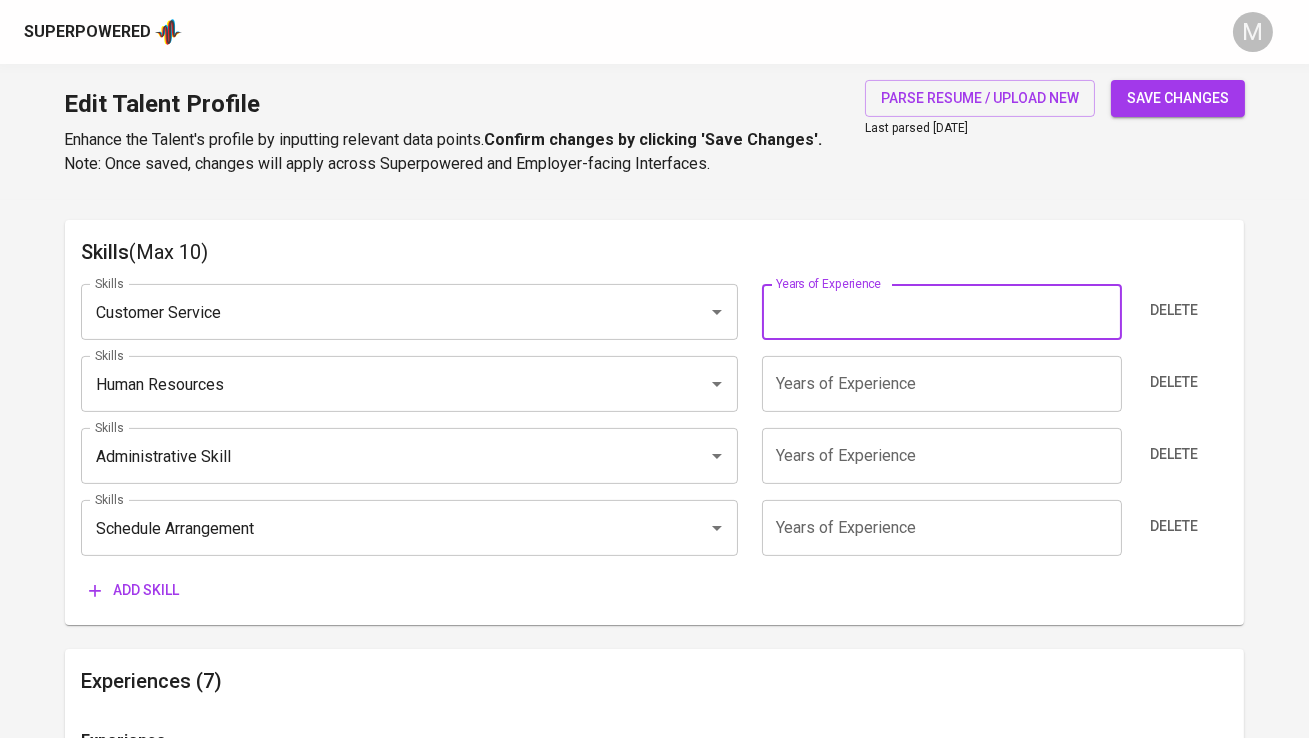 click at bounding box center [942, 312] 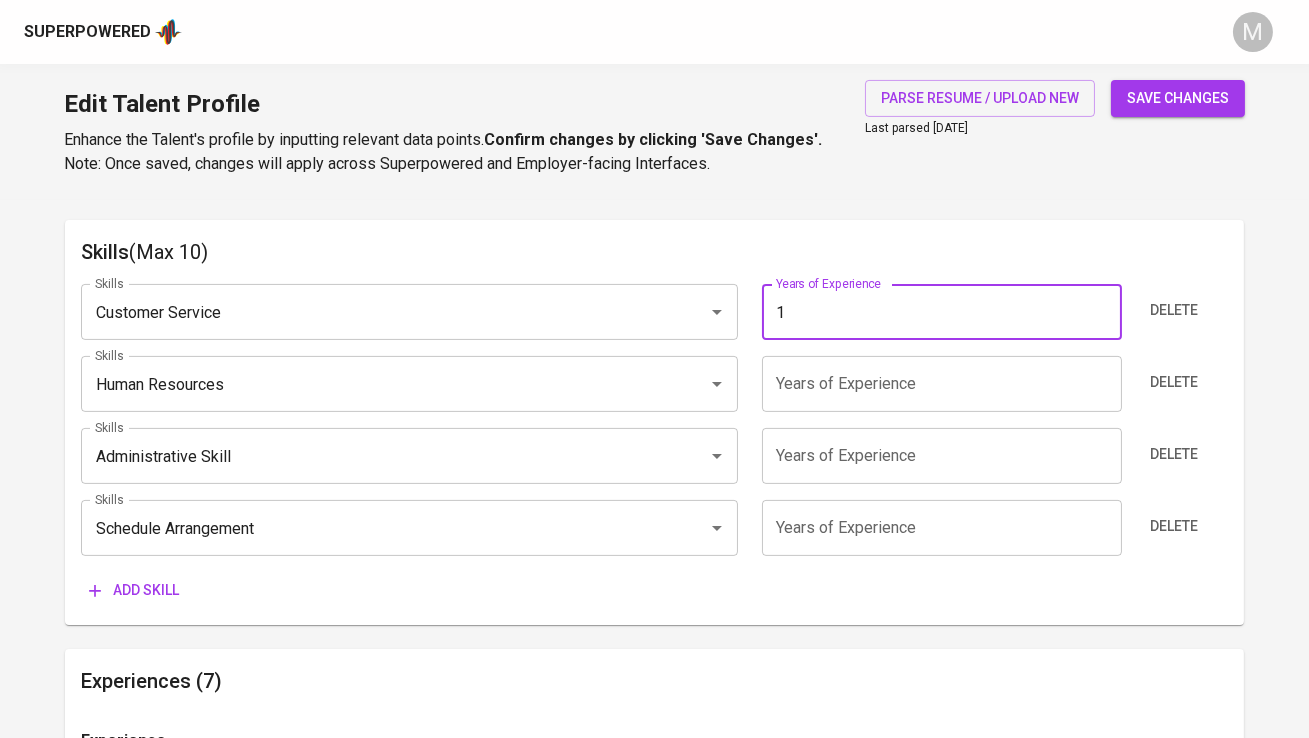type on "1" 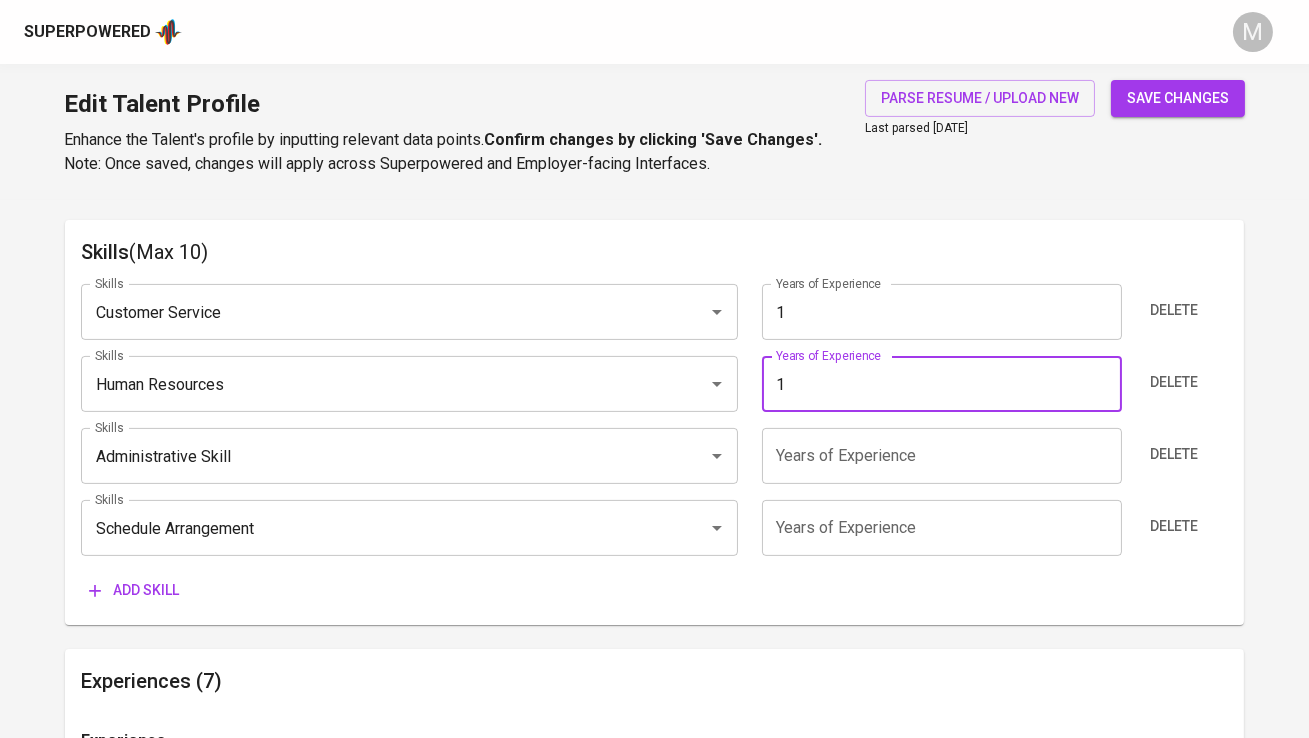 type on "1" 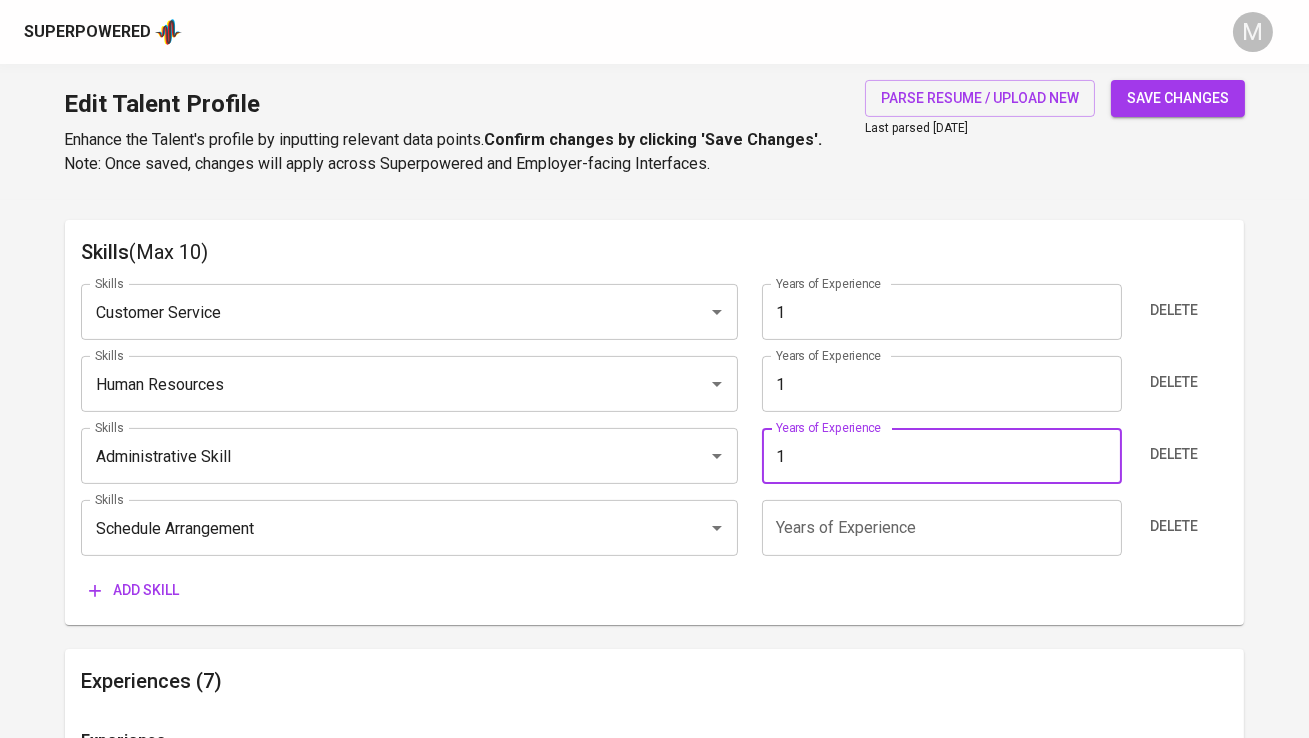 type on "1" 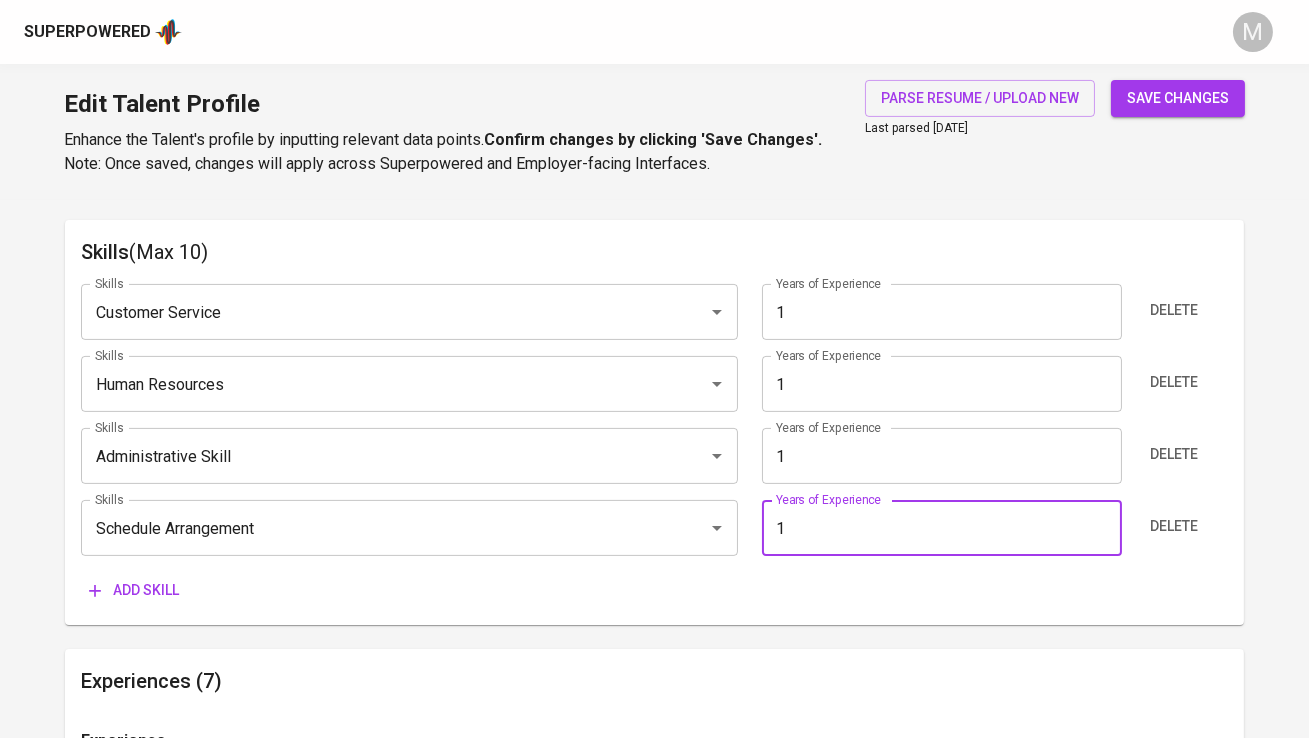 type on "1" 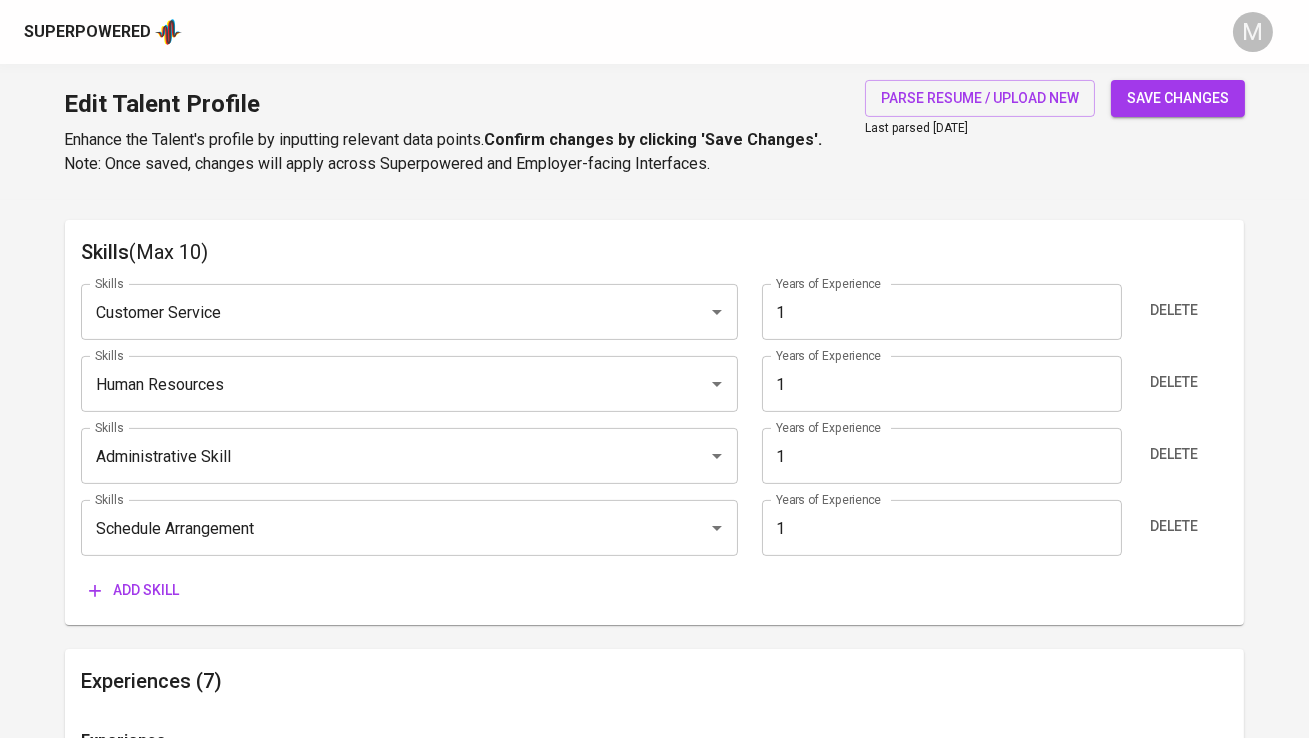 click on "Skills  (Max 10) Skills Customer Service Skills Years of Experience 1 Years of Experience Delete Skills Human Resources Skills Years of Experience 1 Years of Experience Delete Skills Administrative Skill Skills Years of Experience 1 Years of Experience Delete Skills Schedule Arrangement Skills Years of Experience 1 Years of Experience Delete Add skill" at bounding box center [654, 422] 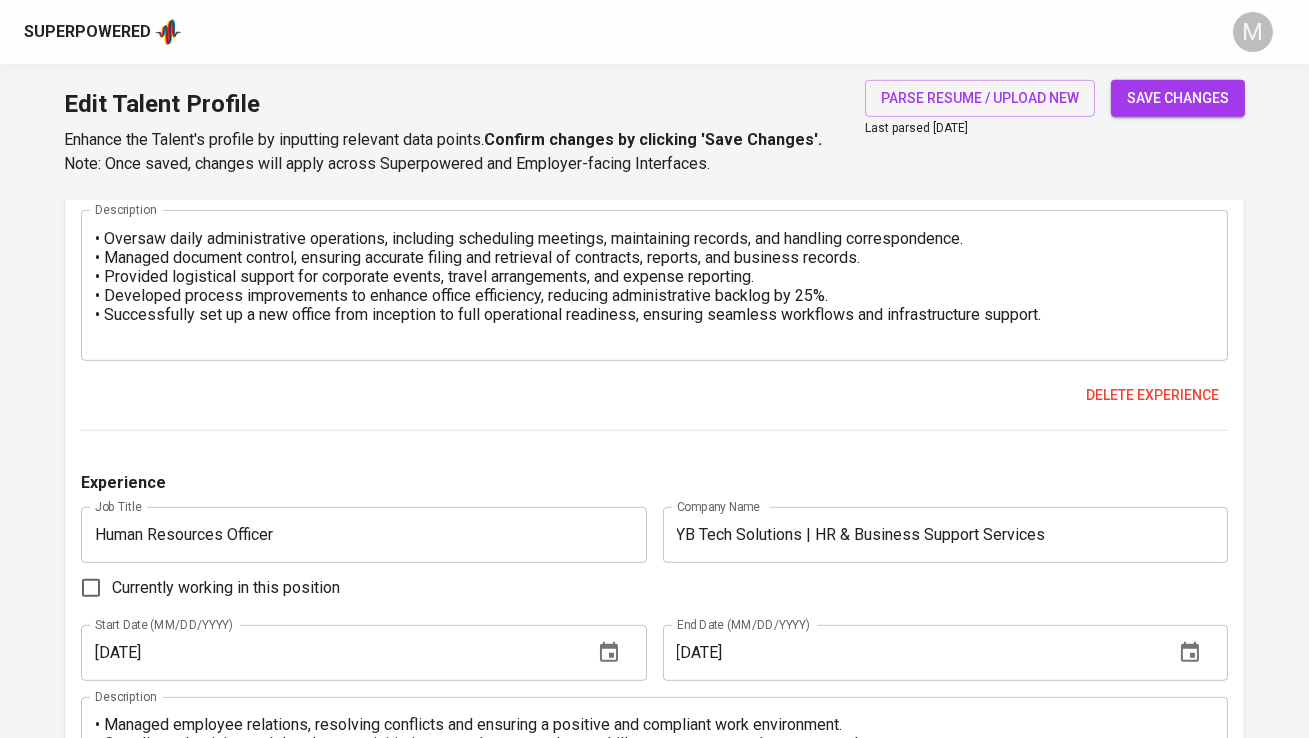 scroll, scrollTop: 2288, scrollLeft: 0, axis: vertical 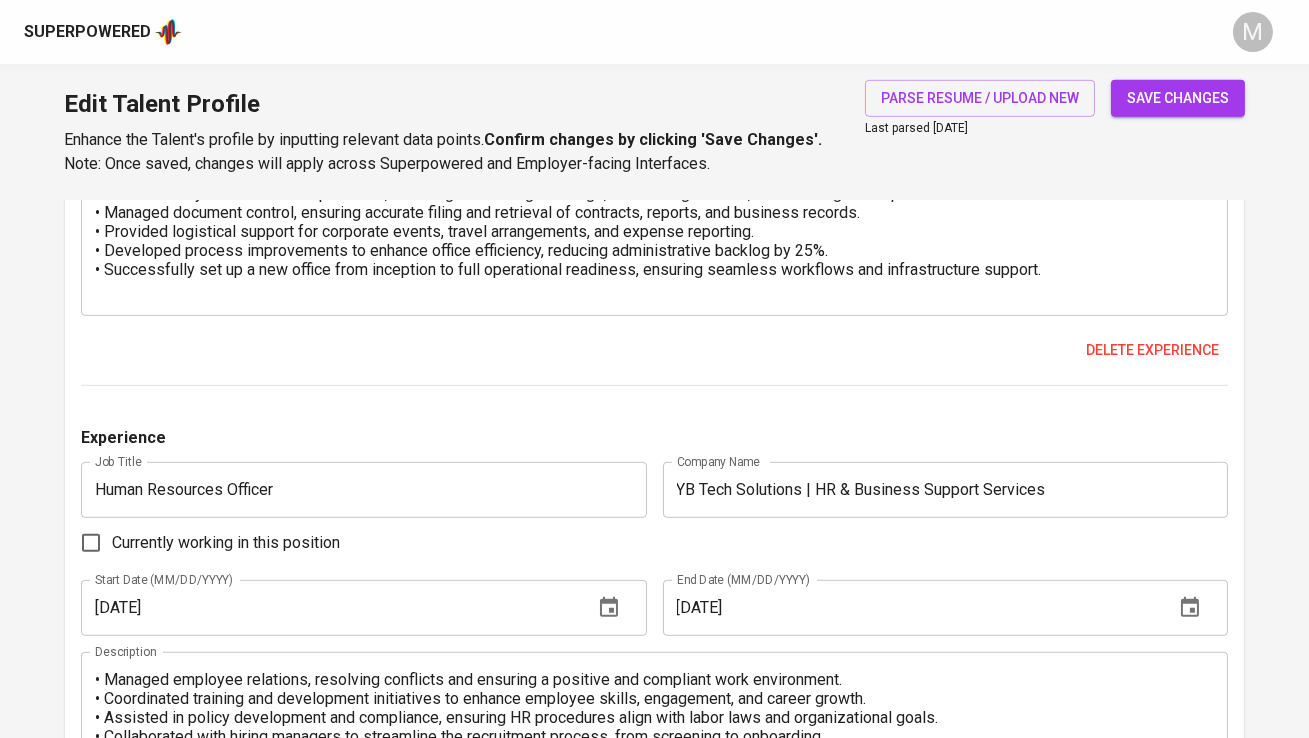 click on "save changes" at bounding box center (1178, 98) 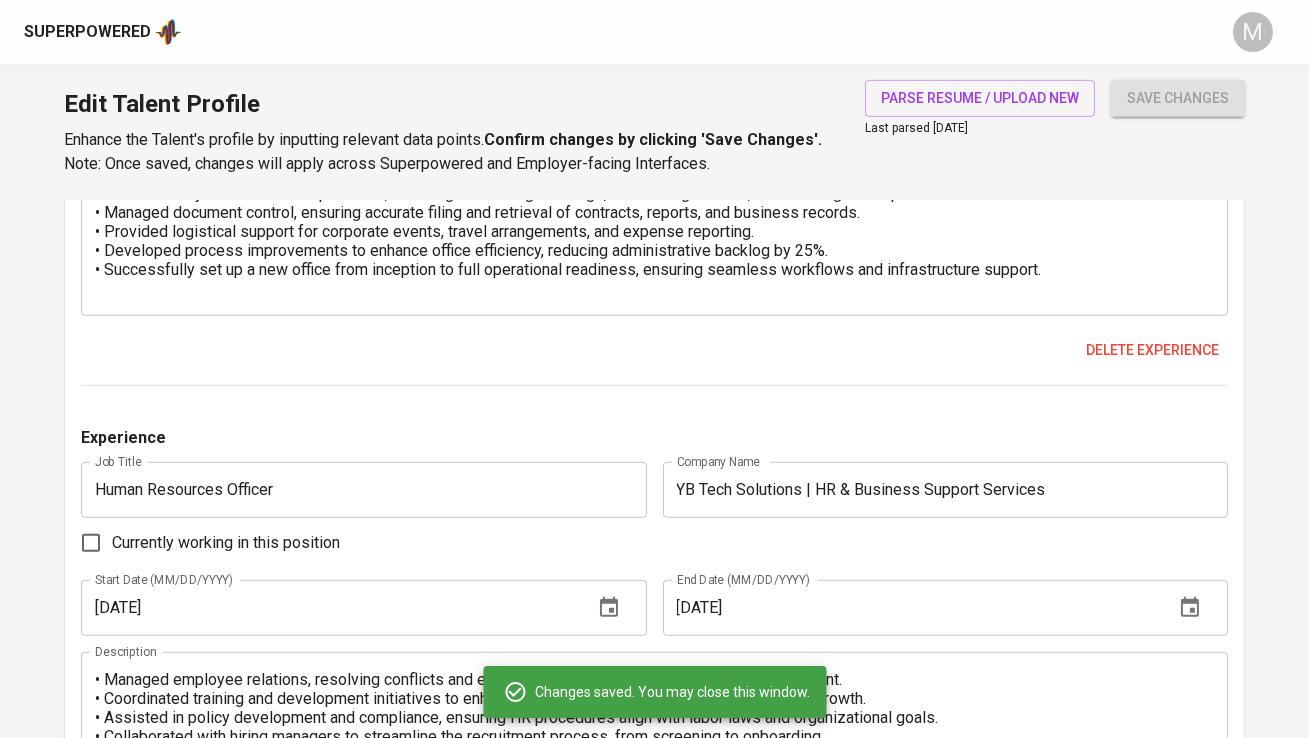 type on "Schedule Arrangement" 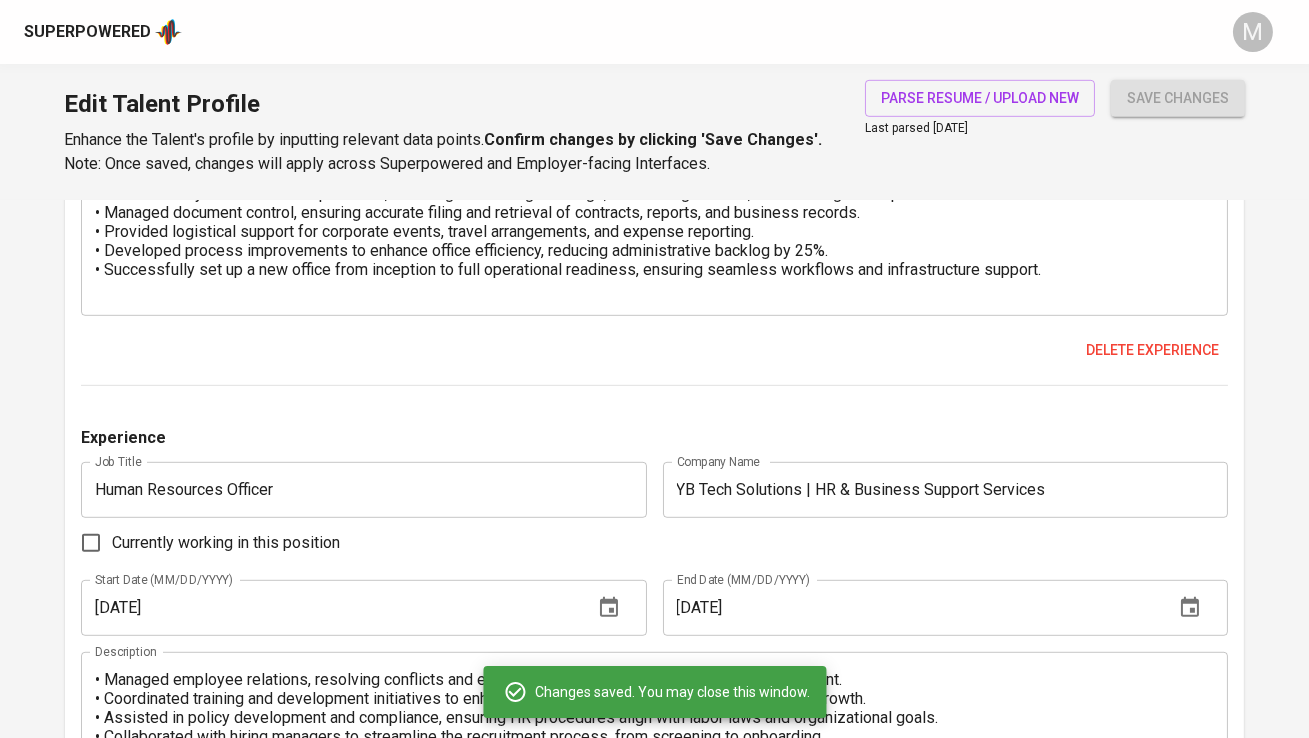 type on "Administration" 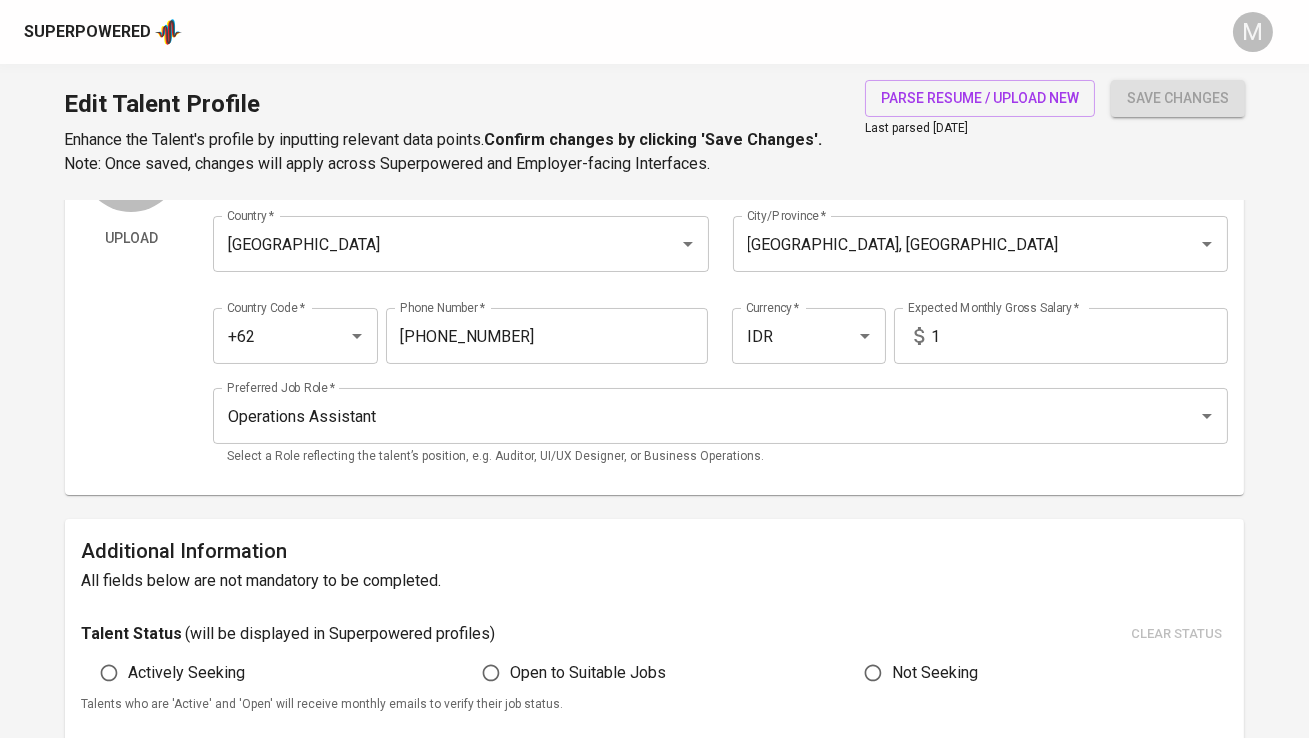 scroll, scrollTop: 0, scrollLeft: 0, axis: both 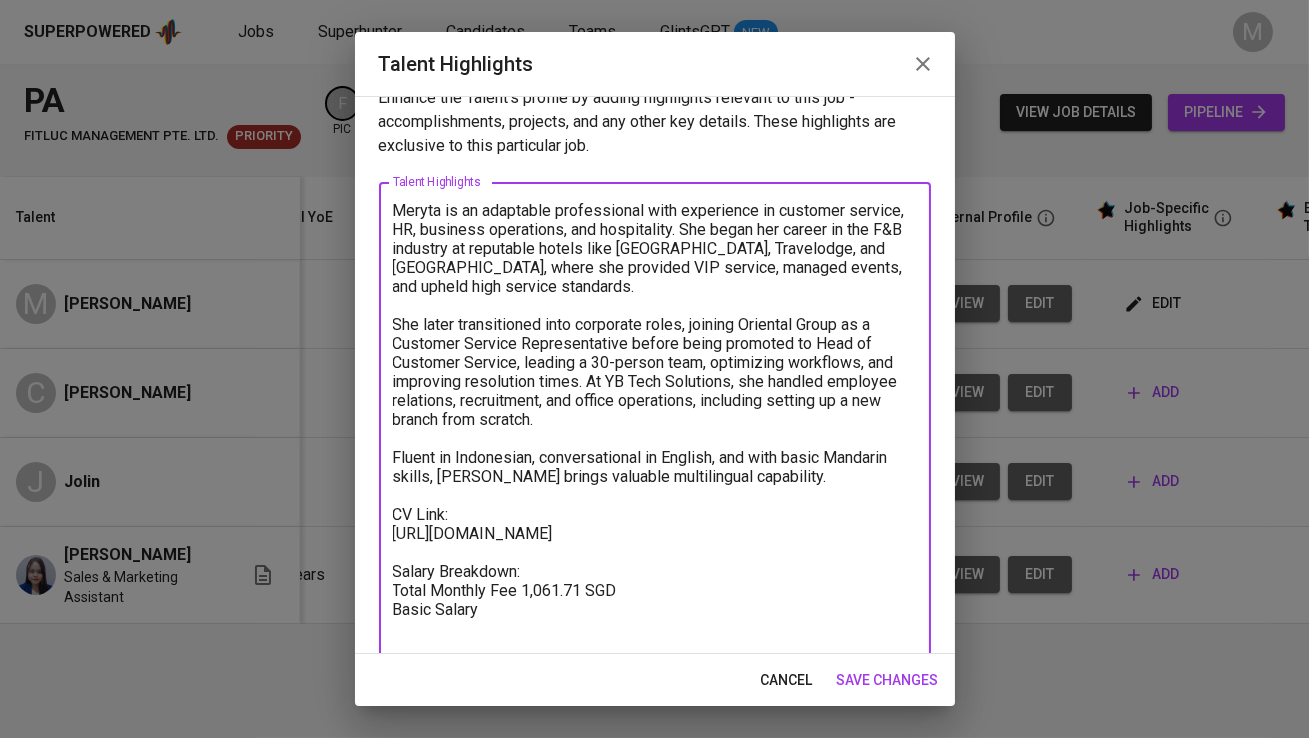 paste on "638.12" 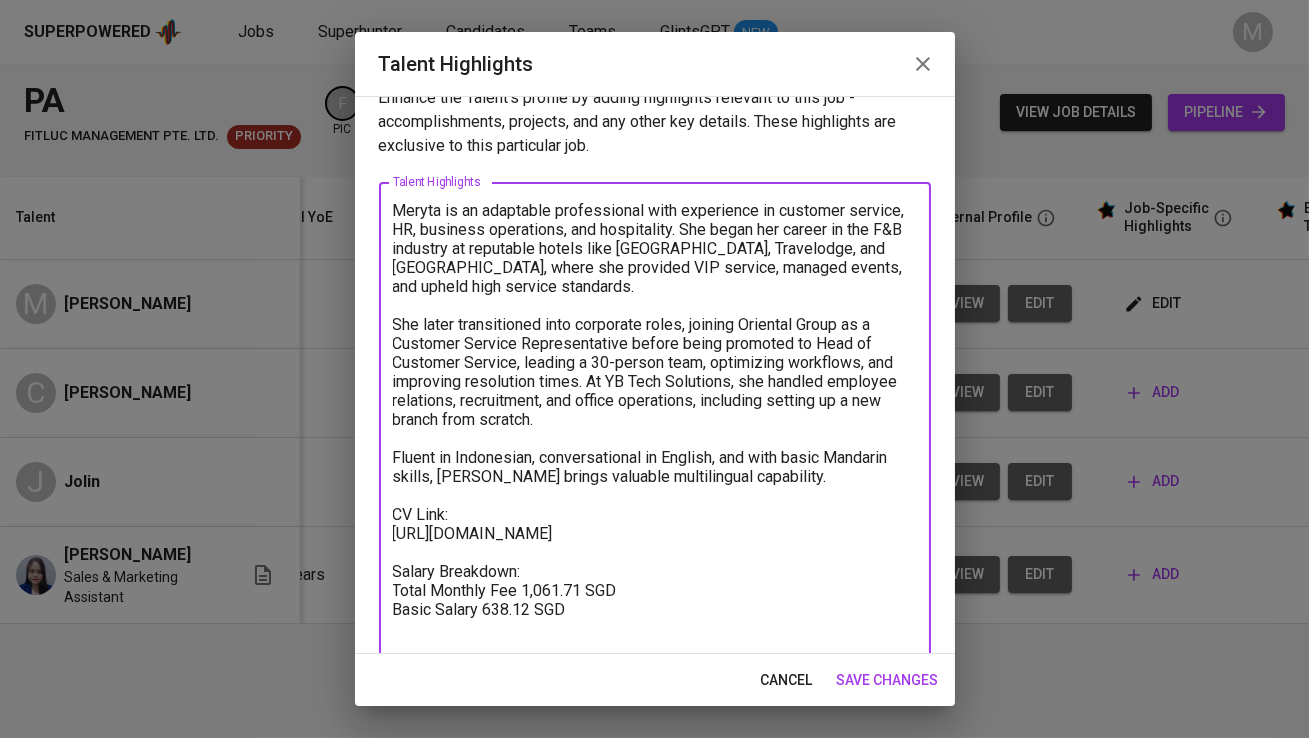 scroll, scrollTop: 30, scrollLeft: 0, axis: vertical 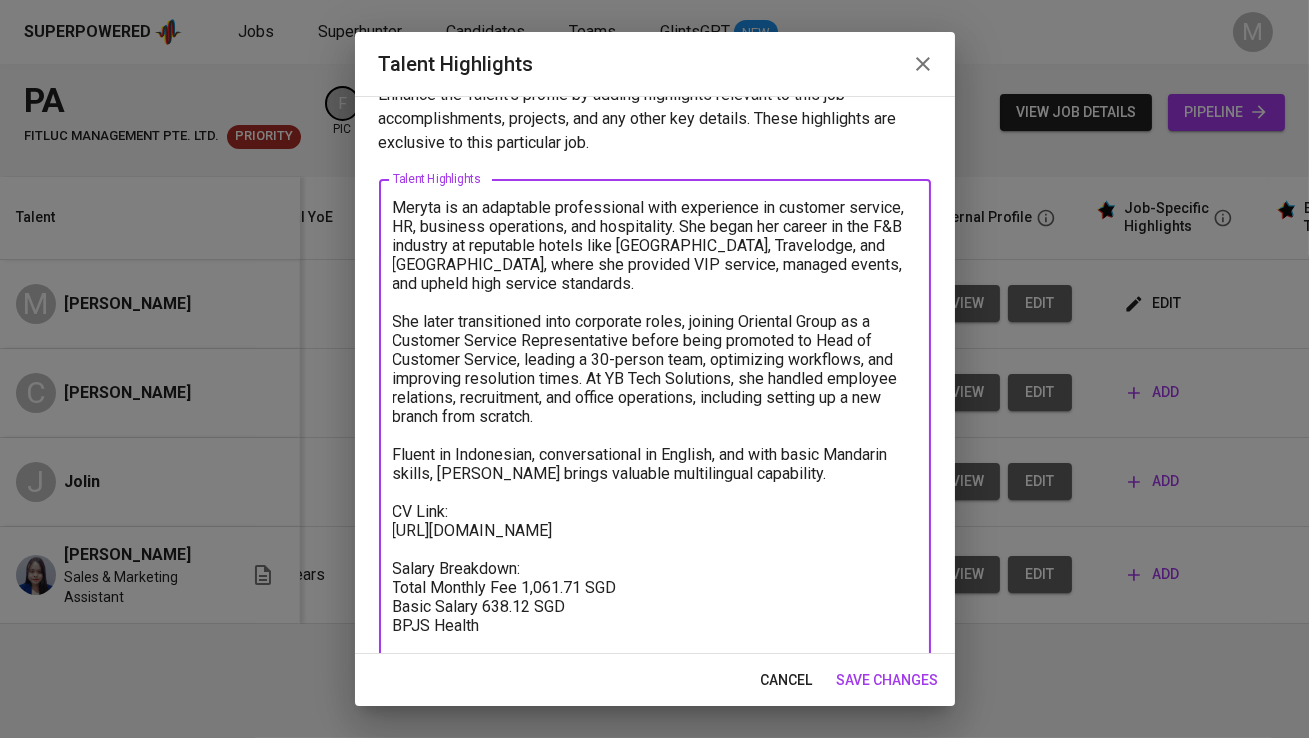 paste on "50.58" 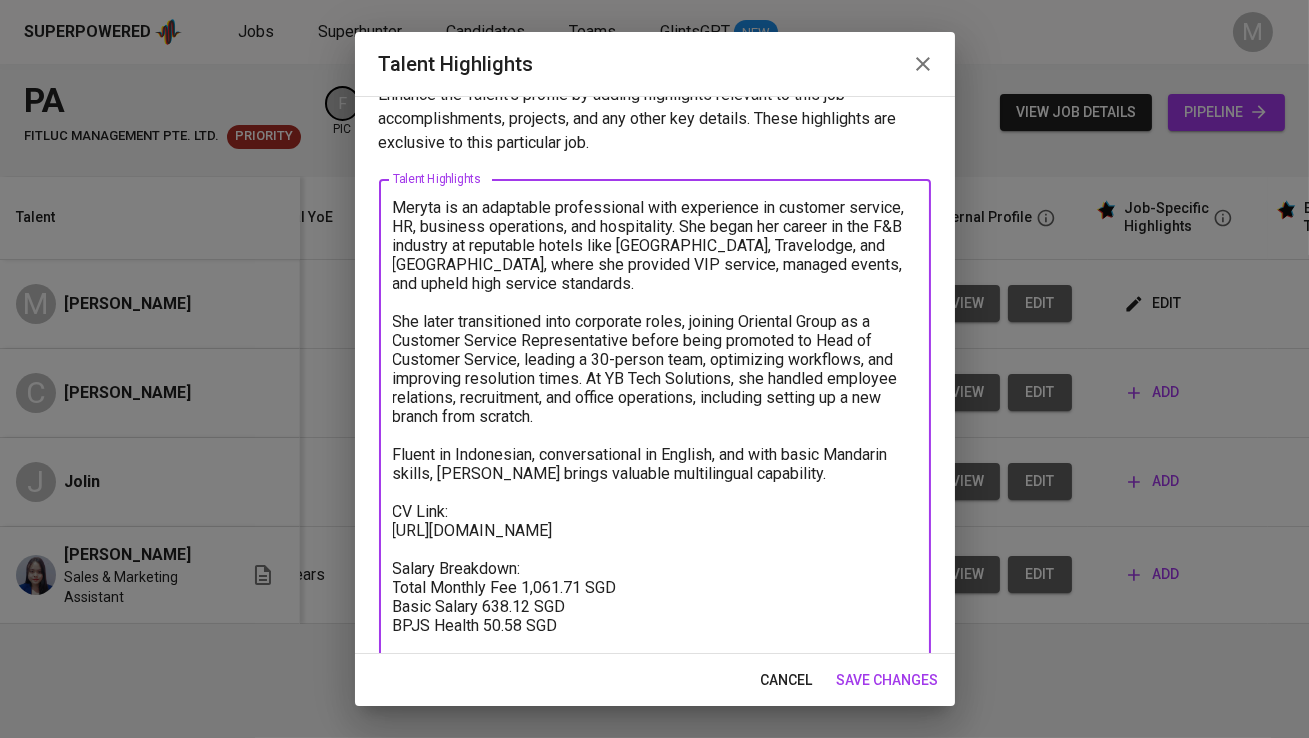 scroll, scrollTop: 49, scrollLeft: 0, axis: vertical 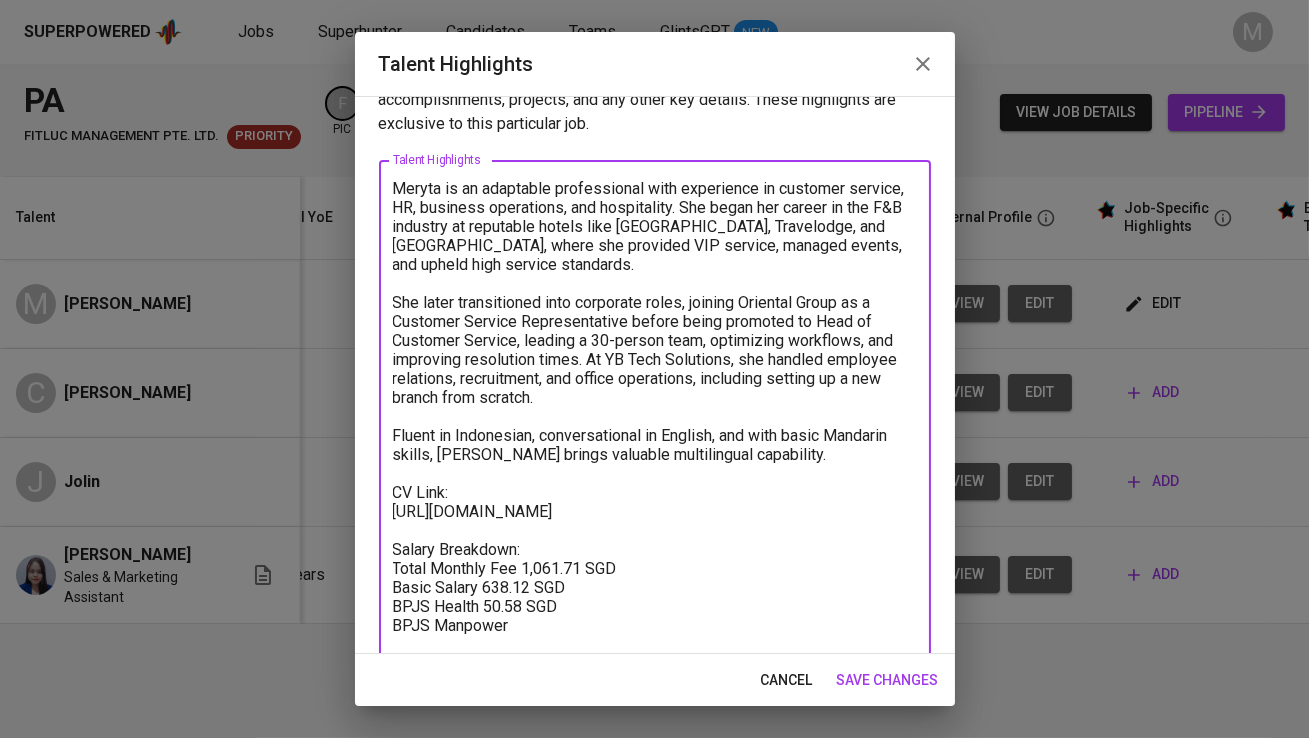 paste on "44.84" 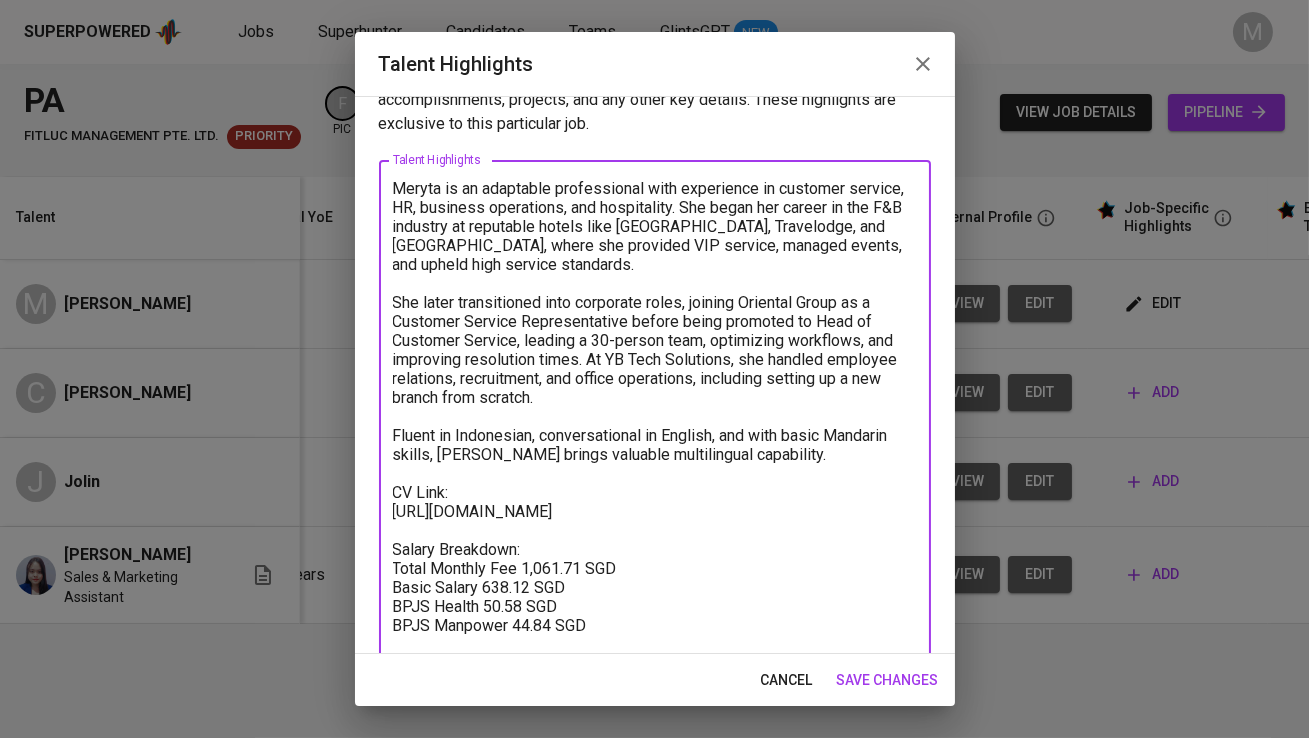 scroll, scrollTop: 68, scrollLeft: 0, axis: vertical 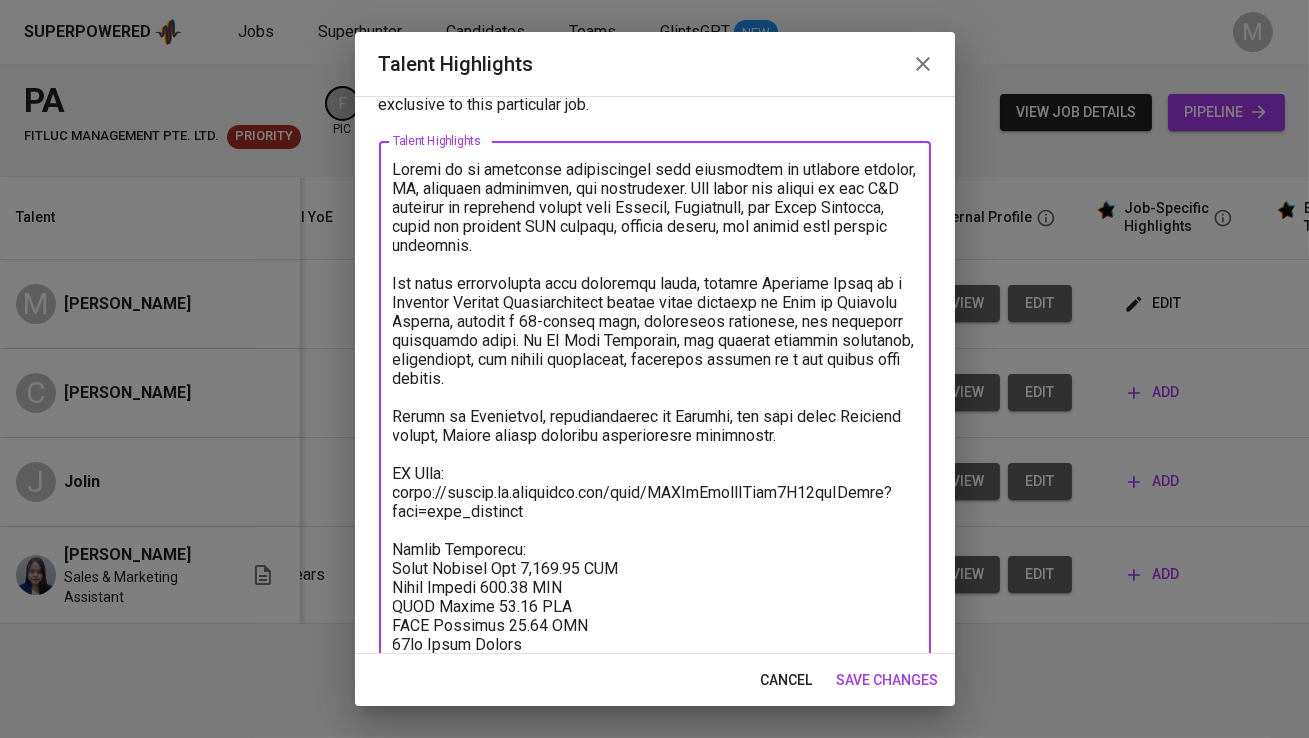 paste on "53.18" 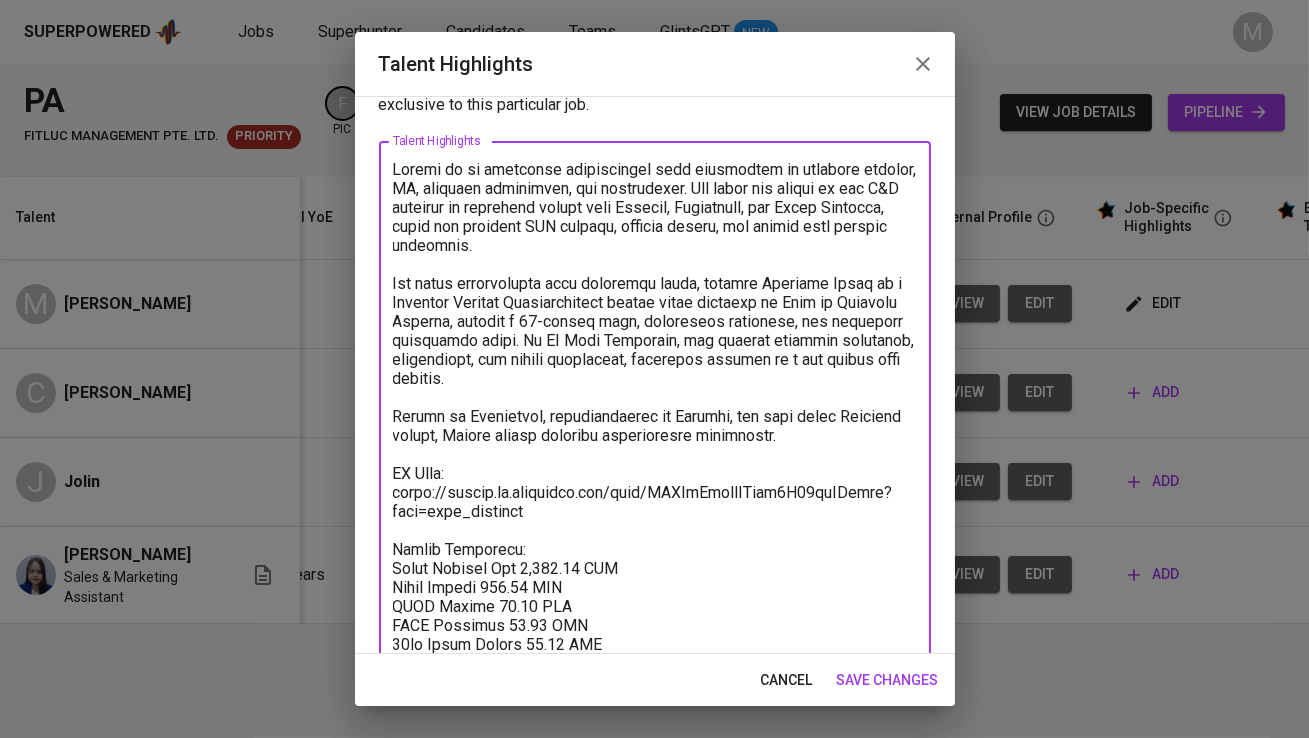 scroll, scrollTop: 87, scrollLeft: 0, axis: vertical 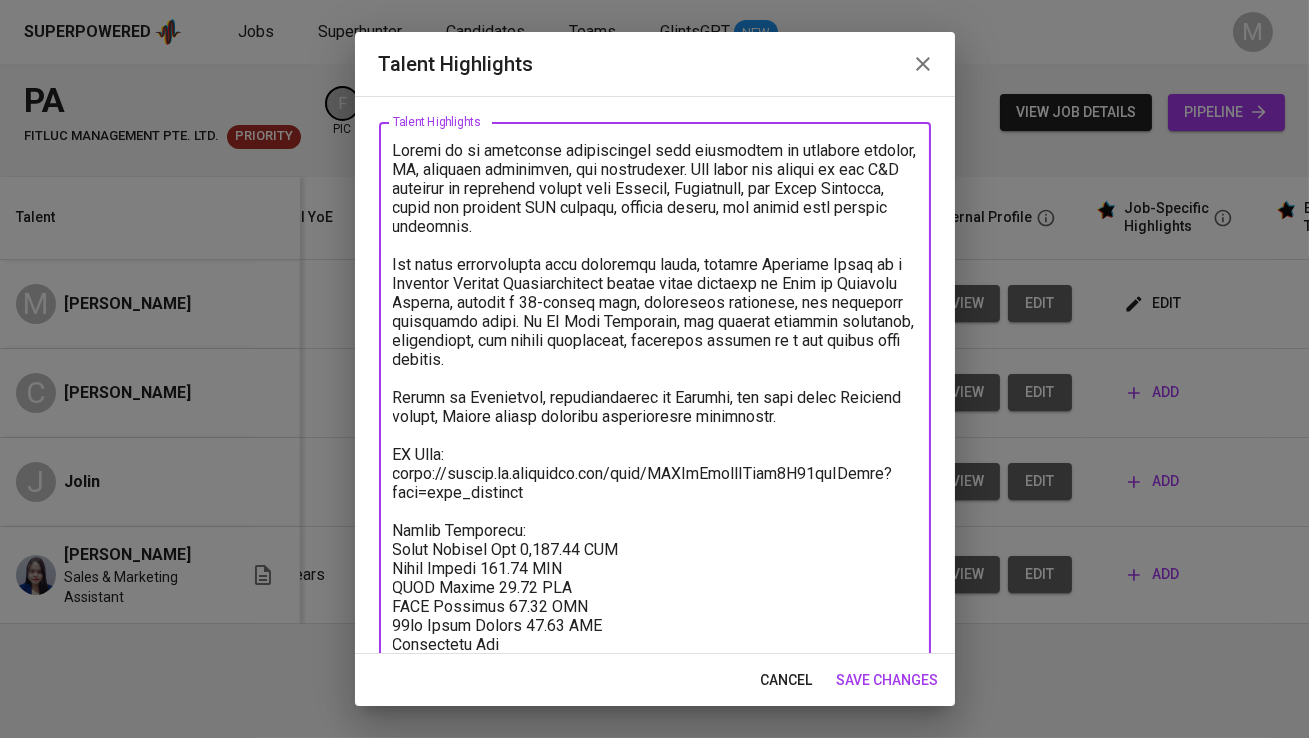 paste on "275.00" 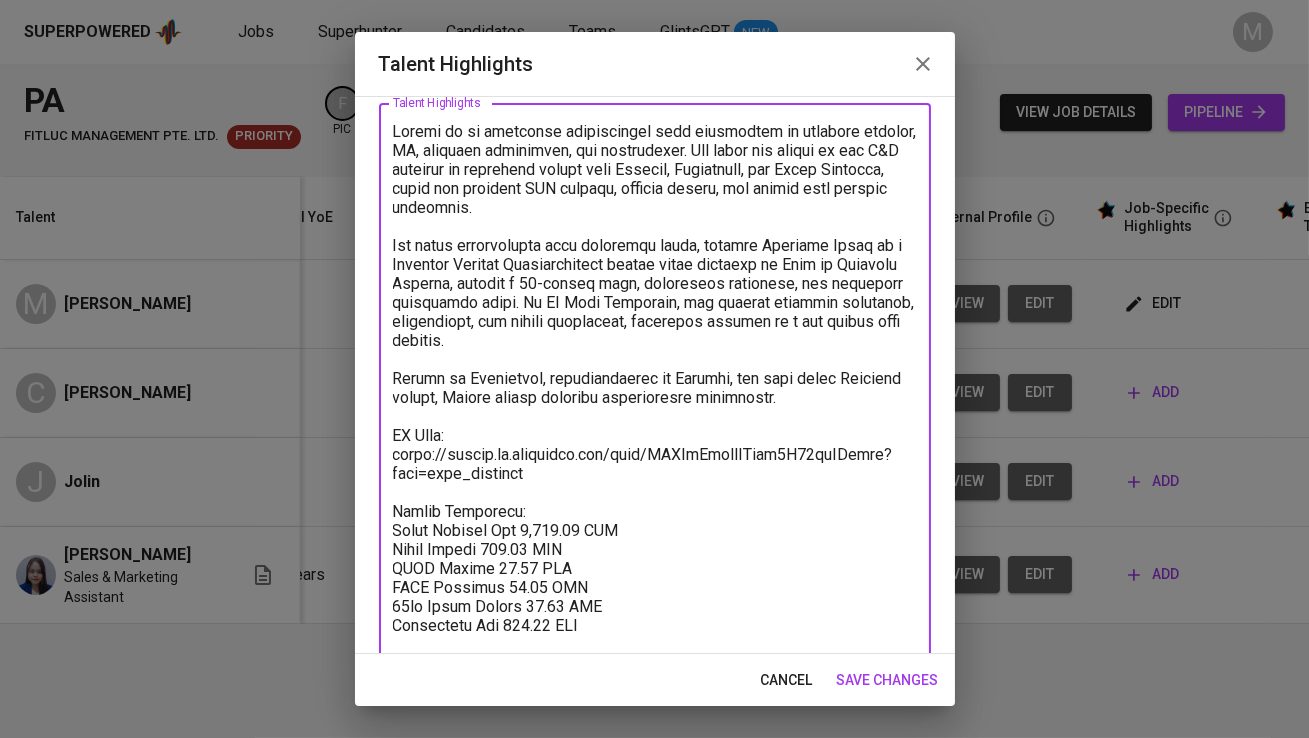 scroll, scrollTop: 160, scrollLeft: 0, axis: vertical 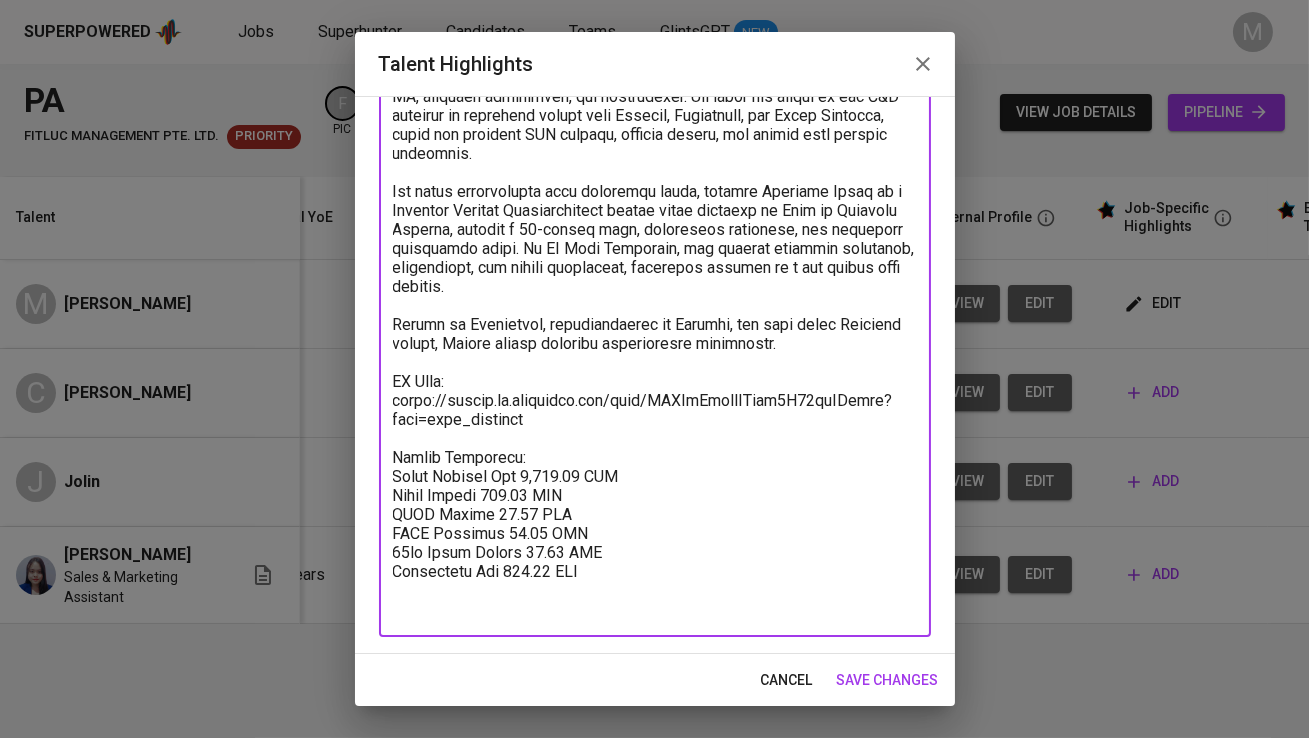 type on "Meryta is an adaptable professional with experience in customer service, HR, business operations, and hospitality. She began her career in the F&B industry at reputable hotels like [GEOGRAPHIC_DATA], Travelodge, and [GEOGRAPHIC_DATA], where she provided VIP service, managed events, and upheld high service standards.
She later transitioned into corporate roles, joining Oriental Group as a Customer Service Representative before being promoted to Head of Customer Service, leading a 30-person team, optimizing workflows, and improving resolution times. At YB Tech Solutions, she handled employee relations, recruitment, and office operations, including setting up a new branch from scratch.
Fluent in Indonesian, conversational in English, and with basic Mandarin skills, [PERSON_NAME] brings valuable multilingual capability.
CV Link:
[URL][DOMAIN_NAME]
Salary Breakdown:
Total Monthly Fee 1,061.71 SGD
Basic Salary 638.12 SGD
BPJS Health 50.58 SGD
BPJS Manpower 44.84 S..." 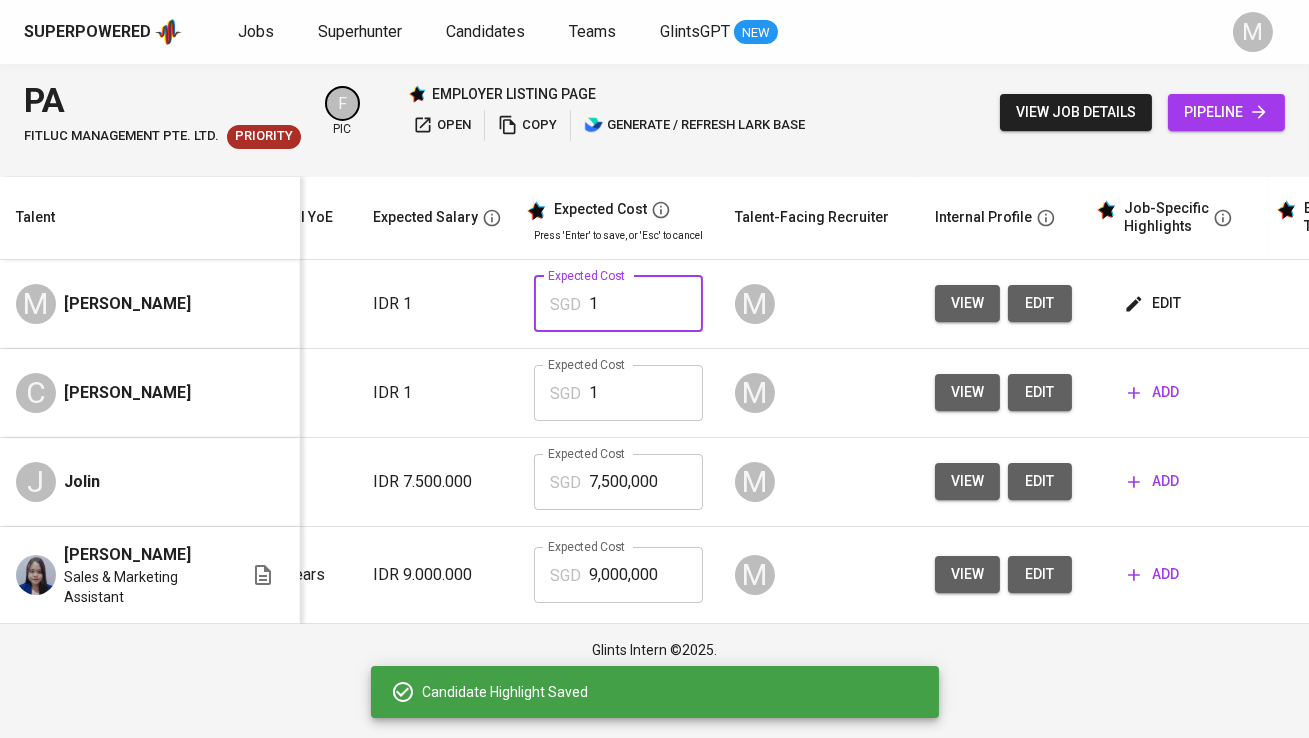 click on "1" at bounding box center (646, 304) 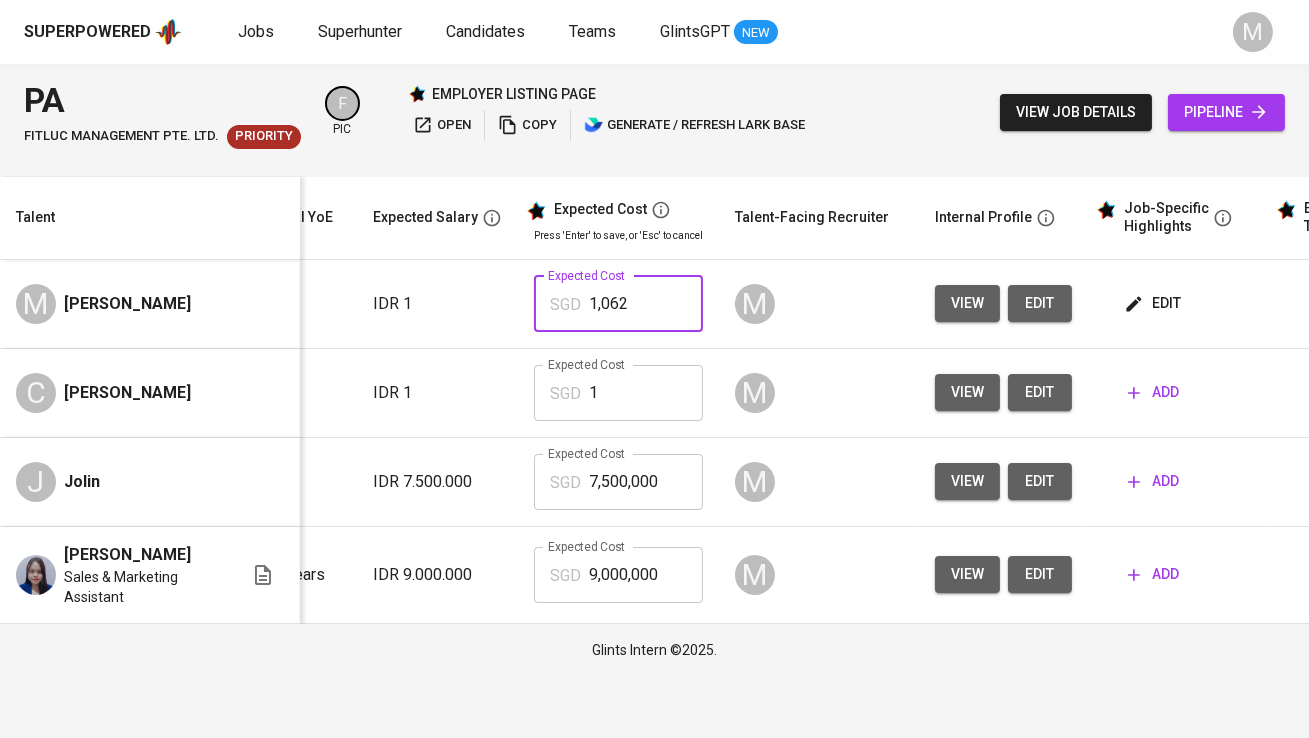 type on "1,062" 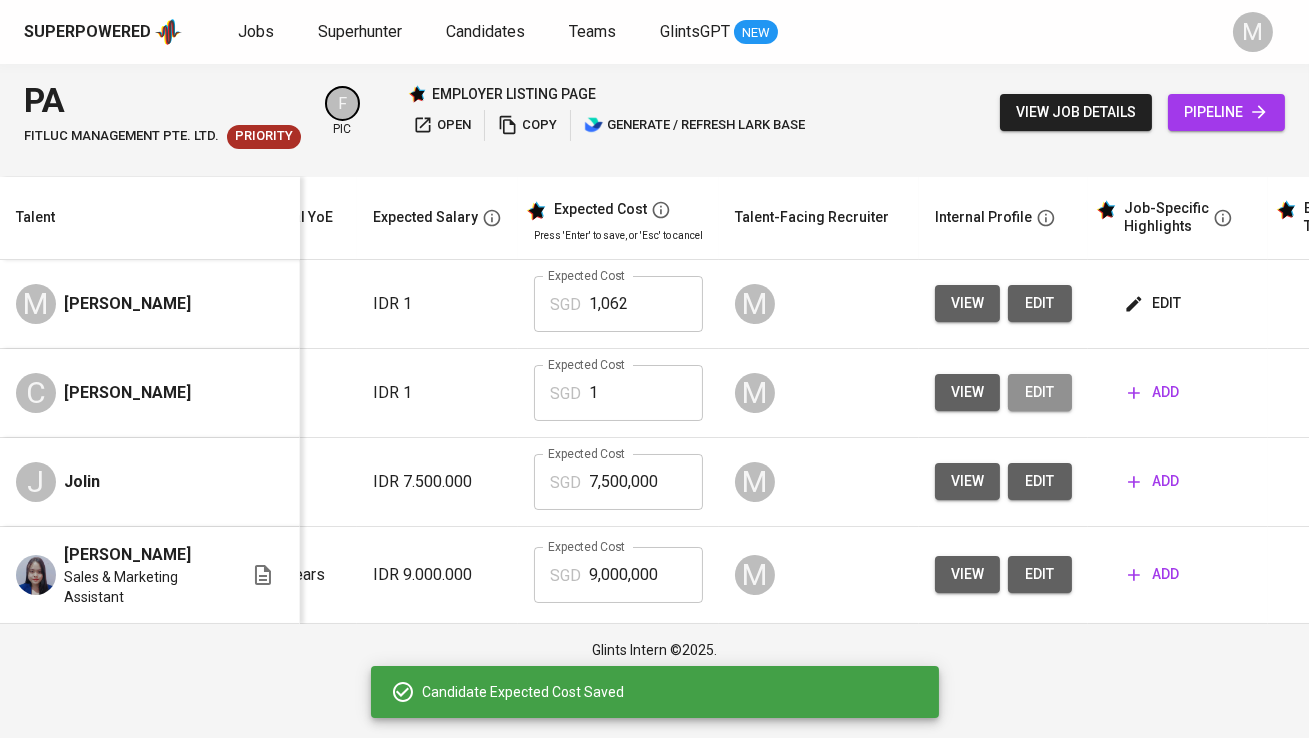 click on "edit" at bounding box center [1040, 392] 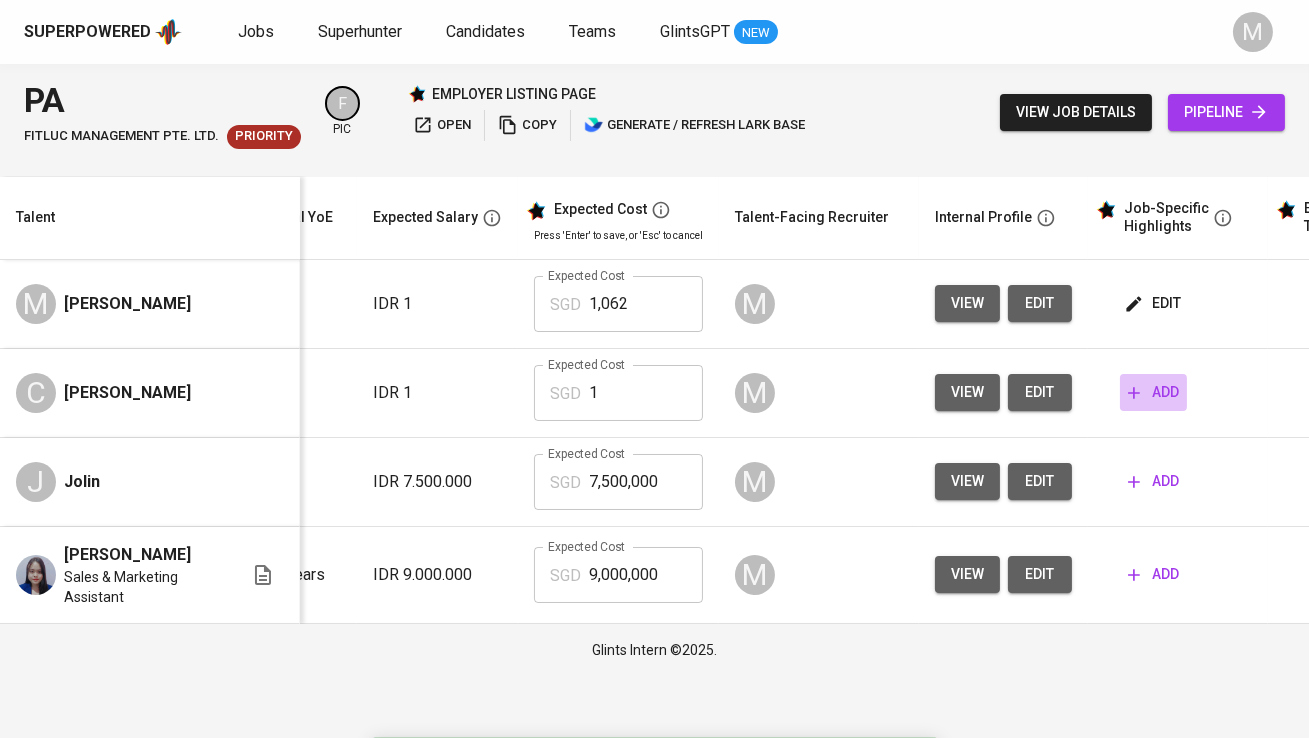 click on "add" at bounding box center (1153, 392) 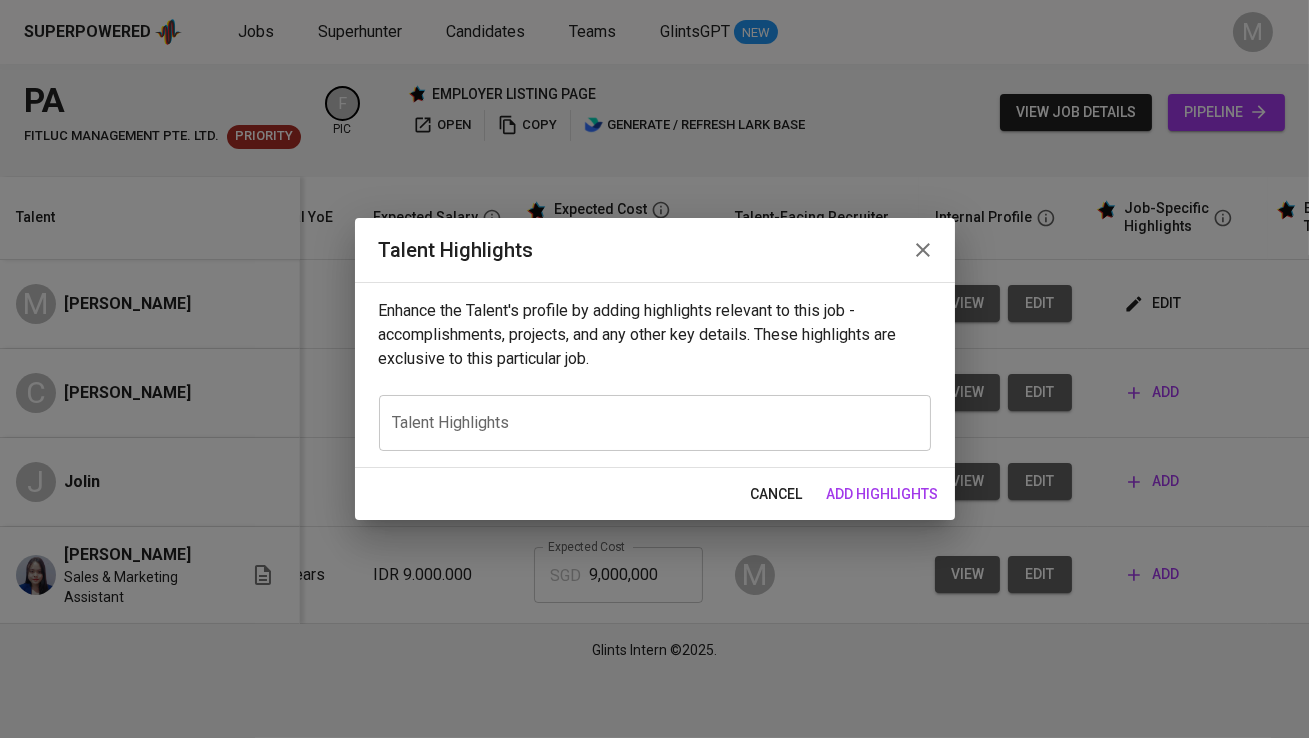 click at bounding box center (655, 422) 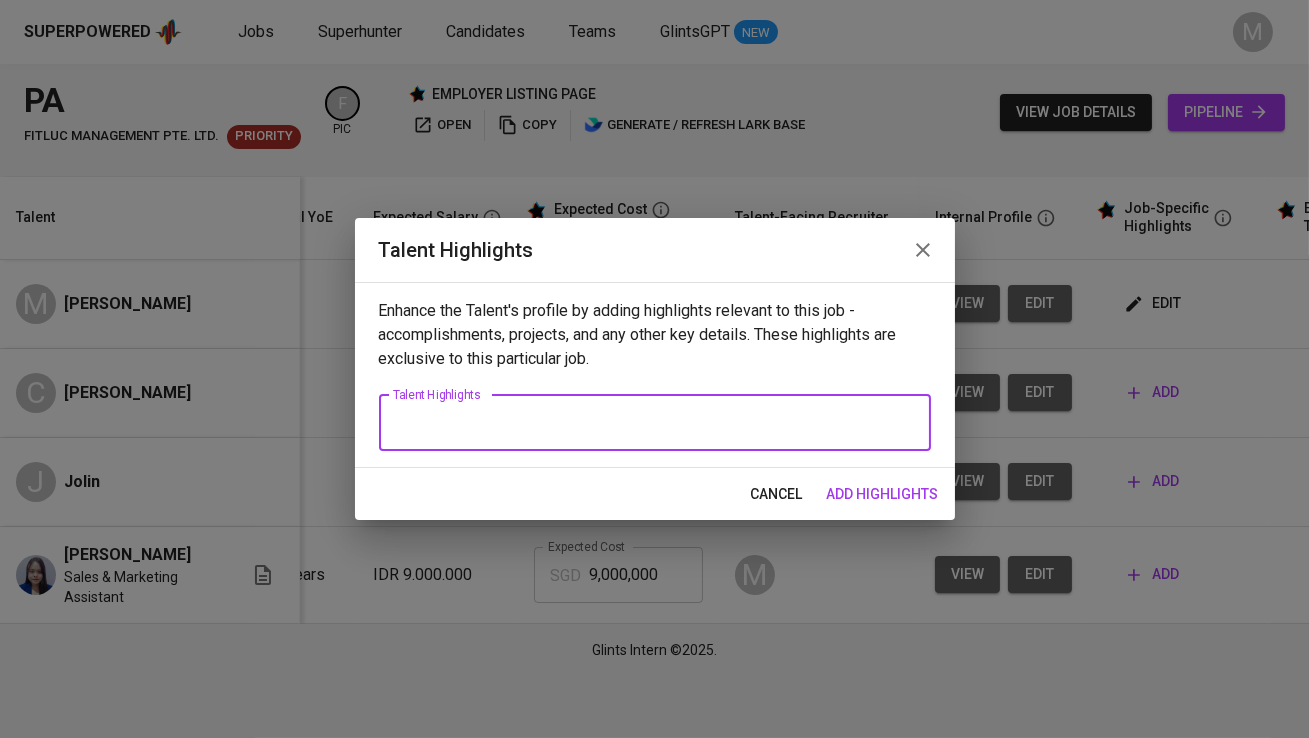 paste on "Loremi do s ametco adi elitseddo eiusmodtempo inci utlaboreet do magnaaliquaeni, adminimve, qui nostru-exerci ullam. Lab nisialiqu exeac co DU Auteir Inrepreh Volupt Velitesse, c fugiatn pariaturexce si occaec cup nonproid suntcu quioffici, deser mol animi e laboru pers un omni Istenatus Errorvolu acc Doloremq Laudantiu to rem Aperiame Ipsaquae.
Abilloinv verit qu a Beataevi Dictaexpl, Nemoen ips quiavolupta asp autoditfug consequu, magnidolores eosrationese, nesciu nequepo, qui doloremad numq eius moditemporai mag quaerate minus sol nob eligendi. Opti cumq, nih imp quoplacea face possimusa repellendustempo—autemqui offici debitisrerumn, saepeeveni voluptat repudia recusa-ita, ear hictenet sapientedelec reic volupta. Mai alia perfe dolorib asper repellatm nos exercit, ullamcorporis sus laboriosamal com consequatur qu maxi mo moles-harumquide rerumf.
Expedit distinc naml tempore, Cumsol nobiselige optio cu ni imped minusquodmaximep facere pos omni, loremipsum dolo sitametcon adi el seddo. Eiu te incididun..." 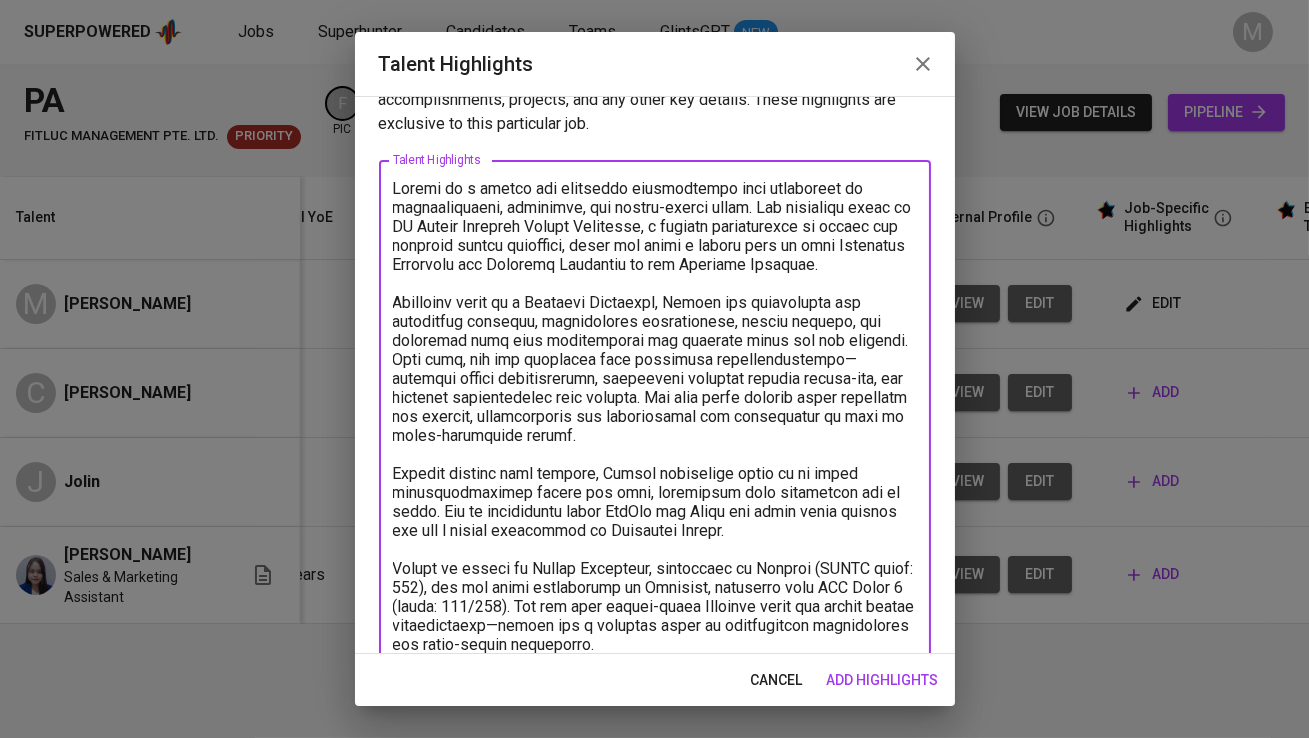scroll, scrollTop: 0, scrollLeft: 0, axis: both 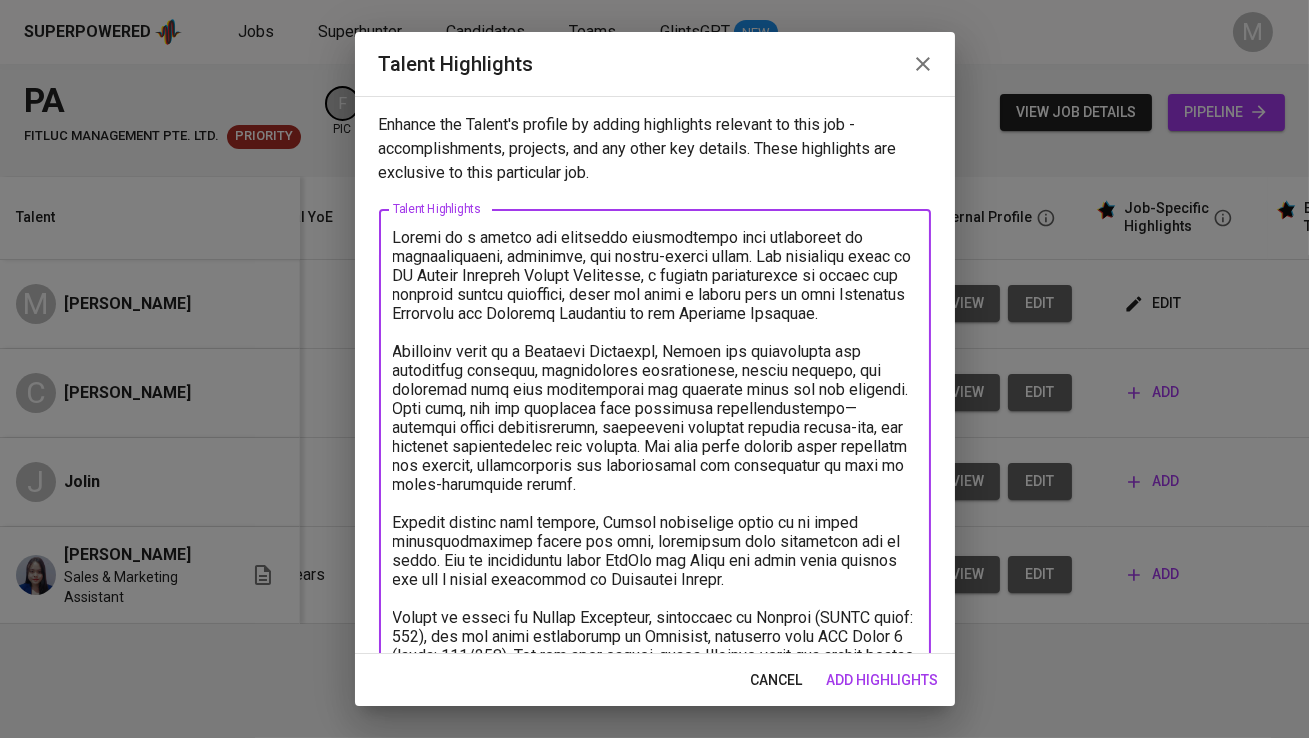 drag, startPoint x: 470, startPoint y: 236, endPoint x: 618, endPoint y: 237, distance: 148.00337 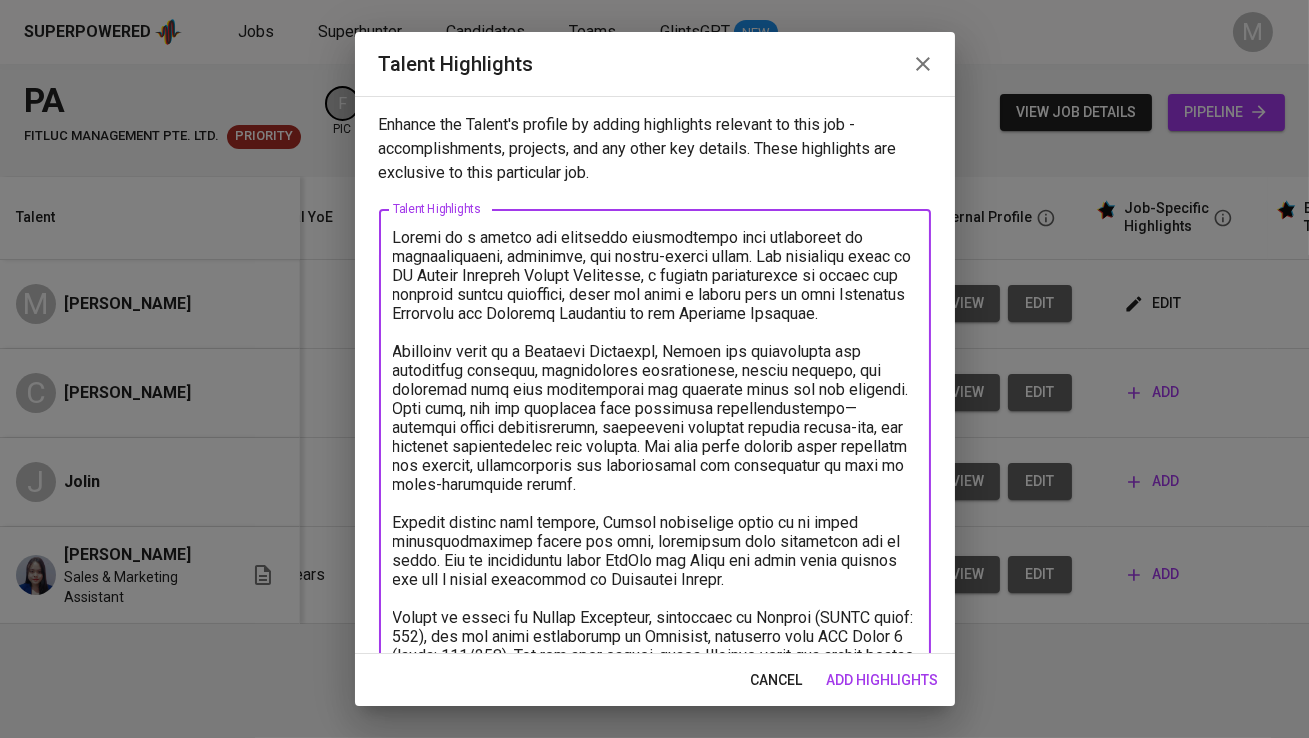 click at bounding box center (655, 465) 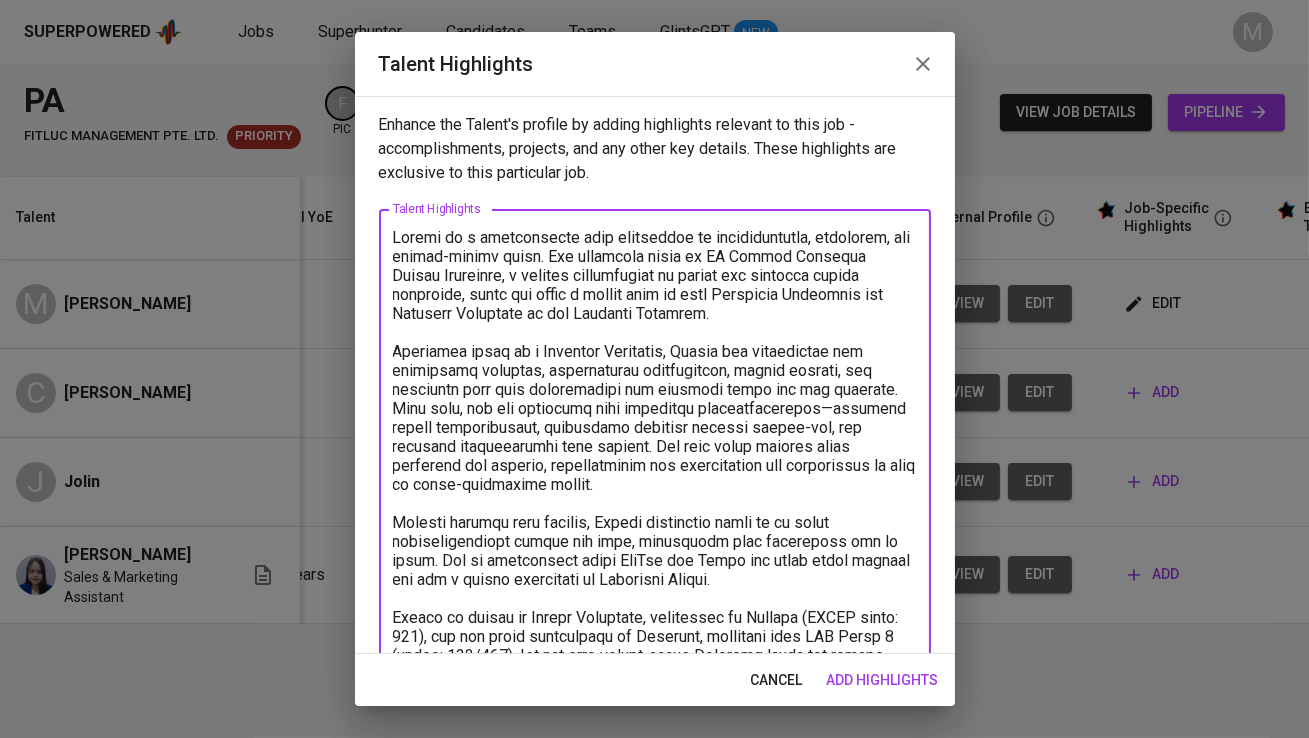 click at bounding box center [655, 465] 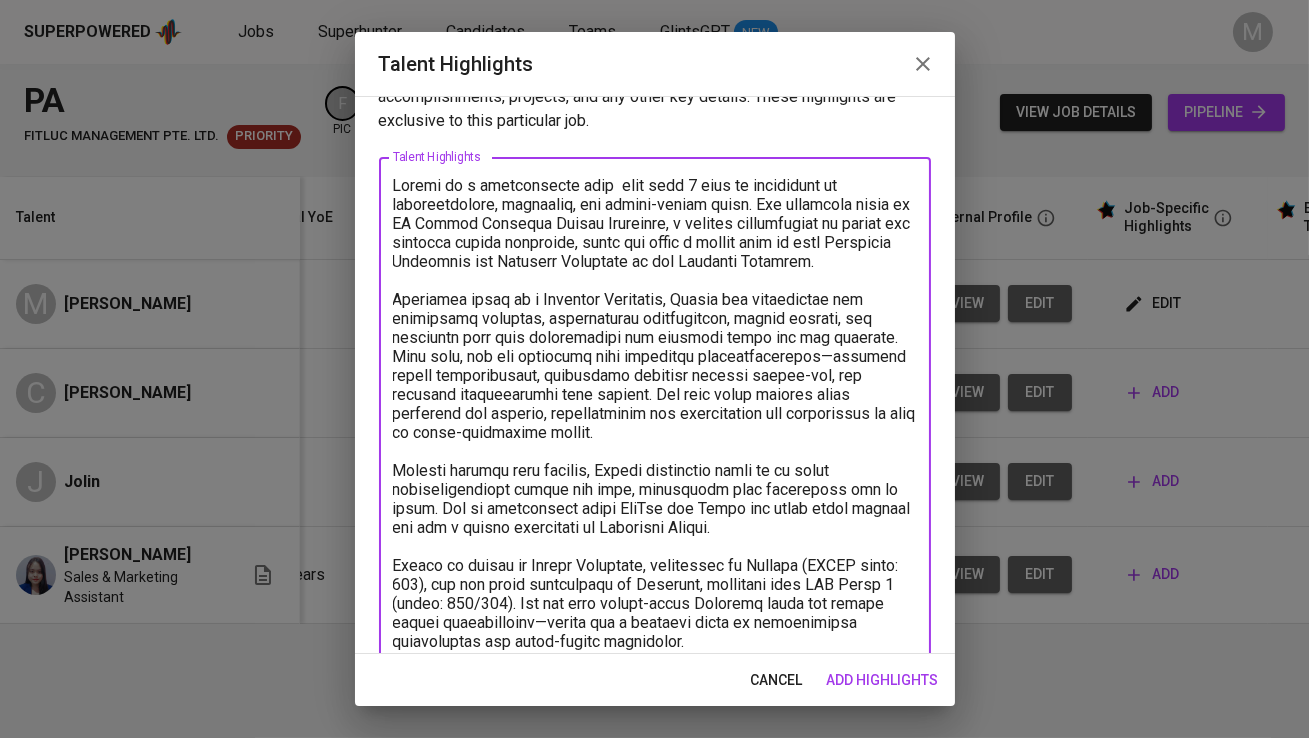 scroll, scrollTop: 82, scrollLeft: 0, axis: vertical 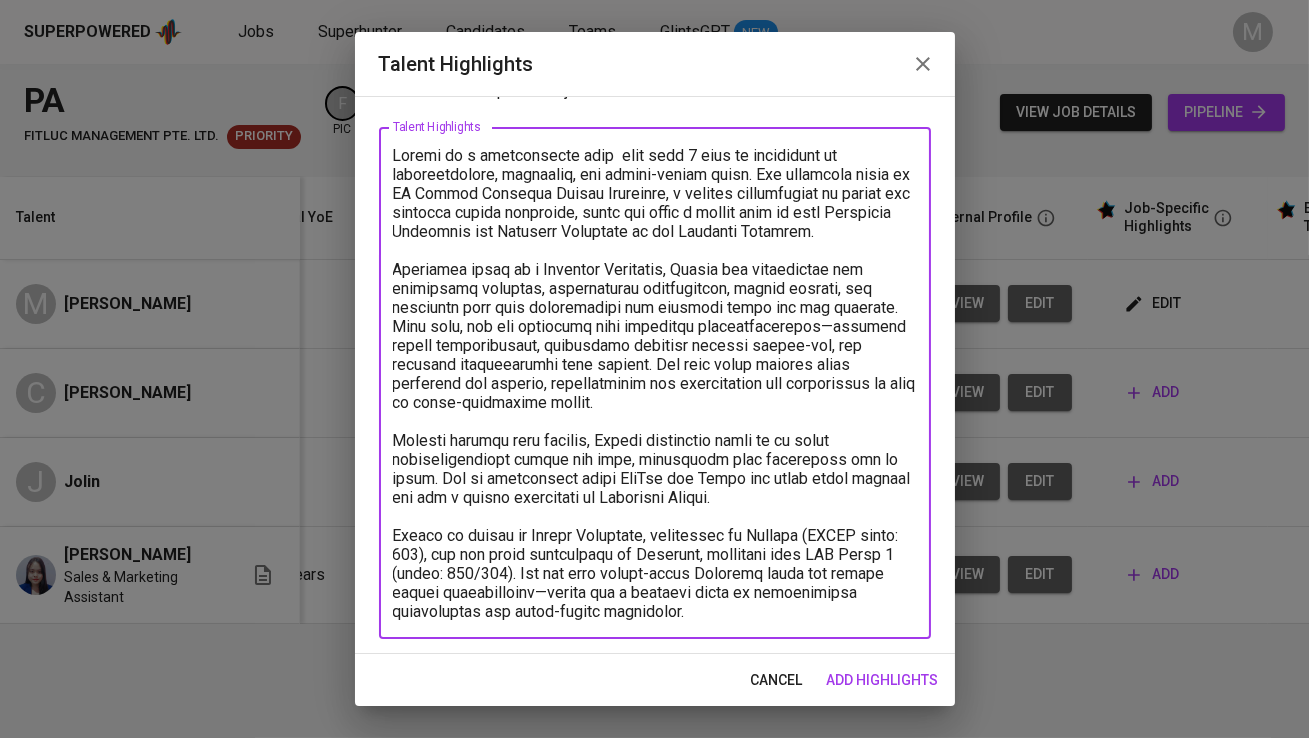 click at bounding box center (655, 383) 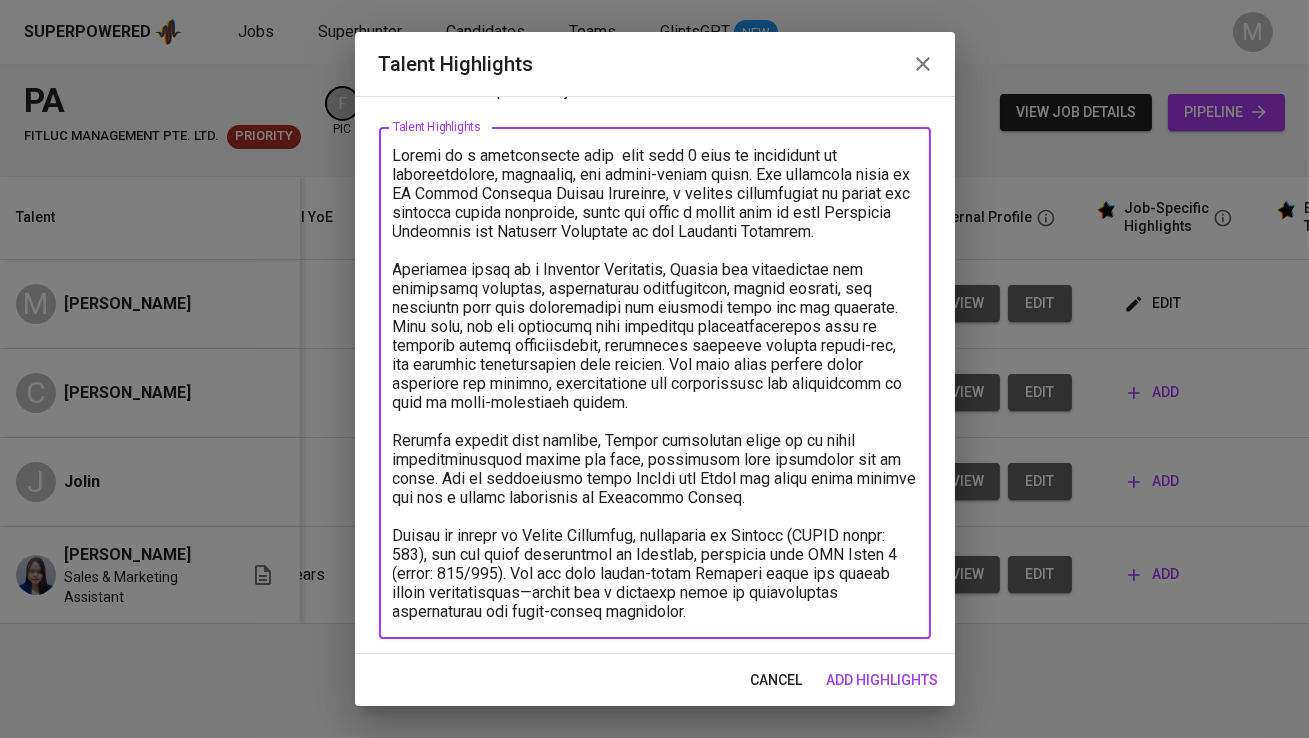 scroll, scrollTop: 84, scrollLeft: 0, axis: vertical 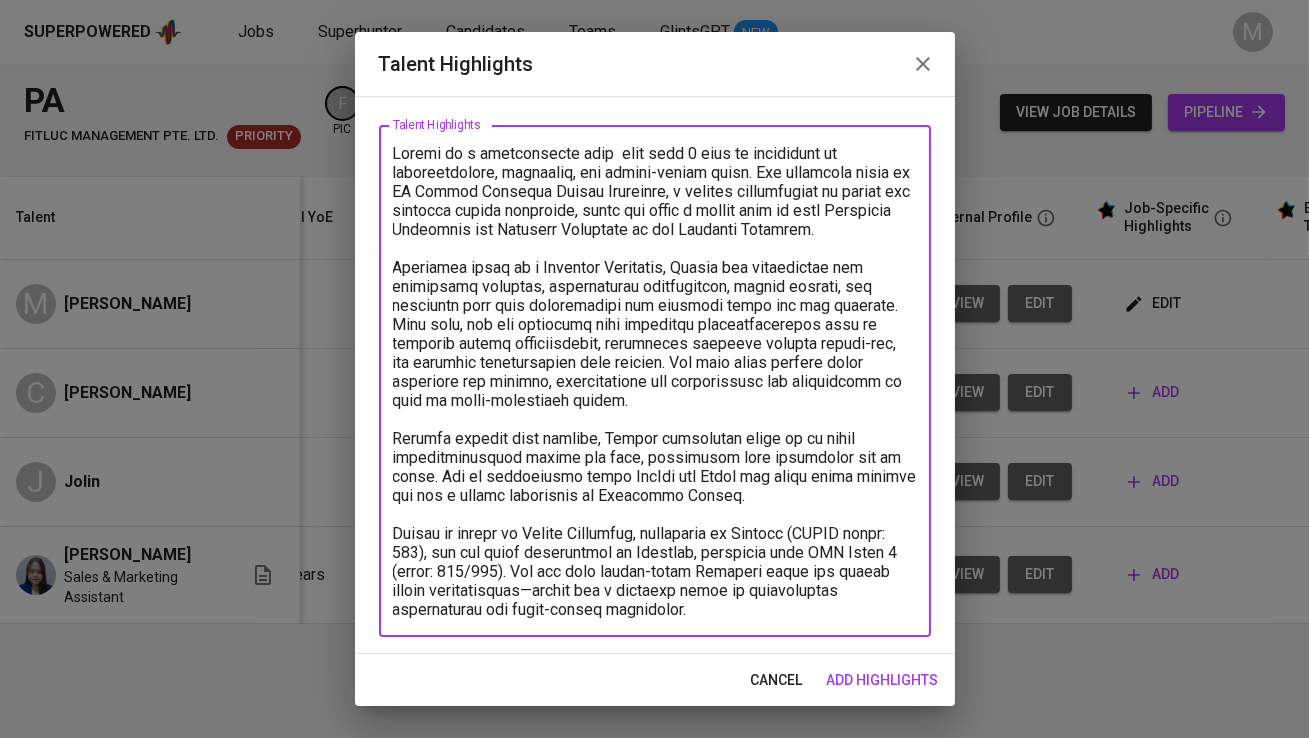 drag, startPoint x: 543, startPoint y: 379, endPoint x: 638, endPoint y: 393, distance: 96.02604 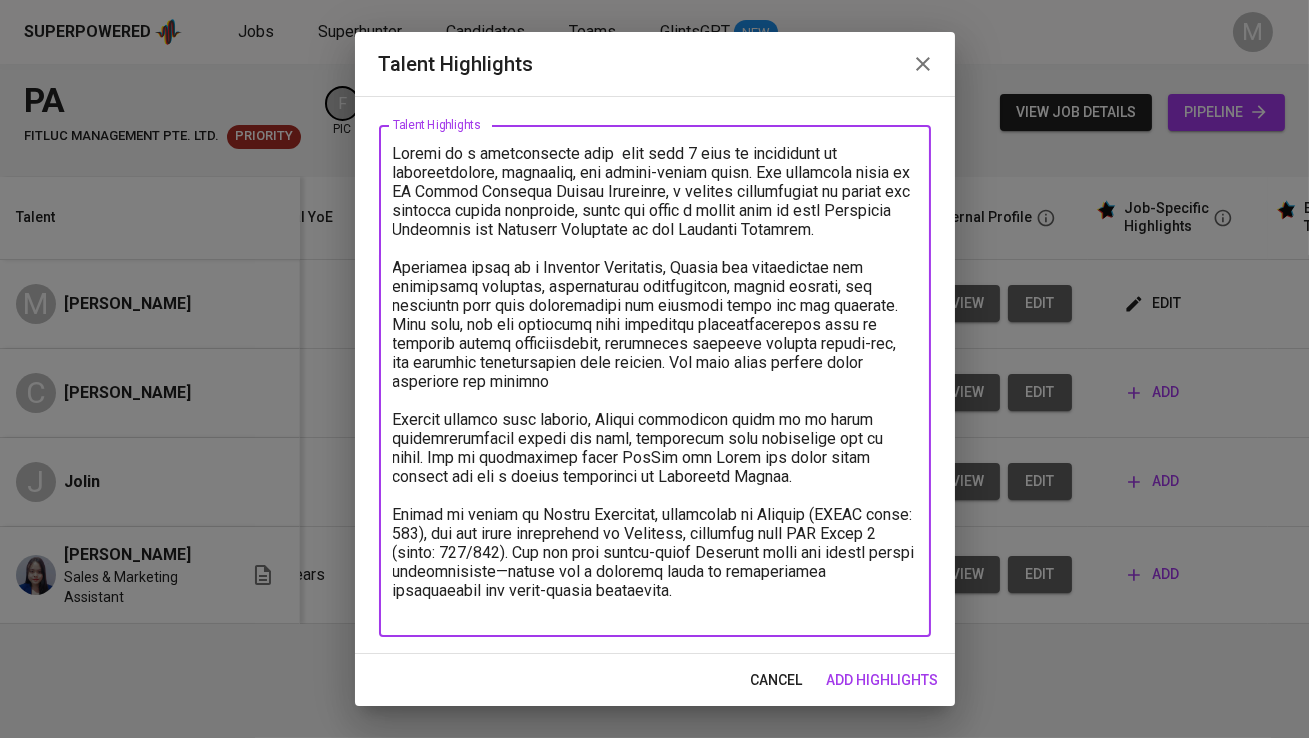 scroll, scrollTop: 65, scrollLeft: 0, axis: vertical 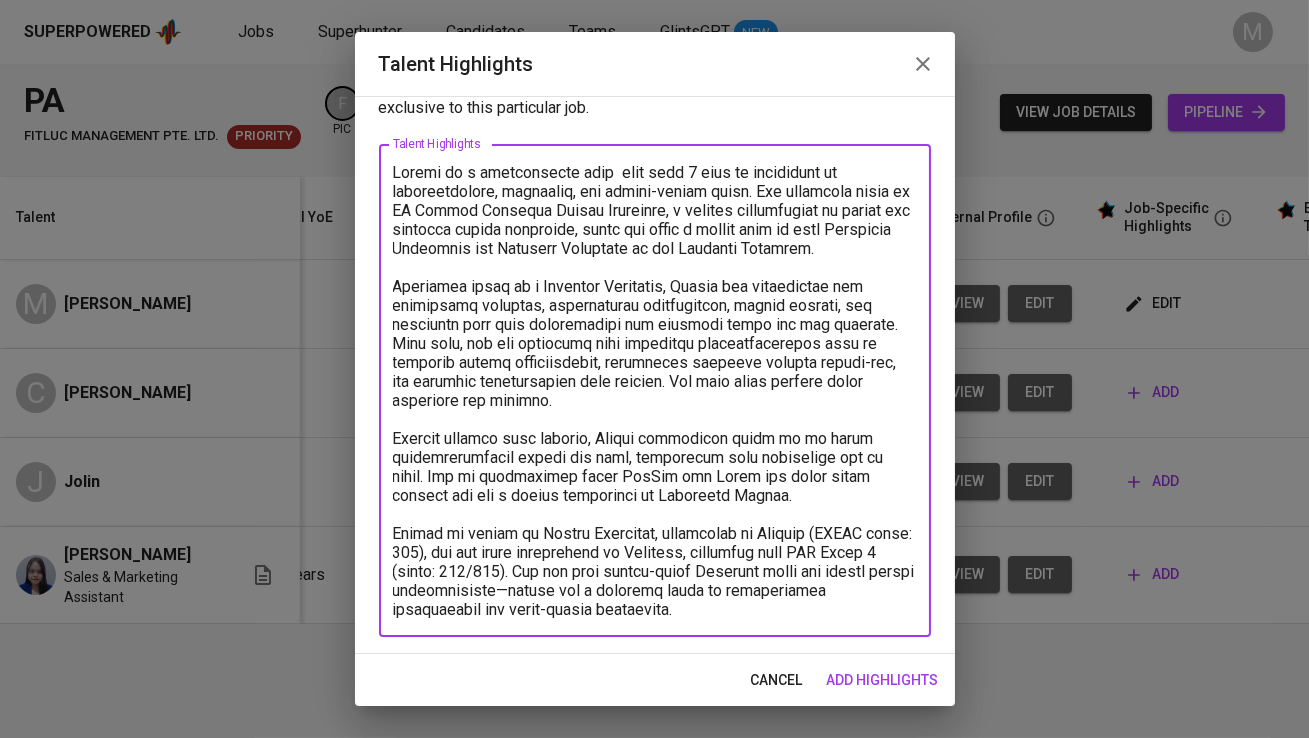 drag, startPoint x: 545, startPoint y: 590, endPoint x: 714, endPoint y: 608, distance: 169.95587 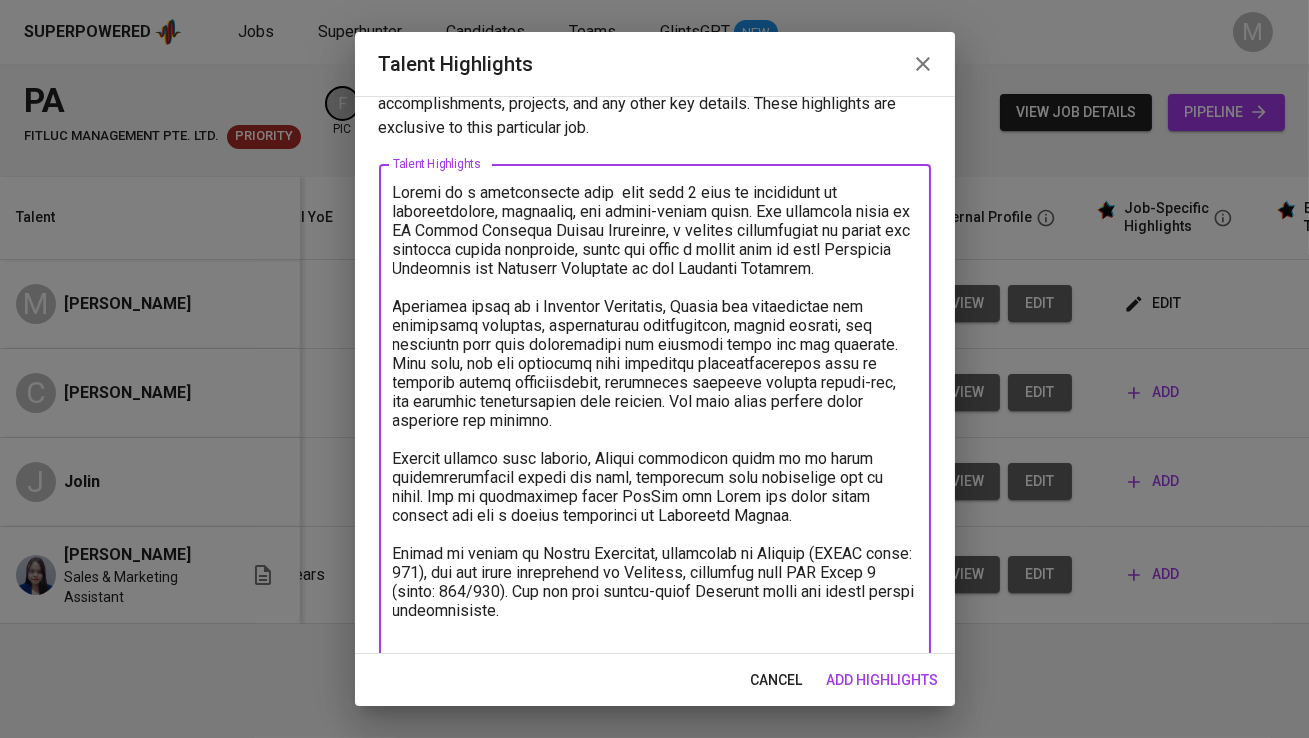 scroll, scrollTop: 84, scrollLeft: 0, axis: vertical 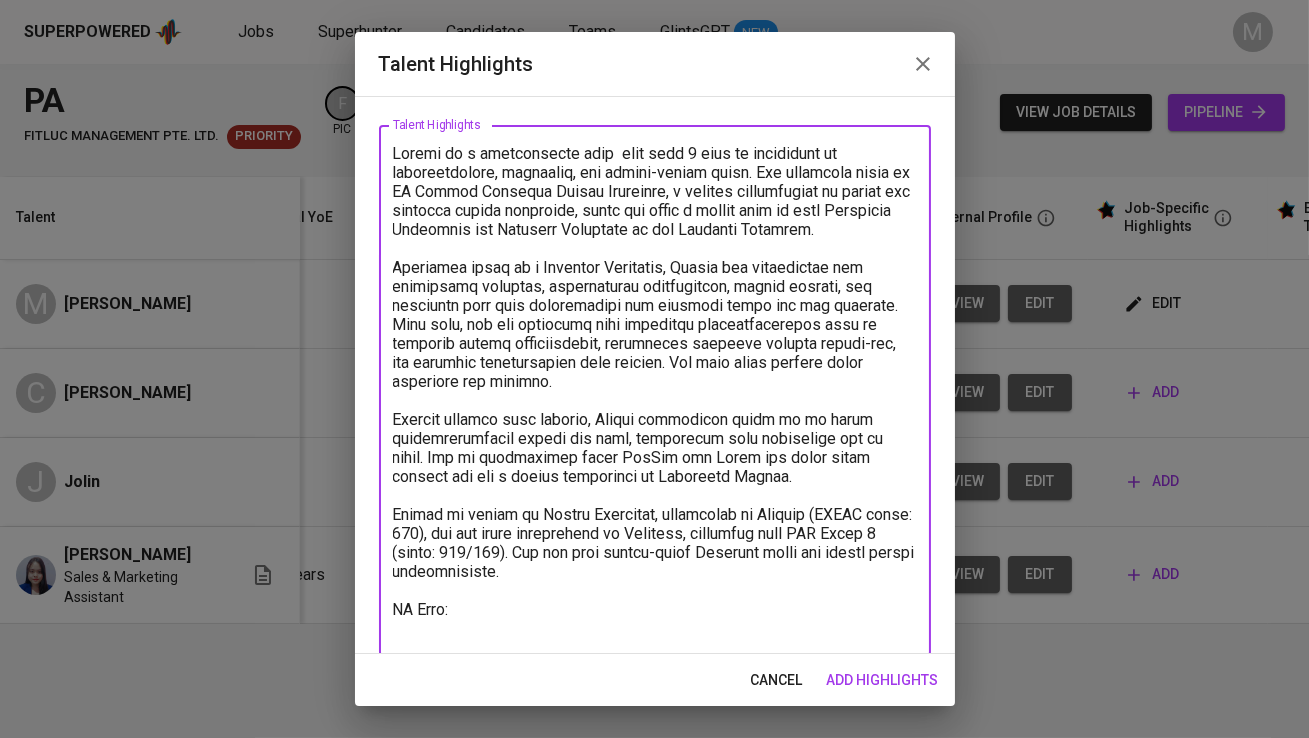 paste on "[URL][DOMAIN_NAME]" 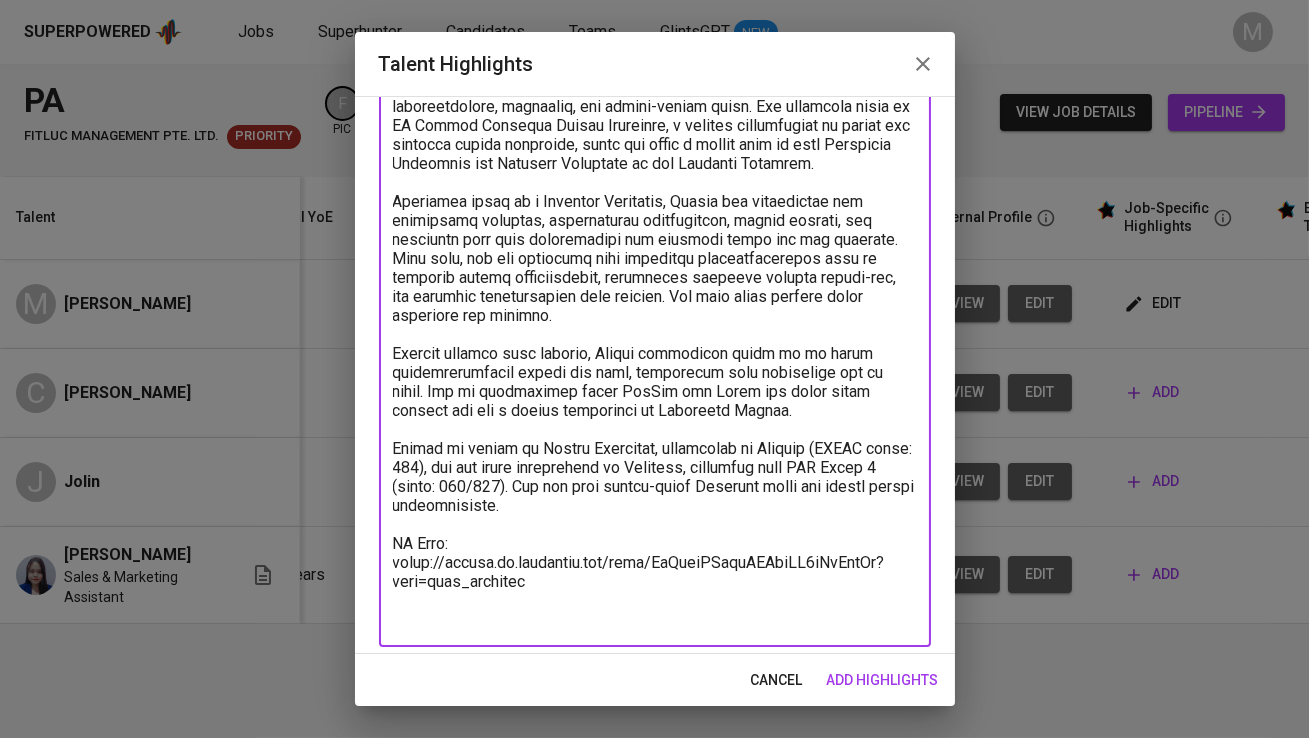 scroll, scrollTop: 153, scrollLeft: 0, axis: vertical 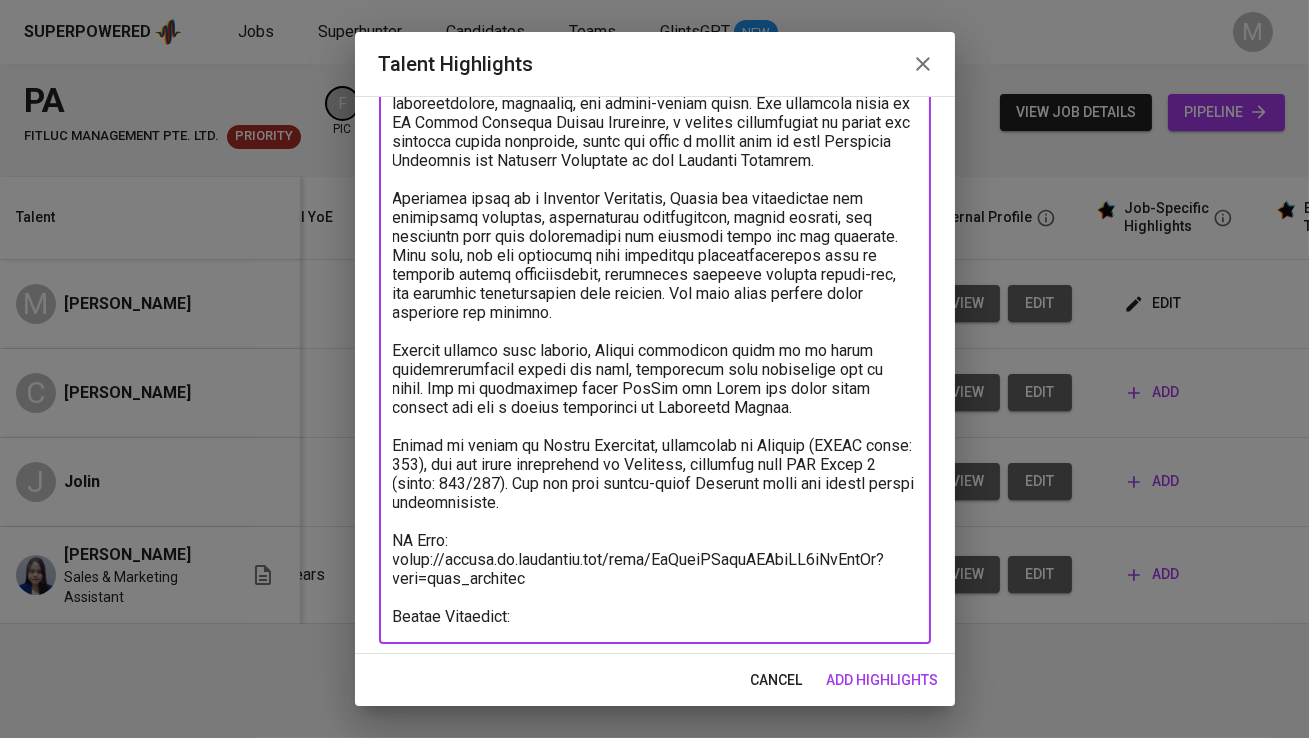 type on "Chindy is a professional with  less than 1 year of experience in administration, marketing, and client-facing roles. She currently works at PT Global Marinedo Safety Indonesia, a company specializing in marine and shipyard safety equipment, where she holds a hybrid role as both Marketing Executive and Personal Assistant to the Managing Director.
Initially hired as a Personal Assistant, Chindy was responsible for scheduling meetings, coordinating appointments, taking minutes, and assisting with both professional and personal tasks for the director. Over time, she was entrusted with marketing responsibilities such as managing client relationships, supporting shipyard project follow-ups, and handling communication with vendors. She also helps process basic corporate tax matters.
Despite limited team support, Chindy frequently steps in to cover responsibilities beyond her role, especially when colleagues are on leave. She is comfortable using CapCut and Canva for basic video editing and has a strong foundati..." 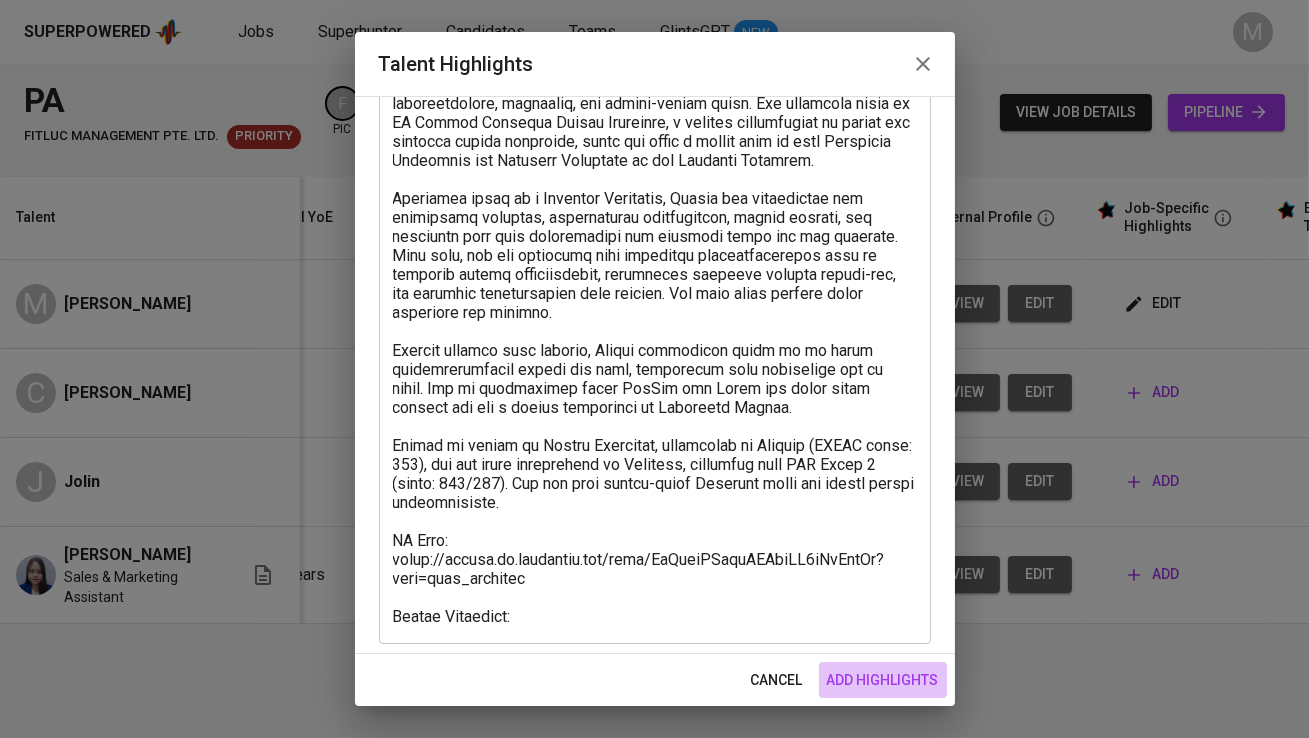 click on "add highlights" at bounding box center (883, 680) 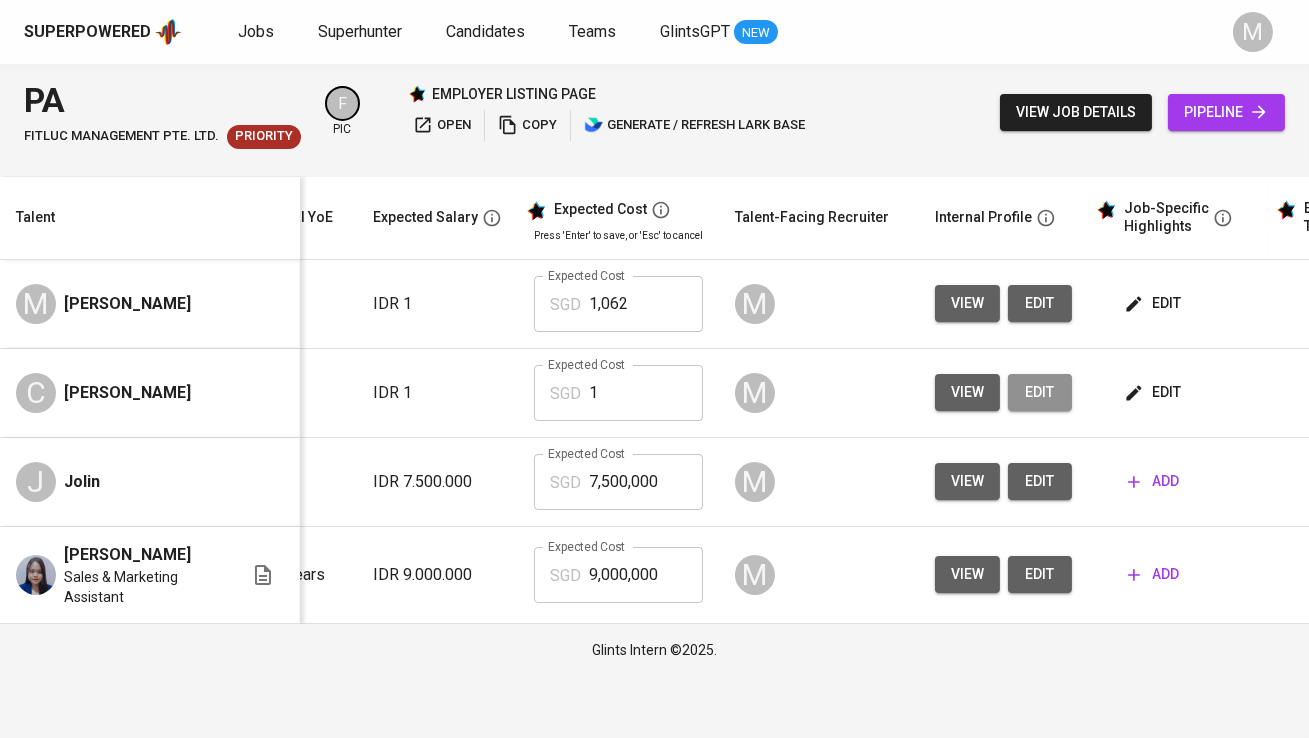 click on "edit" at bounding box center [1040, 392] 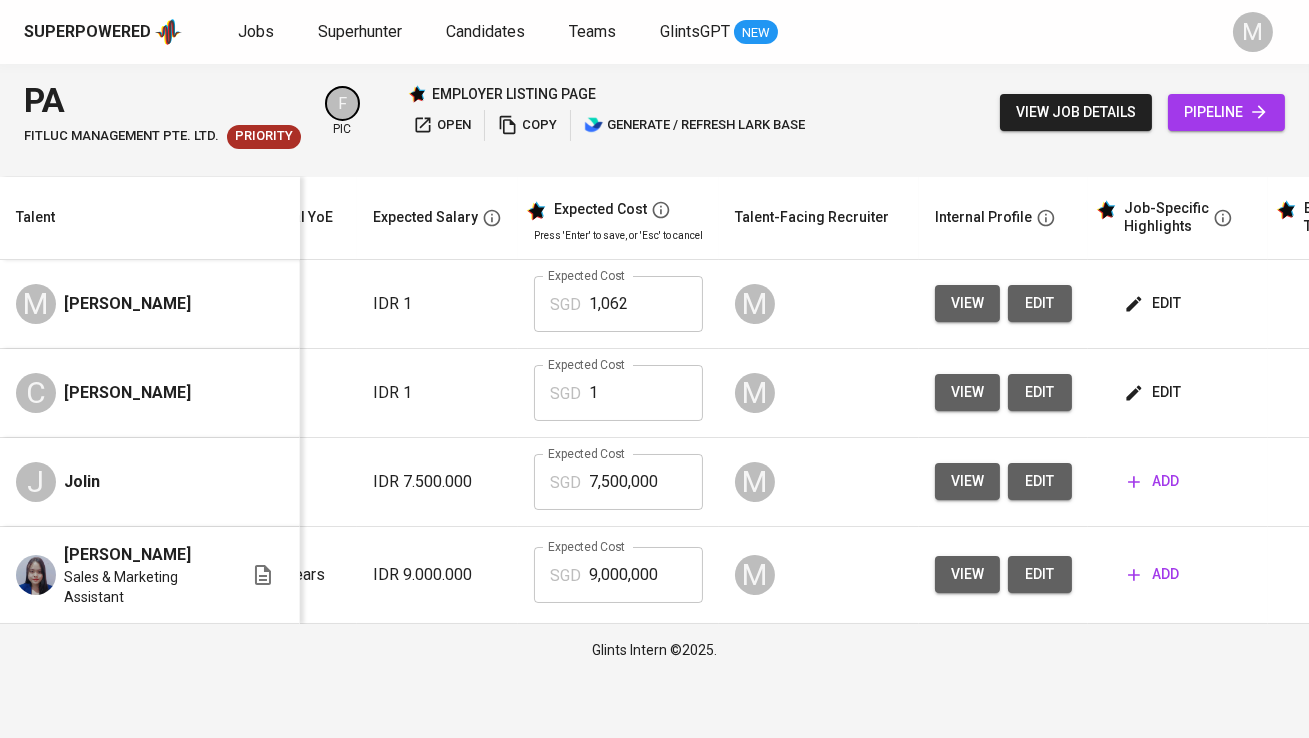click on "edit" at bounding box center (1154, 392) 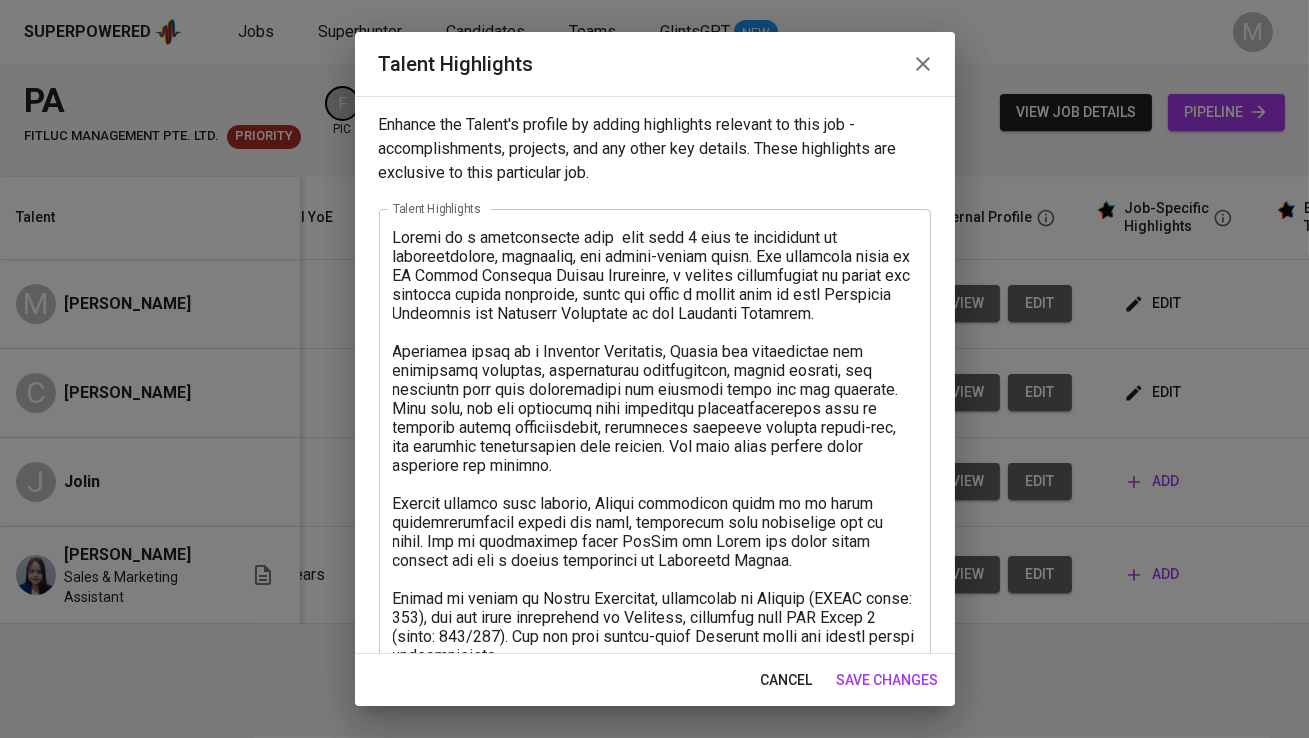 scroll, scrollTop: 160, scrollLeft: 0, axis: vertical 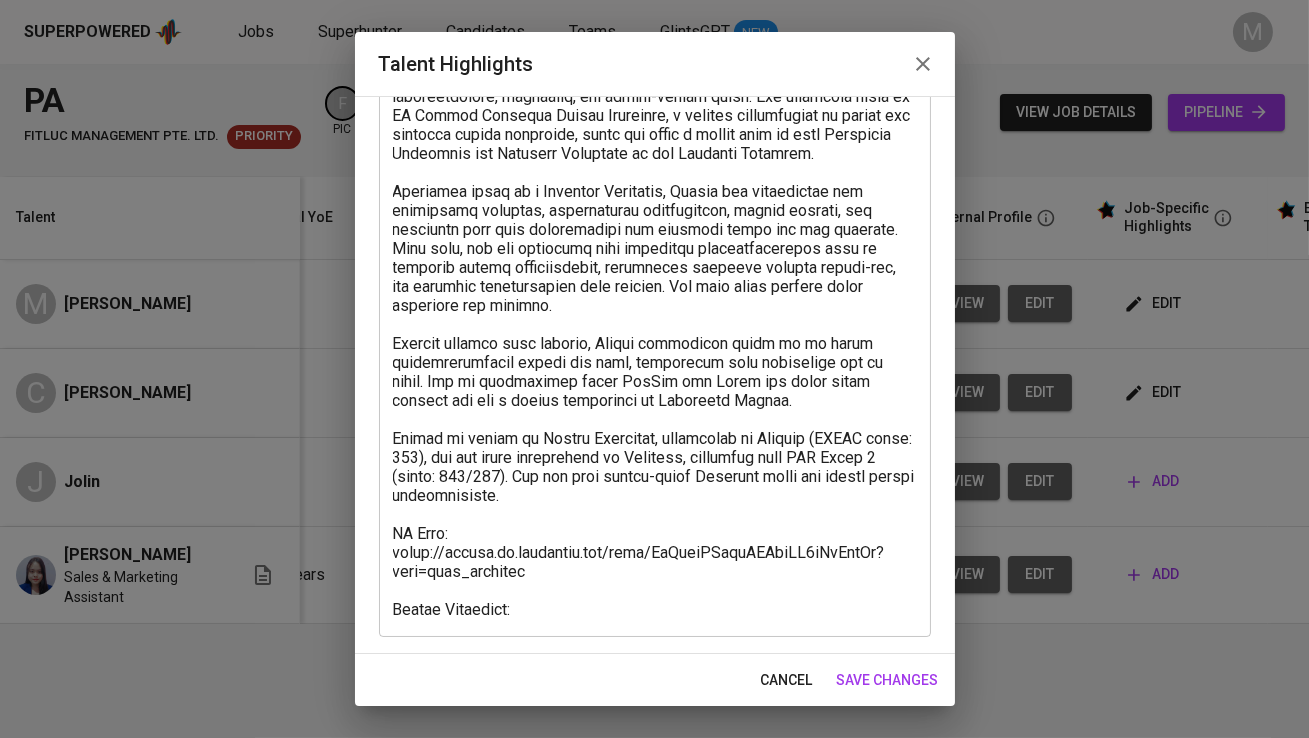 click at bounding box center [655, 343] 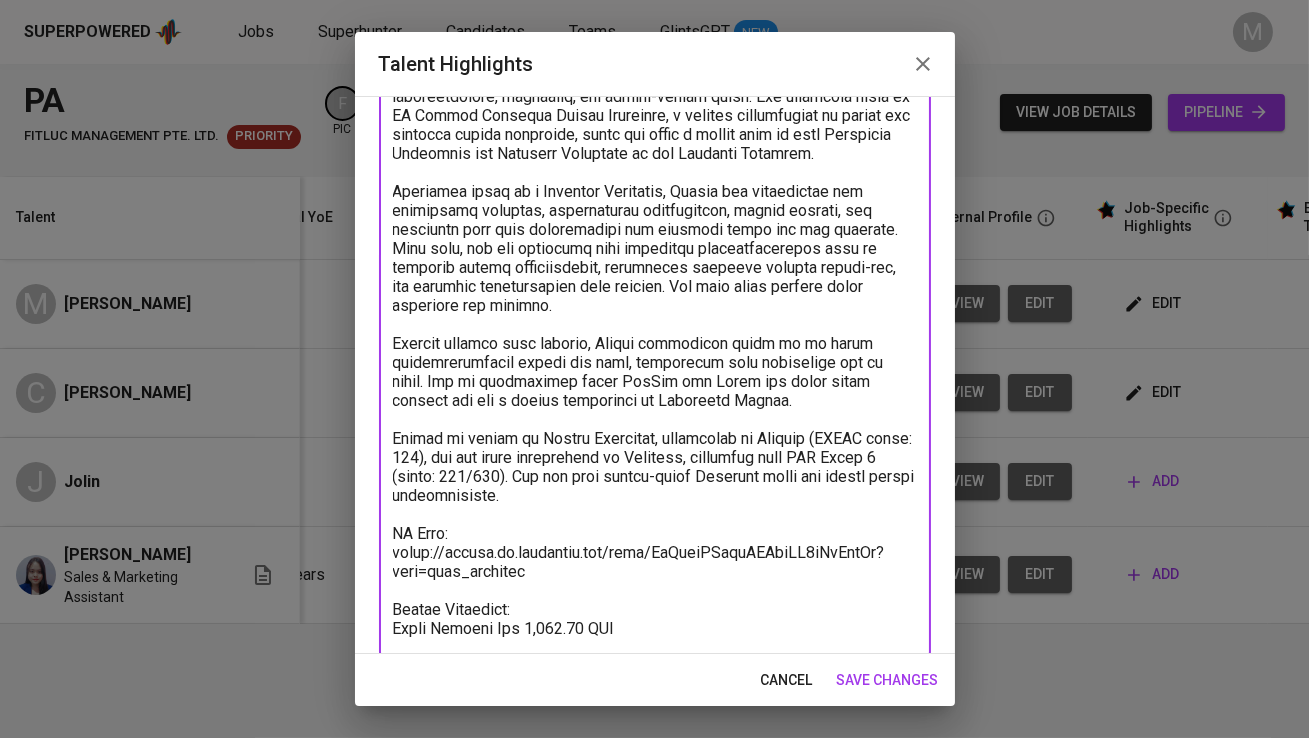 scroll, scrollTop: 163, scrollLeft: 0, axis: vertical 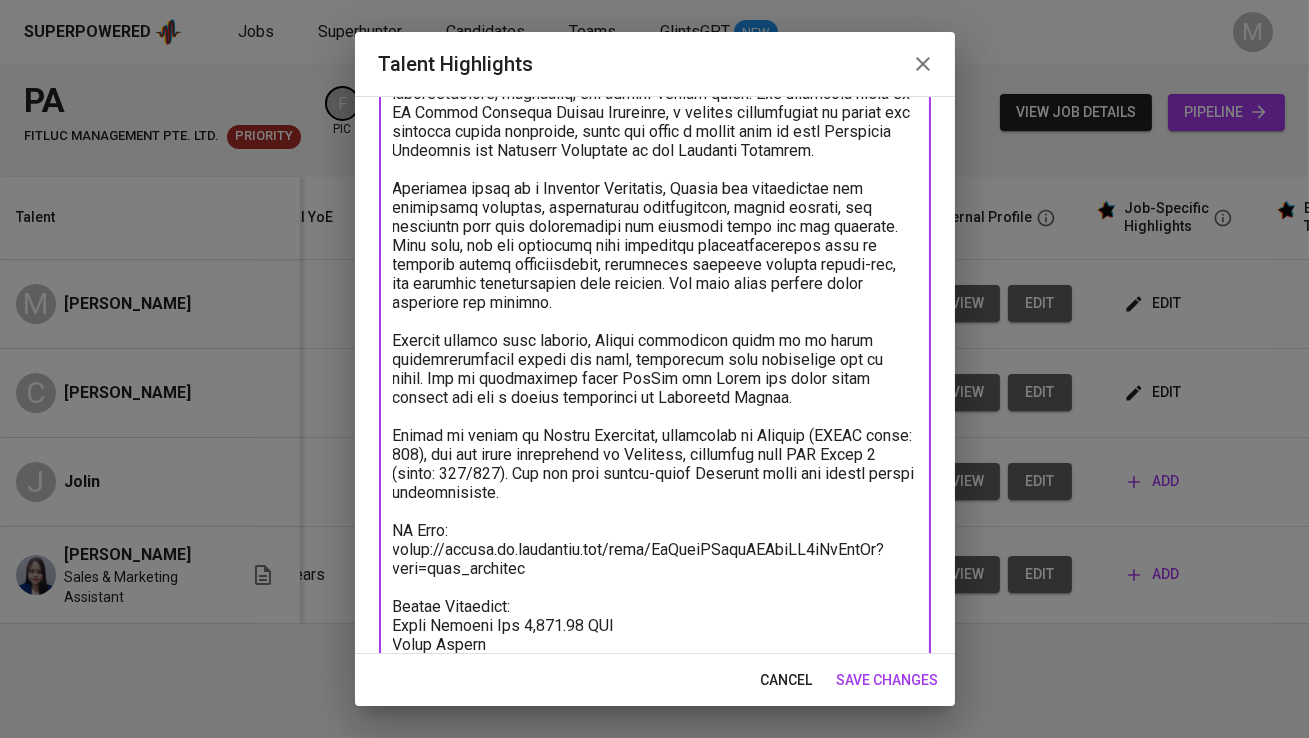 paste on "665.50" 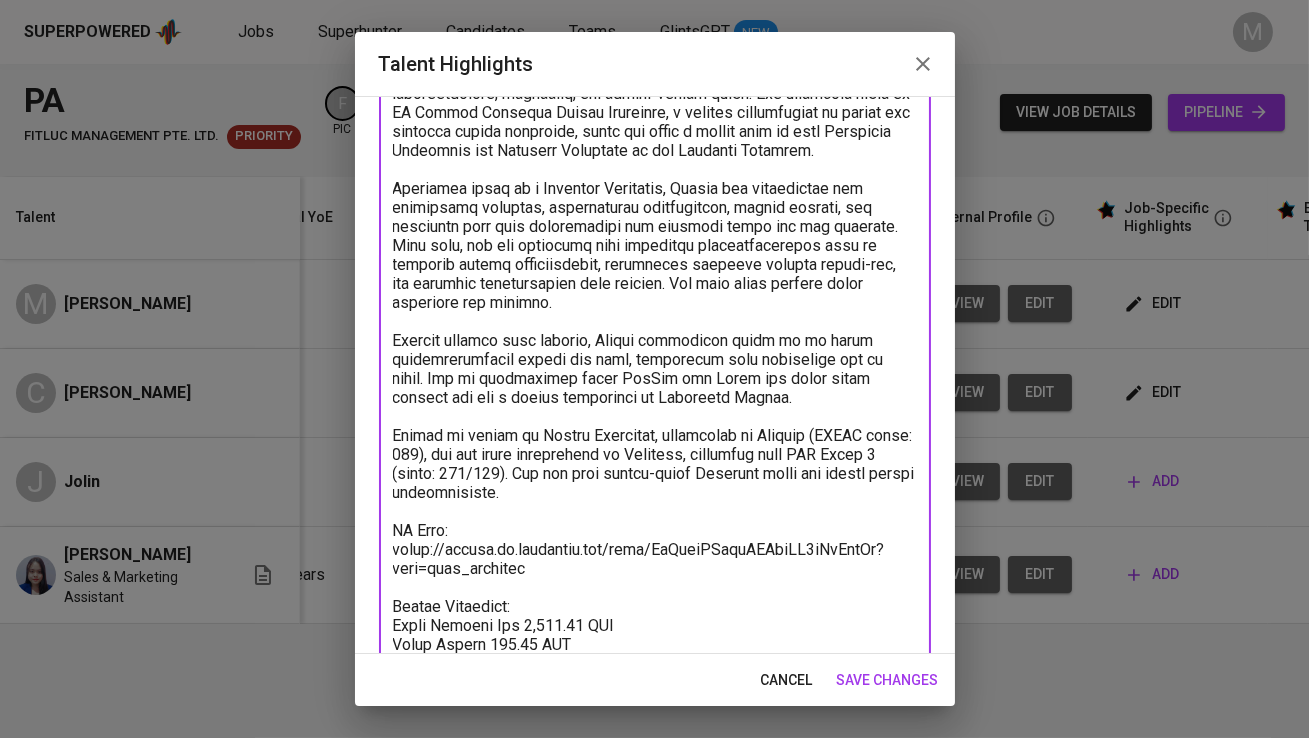 scroll, scrollTop: 182, scrollLeft: 0, axis: vertical 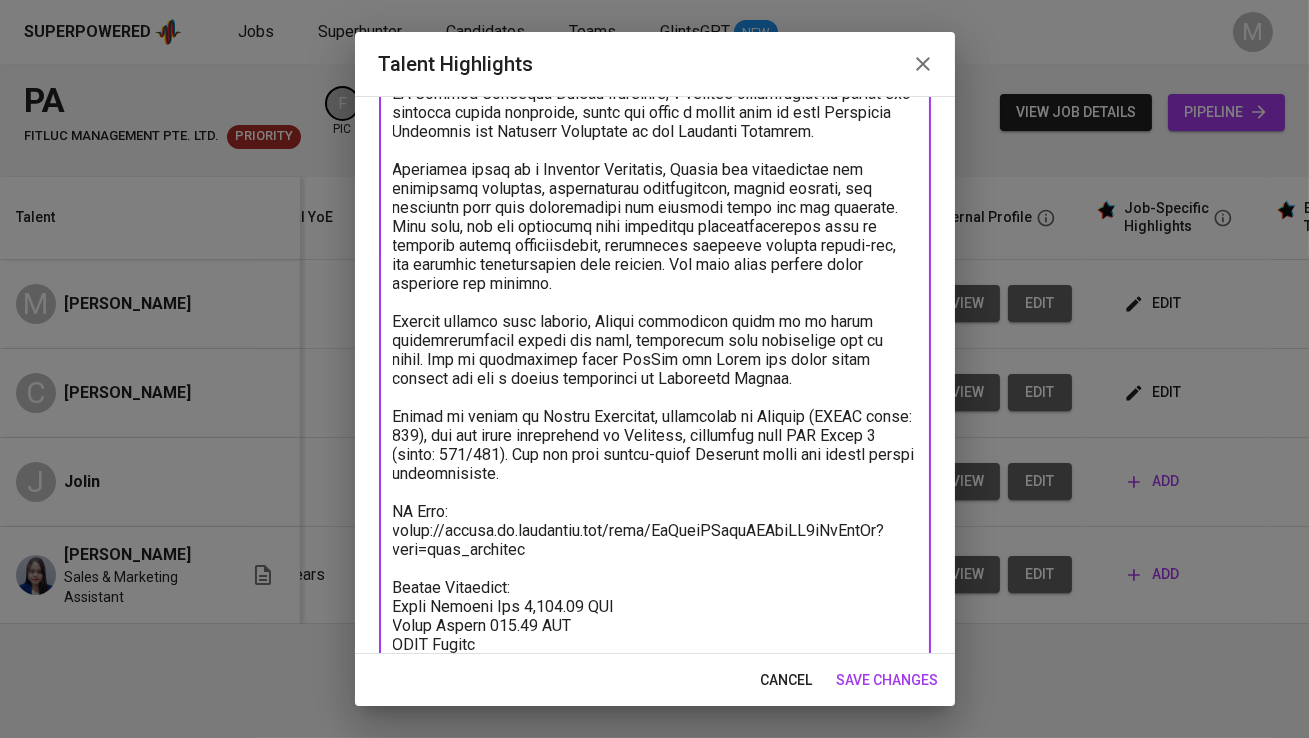 paste on "50.58" 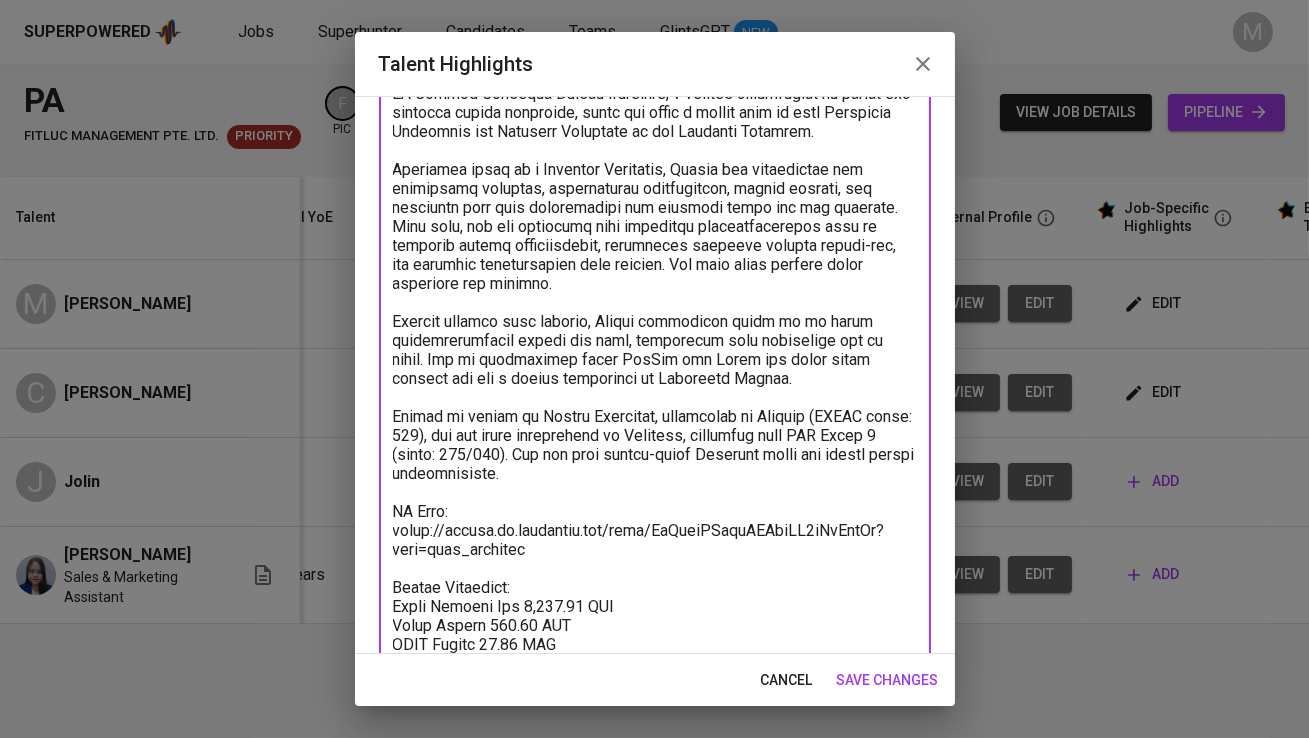 scroll, scrollTop: 201, scrollLeft: 0, axis: vertical 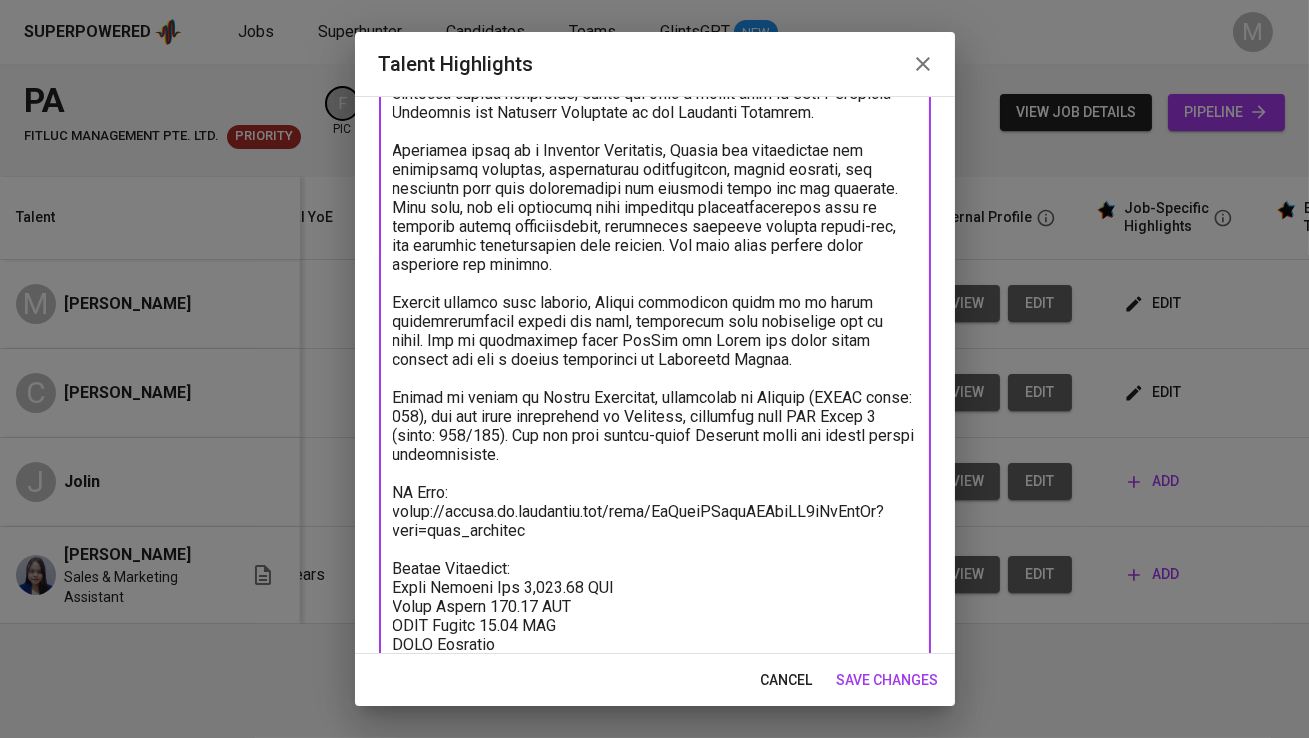 paste on "46.00" 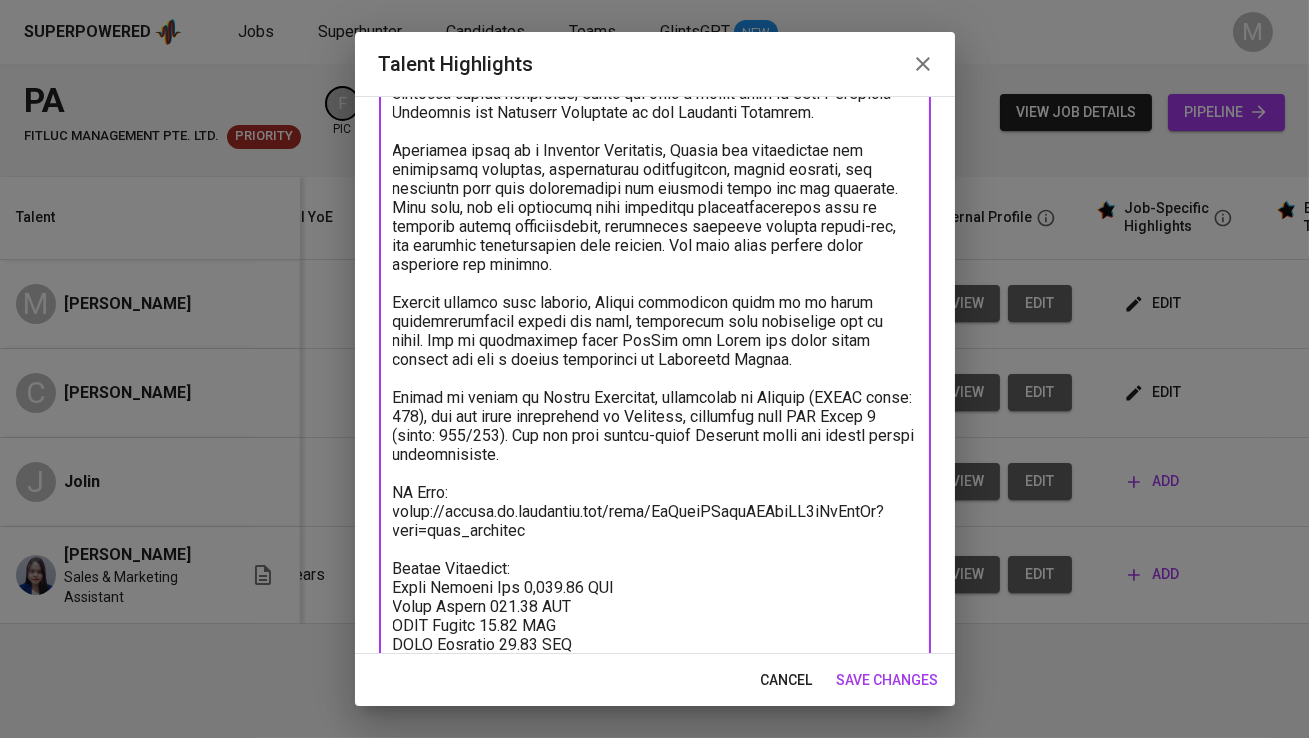 scroll, scrollTop: 220, scrollLeft: 0, axis: vertical 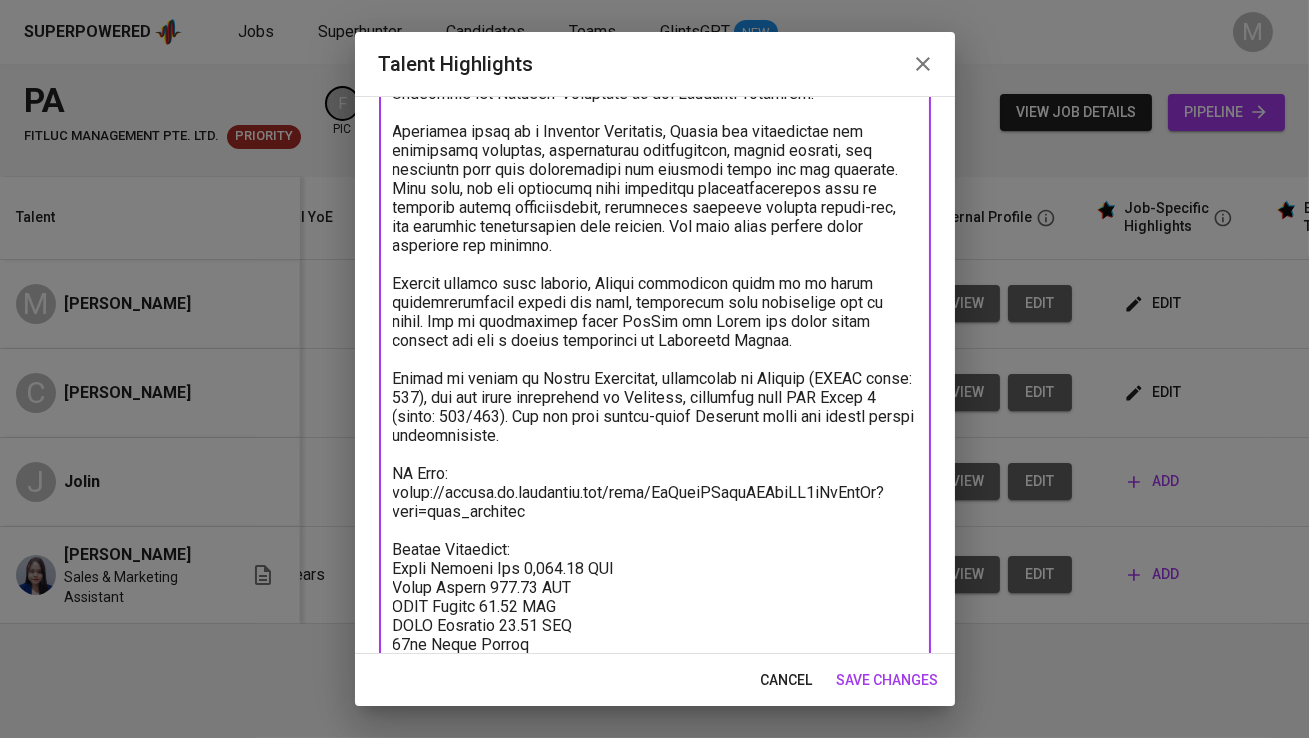 paste on "55.46" 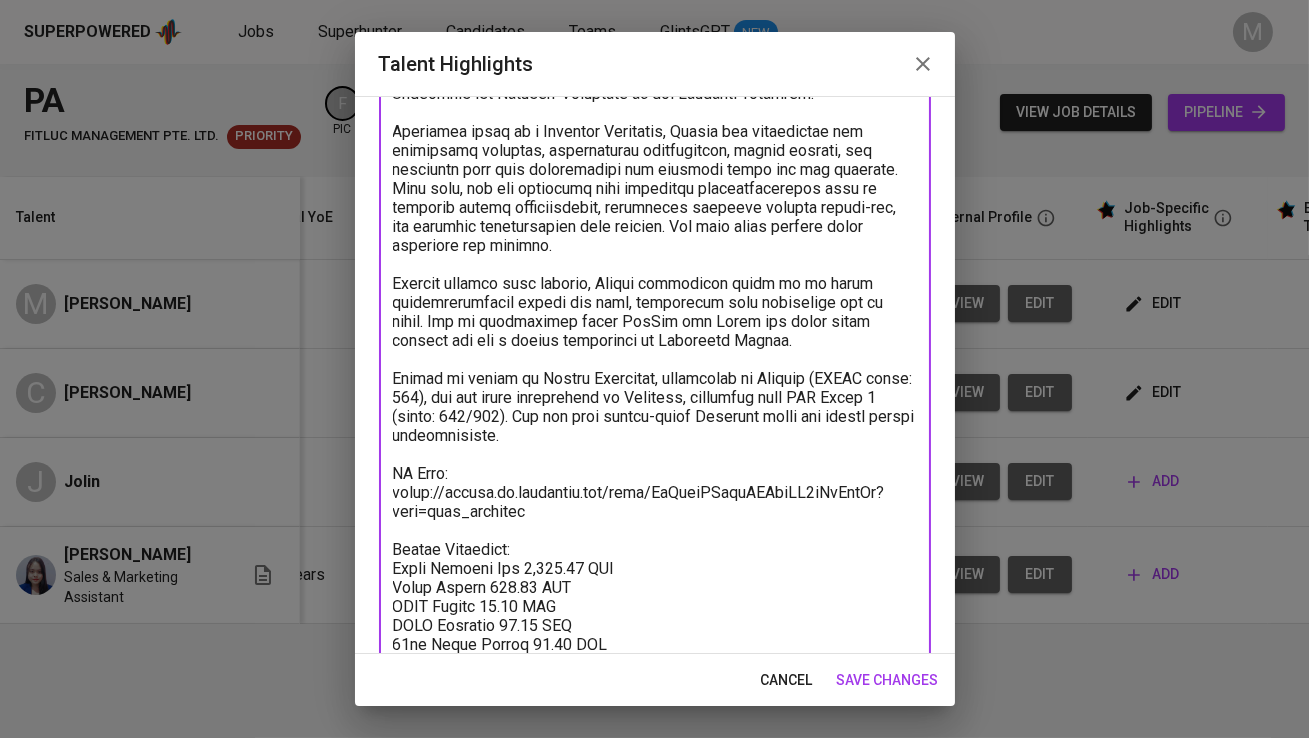 scroll, scrollTop: 239, scrollLeft: 0, axis: vertical 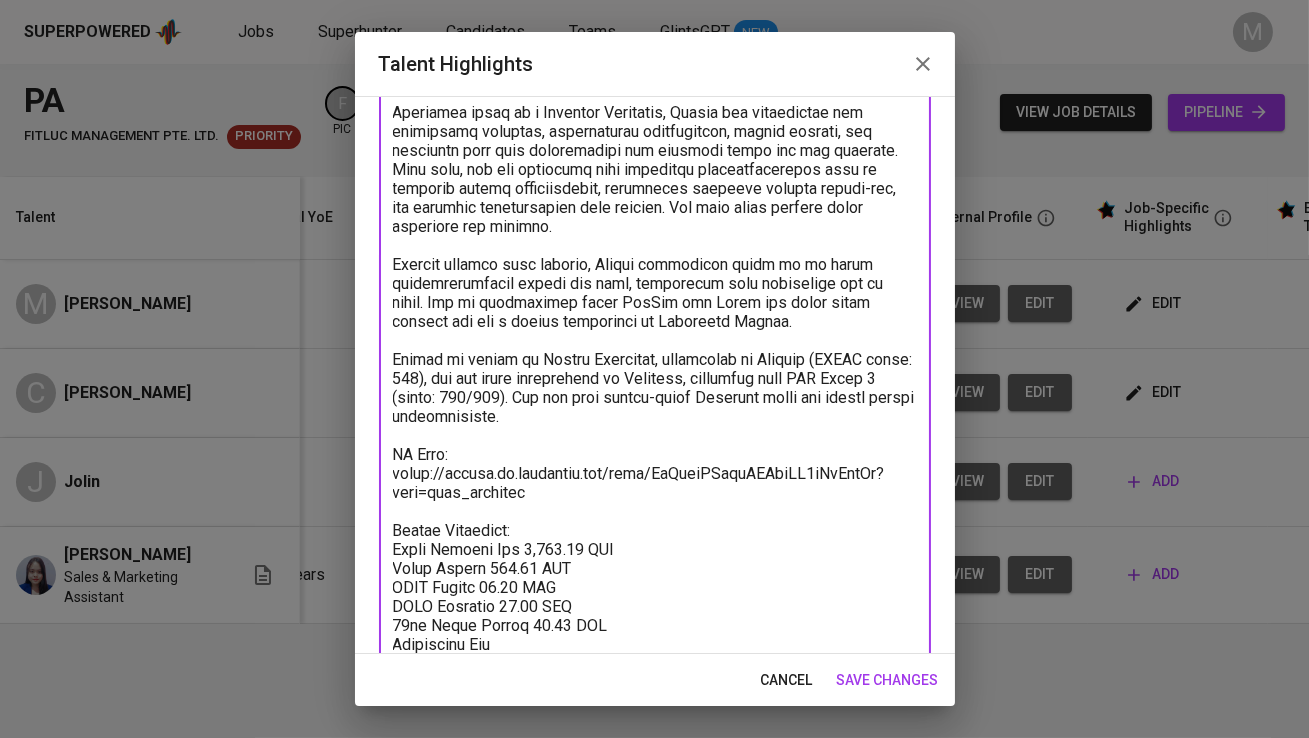 paste on "275.00" 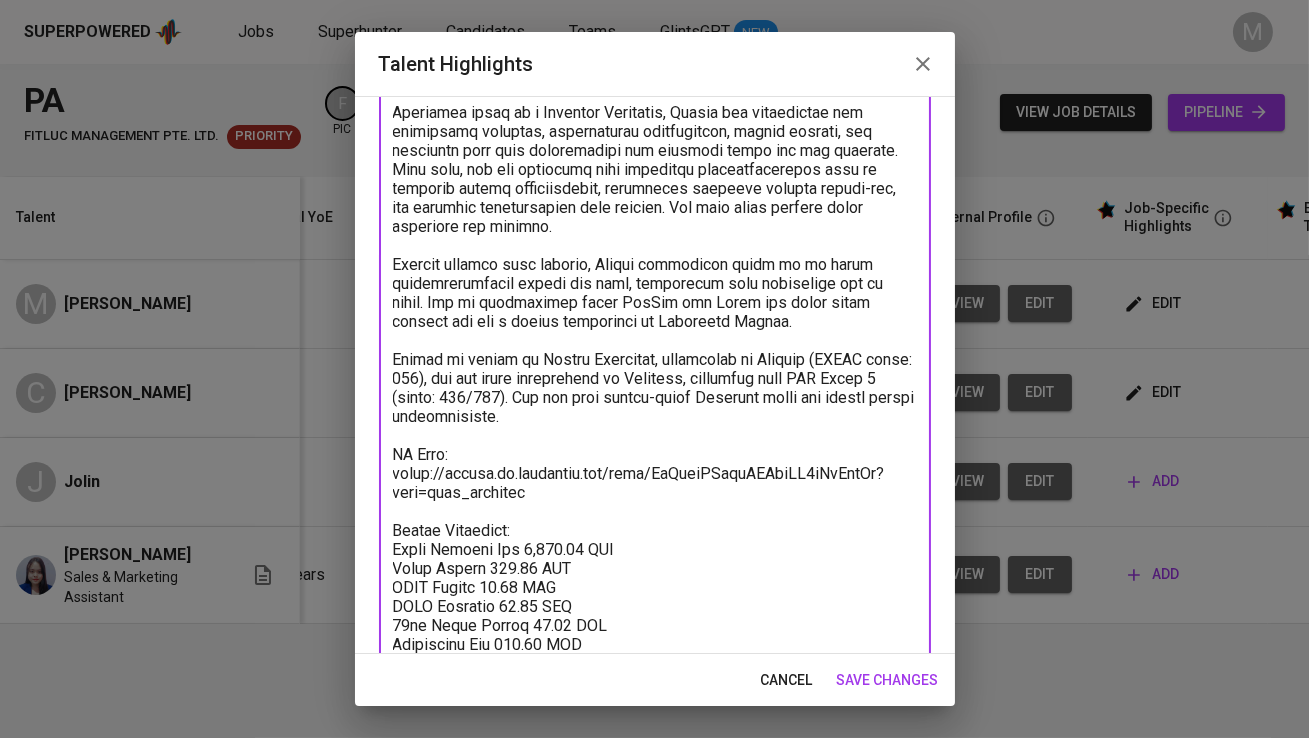 scroll, scrollTop: 274, scrollLeft: 0, axis: vertical 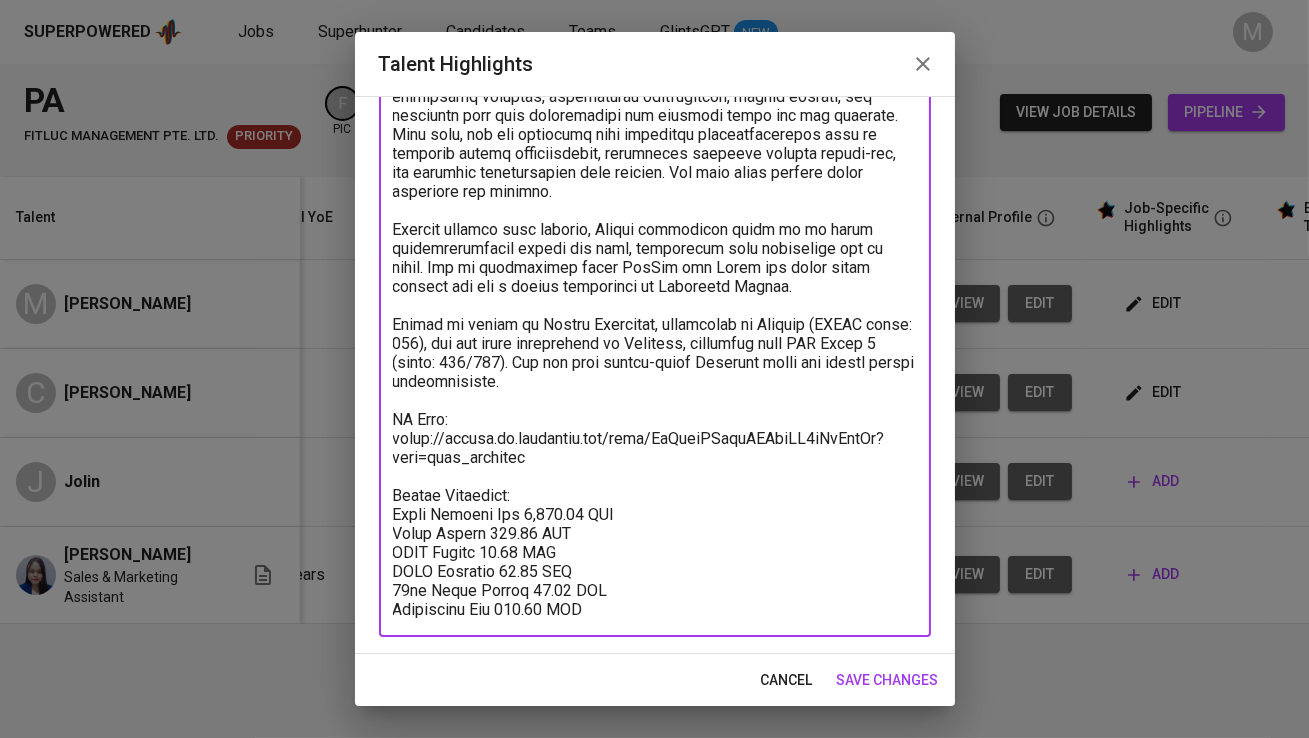 type on "Chindy is a professional with  less than 1 year of experience in administration, marketing, and client-facing roles. She currently works at PT Global Marinedo Safety Indonesia, a company specializing in marine and shipyard safety equipment, where she holds a hybrid role as both Marketing Executive and Personal Assistant to the Managing Director.
Initially hired as a Personal Assistant, Chindy was responsible for scheduling meetings, coordinating appointments, taking minutes, and assisting with both professional and personal tasks for the director. Over time, she was entrusted with marketing responsibilities such as managing client relationships, supporting shipyard project follow-ups, and handling communication with vendors. She also helps process basic corporate tax matters.
Despite limited team support, Chindy frequently steps in to cover responsibilities beyond her role, especially when colleagues are on leave. She is comfortable using CapCut and Canva for basic video editing and has a strong foundati..." 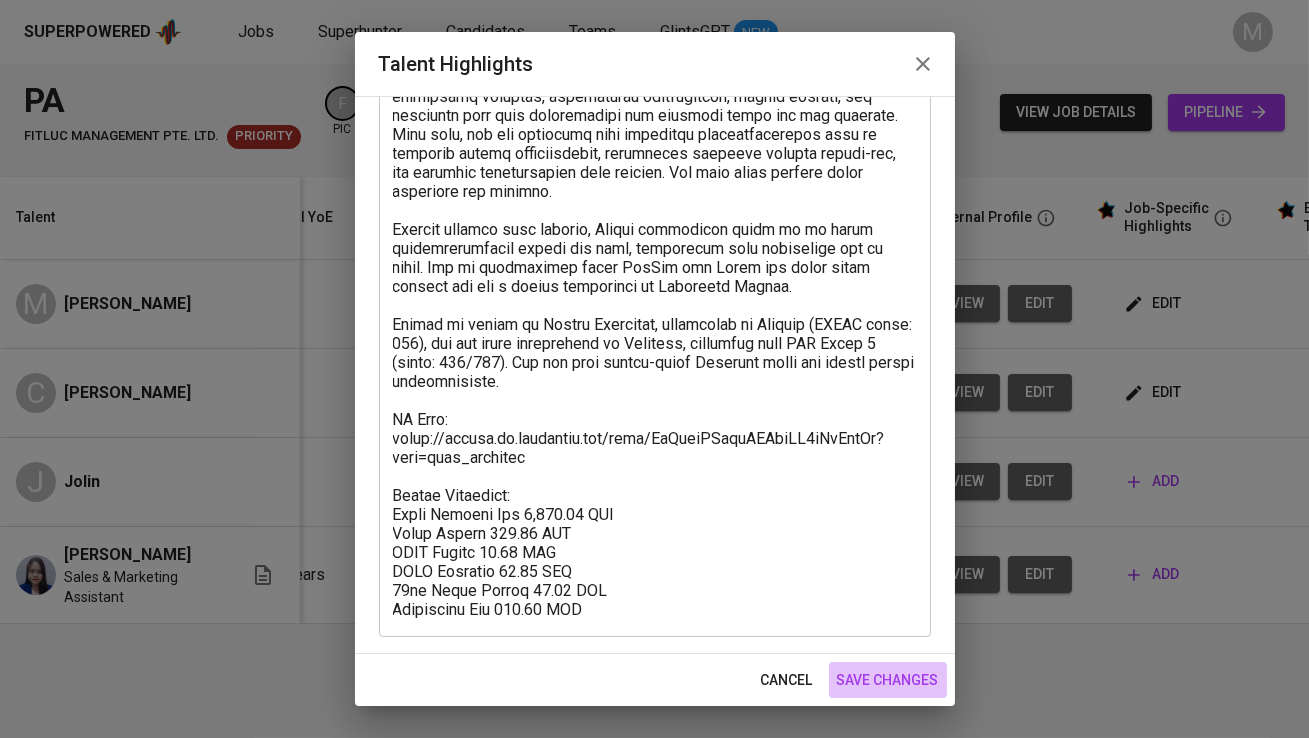 click on "save changes" at bounding box center [888, 680] 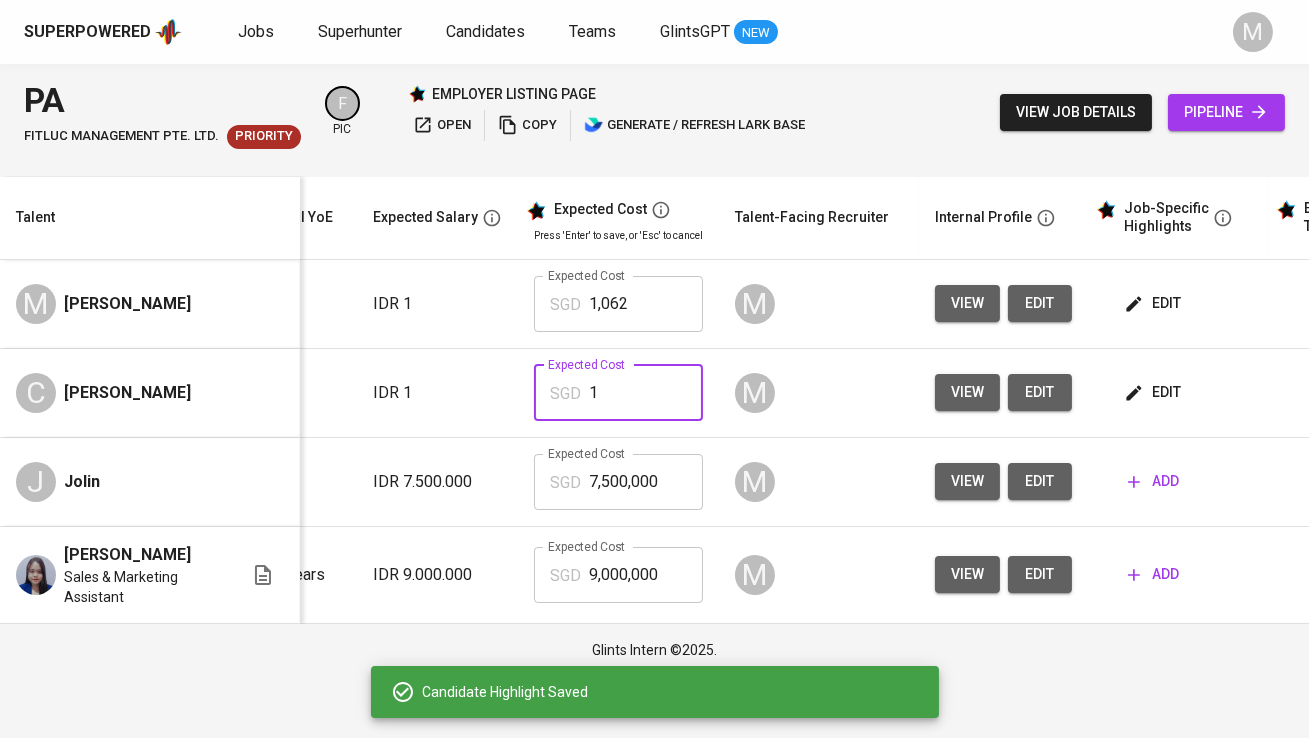 click on "1" at bounding box center (646, 393) 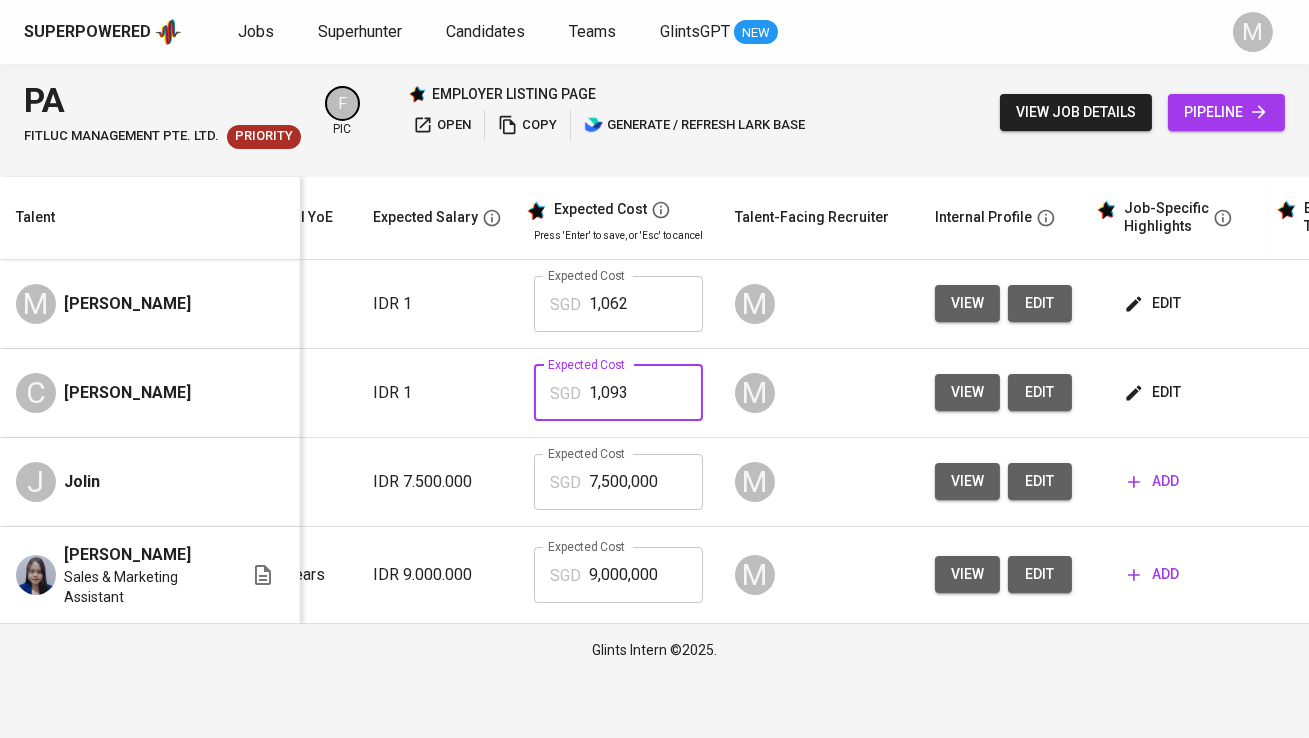 type on "1,093" 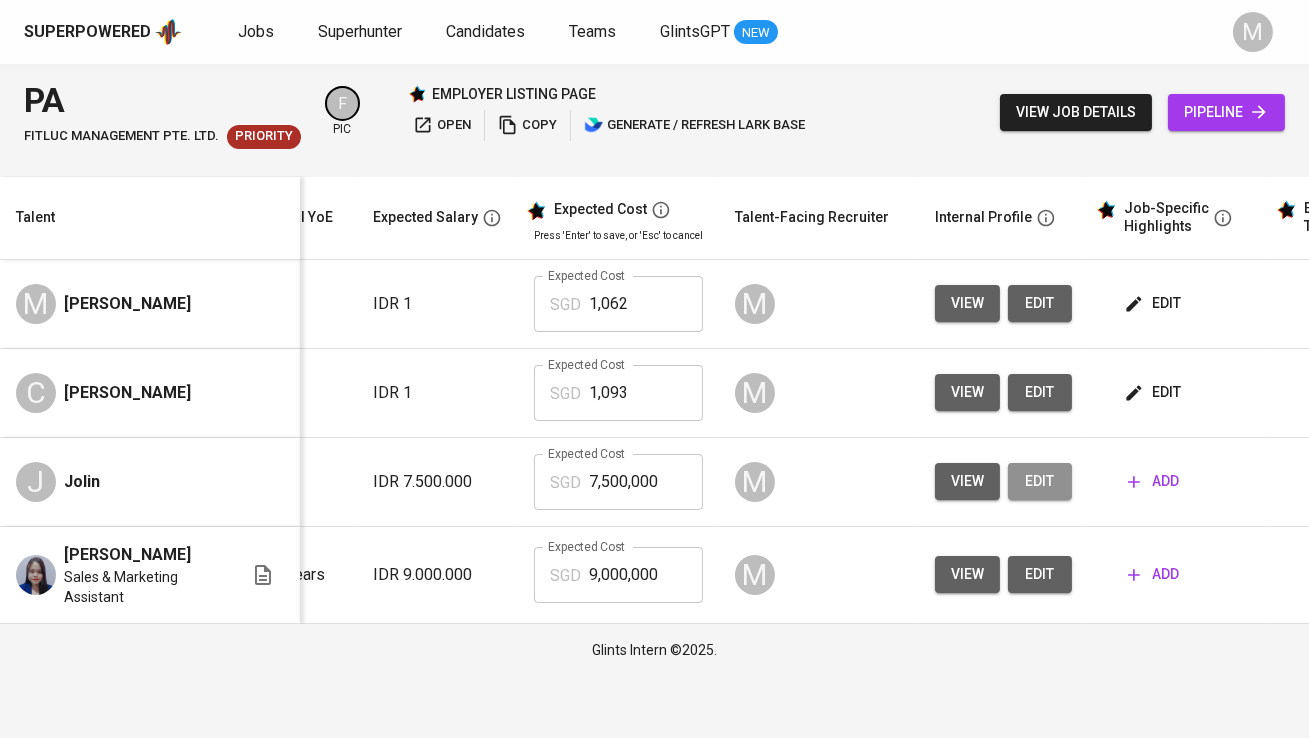 click on "edit" at bounding box center [1040, 481] 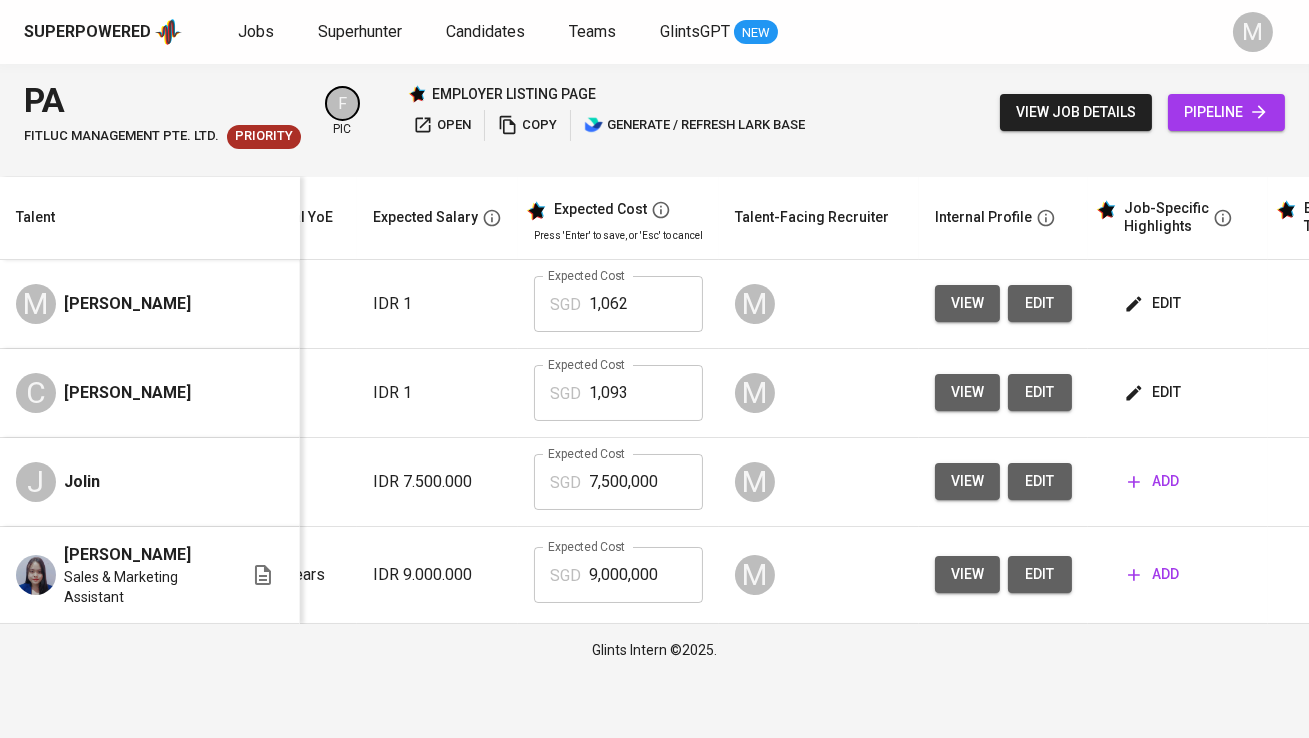 click on "add" at bounding box center [1153, 481] 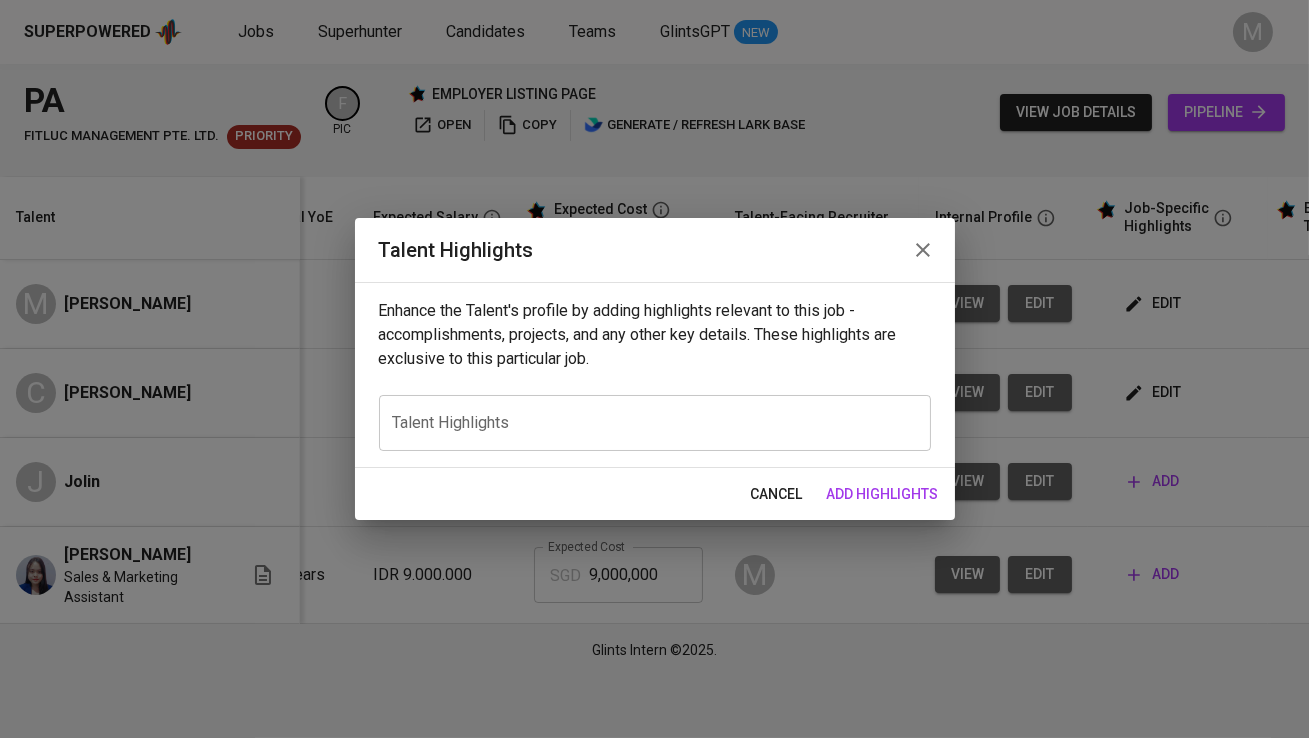 click on "x Talent Highlights" at bounding box center (655, 423) 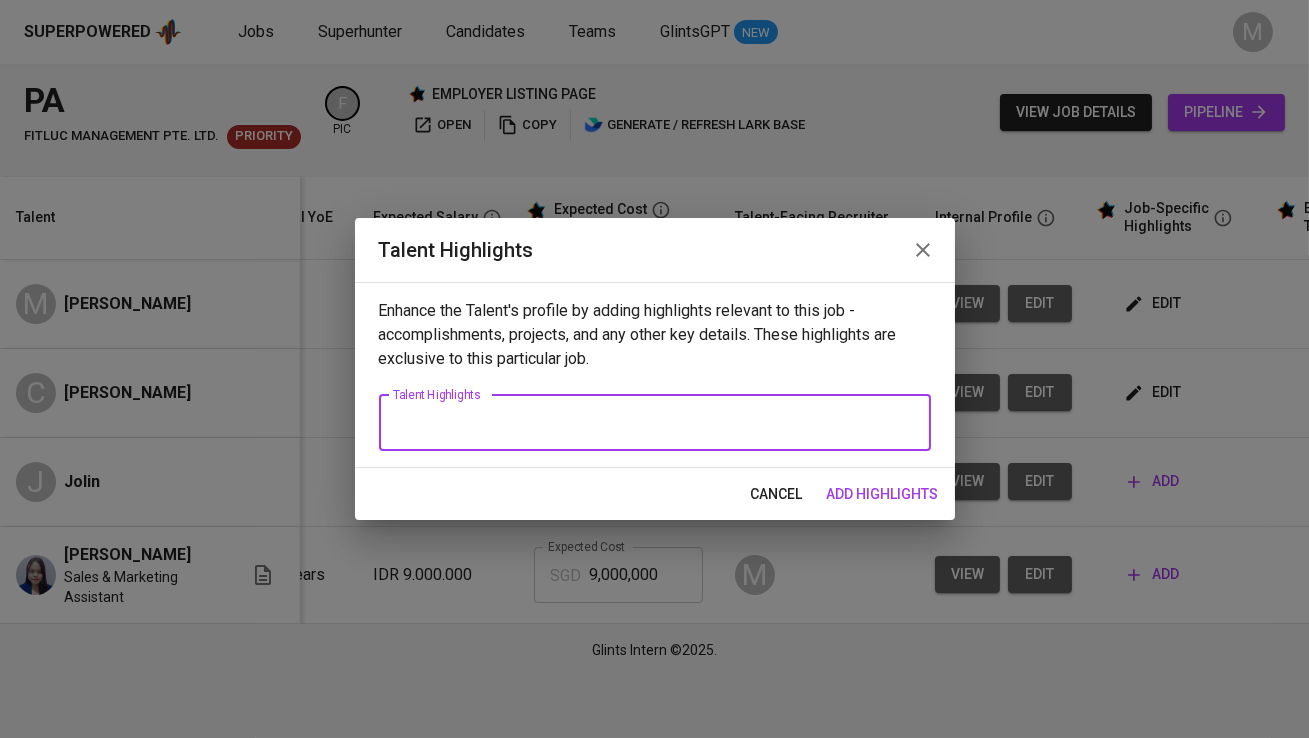paste on "Jolin Vivia is a dynamic and communicative professional with strong experience in social media management, content creation, and customer service. She has collaborated with multiple brands as a Freelance Content Creator, leading successful marketing campaigns through authentic promotion and regularly producing engaging content across platforms like TikTok, Shopee, and Instagram. Her efforts consistently resulted in increased brand awareness, stronger engagement, and new partnership opportunities.
She also worked as a Social Media Specialist and Content Creator at Migo Commercial, where she managed multiple digital platforms, ensured brand consistency, and tracked social media trends to craft effective strategies. She streamlined content creation processes for efficiency while maintaining high creative standards.
Earlier in her career, Jolin served in a customer service role at Bank Perkreditan Rakyat, where she was responsible for client interaction, issue resolution, and utilizing data analytics tools t..." 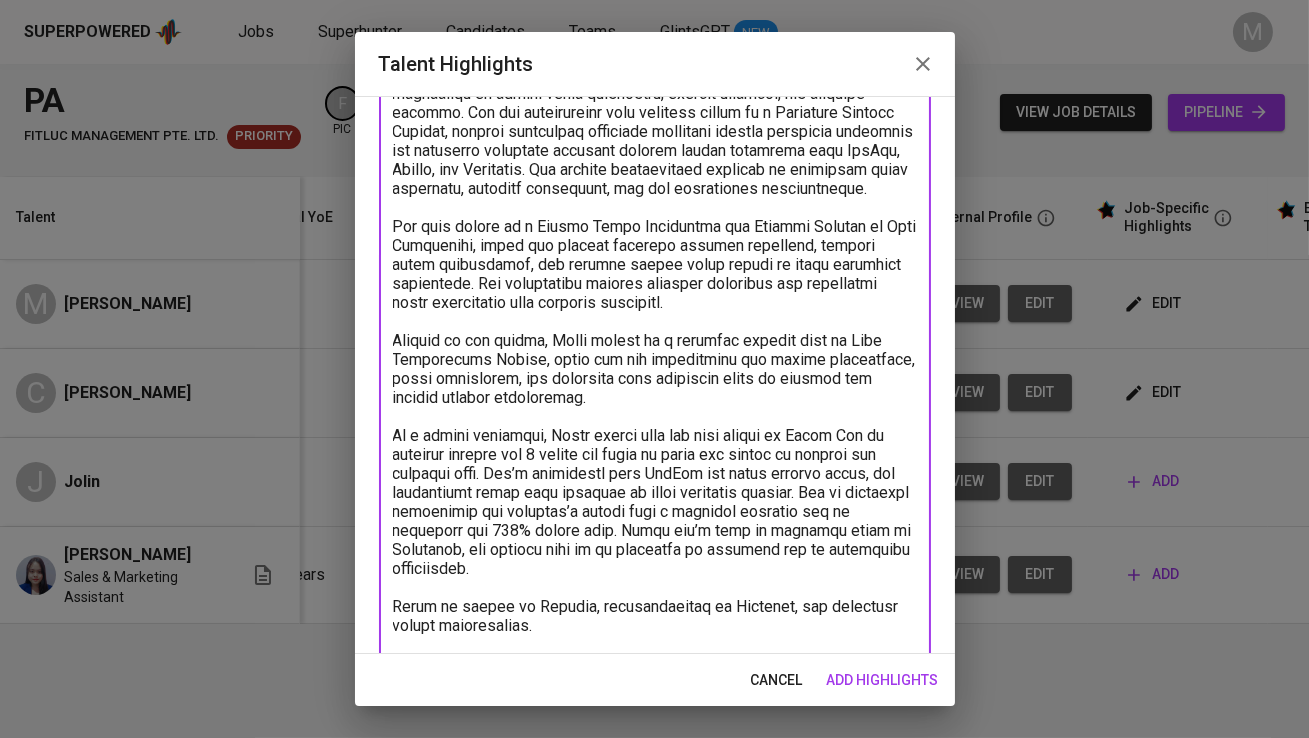 scroll, scrollTop: 0, scrollLeft: 0, axis: both 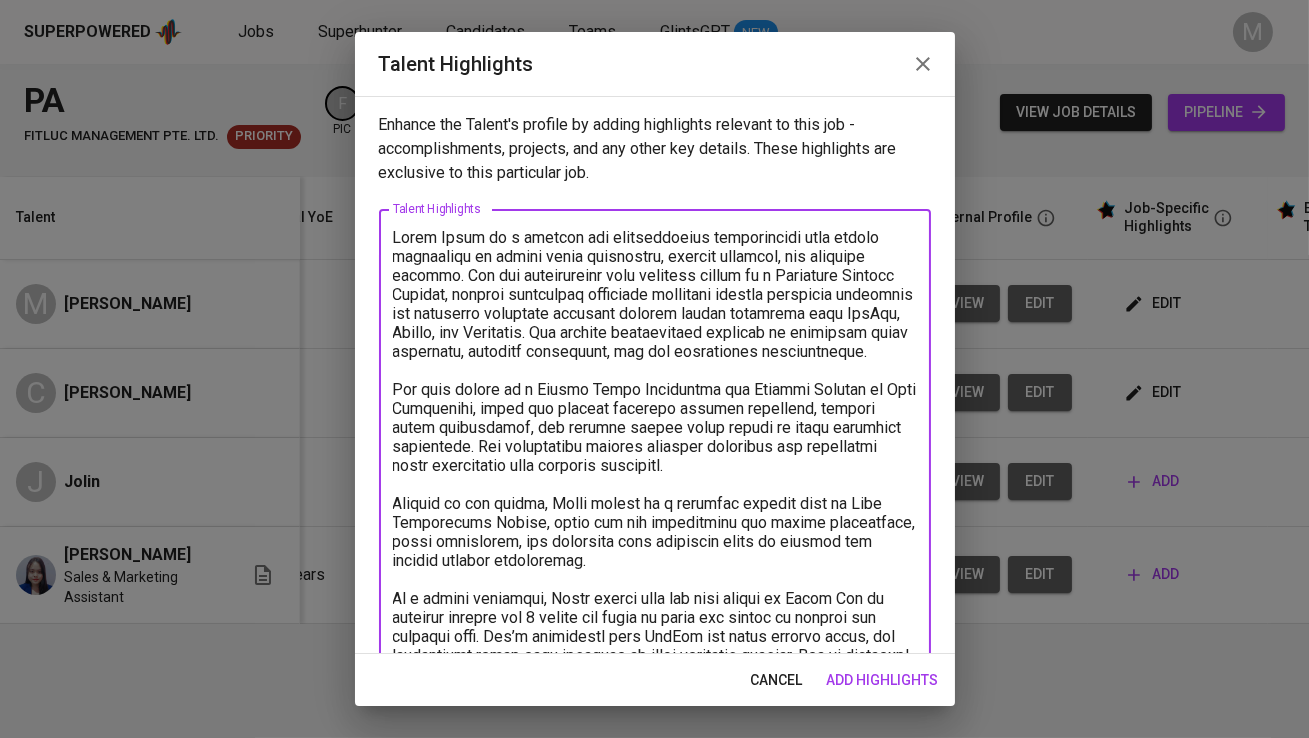drag, startPoint x: 482, startPoint y: 235, endPoint x: 710, endPoint y: 234, distance: 228.0022 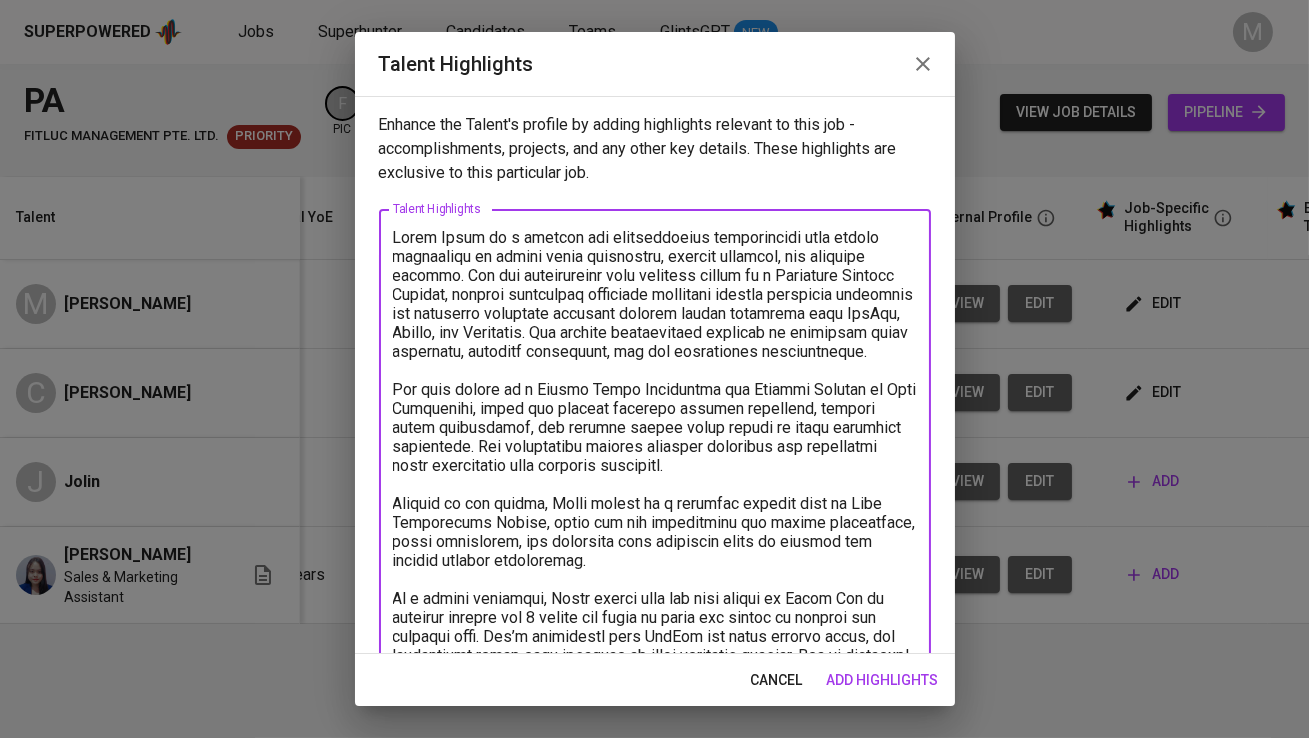 click at bounding box center (655, 522) 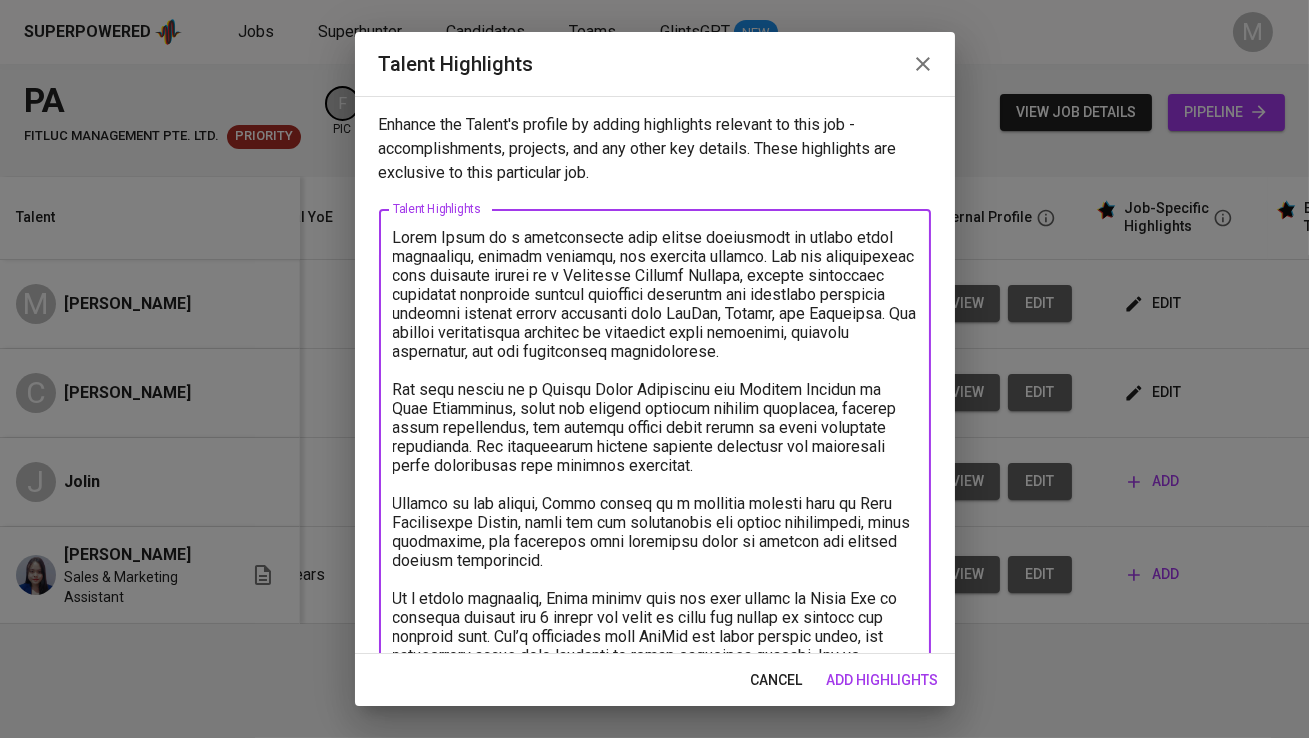 drag, startPoint x: 566, startPoint y: 331, endPoint x: 566, endPoint y: 369, distance: 38 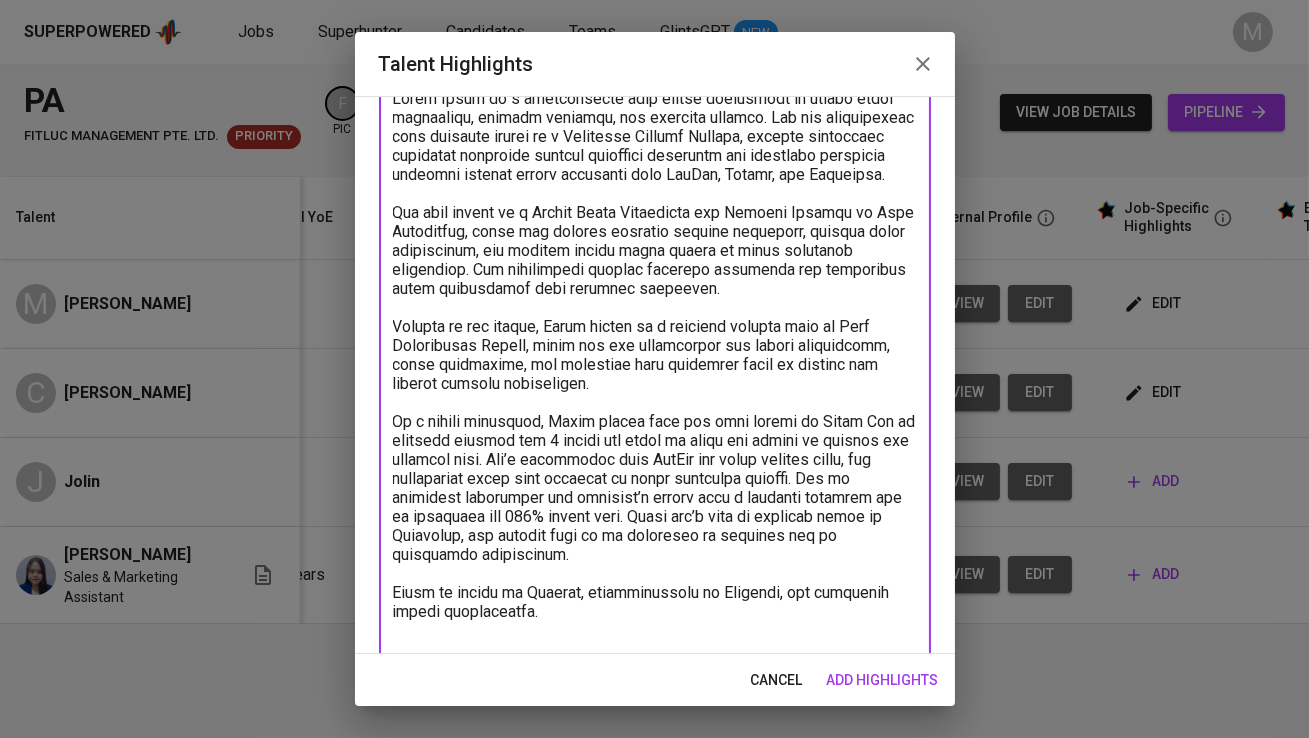 scroll, scrollTop: 141, scrollLeft: 0, axis: vertical 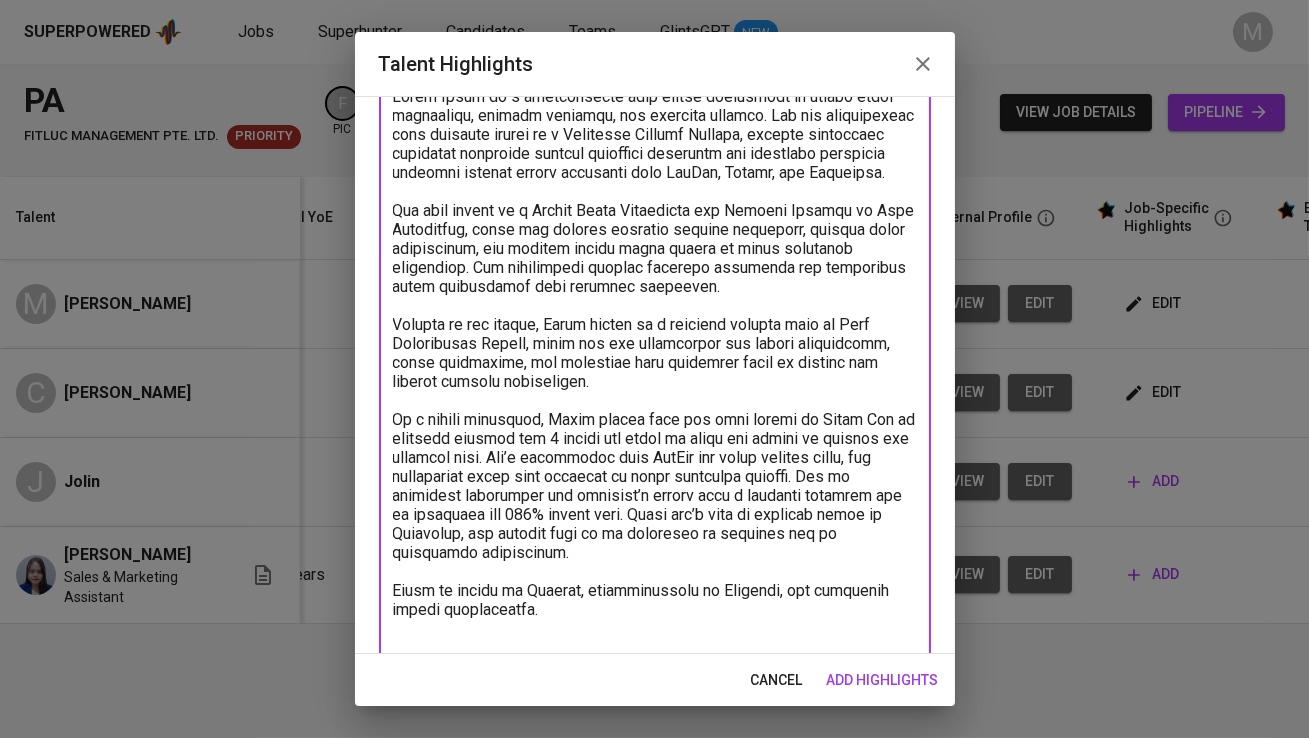 drag, startPoint x: 851, startPoint y: 488, endPoint x: 618, endPoint y: 530, distance: 236.75514 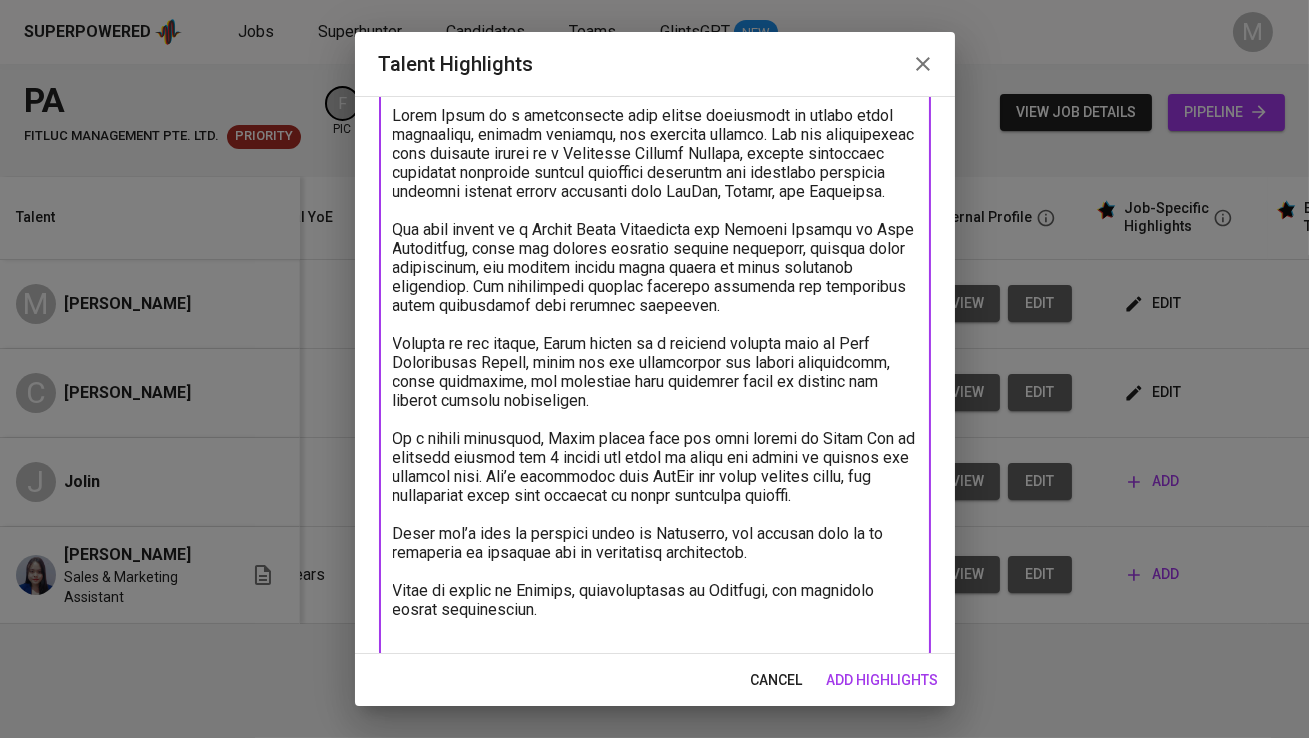 scroll, scrollTop: 140, scrollLeft: 0, axis: vertical 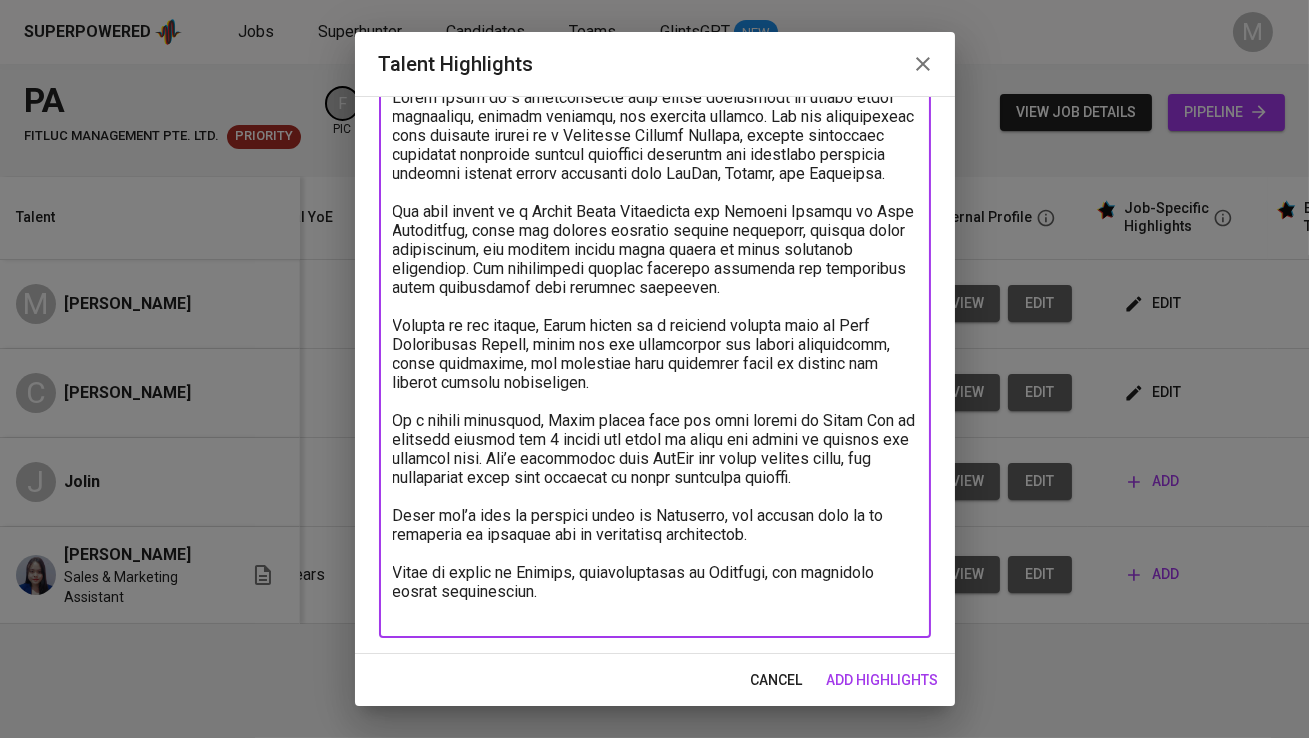 click at bounding box center [655, 354] 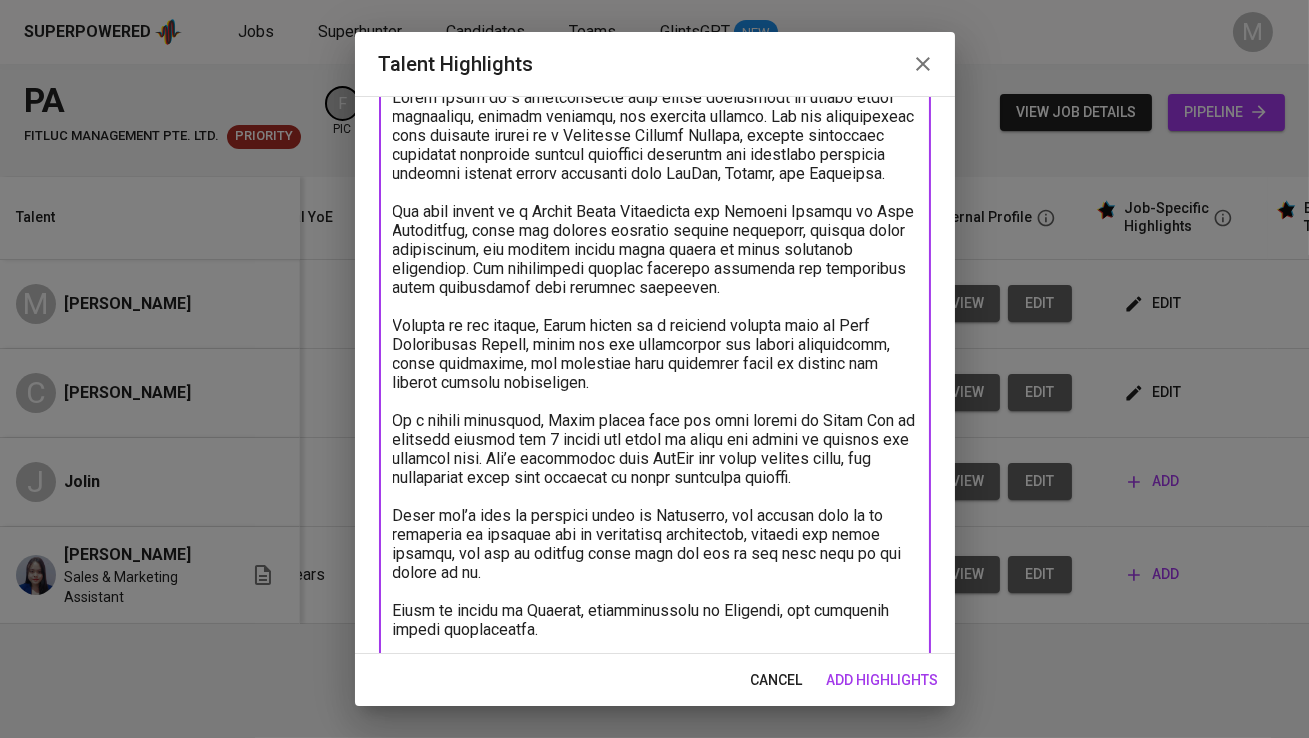 drag, startPoint x: 566, startPoint y: 591, endPoint x: 350, endPoint y: 540, distance: 221.93918 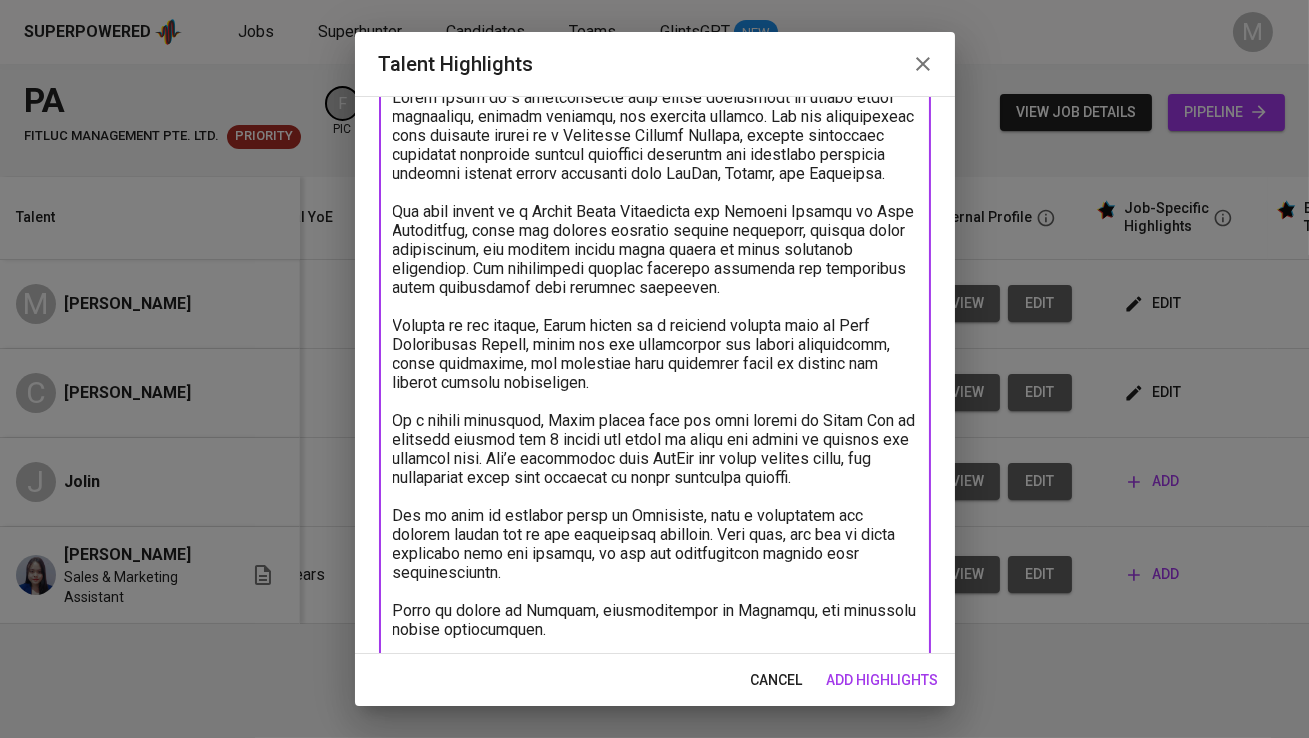 scroll, scrollTop: 179, scrollLeft: 0, axis: vertical 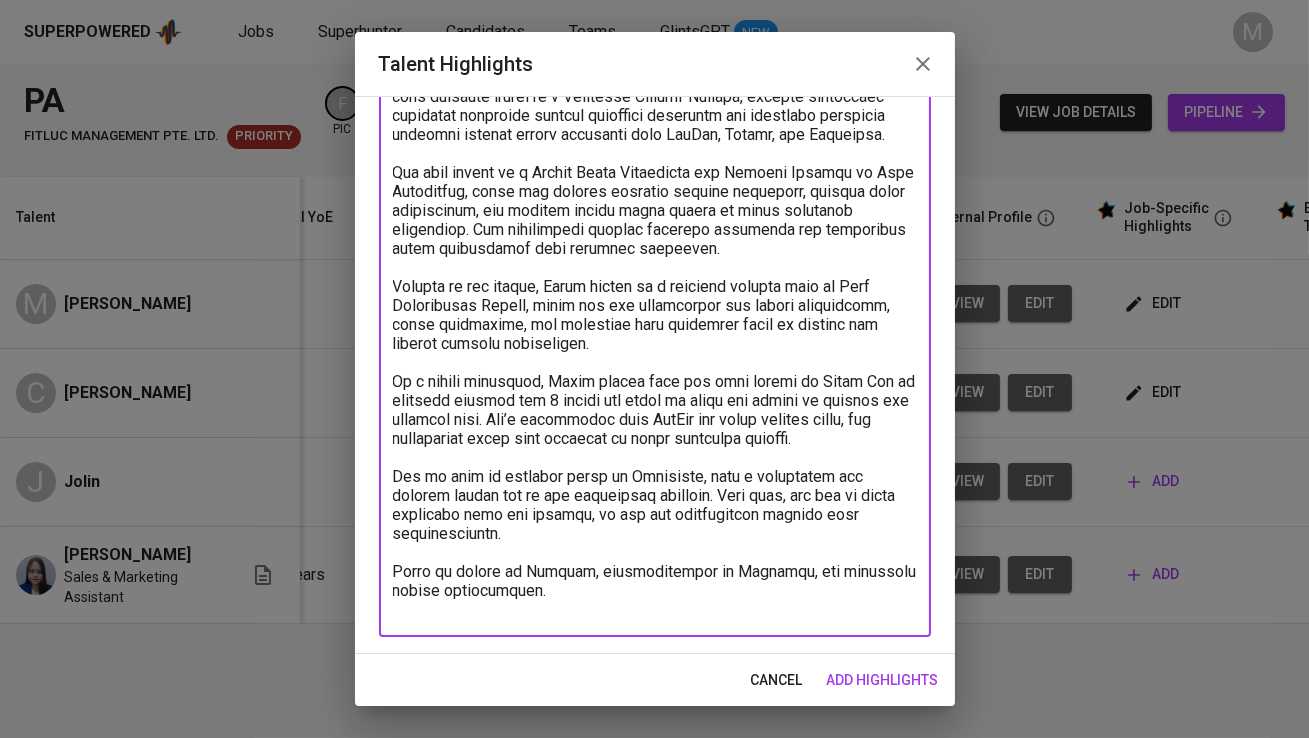click at bounding box center [655, 334] 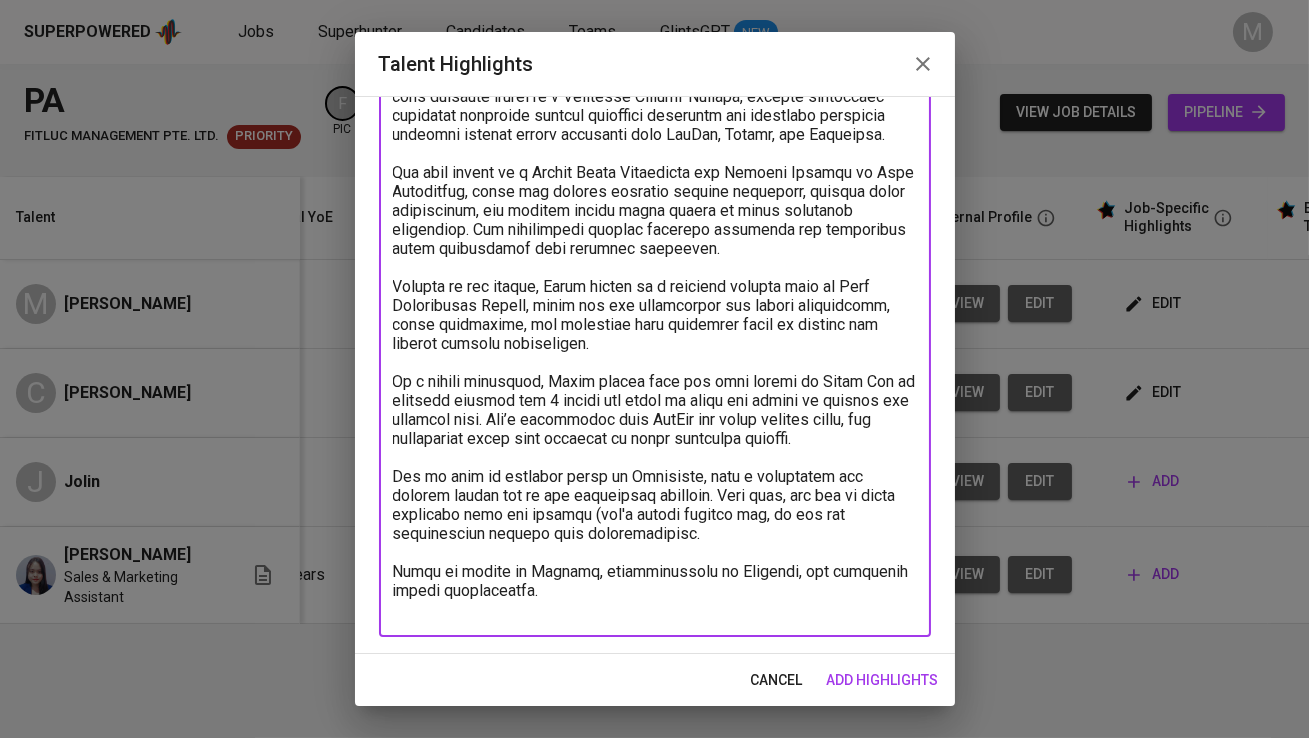type on "Jolin Vivia is a professional with strong experience in social media management, content creation, and customer service. She has collaborated with multiple brands as a Freelance Content Creator, leading successful marketing campaigns through authentic promotion and regularly producing engaging content across platforms like TikTok, Shopee, and Instagram.
She also worked as a Social Media Specialist and Content Creator at Migo Commercial, where she managed multiple digital platforms, ensured brand consistency, and tracked social media trends to craft effective strategies. She streamlined content creation processes for efficiency while maintaining high creative standards.
Earlier in her career, Jolin served in a customer service role at Bank Perkreditan Rakyat, where she was responsible for client interaction, issue resolution, and utilizing data analytics tools to monitor and improve service performance.
In a recent interview, Jolin shared that she also worked at Paper Air in customer service for 3 month..." 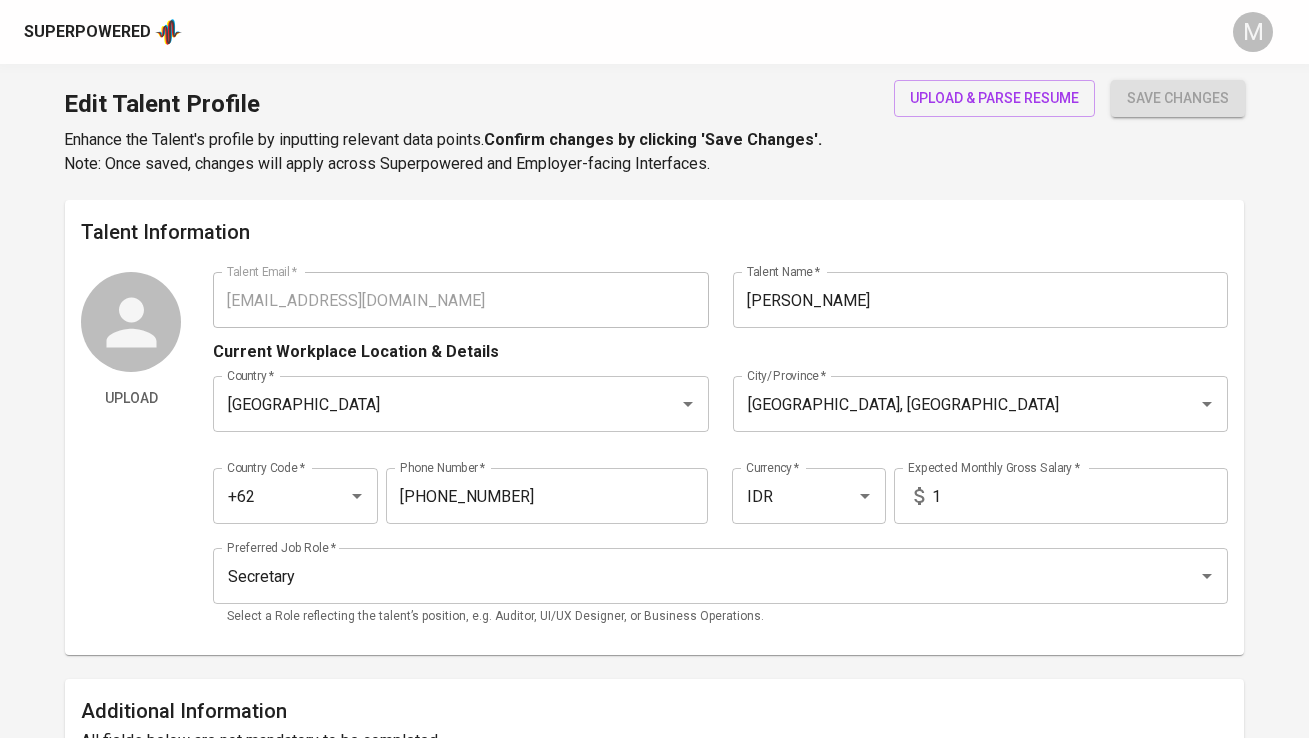 scroll, scrollTop: 0, scrollLeft: 0, axis: both 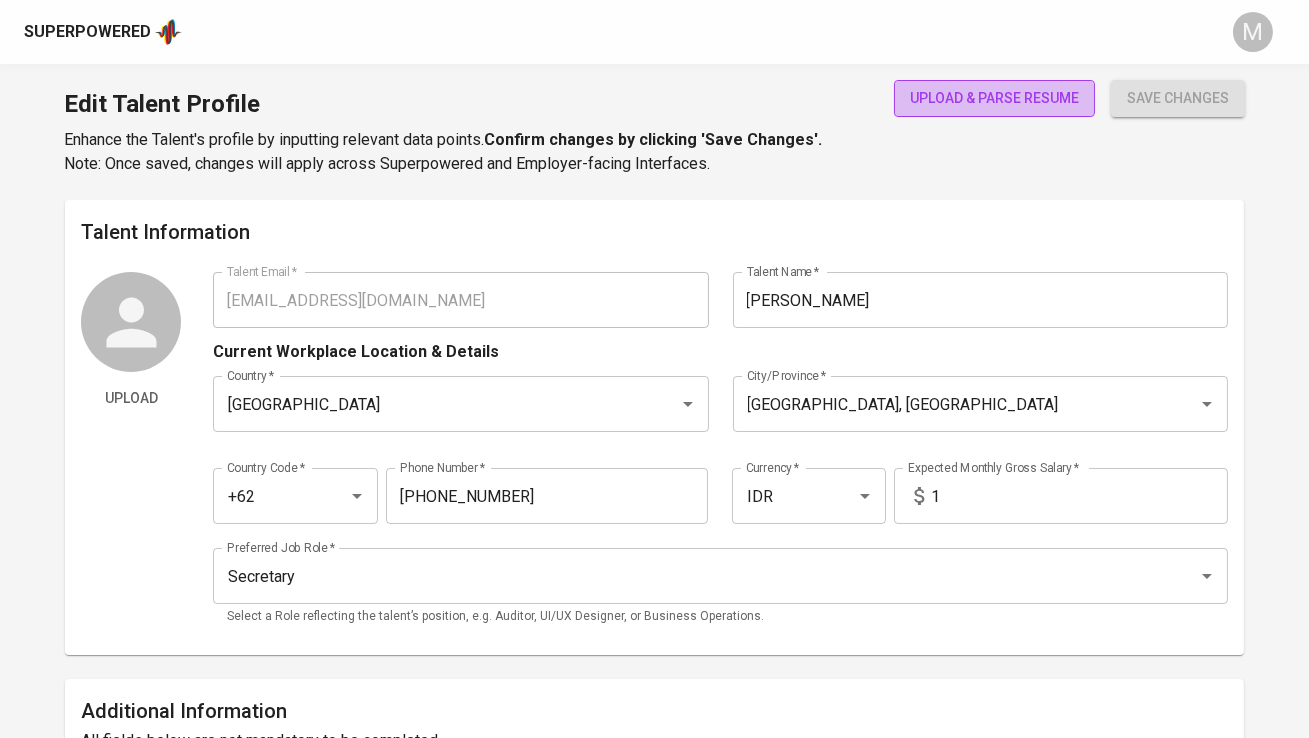 click on "upload & parse resume" at bounding box center (994, 98) 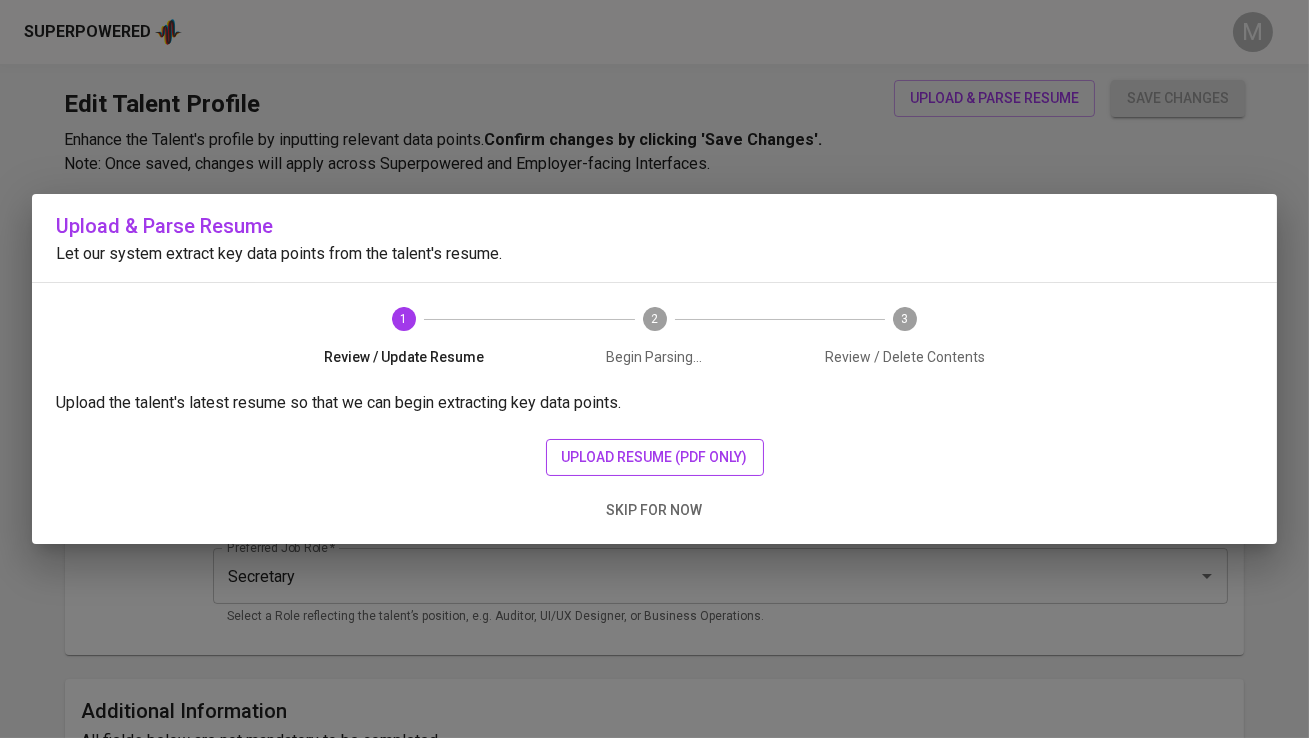 click on "upload resume (pdf only)" at bounding box center [655, 457] 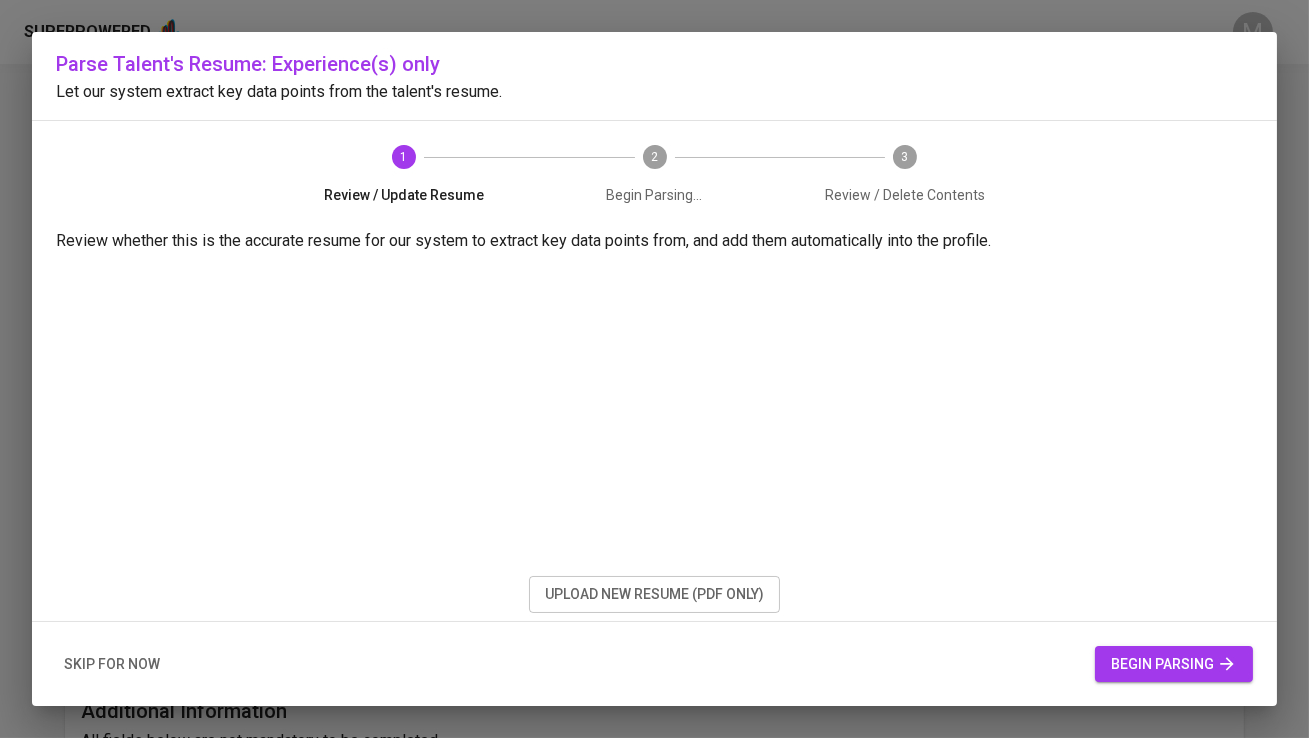 click on "begin parsing" at bounding box center (1174, 664) 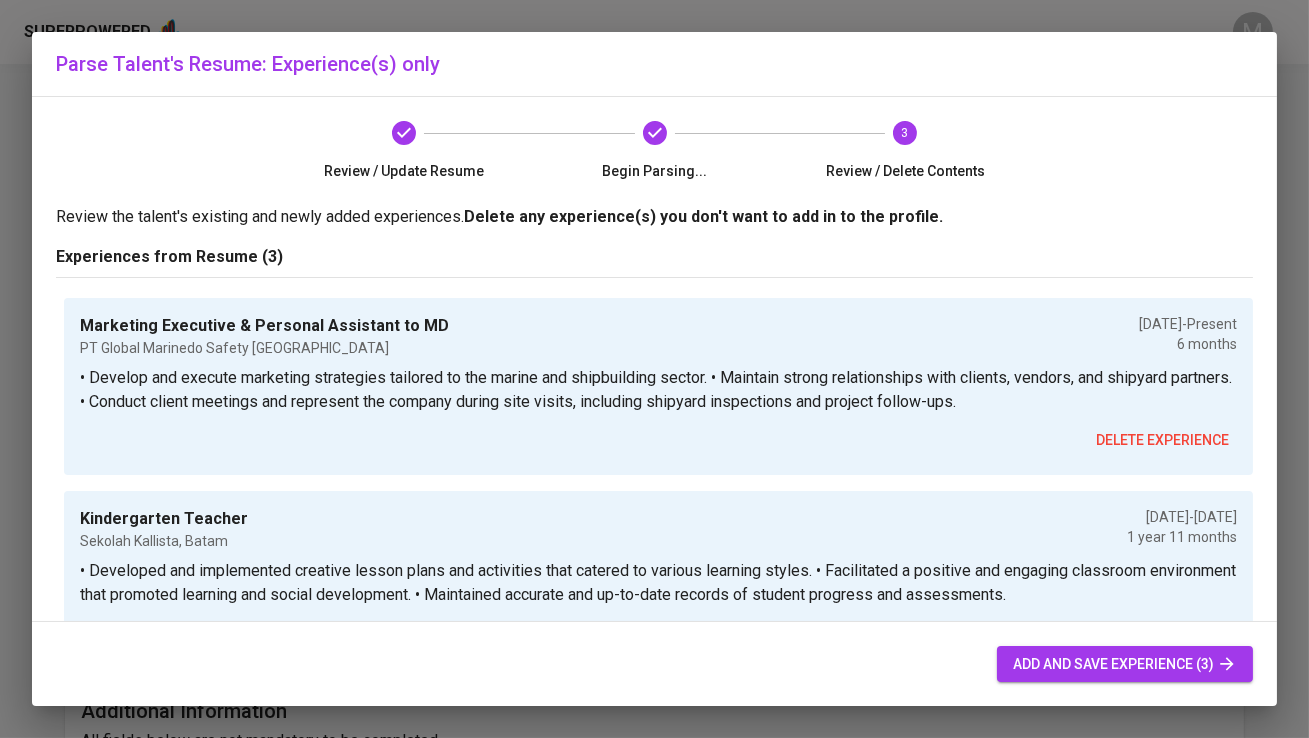 click on "add and save experience (3)" at bounding box center (1125, 664) 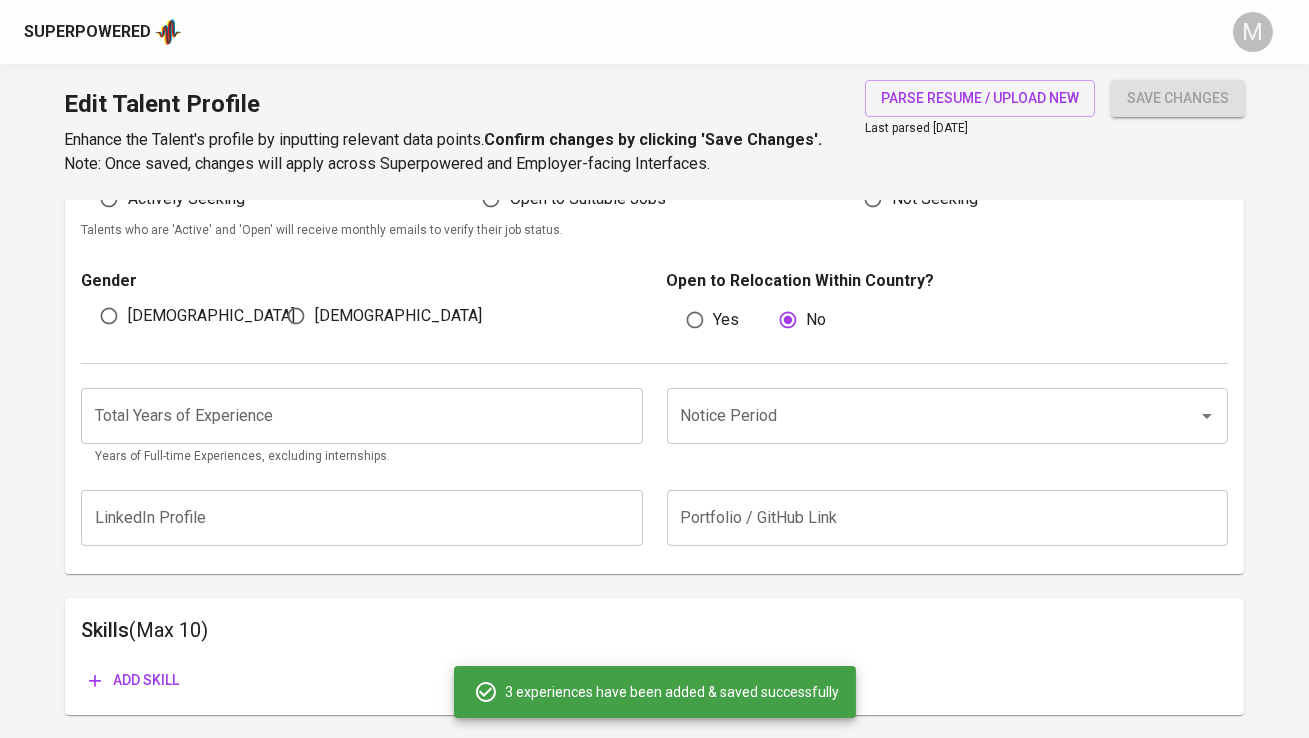 scroll, scrollTop: 632, scrollLeft: 0, axis: vertical 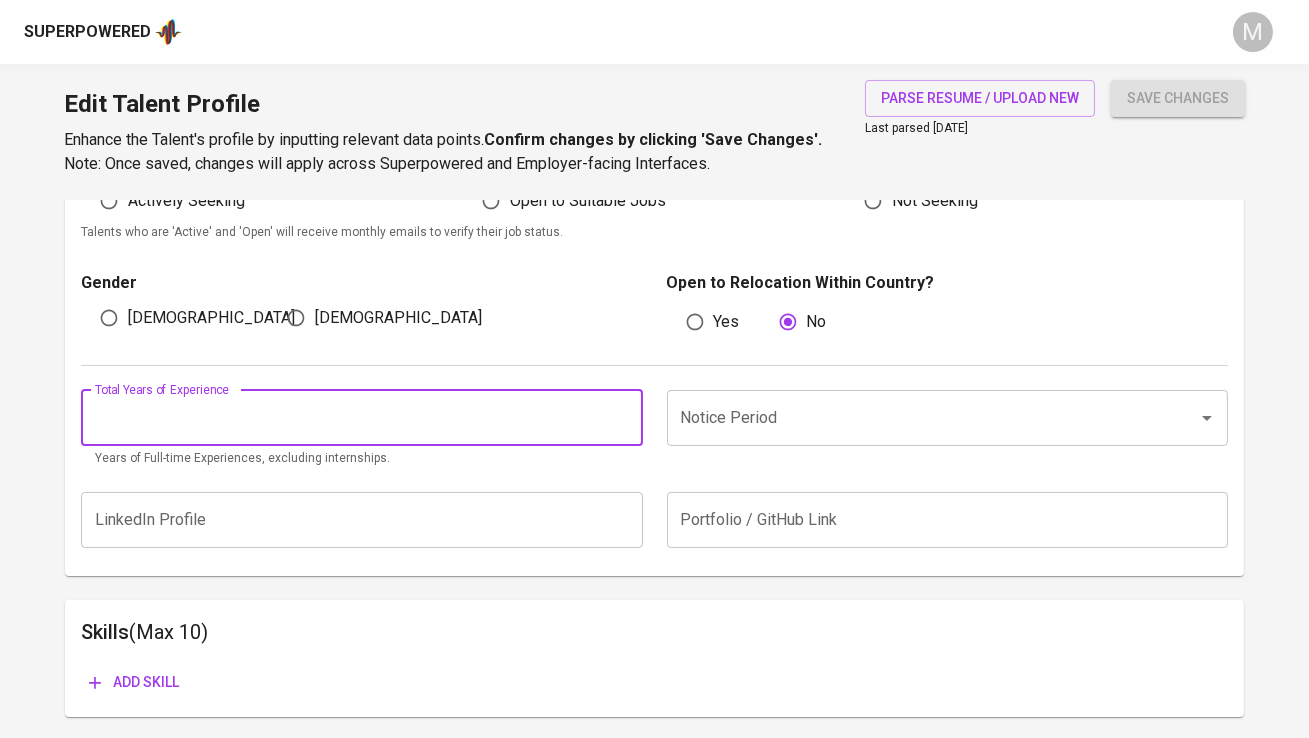 click at bounding box center [361, 418] 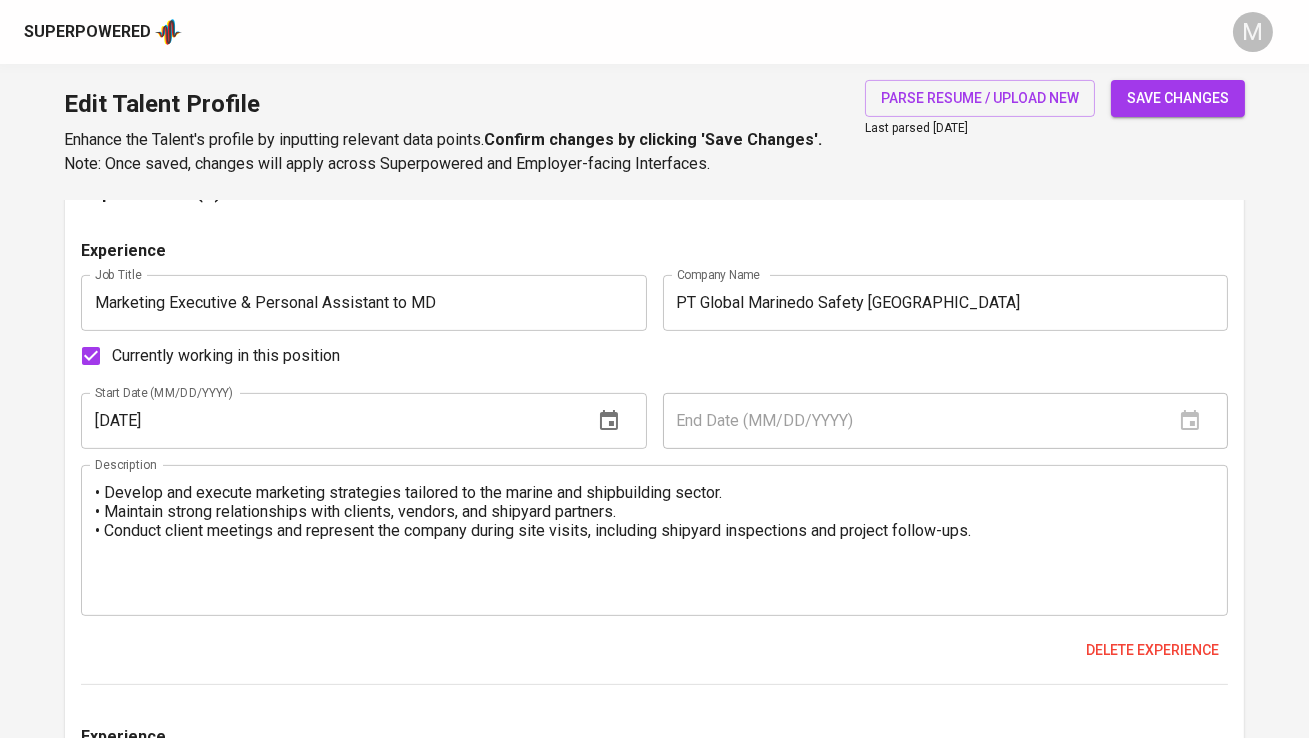 scroll, scrollTop: 1211, scrollLeft: 0, axis: vertical 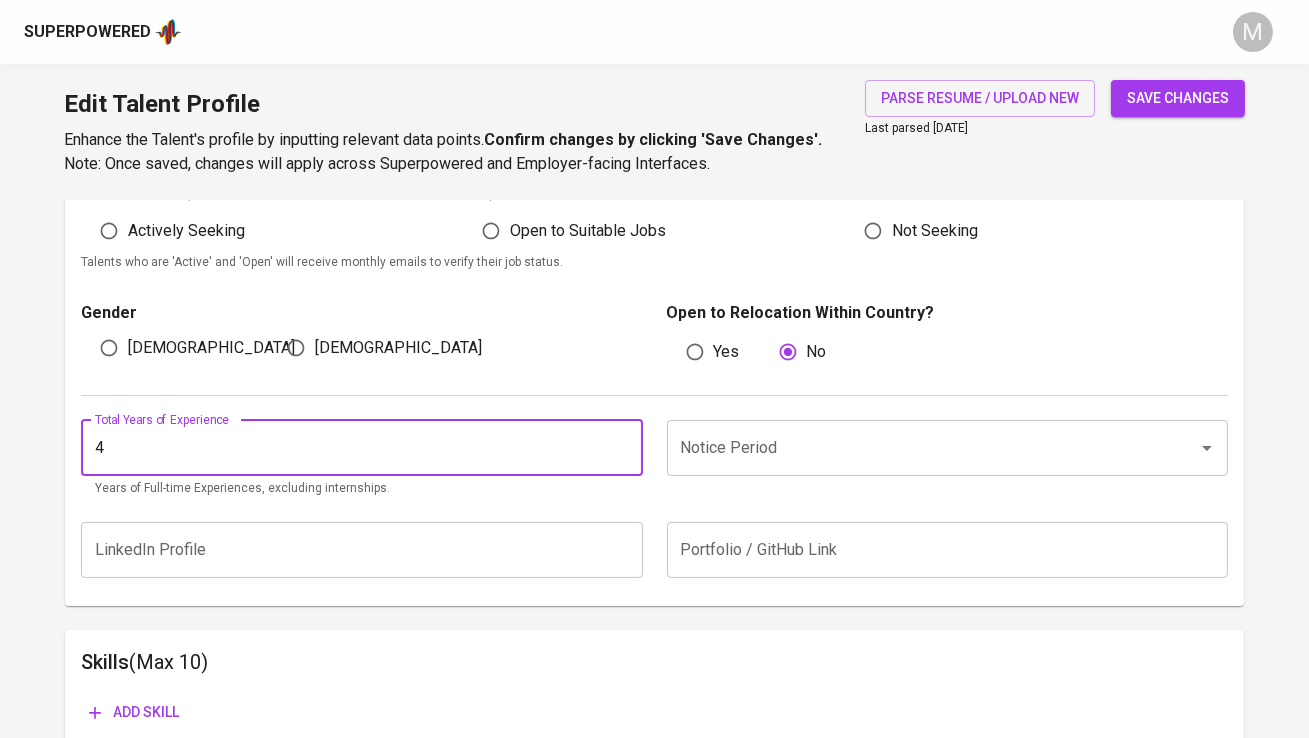 type on "5" 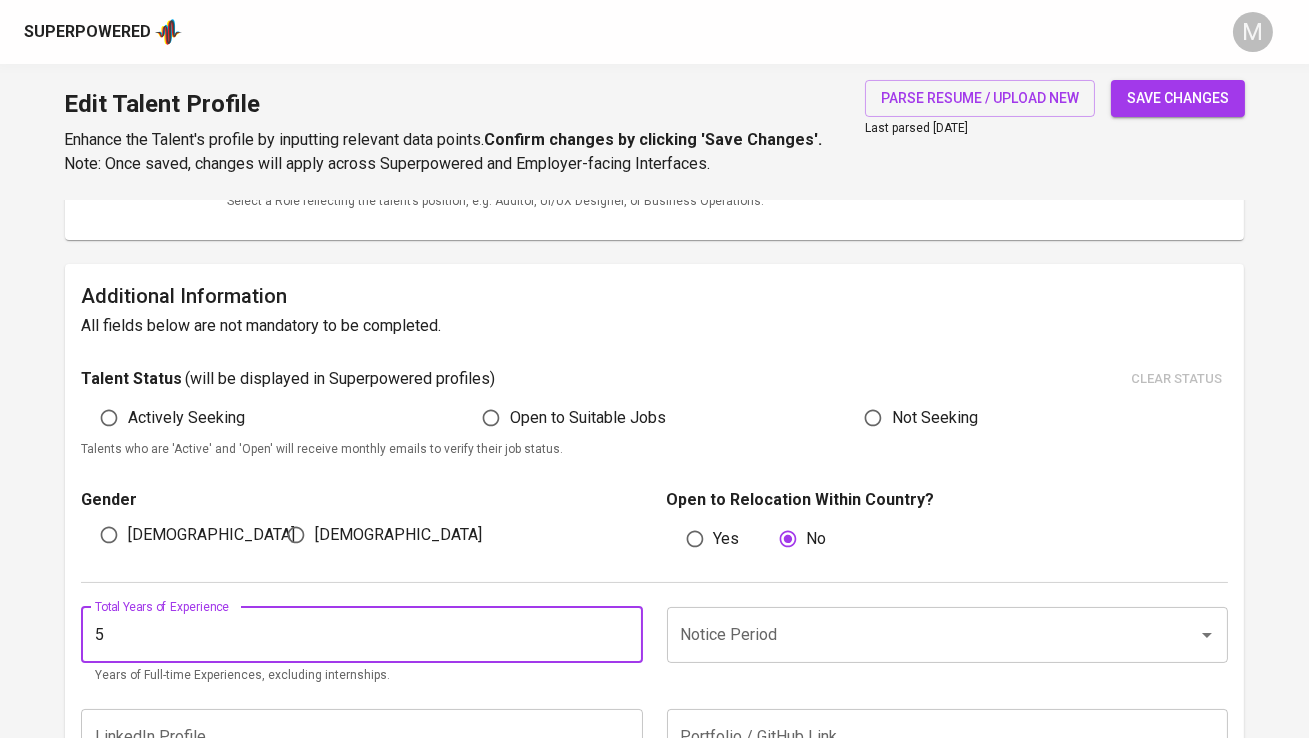 scroll, scrollTop: 454, scrollLeft: 0, axis: vertical 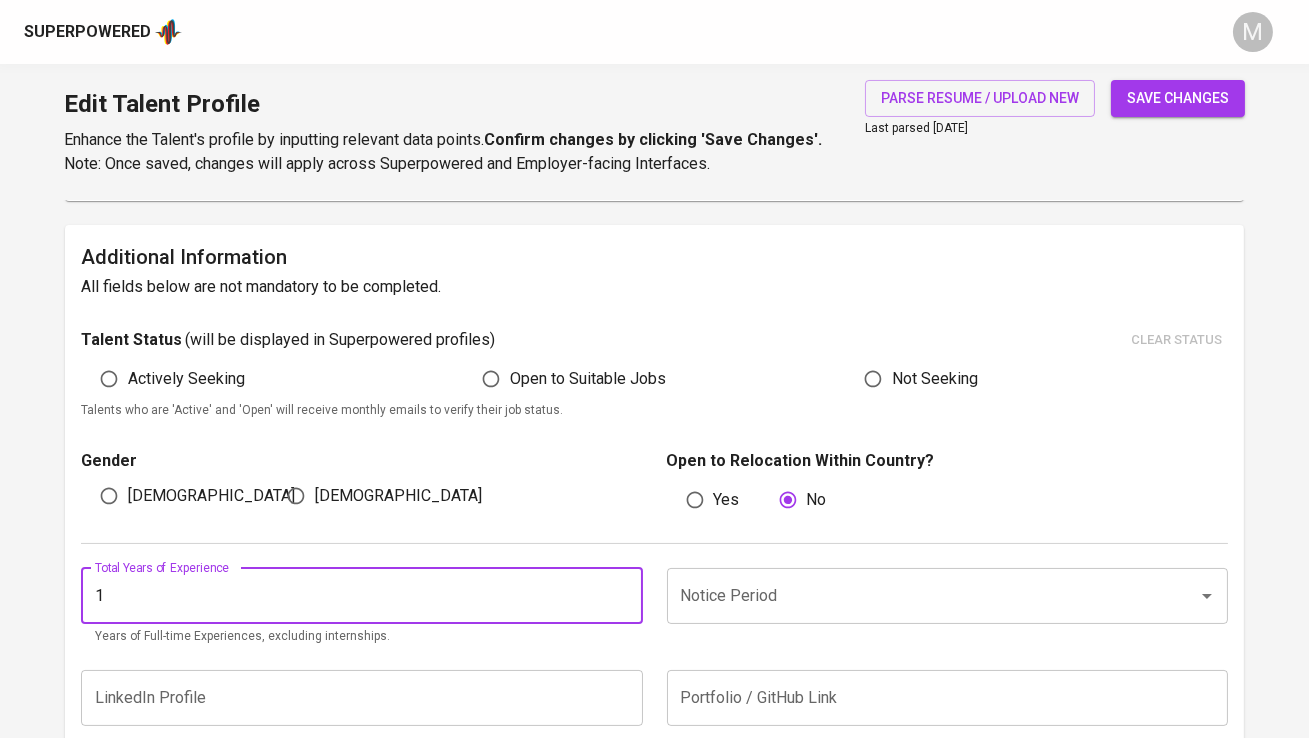type on "1" 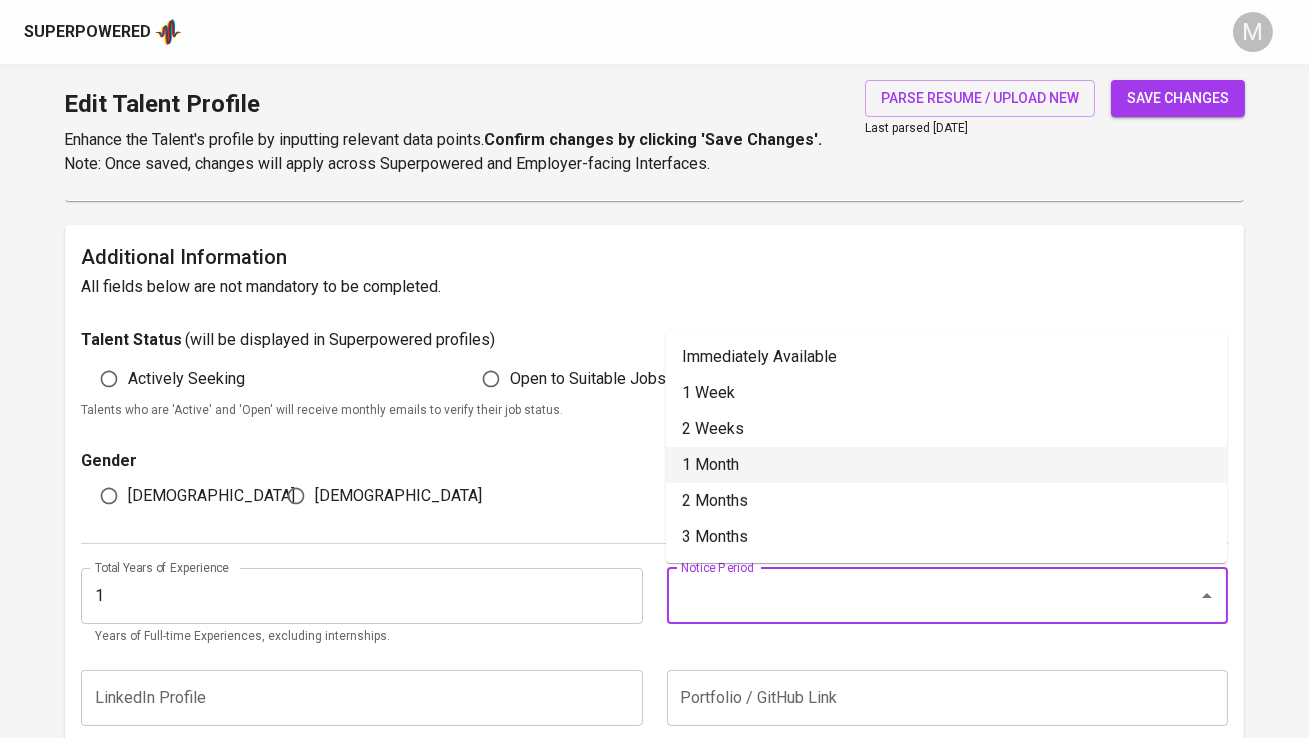click on "1 Month" at bounding box center (946, 465) 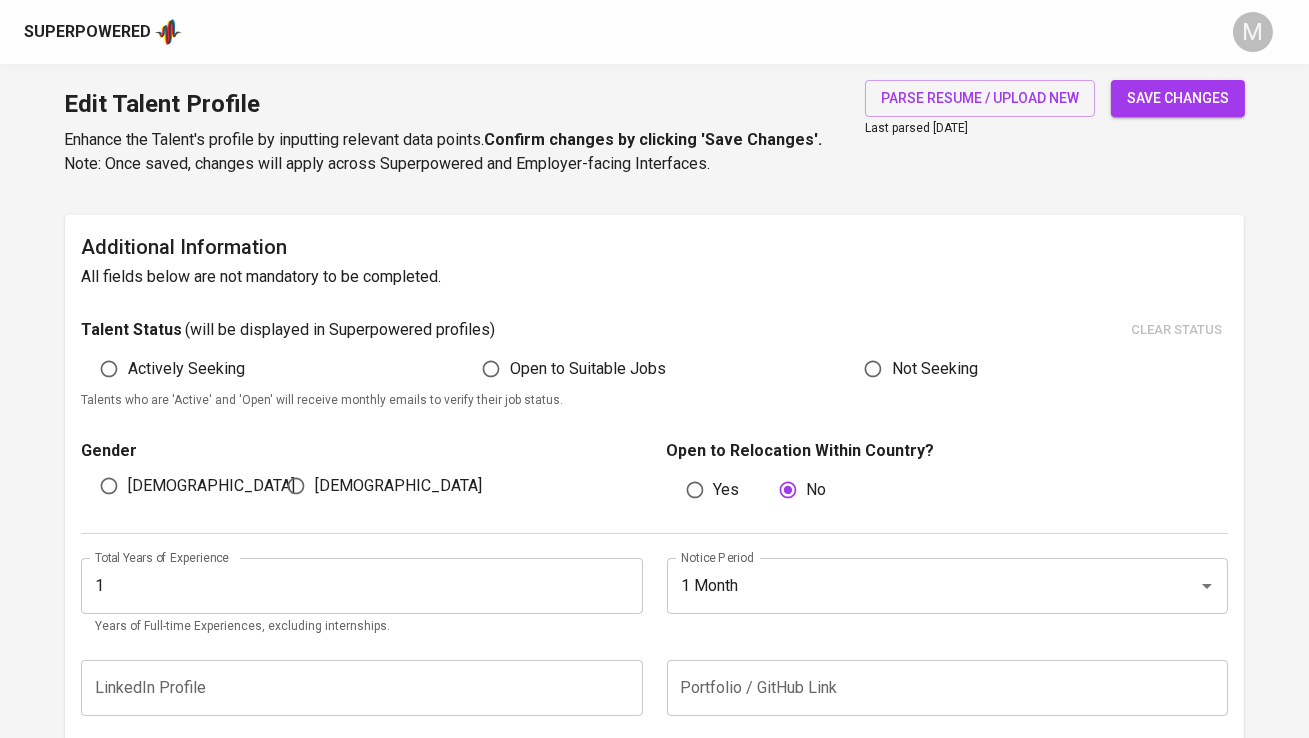scroll, scrollTop: 453, scrollLeft: 0, axis: vertical 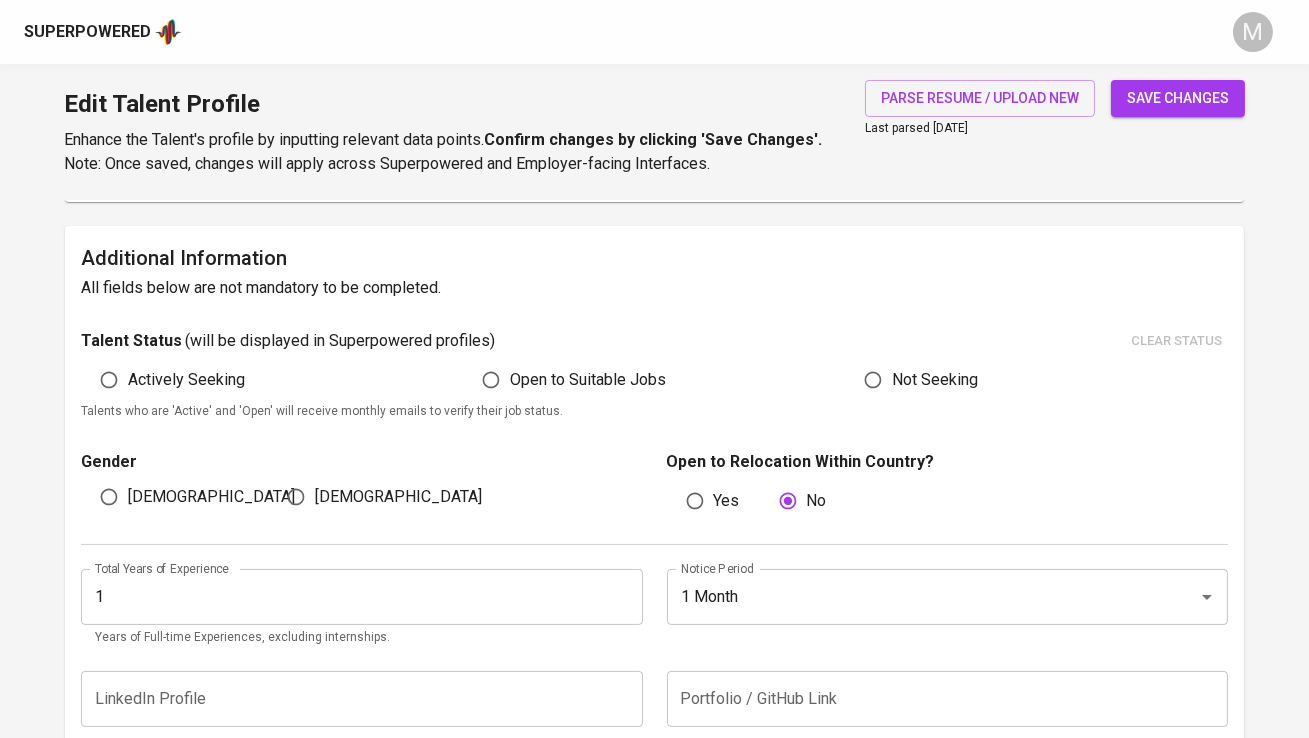 click on "[DEMOGRAPHIC_DATA]" at bounding box center [398, 497] 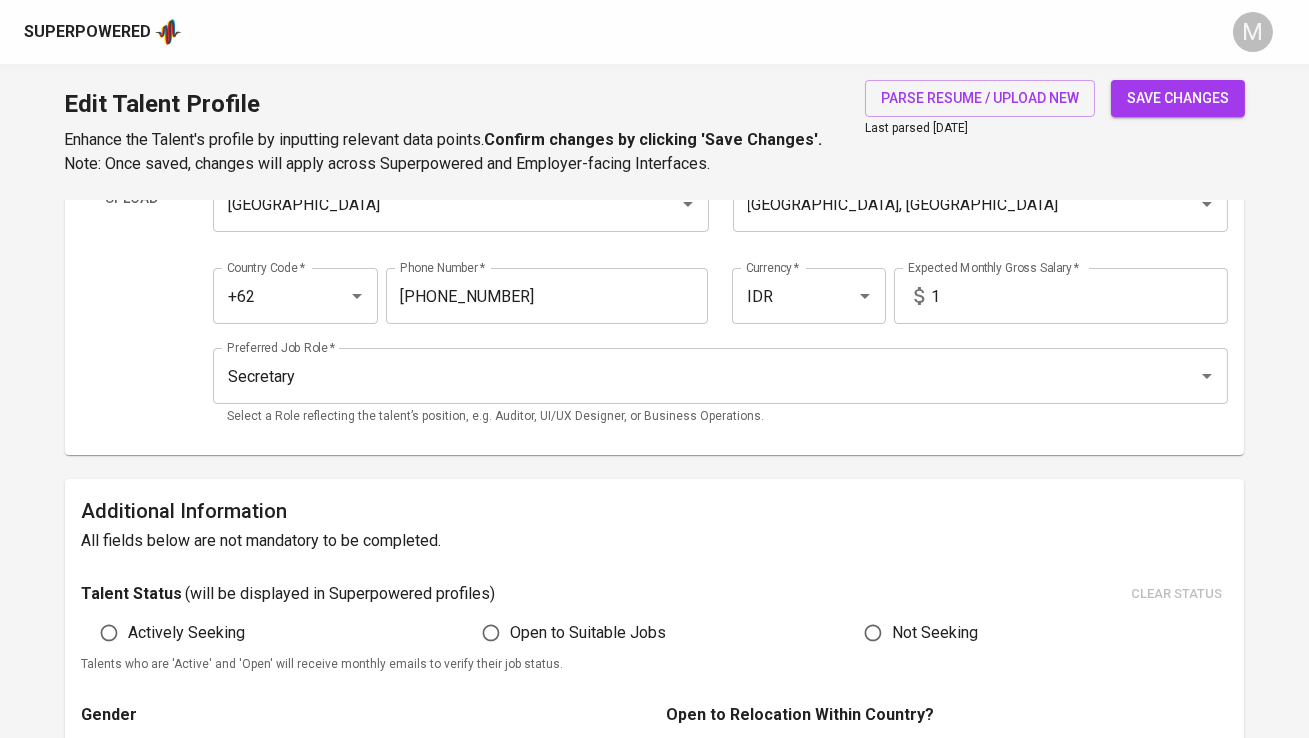 scroll, scrollTop: 182, scrollLeft: 0, axis: vertical 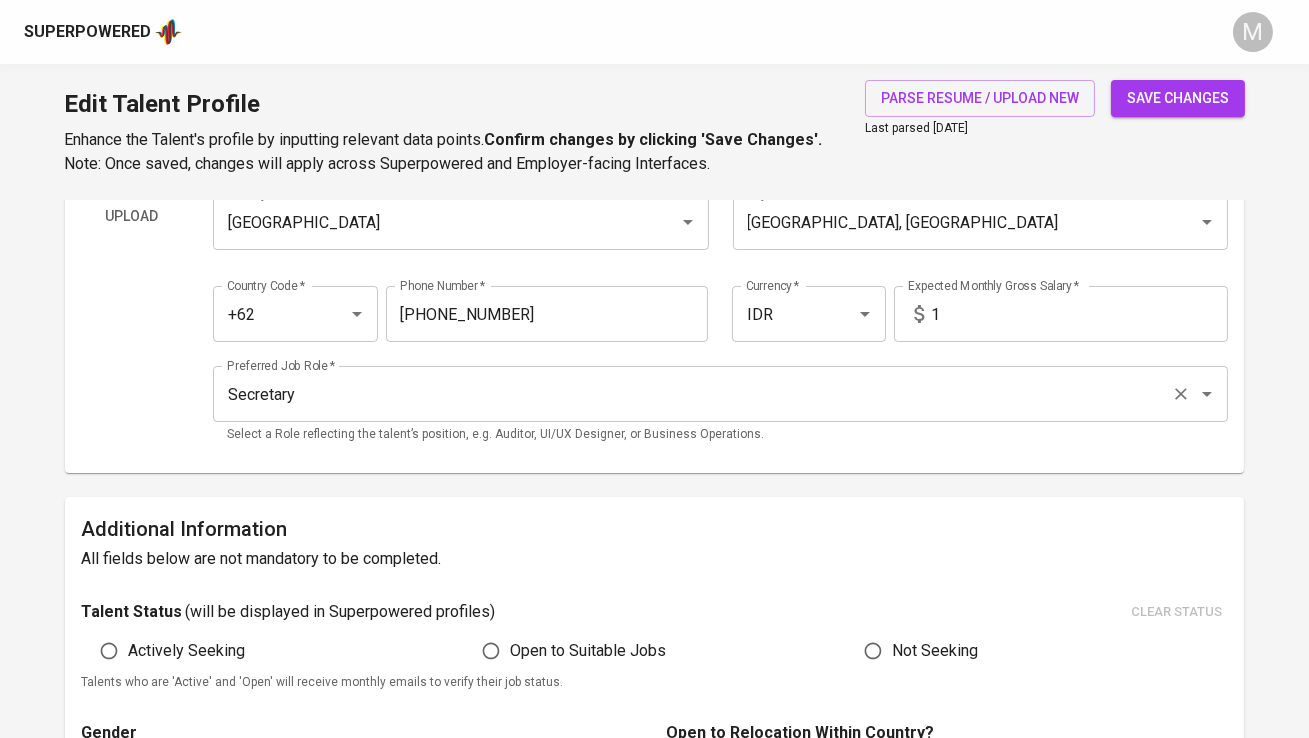 click on "Secretary" at bounding box center [692, 394] 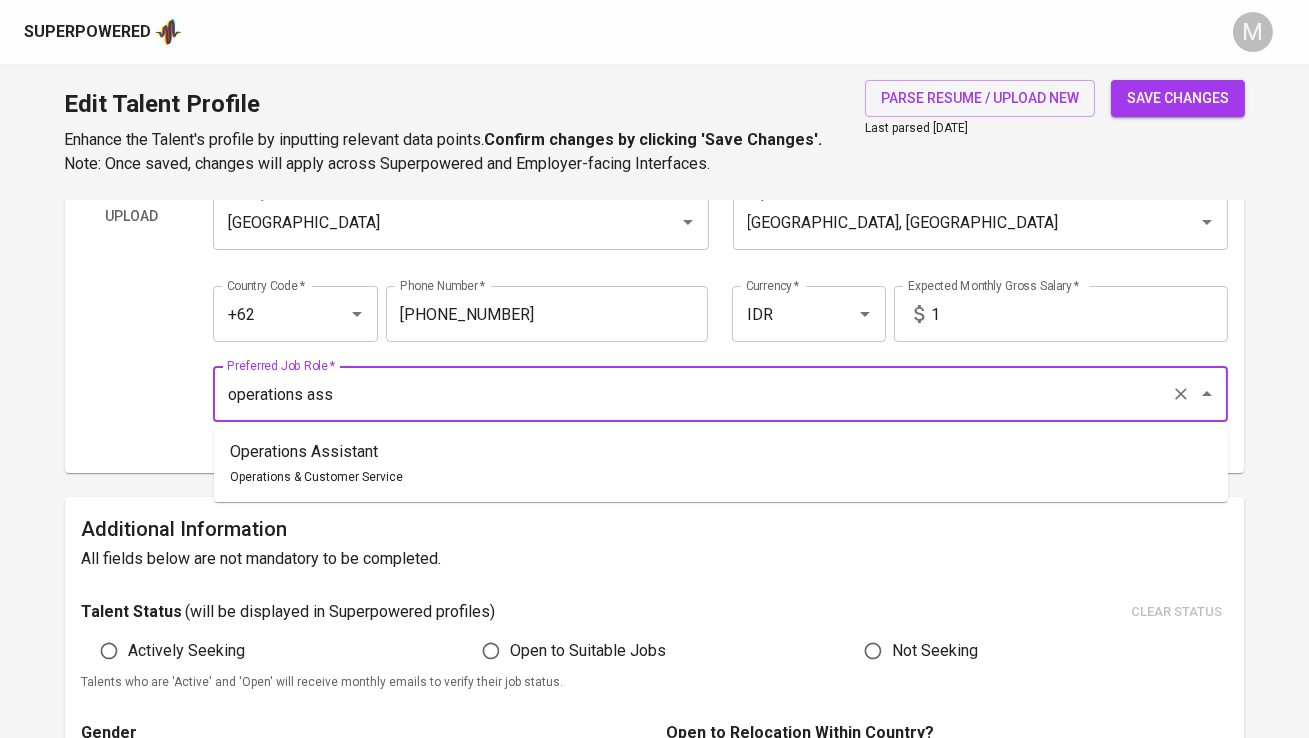 click on "Operations Assistant Operations & Customer Service" at bounding box center (721, 464) 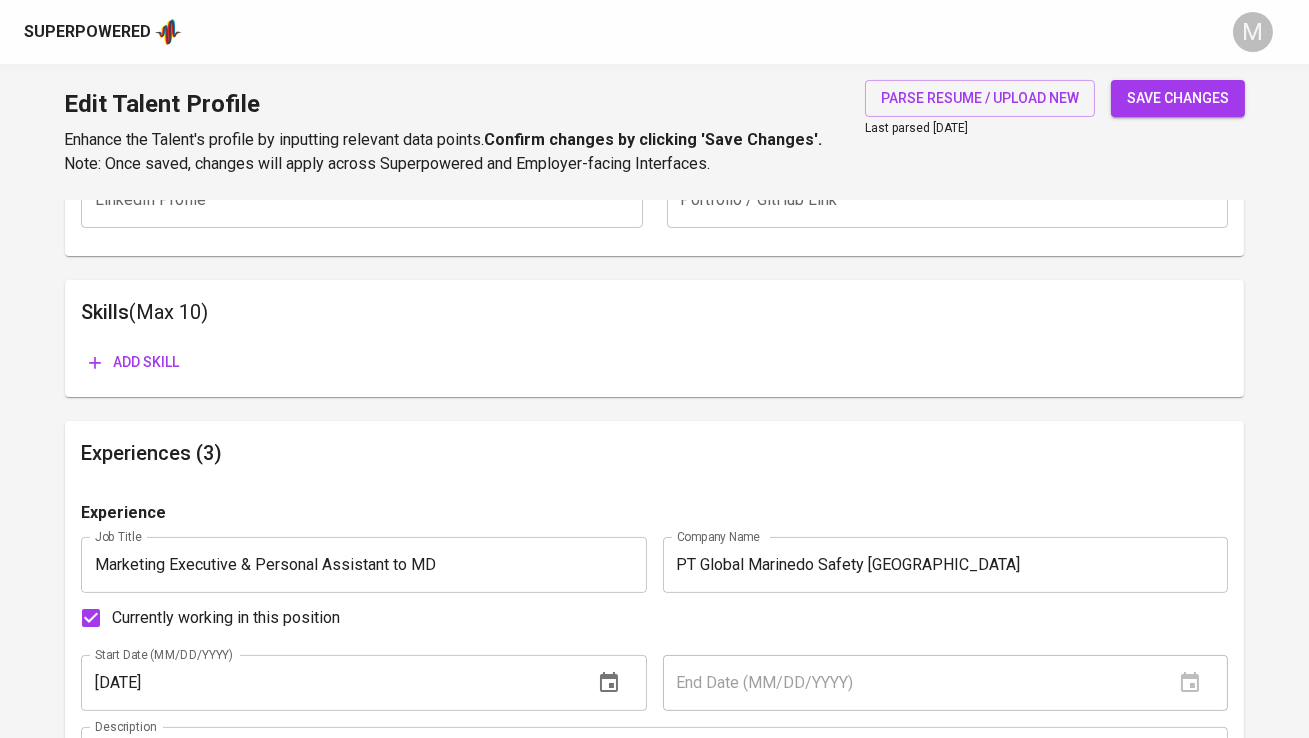 scroll, scrollTop: 953, scrollLeft: 0, axis: vertical 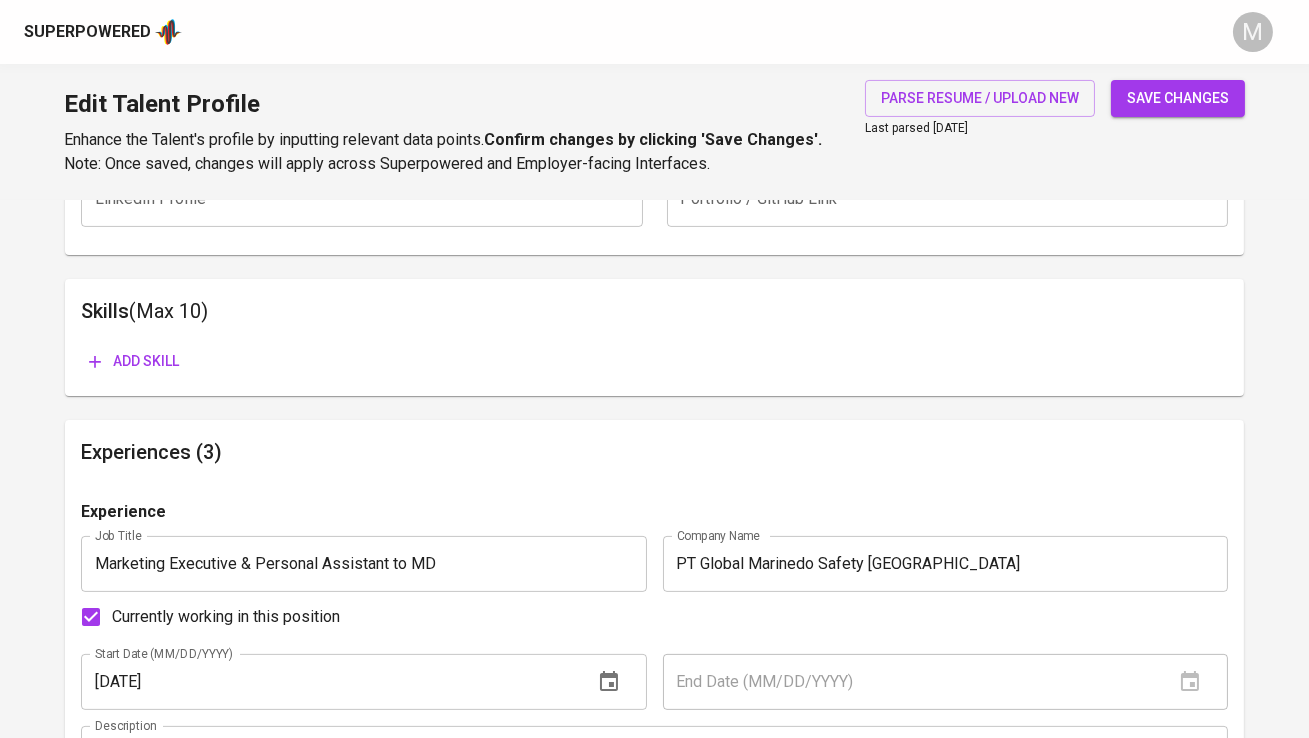 type on "Operations Assistant" 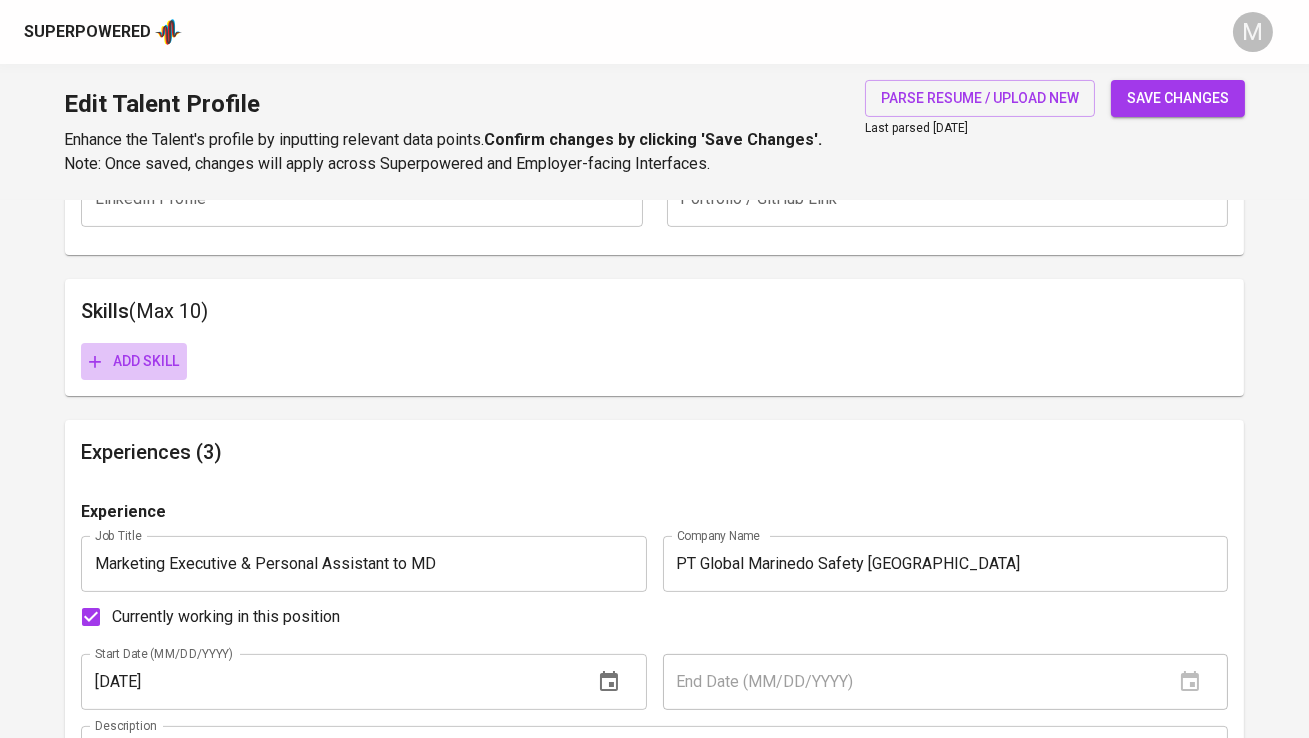 click on "Add skill" at bounding box center [134, 361] 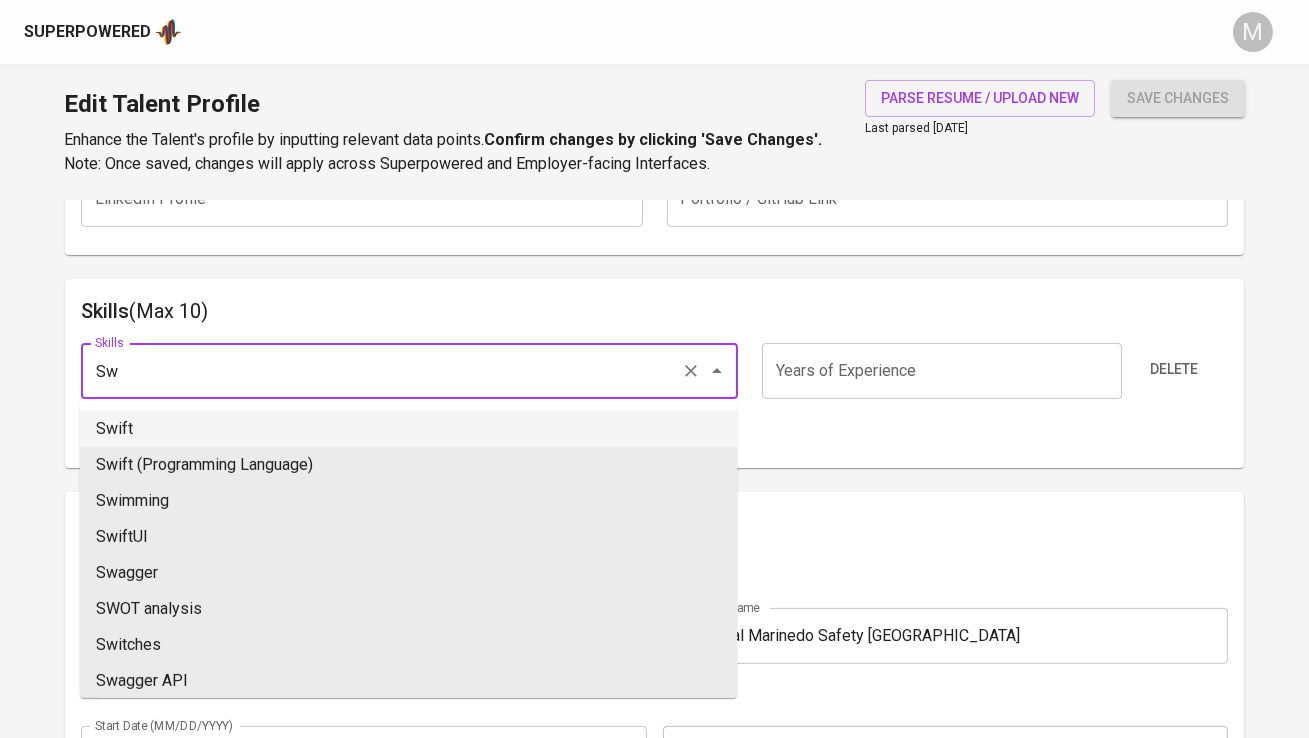 type on "S" 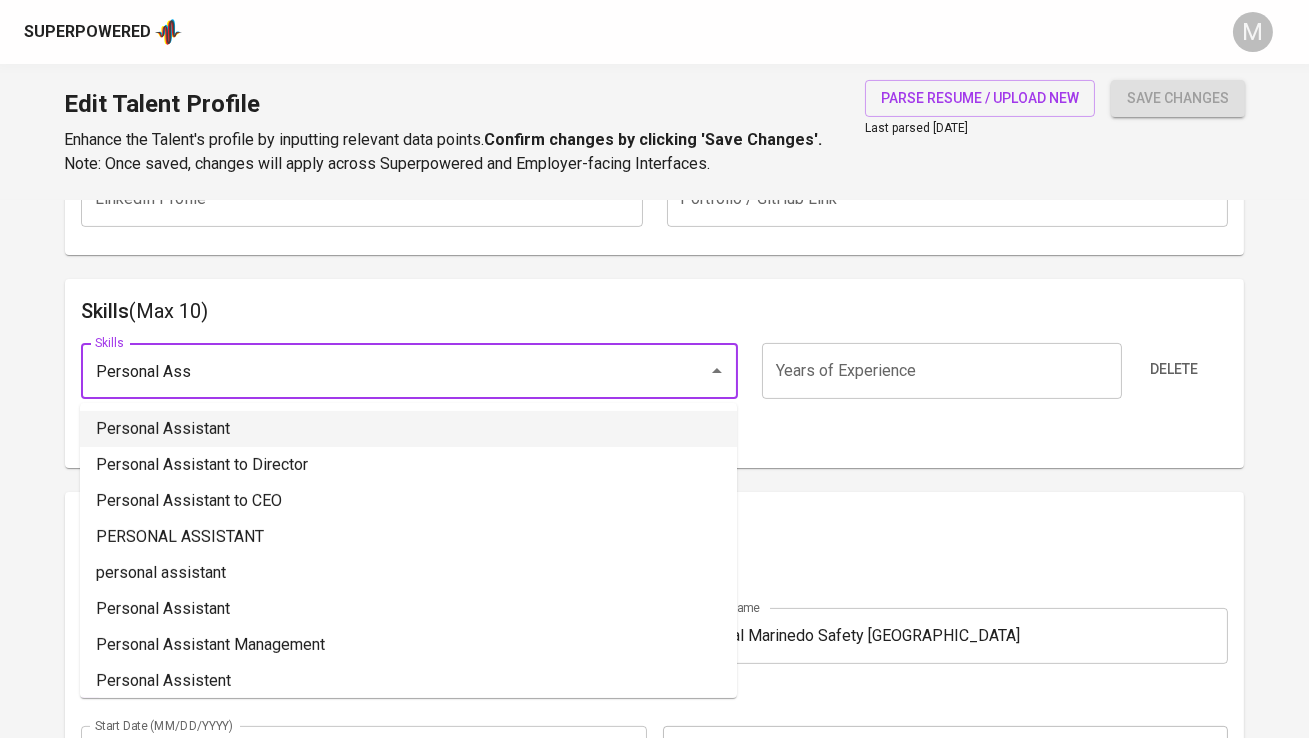 click on "Personal Assistant" at bounding box center [408, 429] 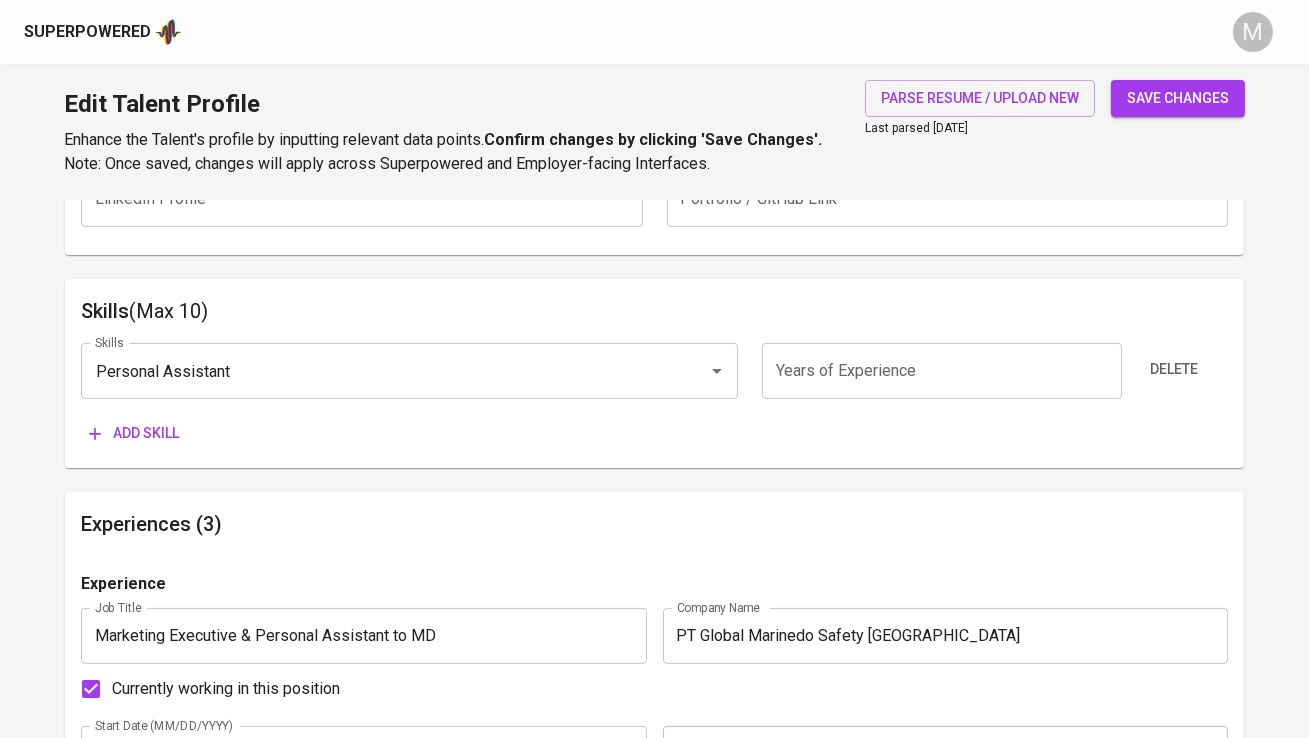 click on "Add skill" at bounding box center (134, 433) 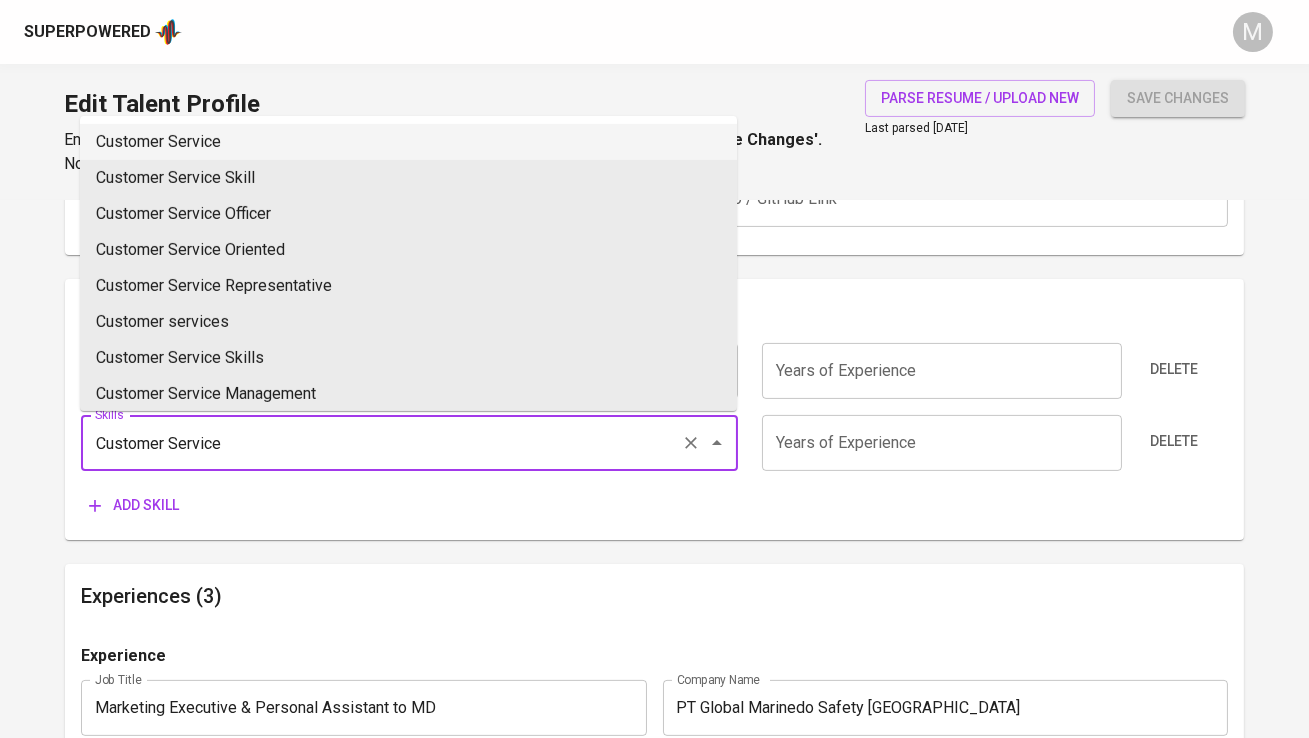 click on "Customer Service" at bounding box center [408, 142] 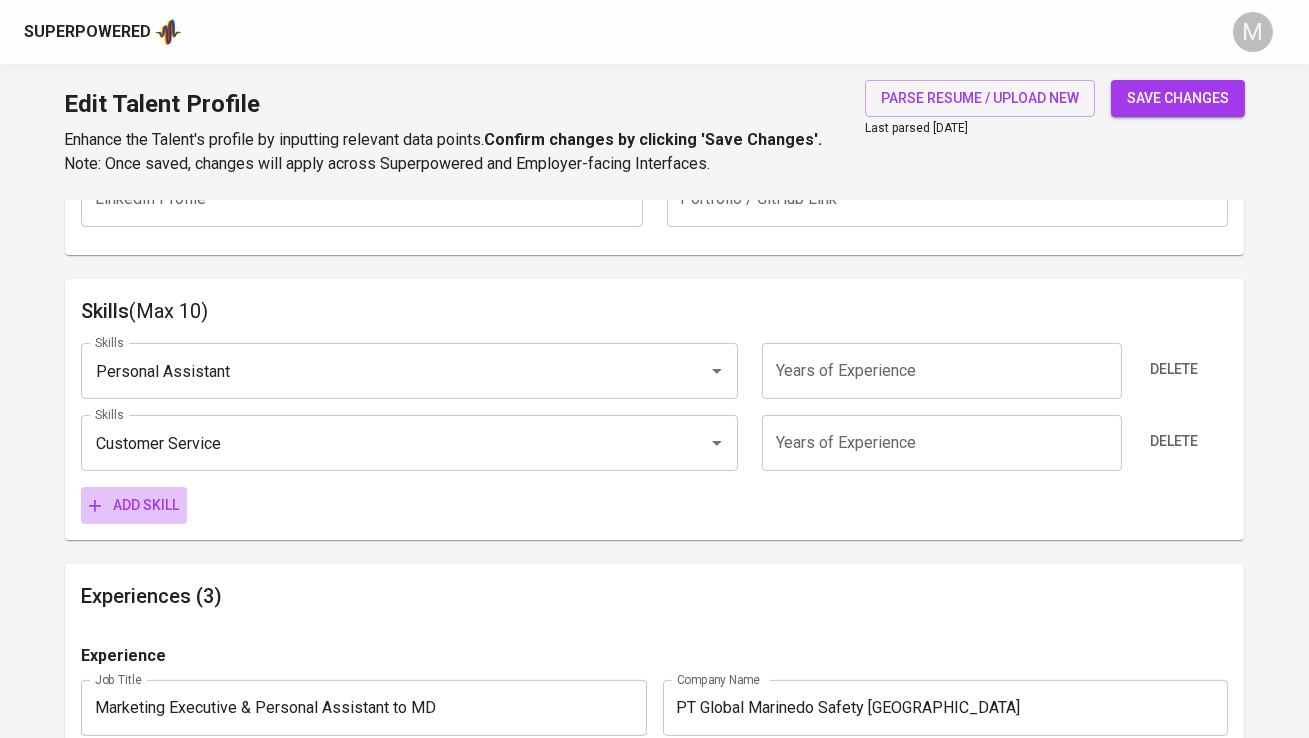 click on "Add skill" at bounding box center [134, 505] 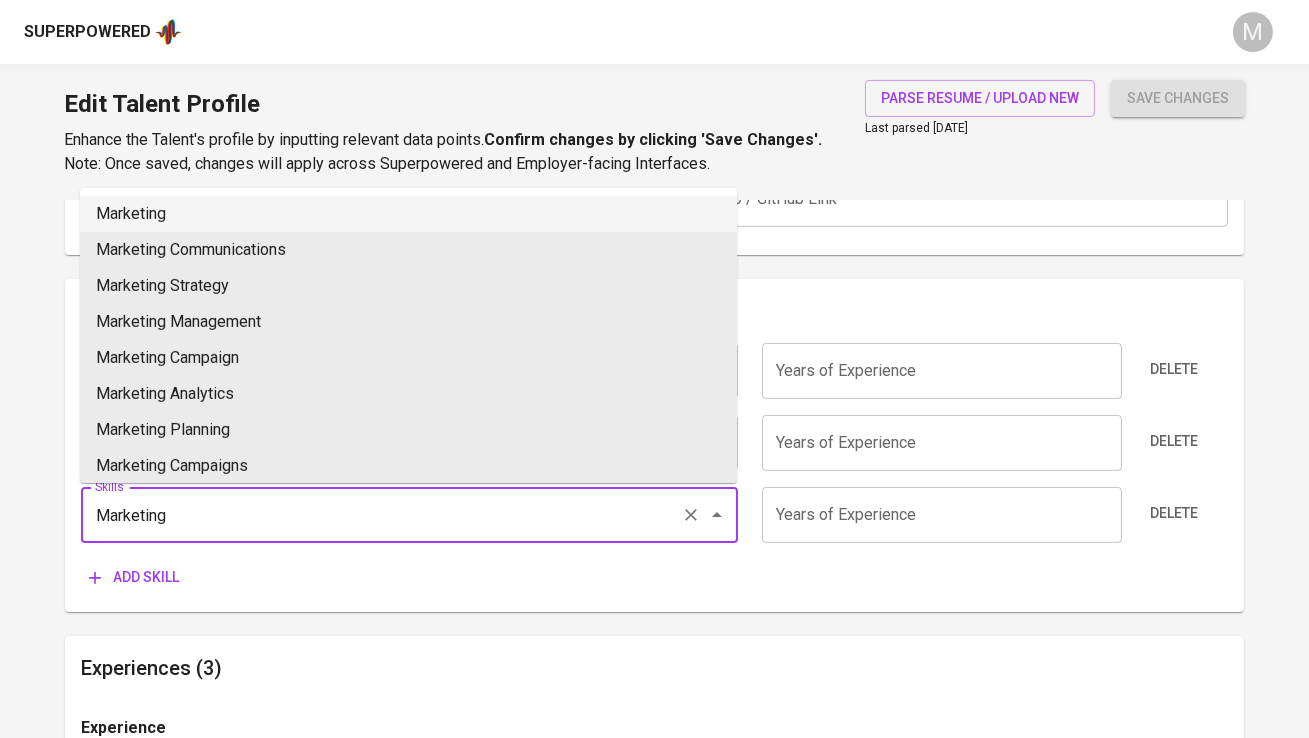 click on "Marketing" at bounding box center [408, 214] 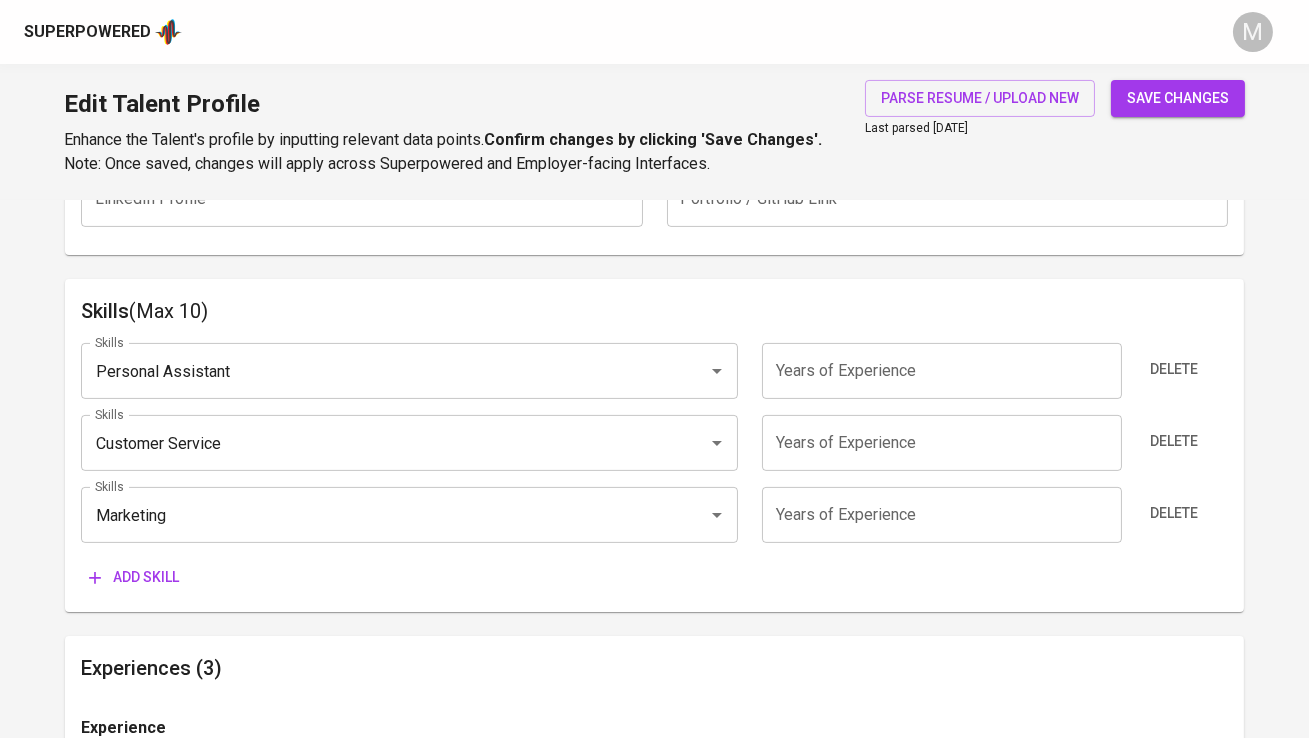 click on "Add skill" at bounding box center (134, 577) 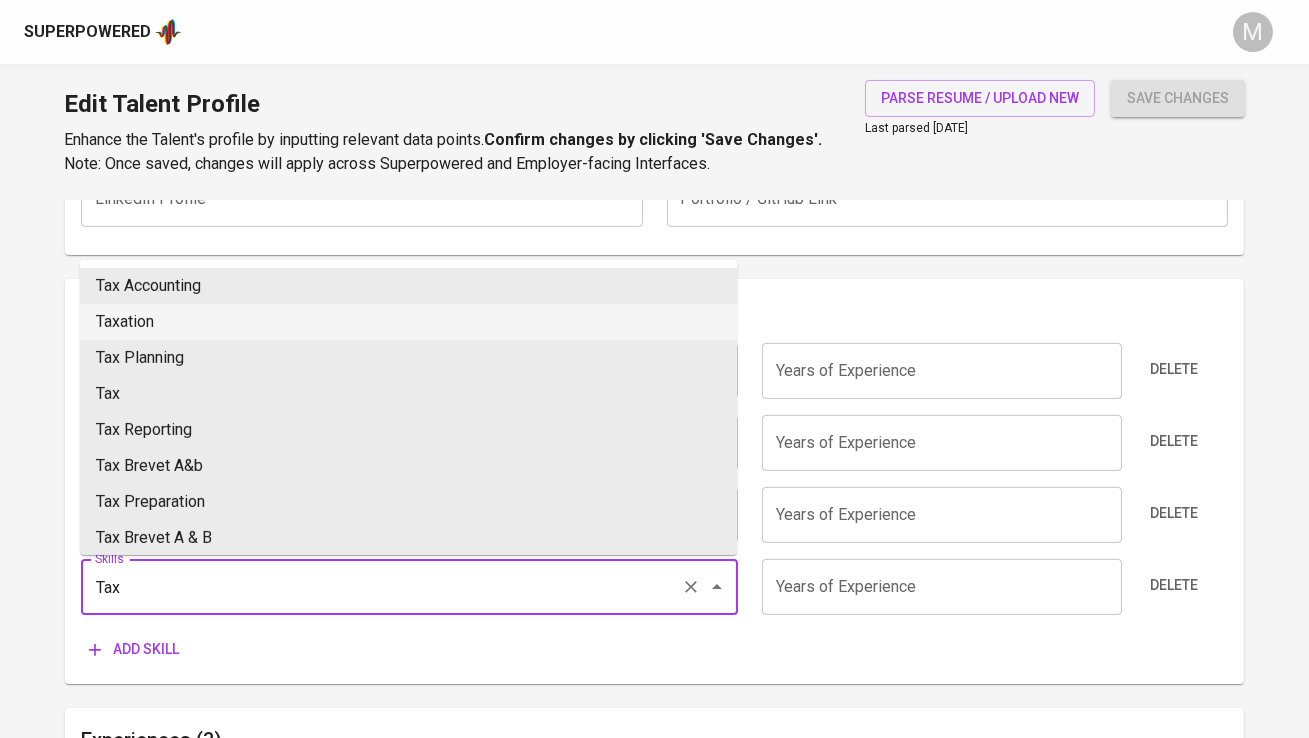 click on "Taxation" at bounding box center [408, 322] 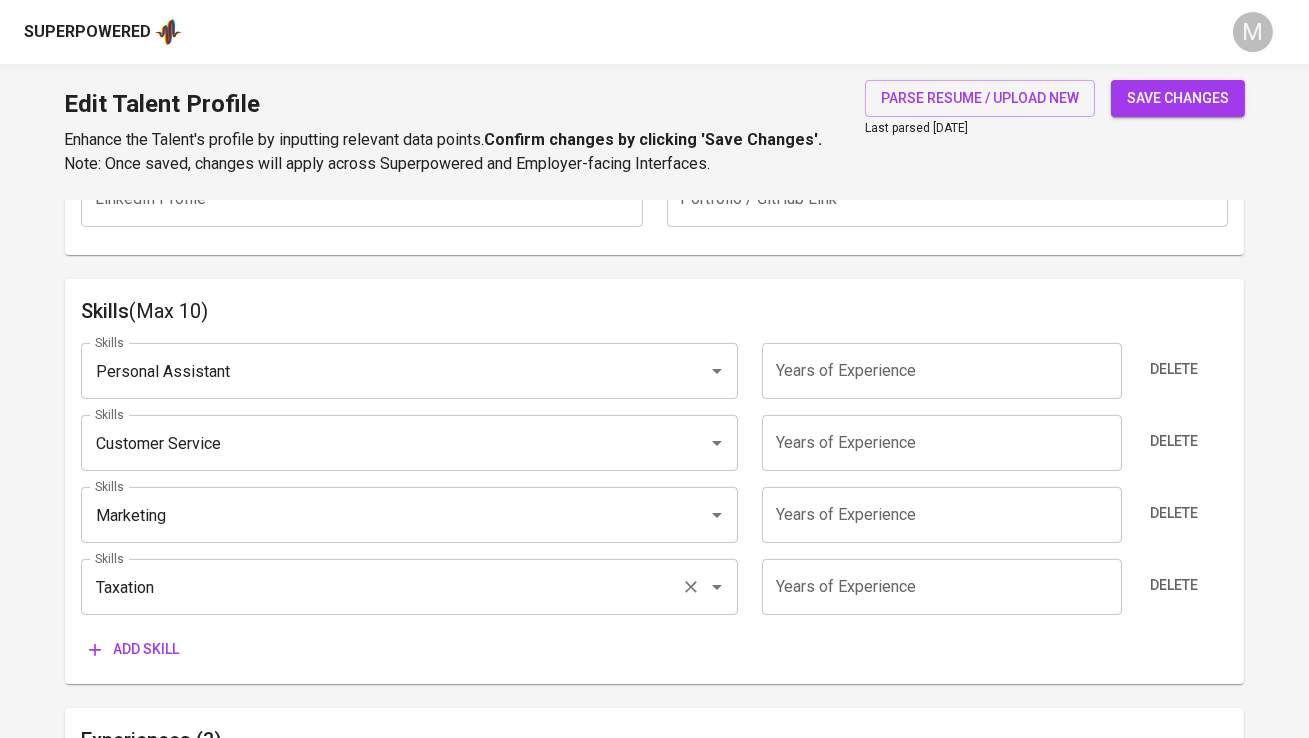click on "Taxation" at bounding box center [381, 587] 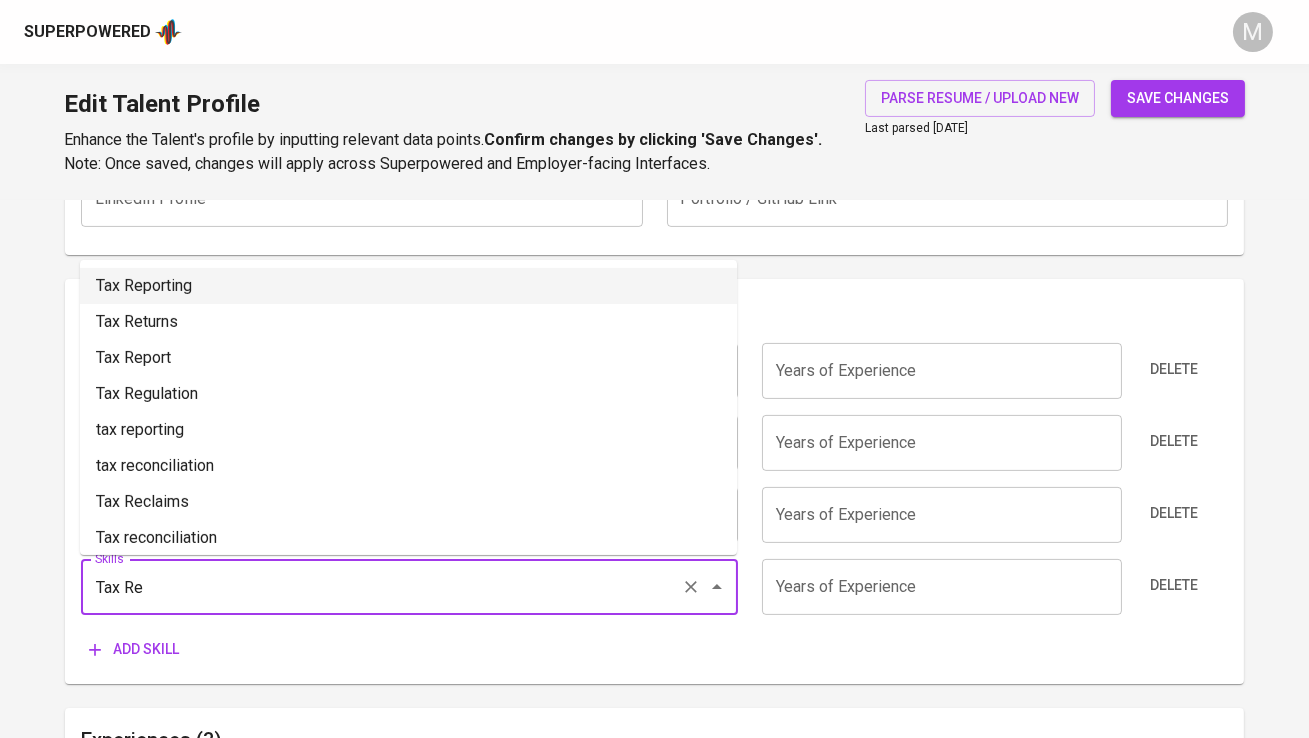 click on "Tax Reporting" at bounding box center [408, 286] 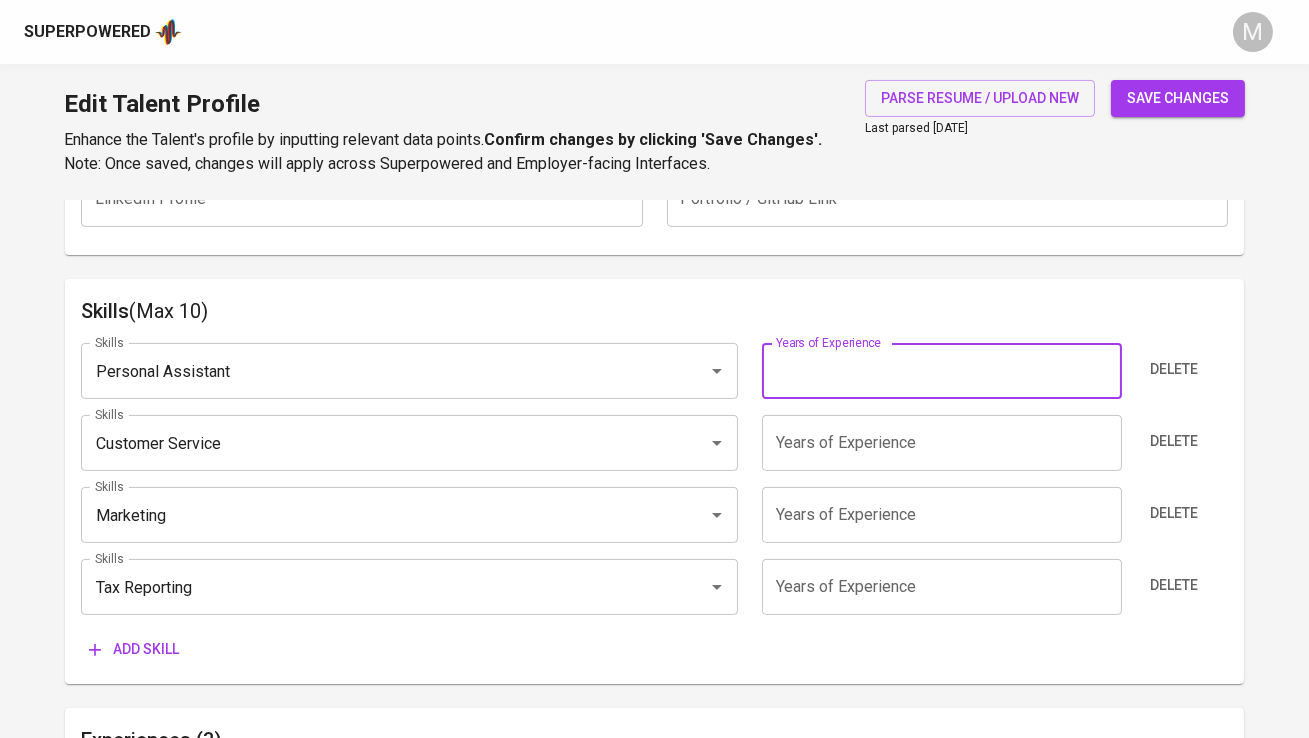 click at bounding box center (942, 371) 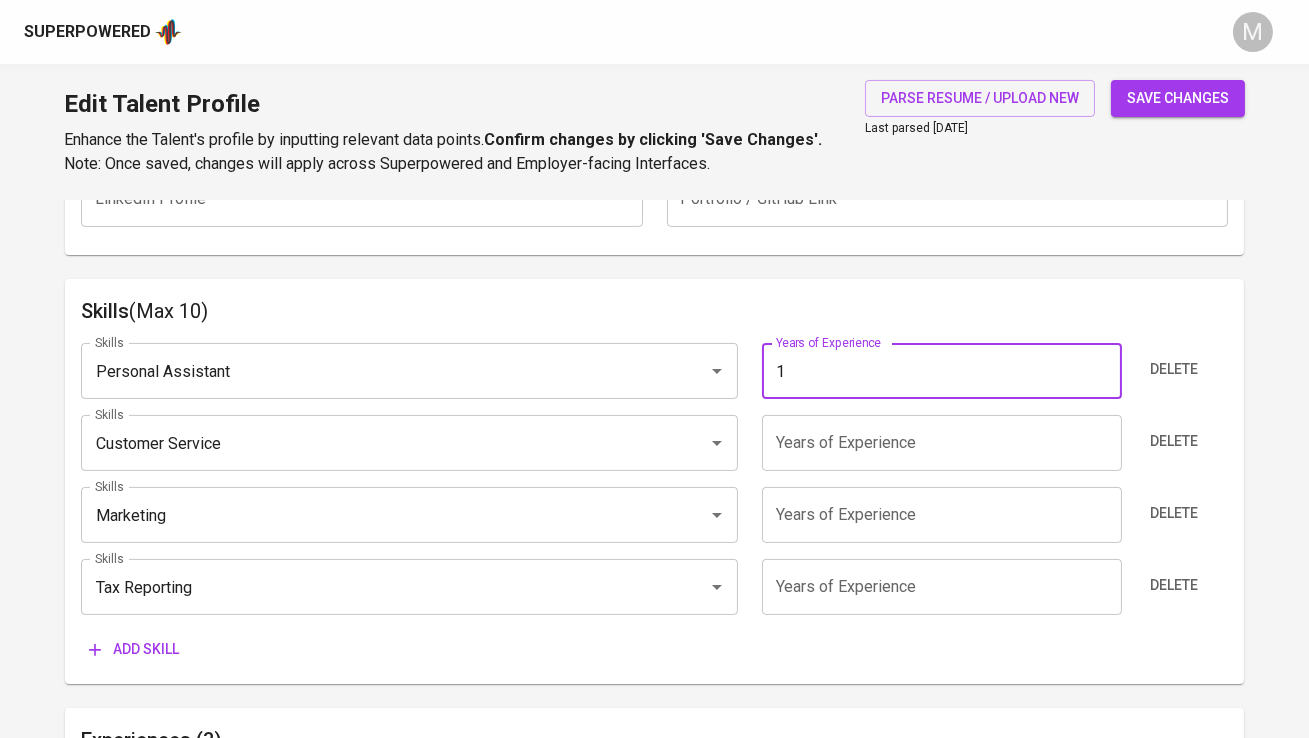 type on "1" 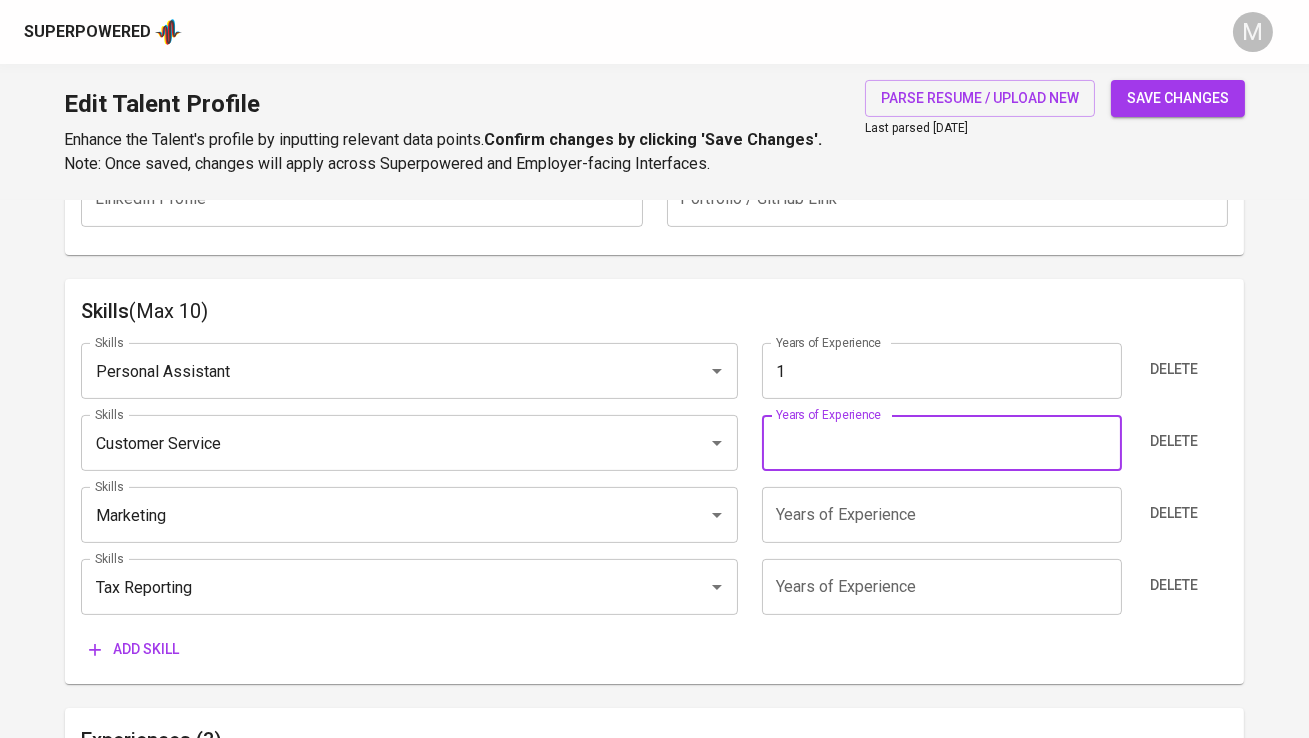 click at bounding box center (942, 443) 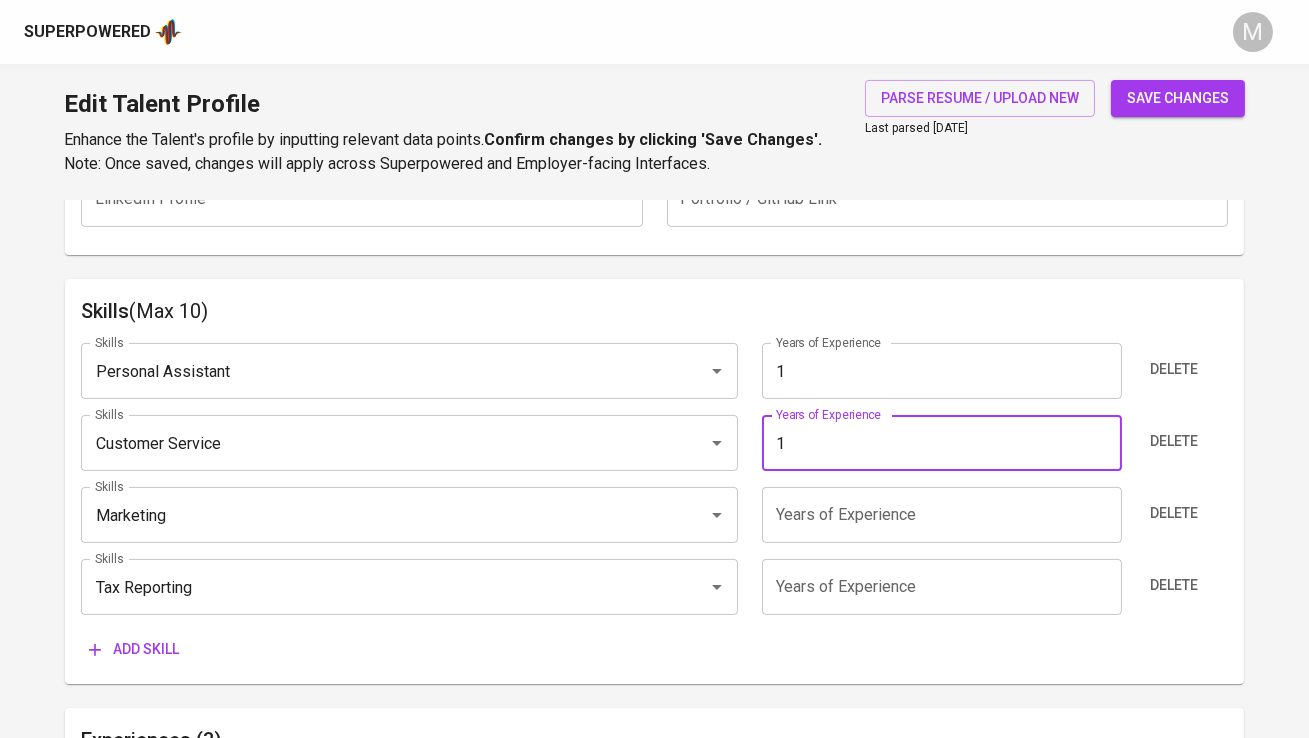 type on "1" 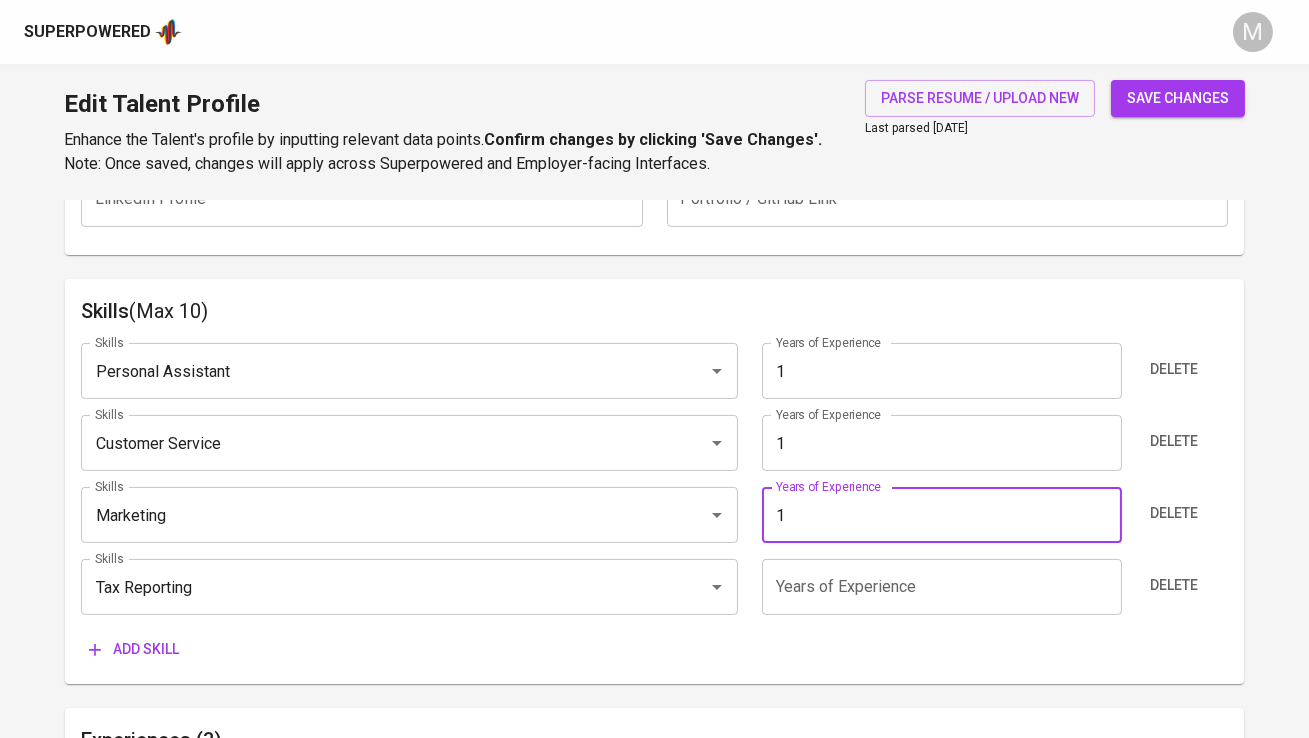 type on "1" 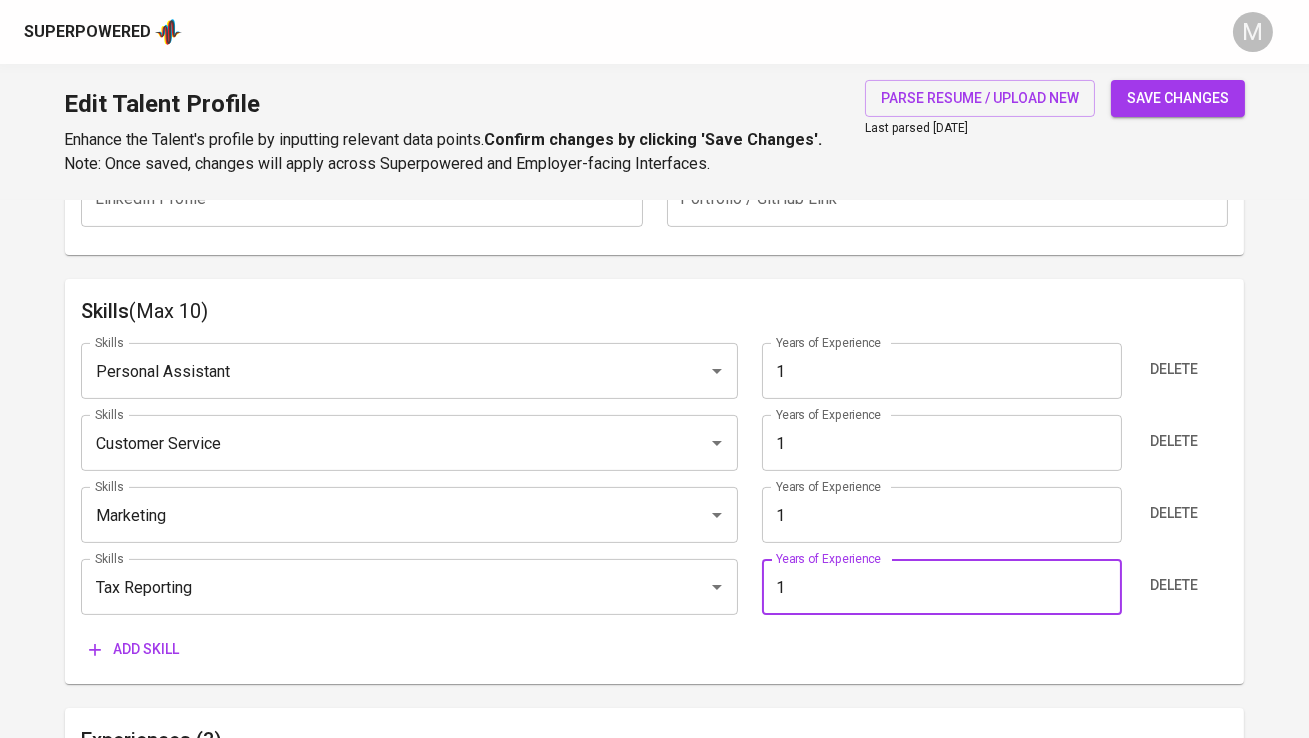 type on "1" 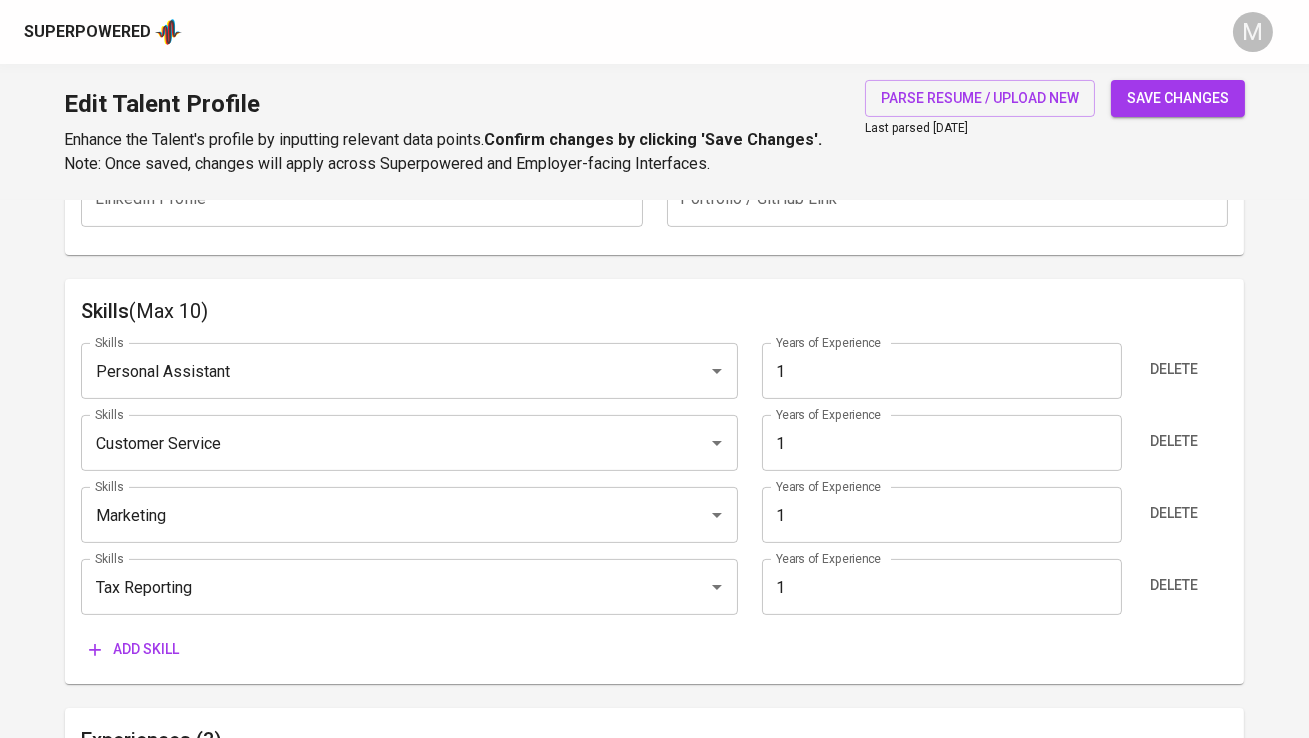 click on "Add skill" at bounding box center (654, 649) 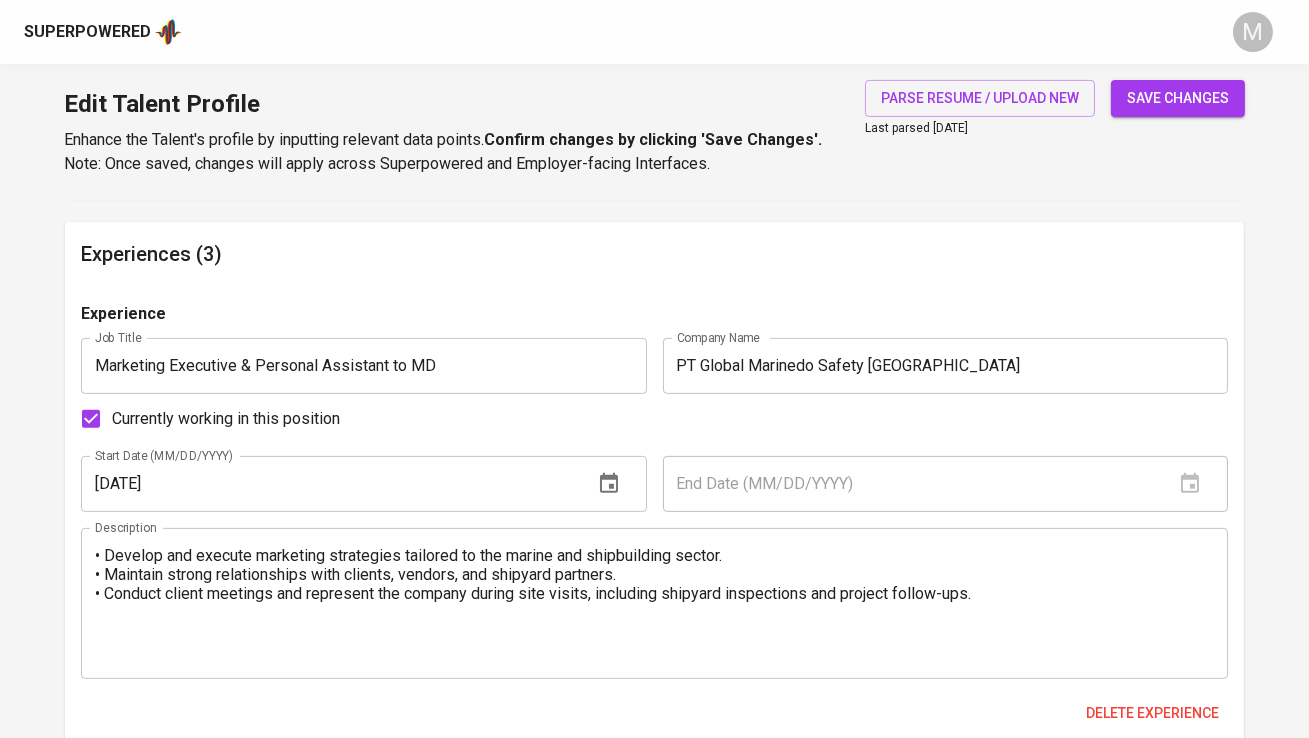 scroll, scrollTop: 1451, scrollLeft: 0, axis: vertical 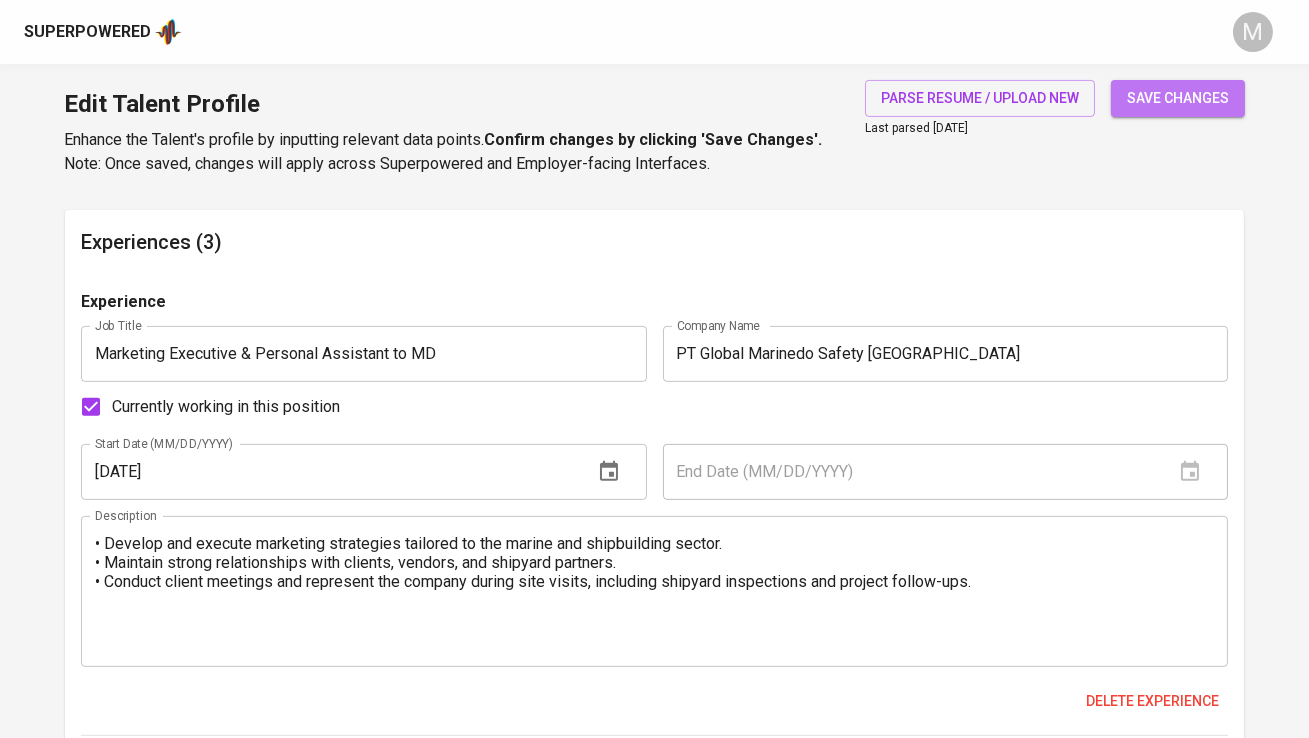 click on "save changes" at bounding box center (1178, 98) 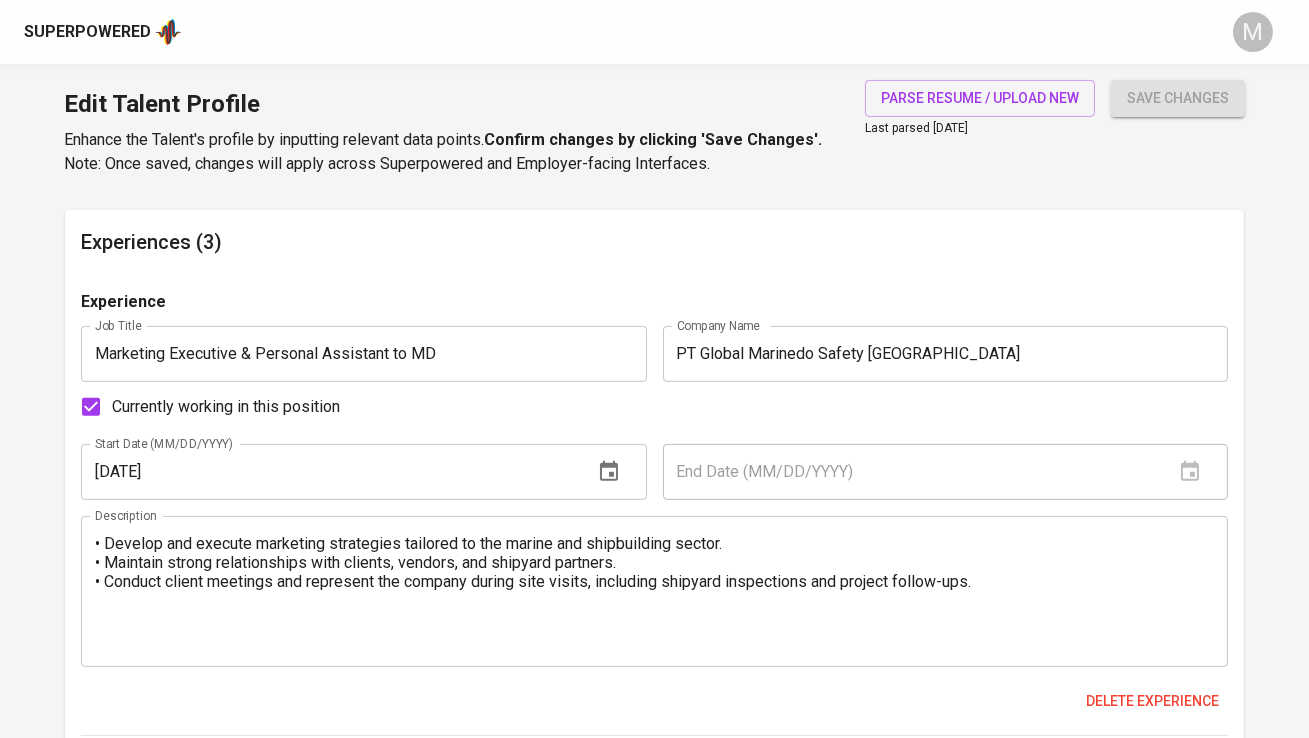 type on "Tax Reporting" 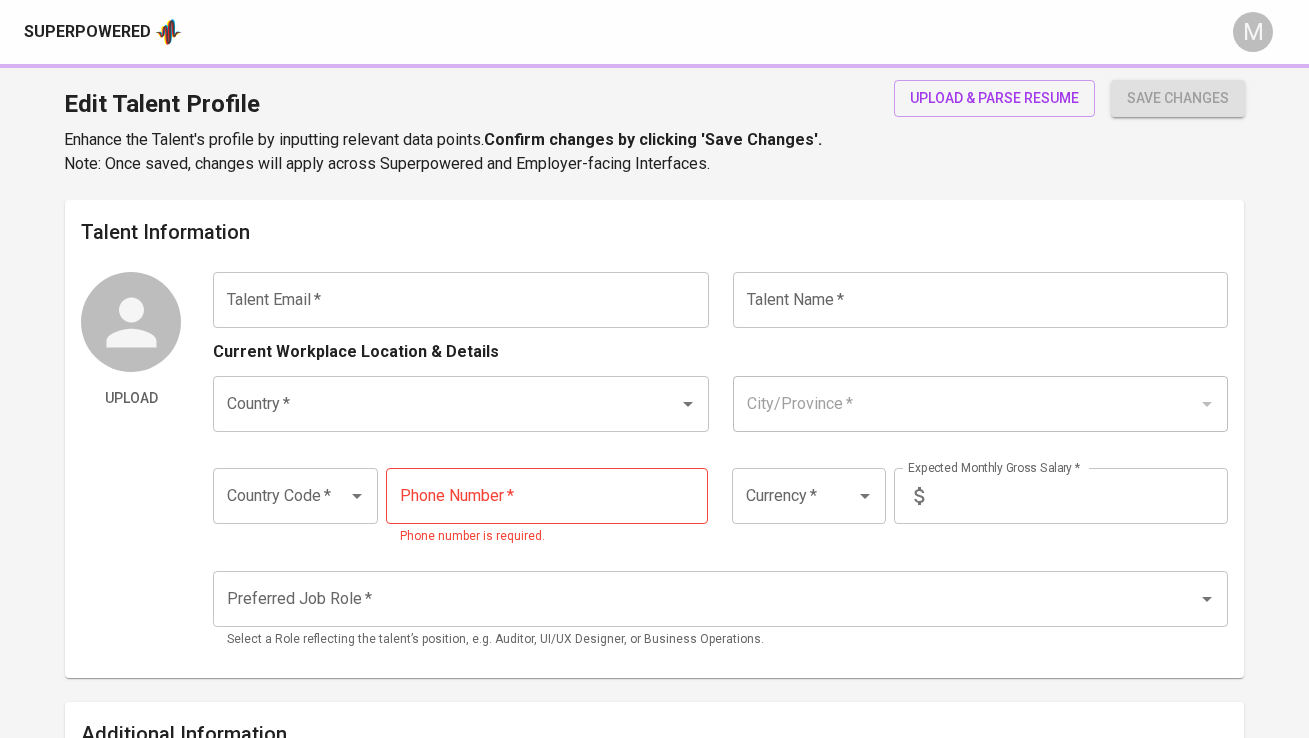 type on "[EMAIL_ADDRESS][DOMAIN_NAME]" 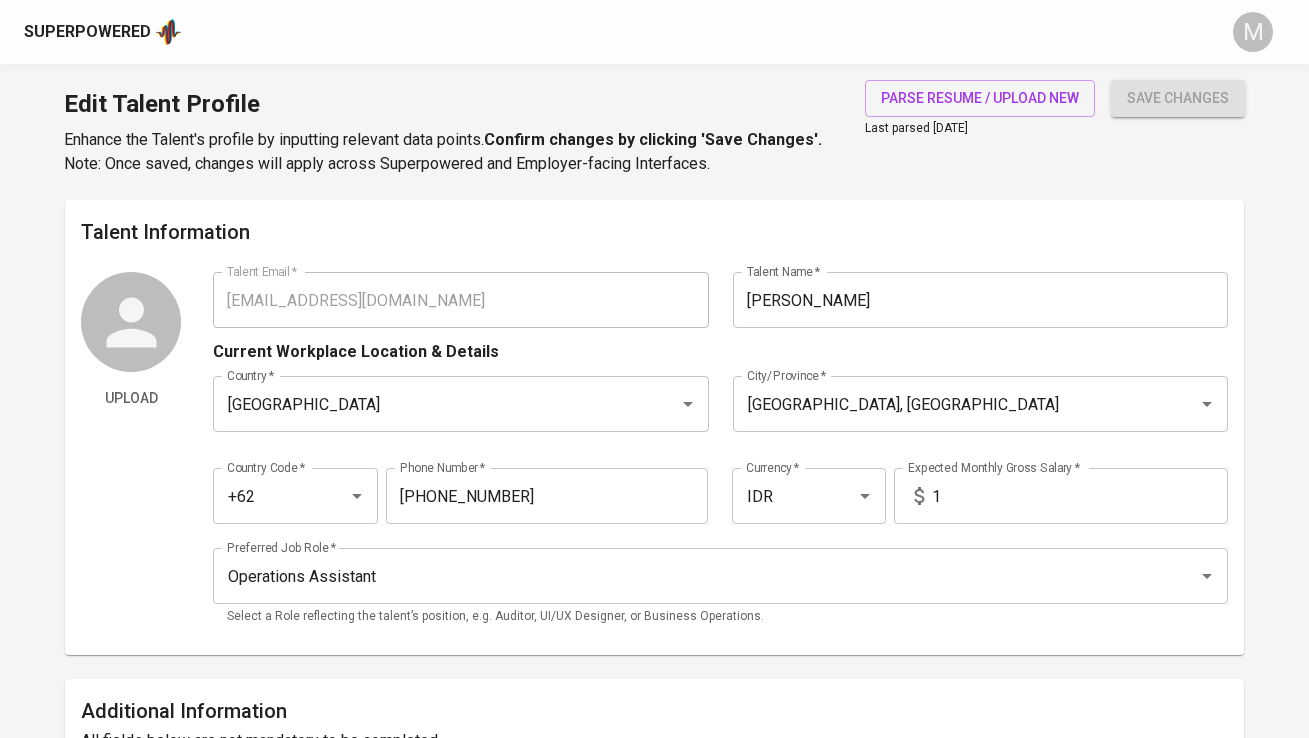 scroll, scrollTop: 0, scrollLeft: 0, axis: both 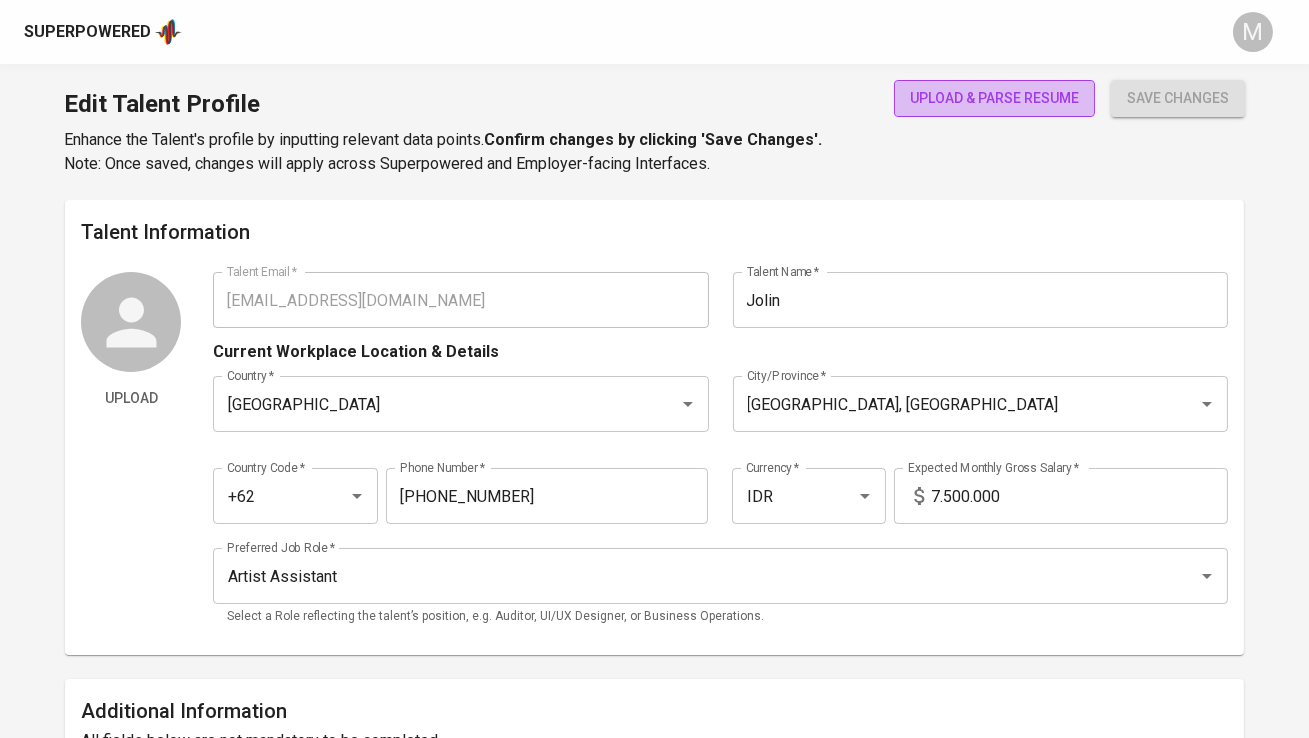 click on "upload & parse resume" at bounding box center (994, 98) 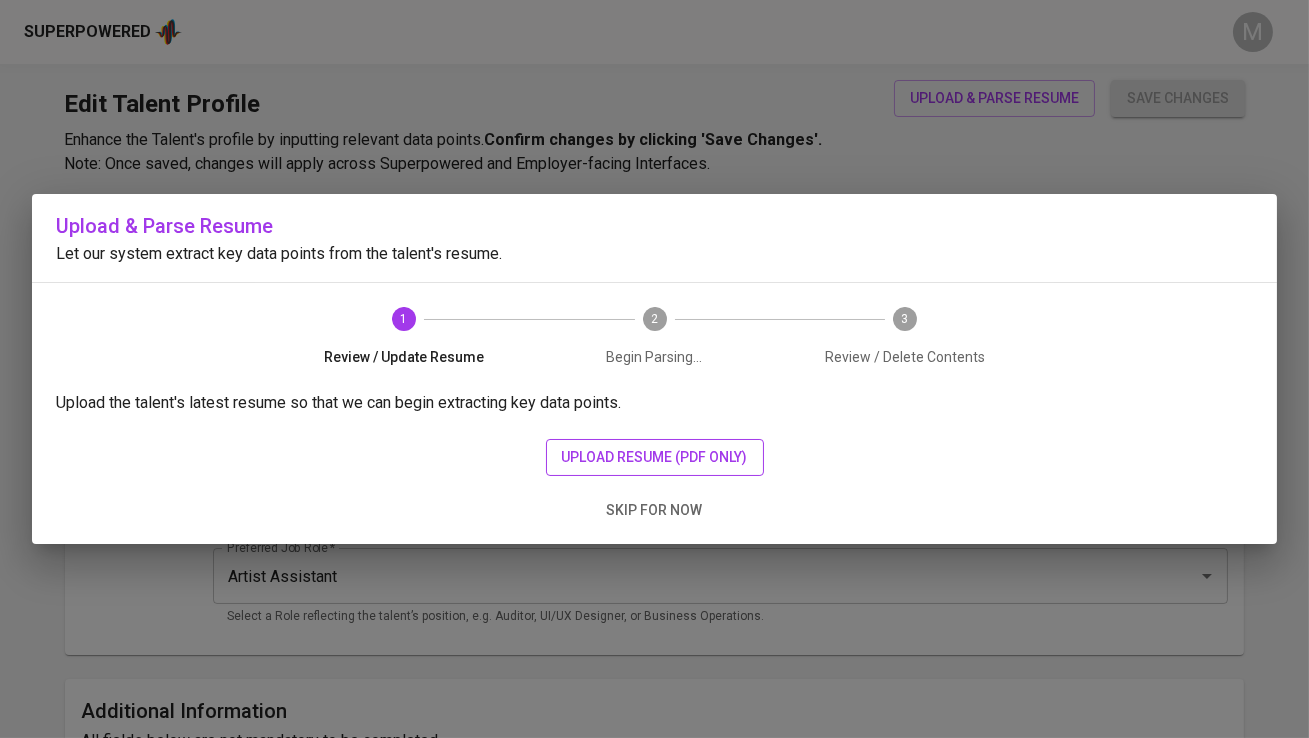 click on "upload resume (pdf only)" at bounding box center [655, 457] 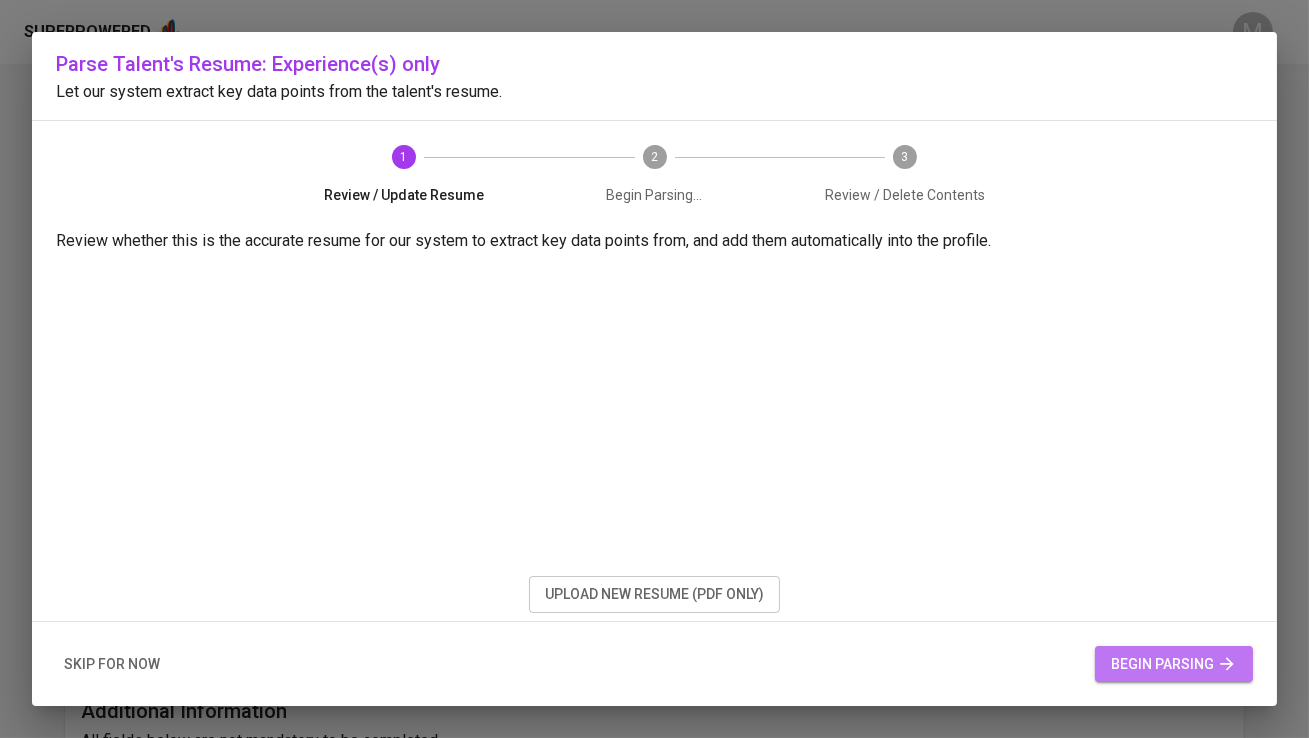 click on "begin parsing" at bounding box center [1174, 664] 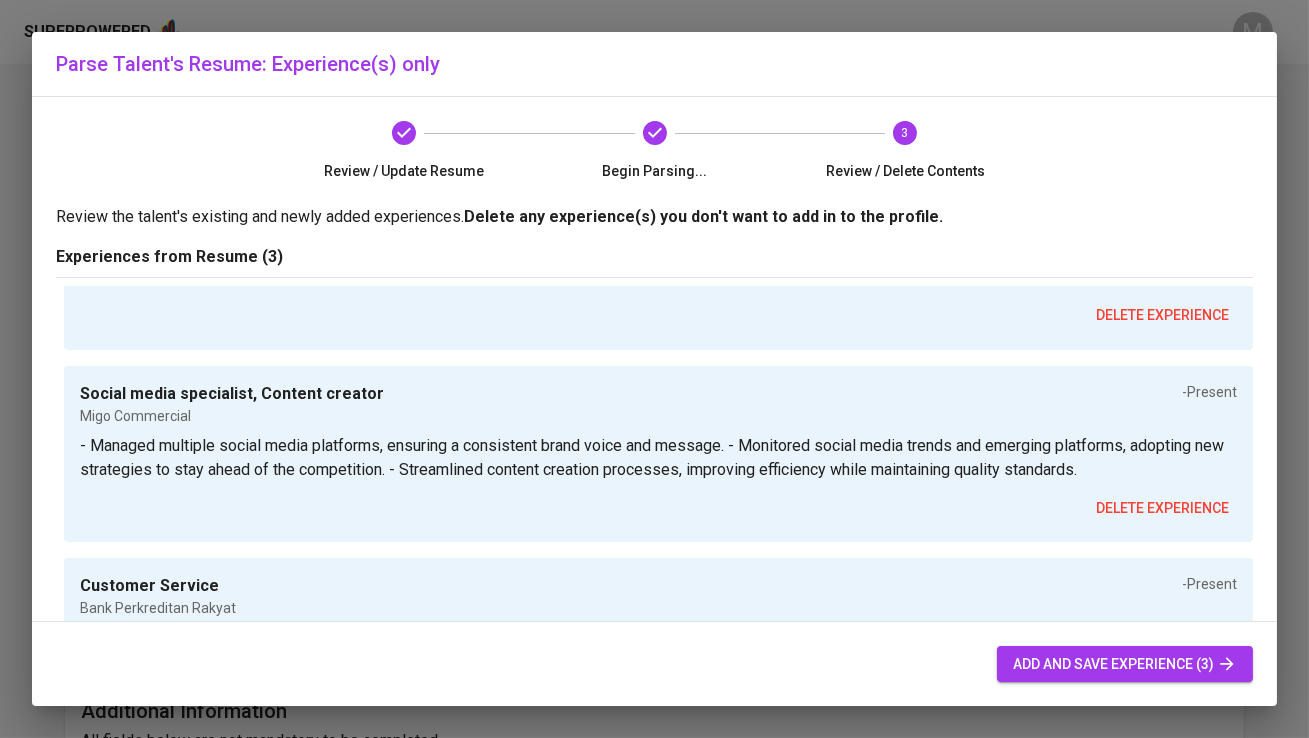 scroll, scrollTop: 245, scrollLeft: 0, axis: vertical 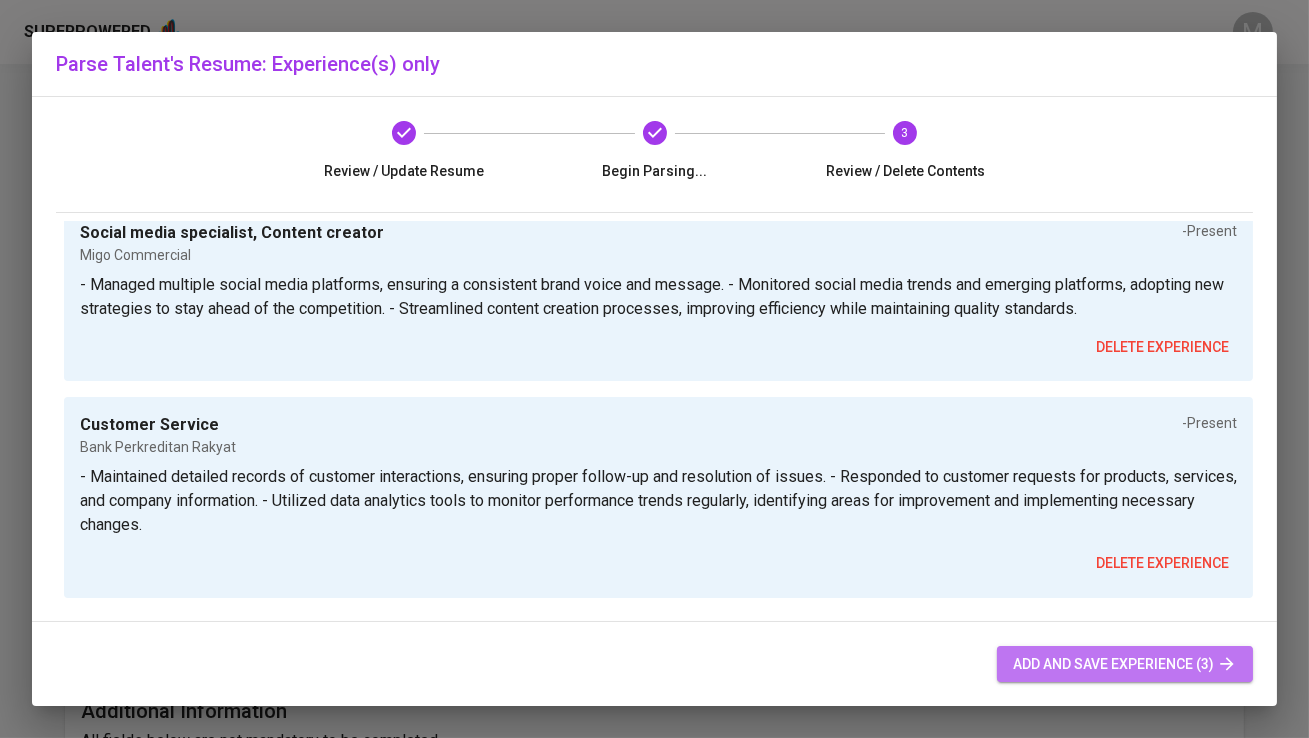 click on "add and save experience (3)" at bounding box center (1125, 664) 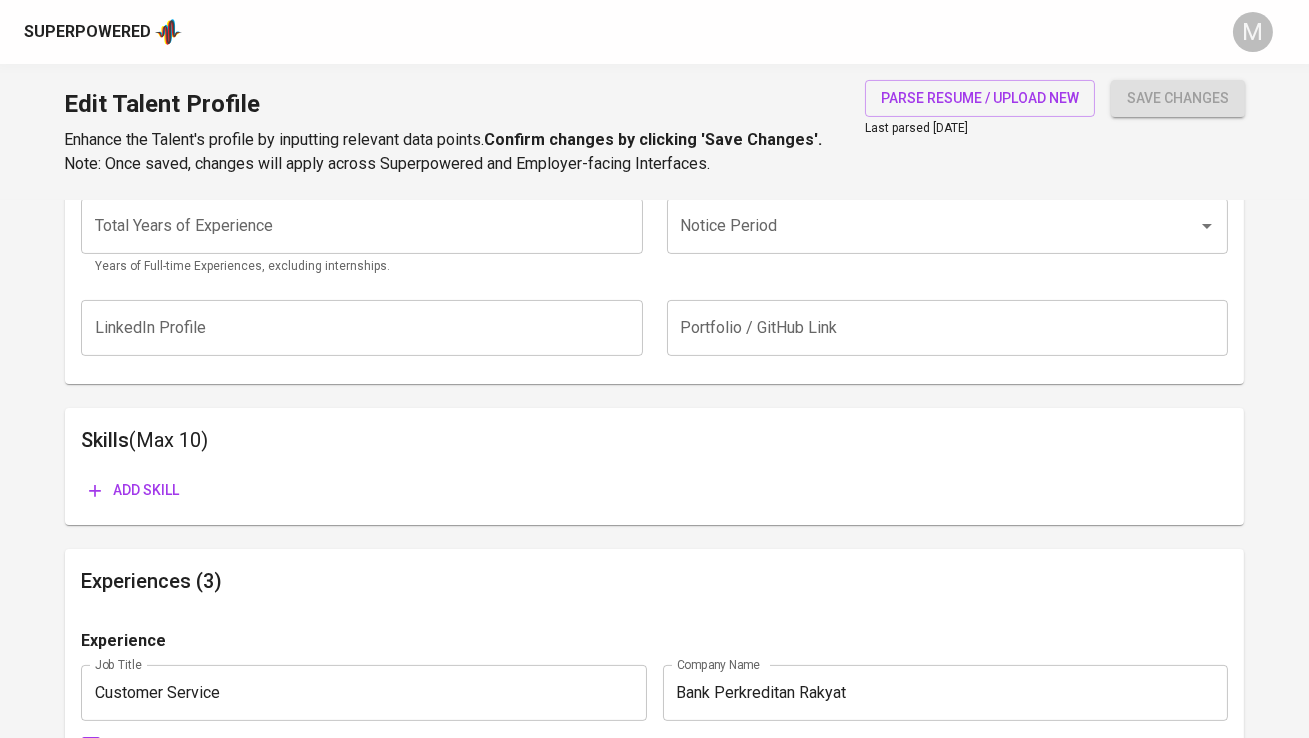 scroll, scrollTop: 862, scrollLeft: 0, axis: vertical 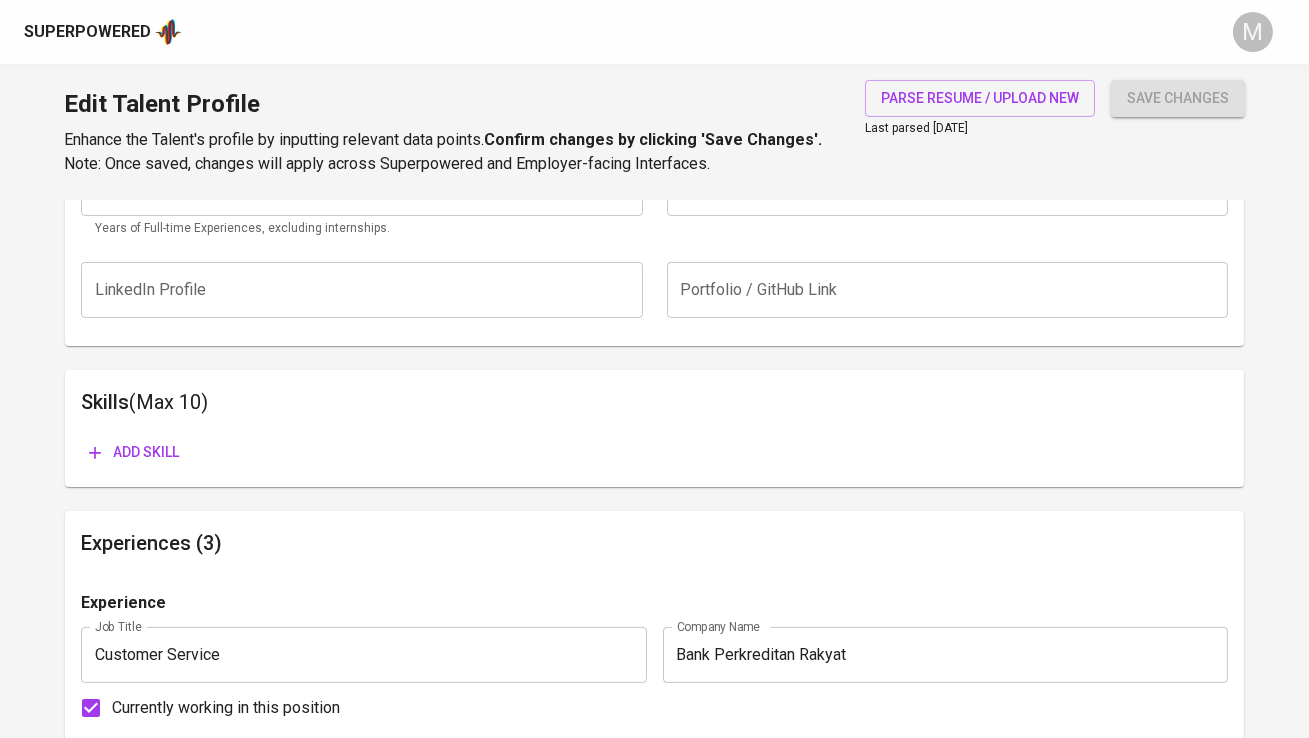 click on "Add skill" at bounding box center (134, 452) 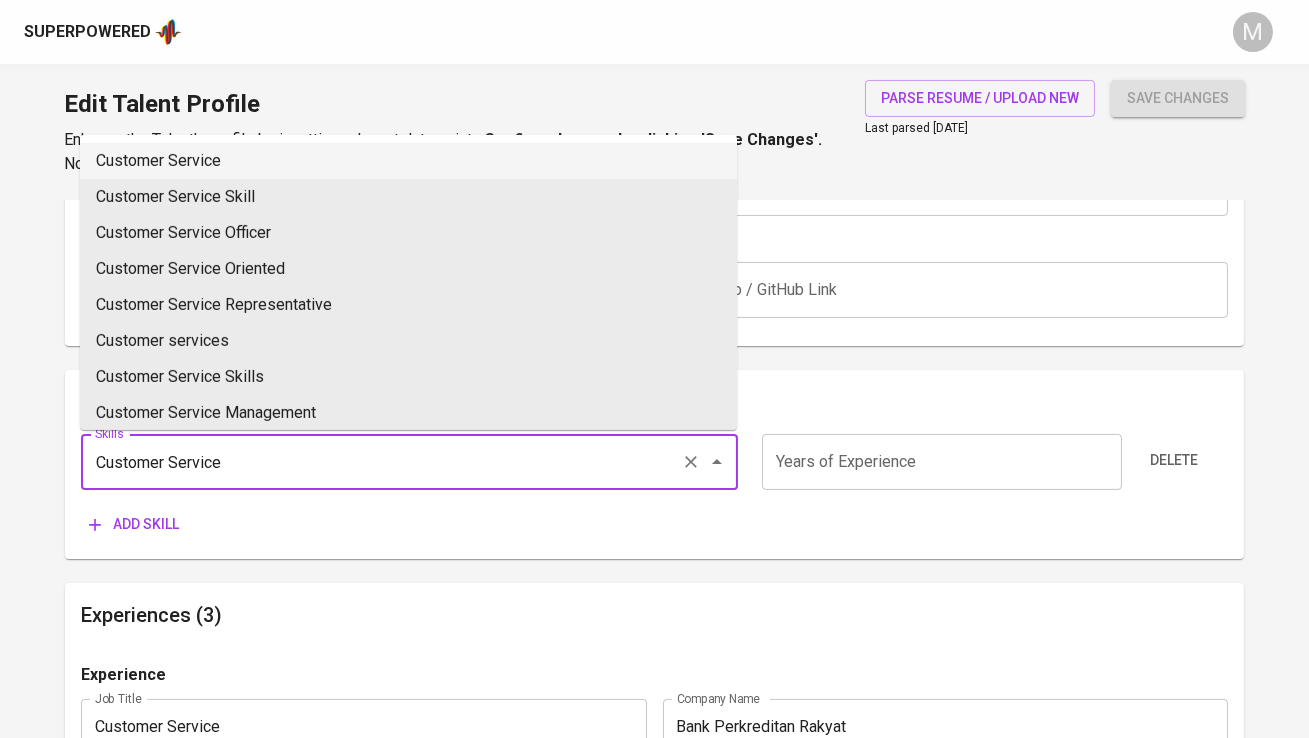 click on "Customer Service" at bounding box center [408, 161] 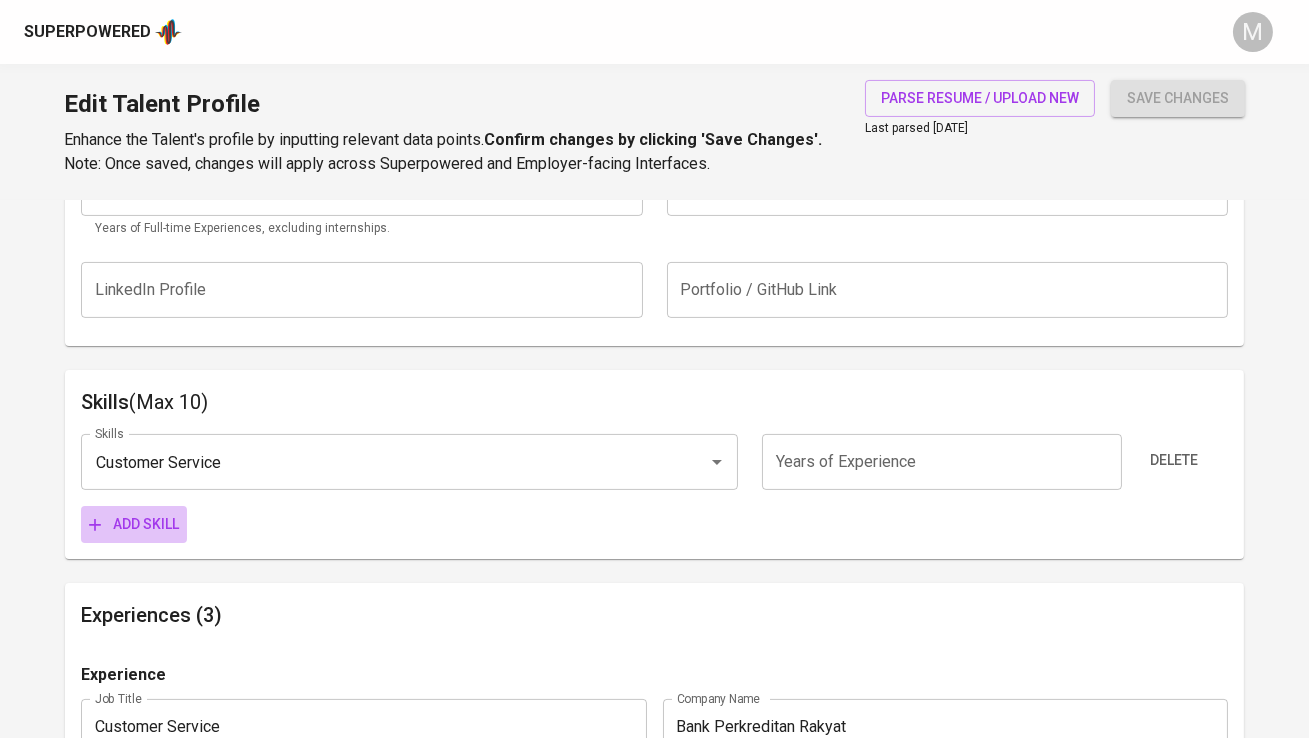 click on "Add skill" at bounding box center (134, 524) 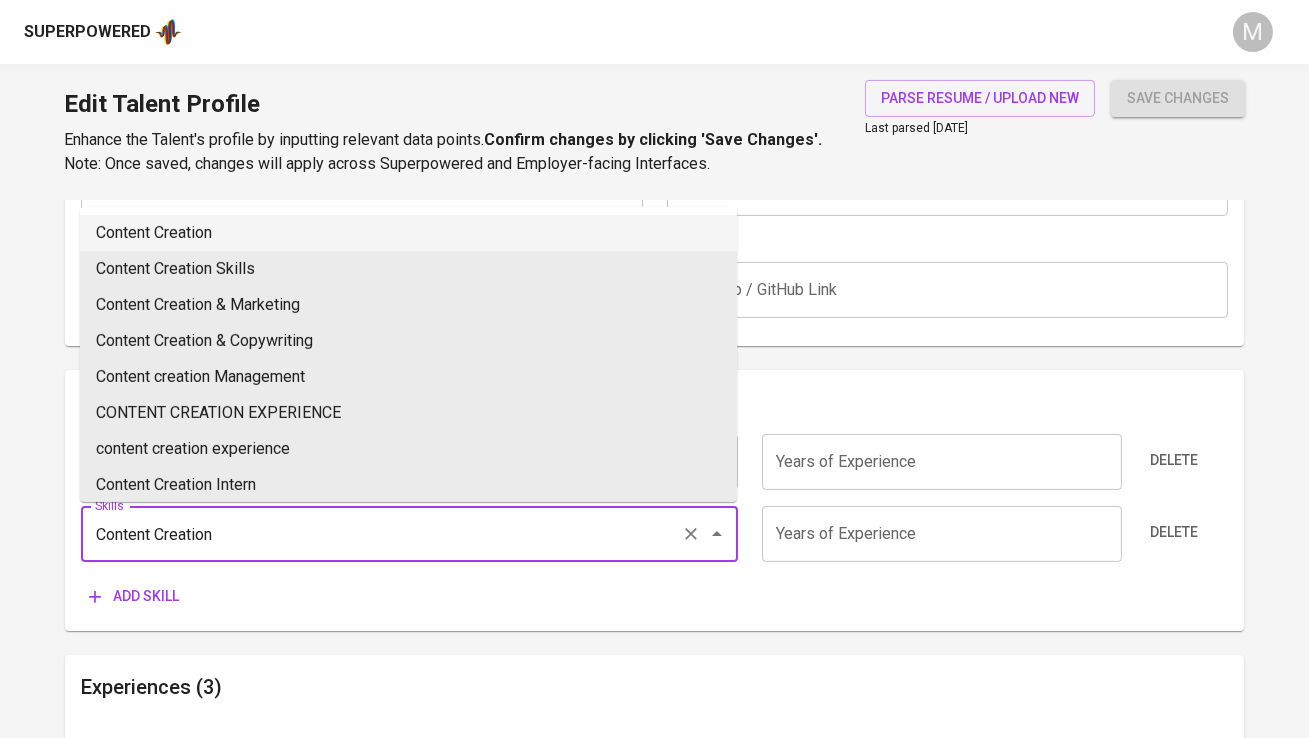 click on "Content Creation" at bounding box center [408, 233] 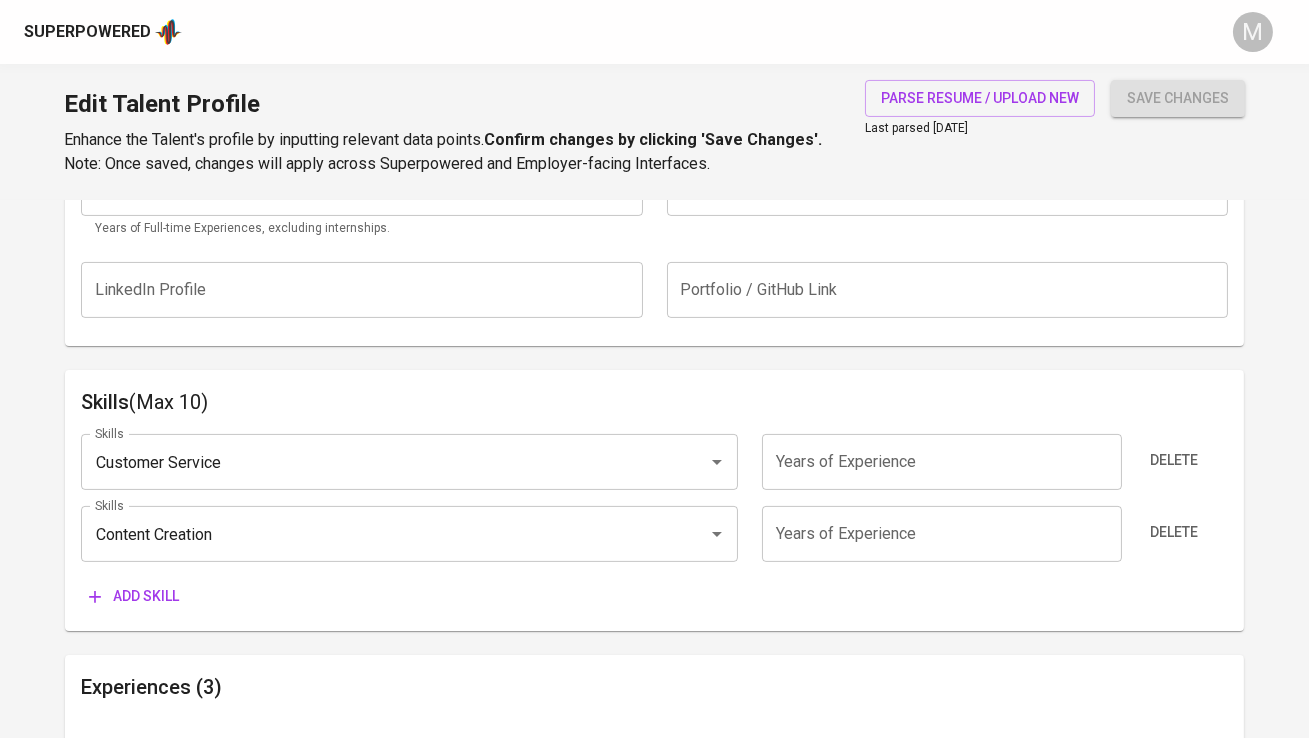click on "Add skill" at bounding box center [134, 596] 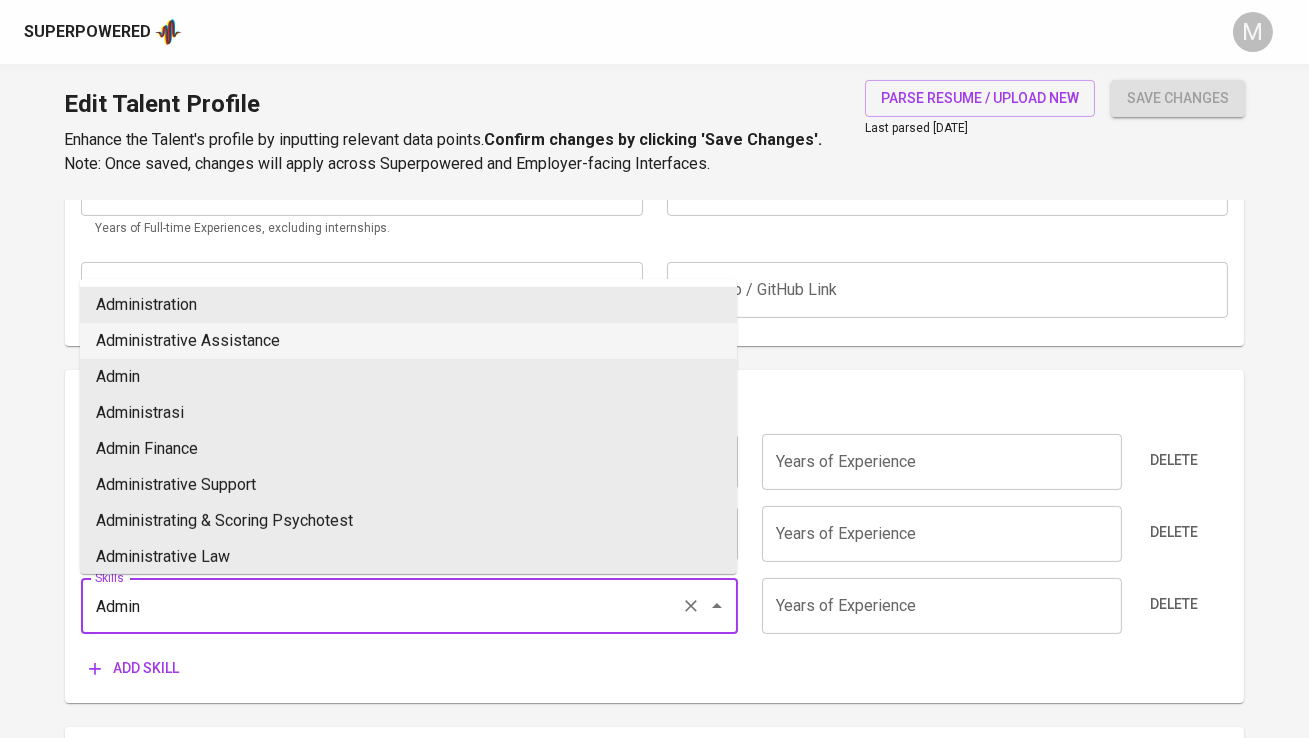 click on "Administrative Assistance" at bounding box center (408, 341) 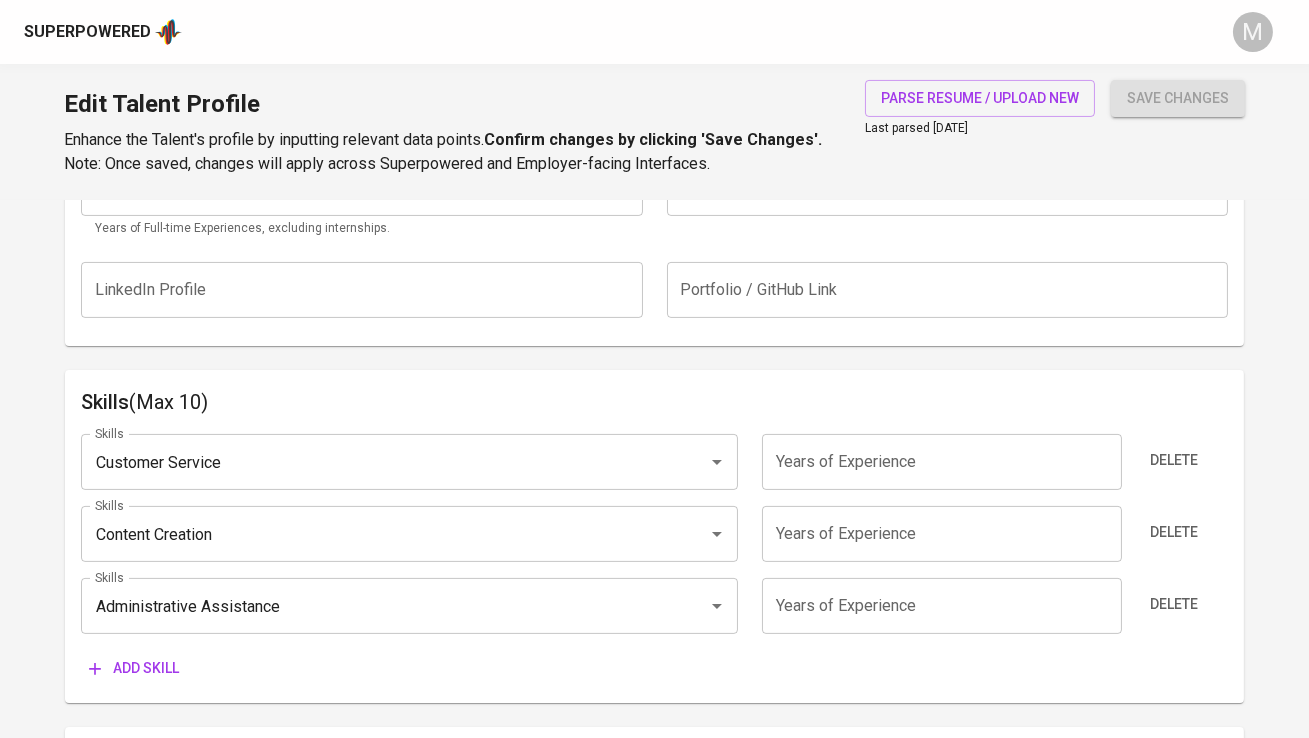 click at bounding box center (942, 462) 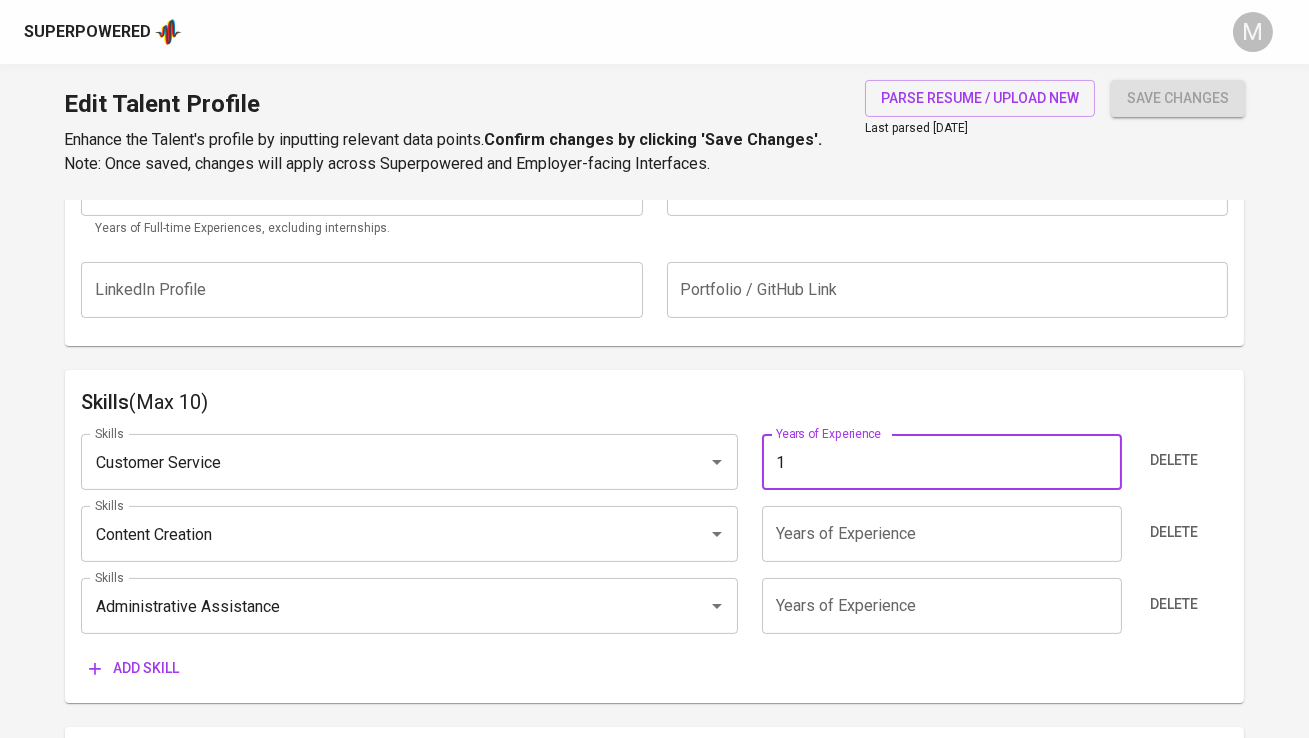 type on "1" 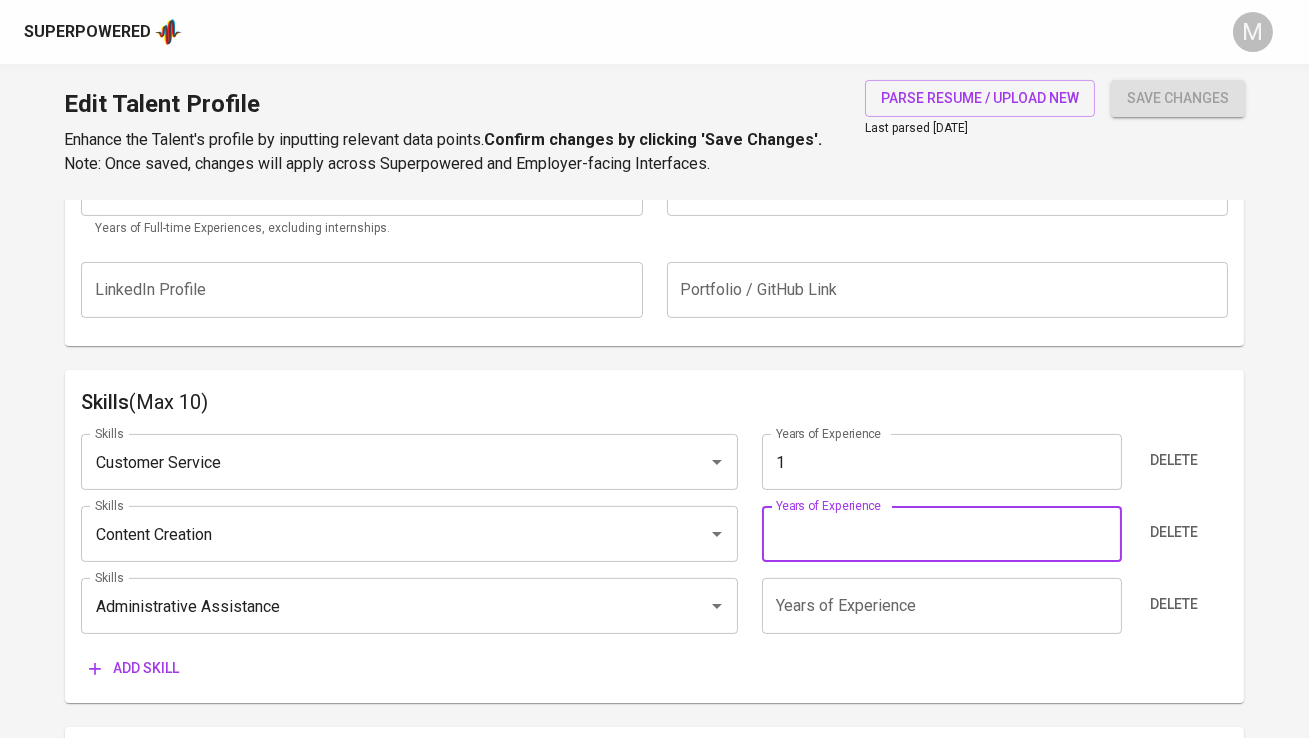 click at bounding box center [942, 534] 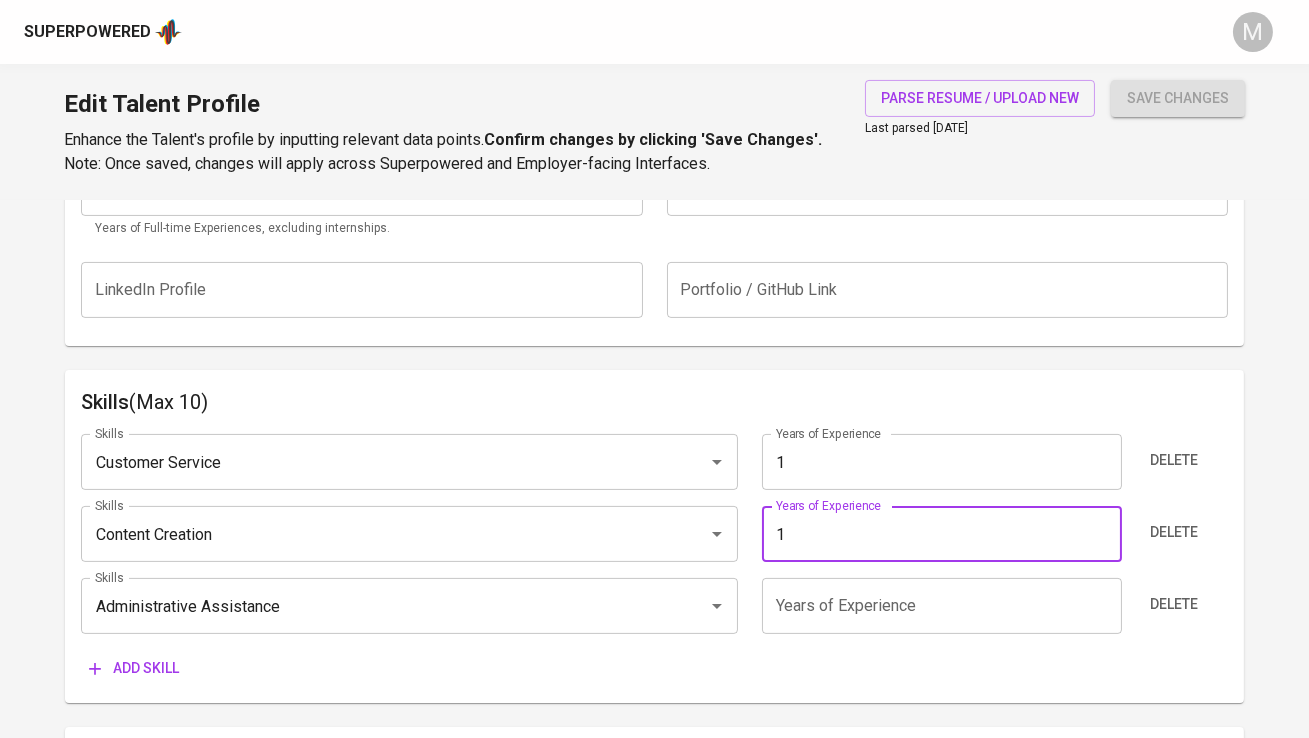 type on "1" 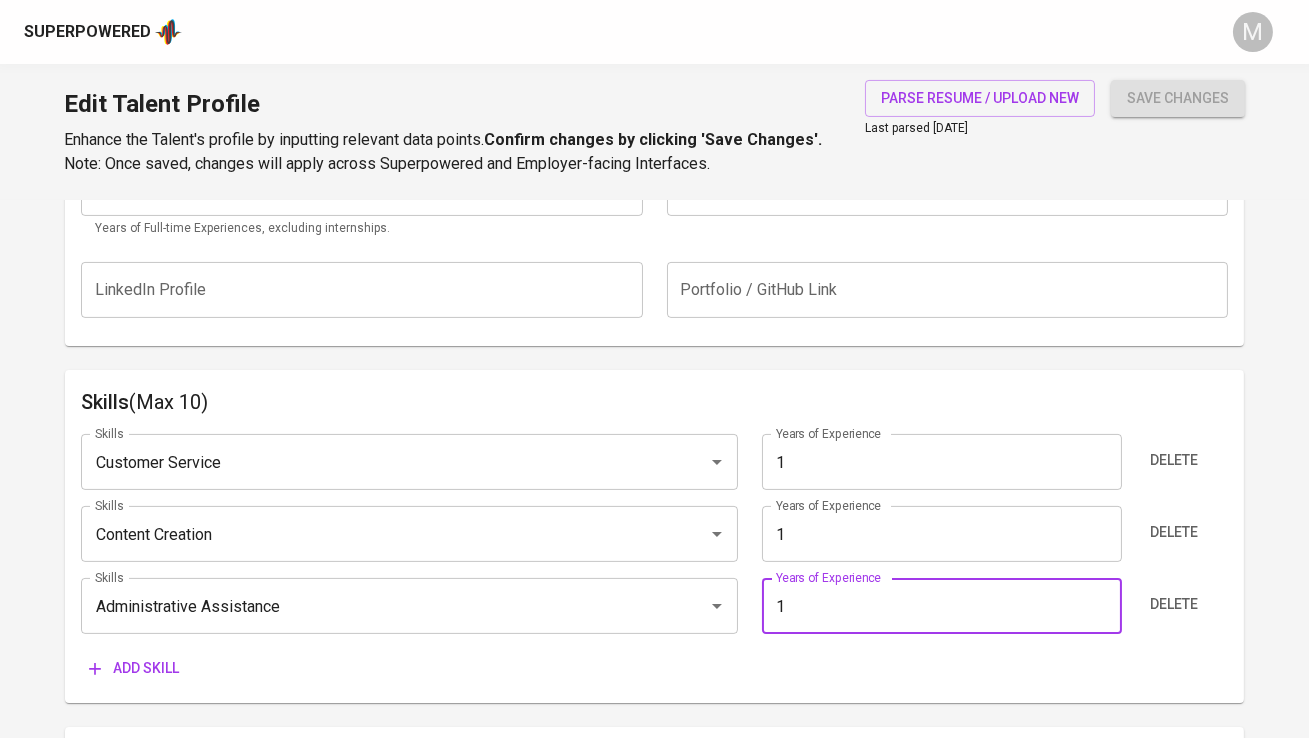 type on "1" 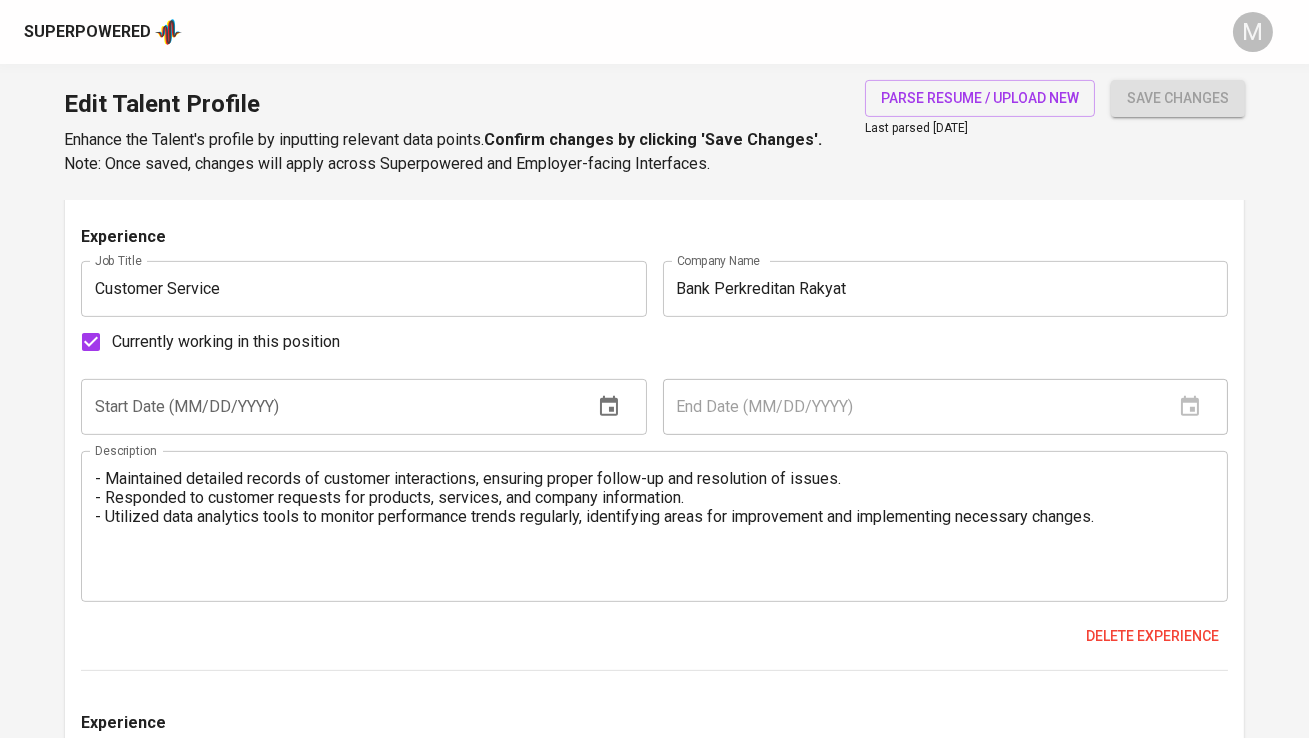 scroll, scrollTop: 1443, scrollLeft: 0, axis: vertical 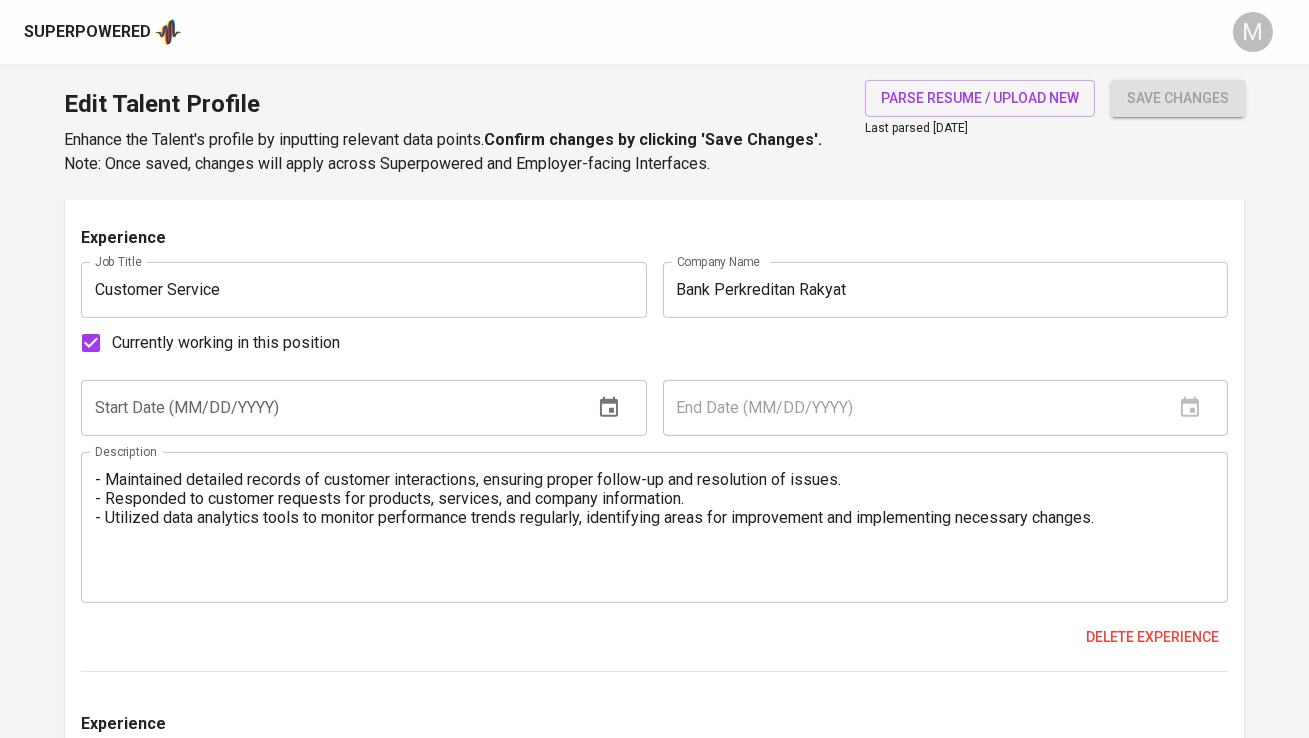 click on "Currently working in this position" at bounding box center [91, 343] 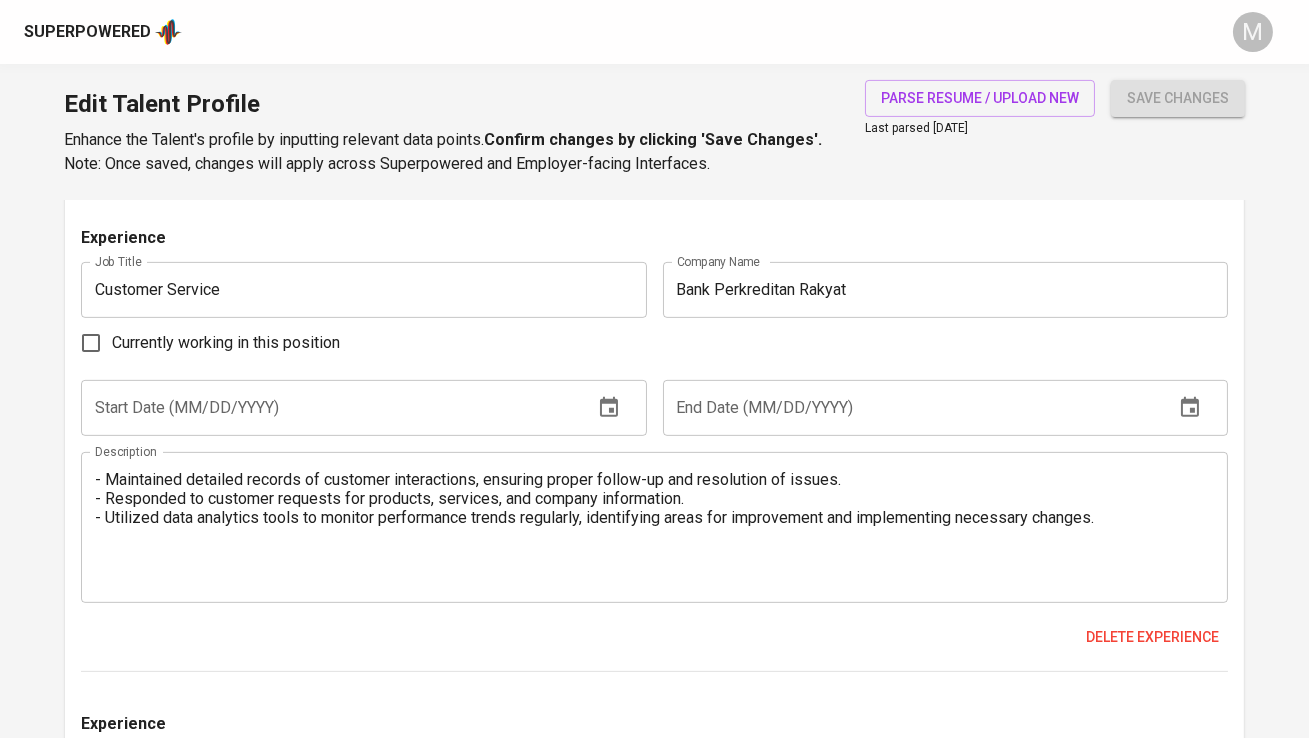 click at bounding box center [328, 408] 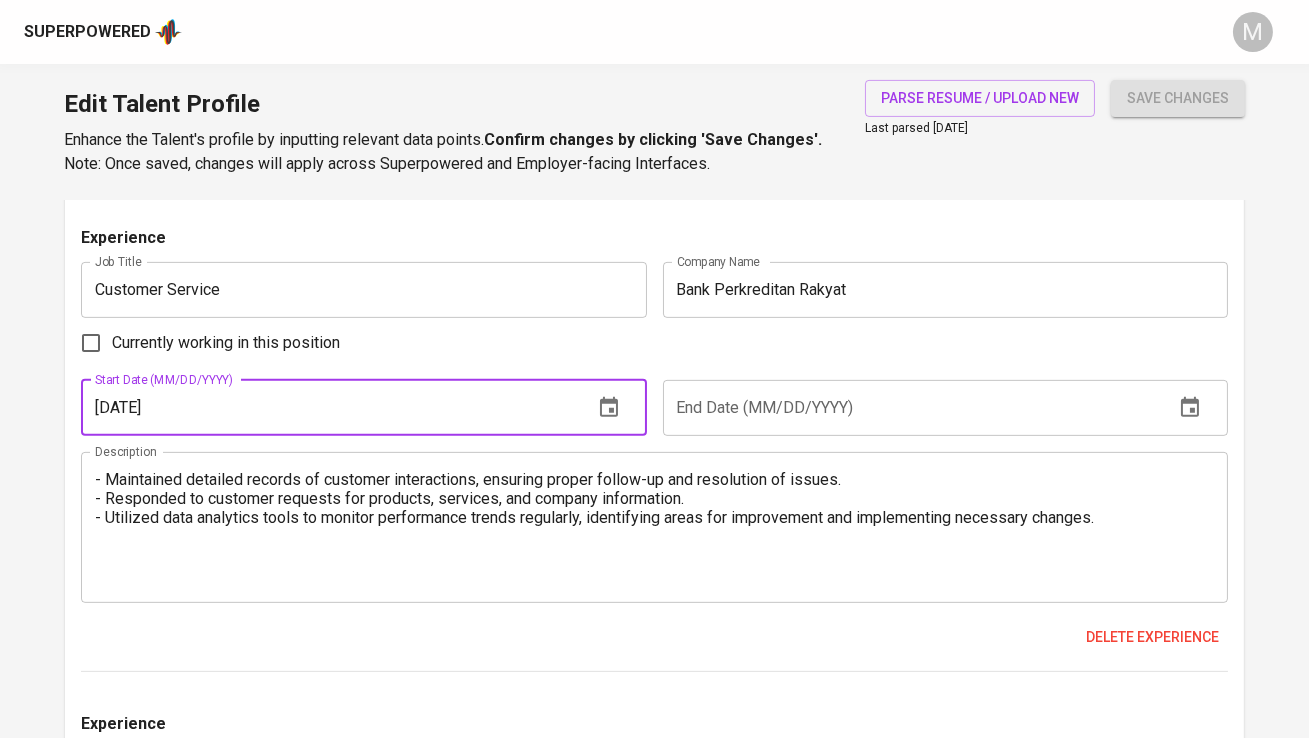 type on "01/01/2024" 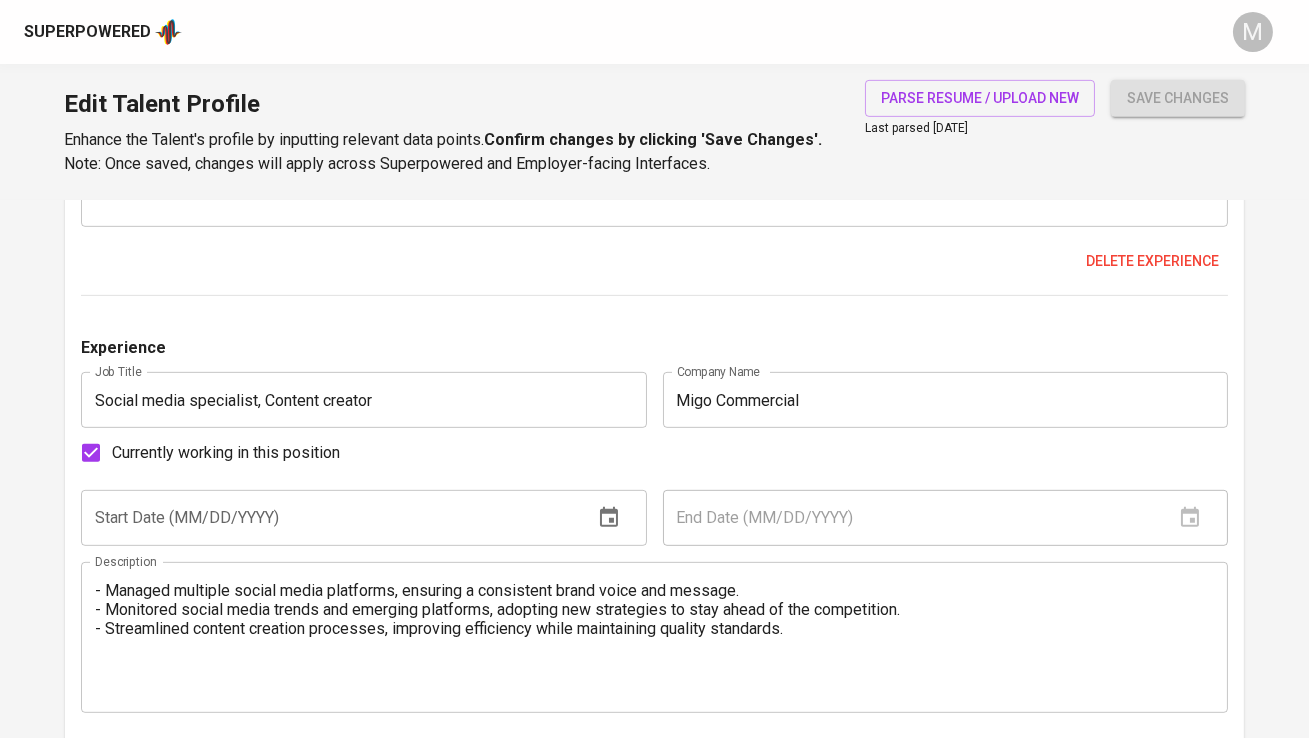 scroll, scrollTop: 1826, scrollLeft: 0, axis: vertical 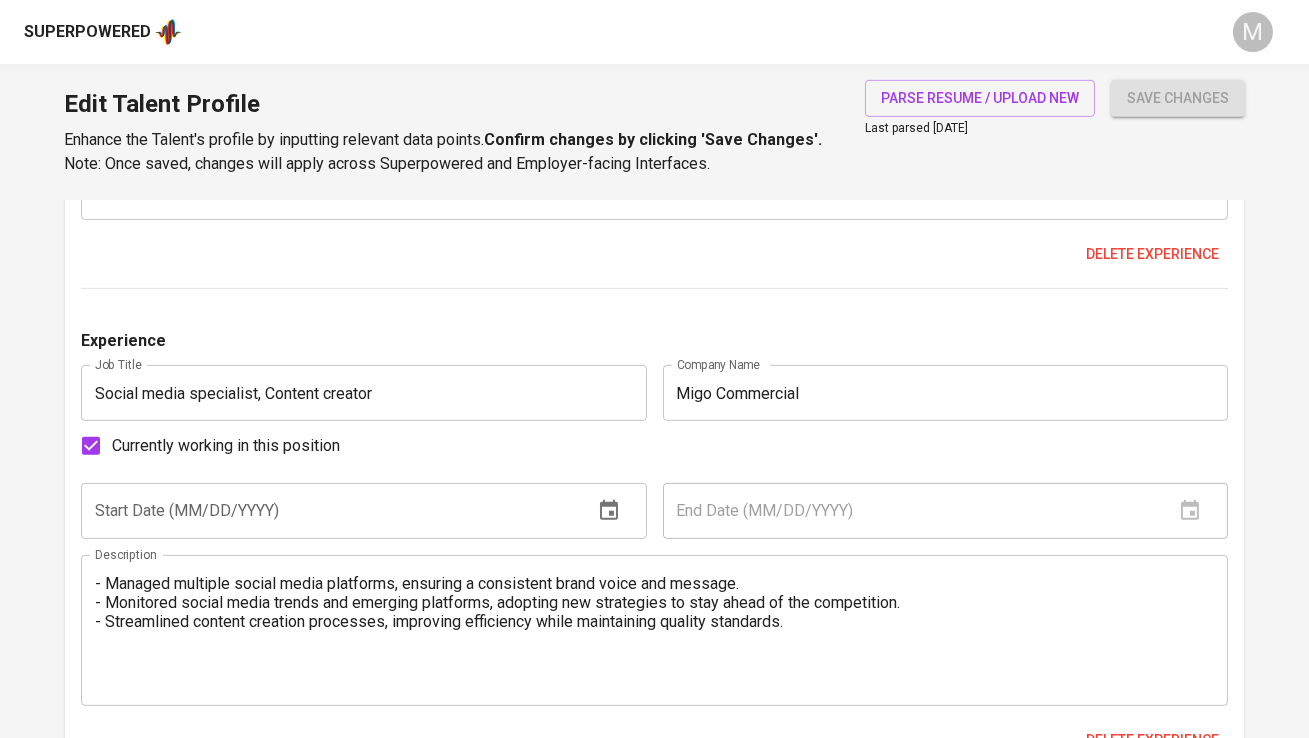type on "04/01/2024" 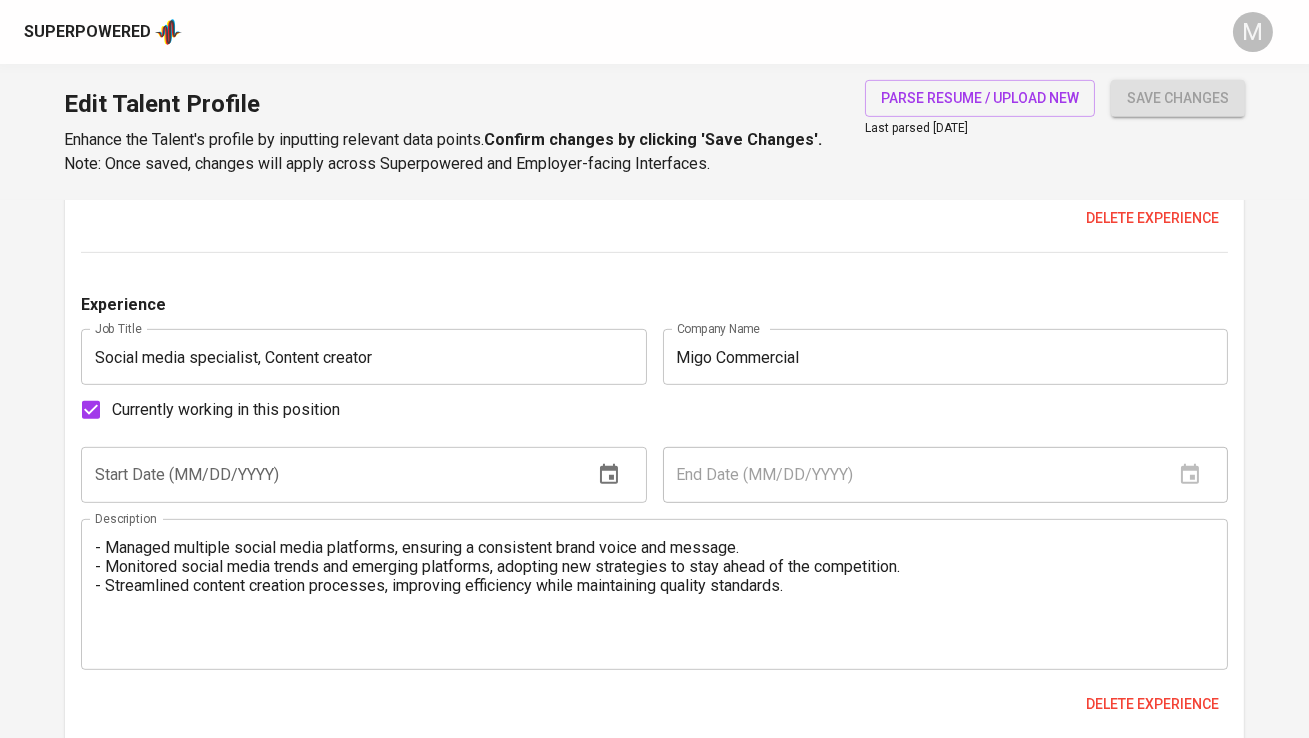 scroll, scrollTop: 1865, scrollLeft: 0, axis: vertical 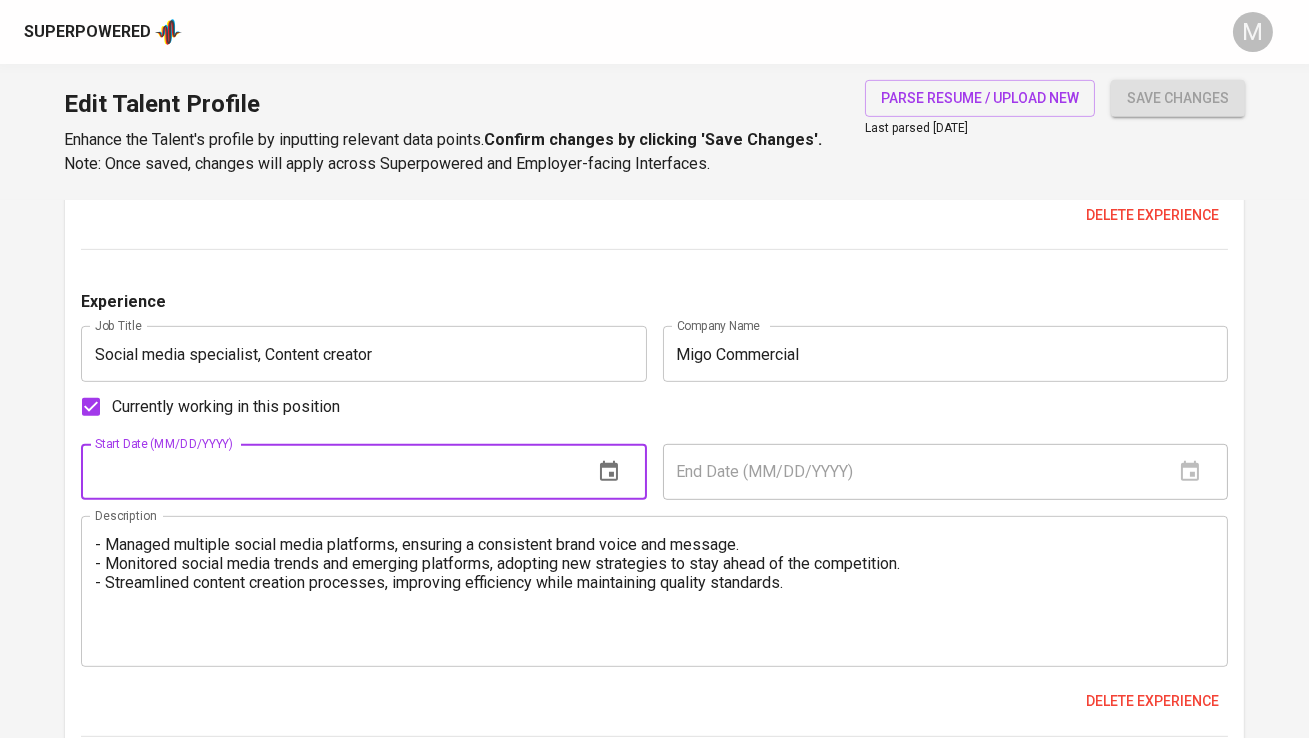 click at bounding box center [328, 472] 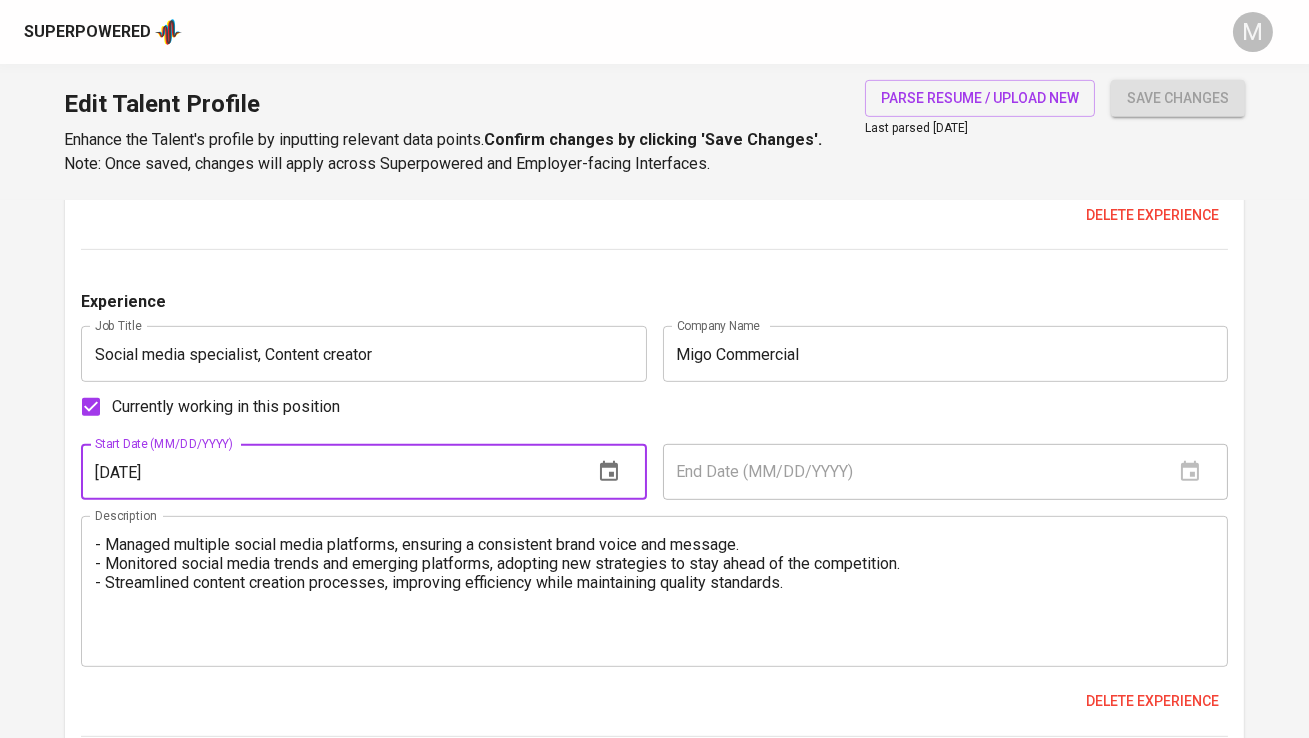 type on "10/01/2024" 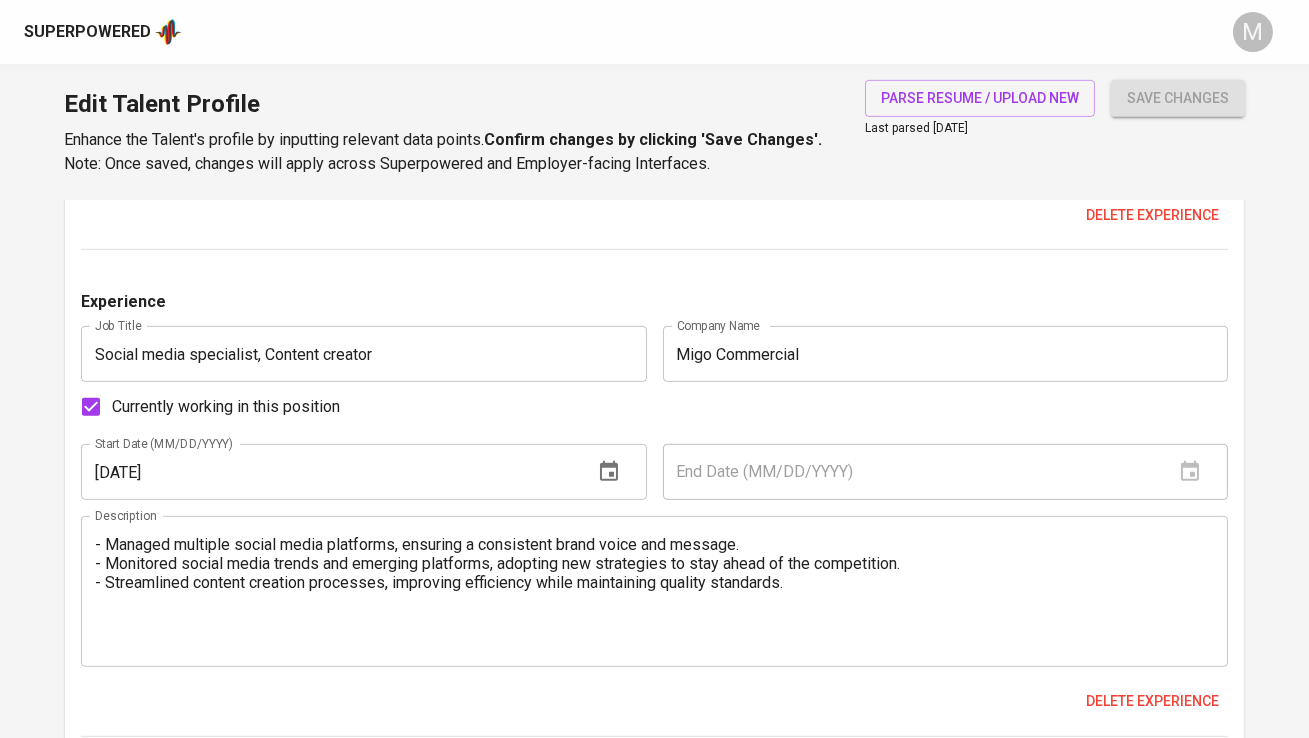 click on "Currently working in this position" at bounding box center [226, 407] 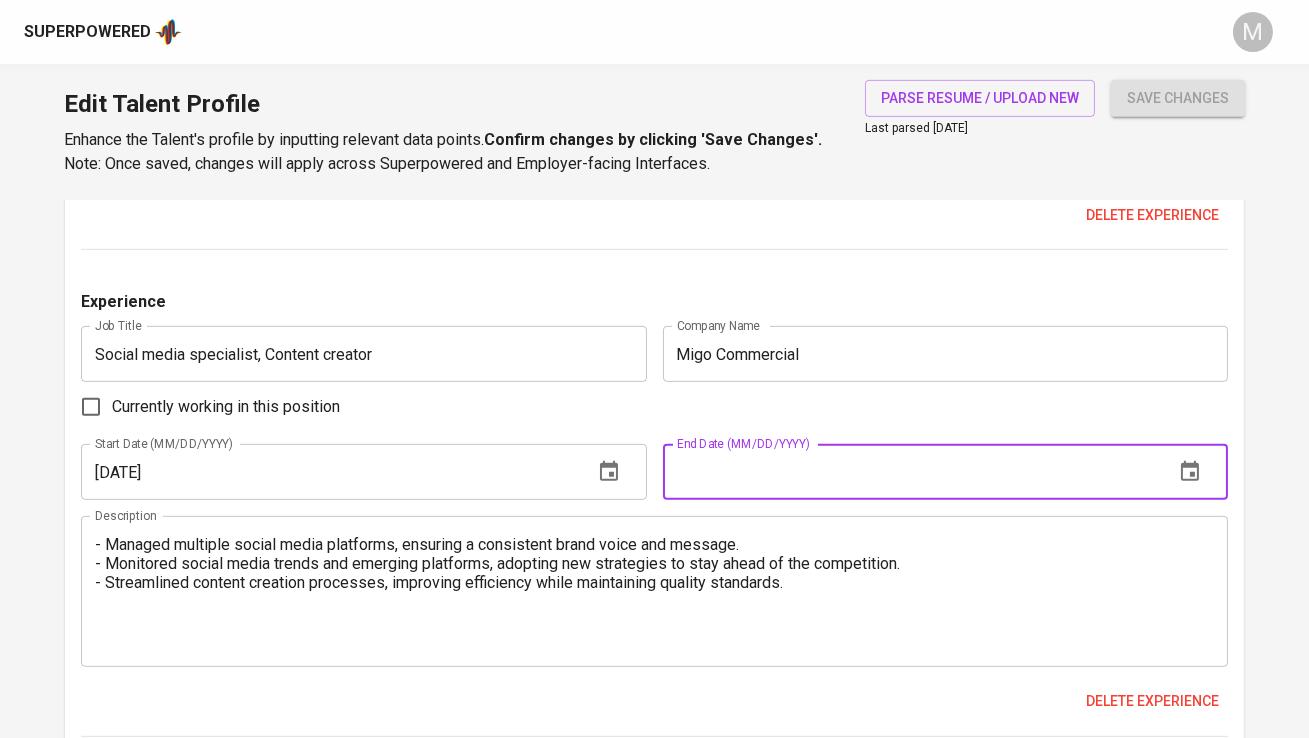 click at bounding box center [910, 472] 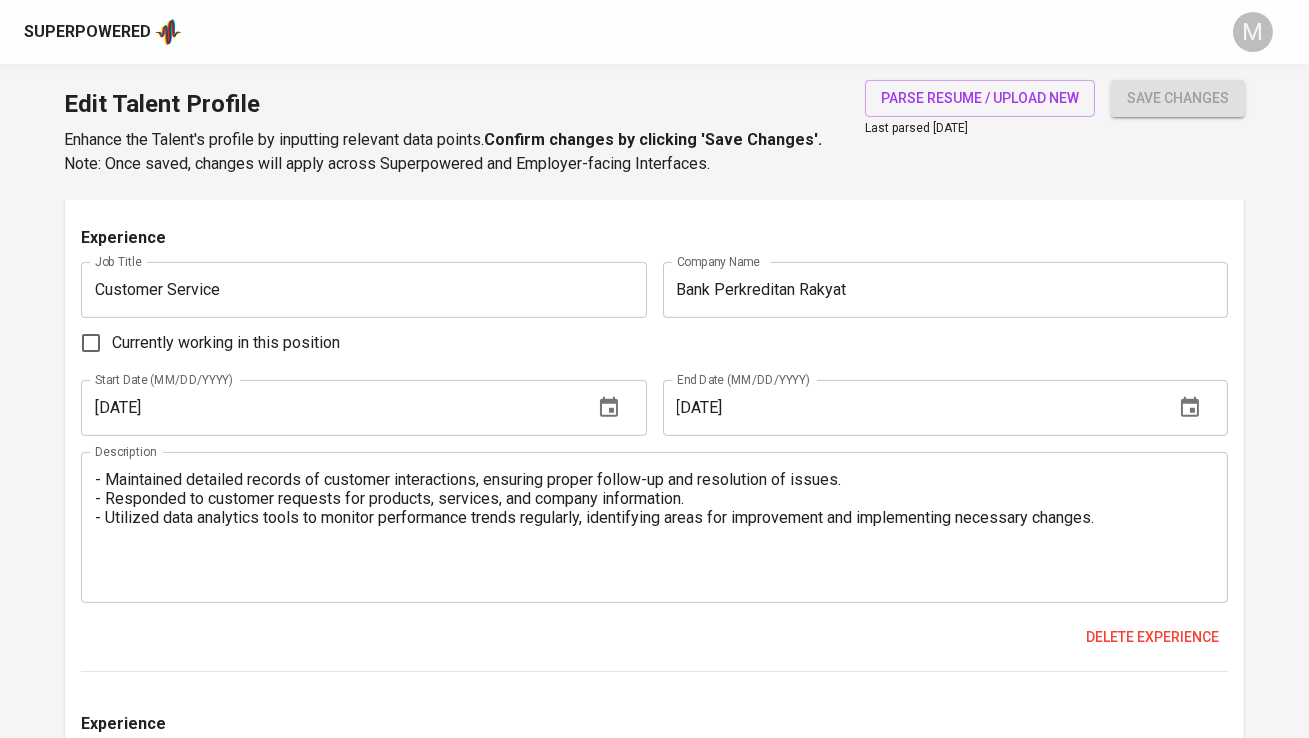 scroll, scrollTop: 1437, scrollLeft: 0, axis: vertical 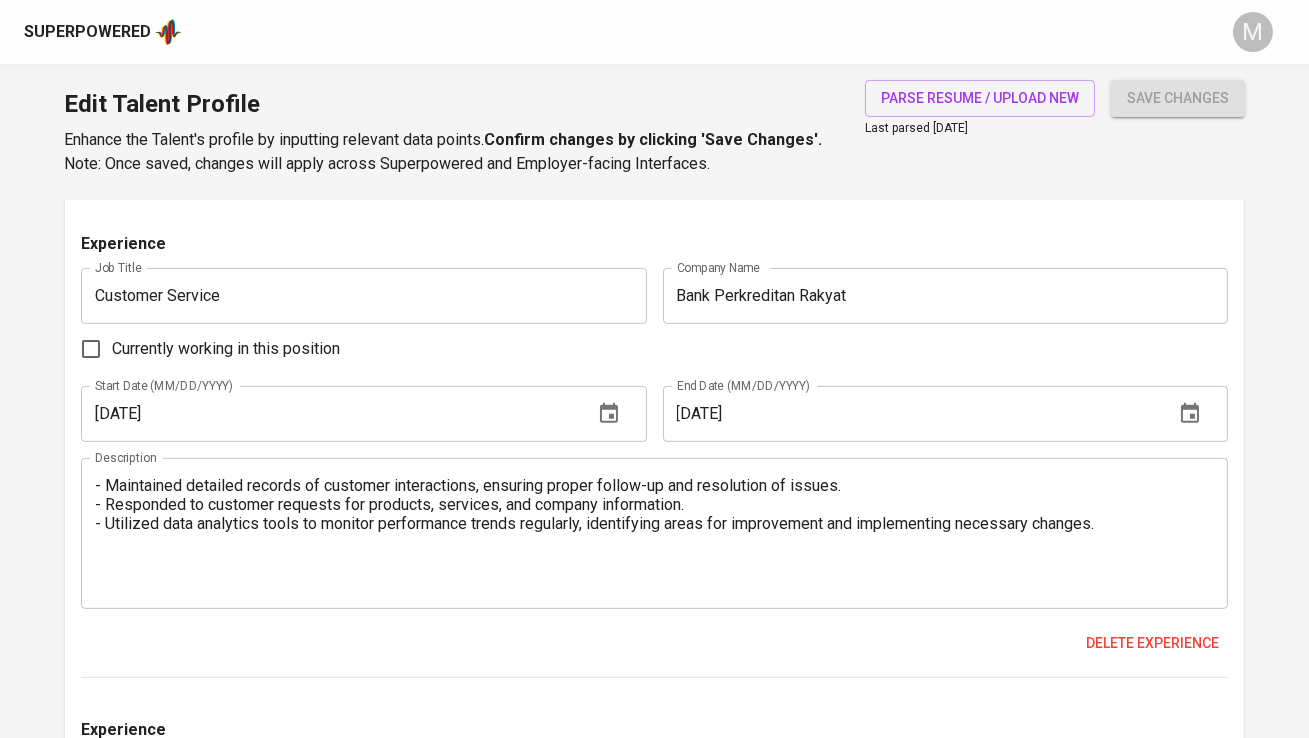 type on "04/01/2025" 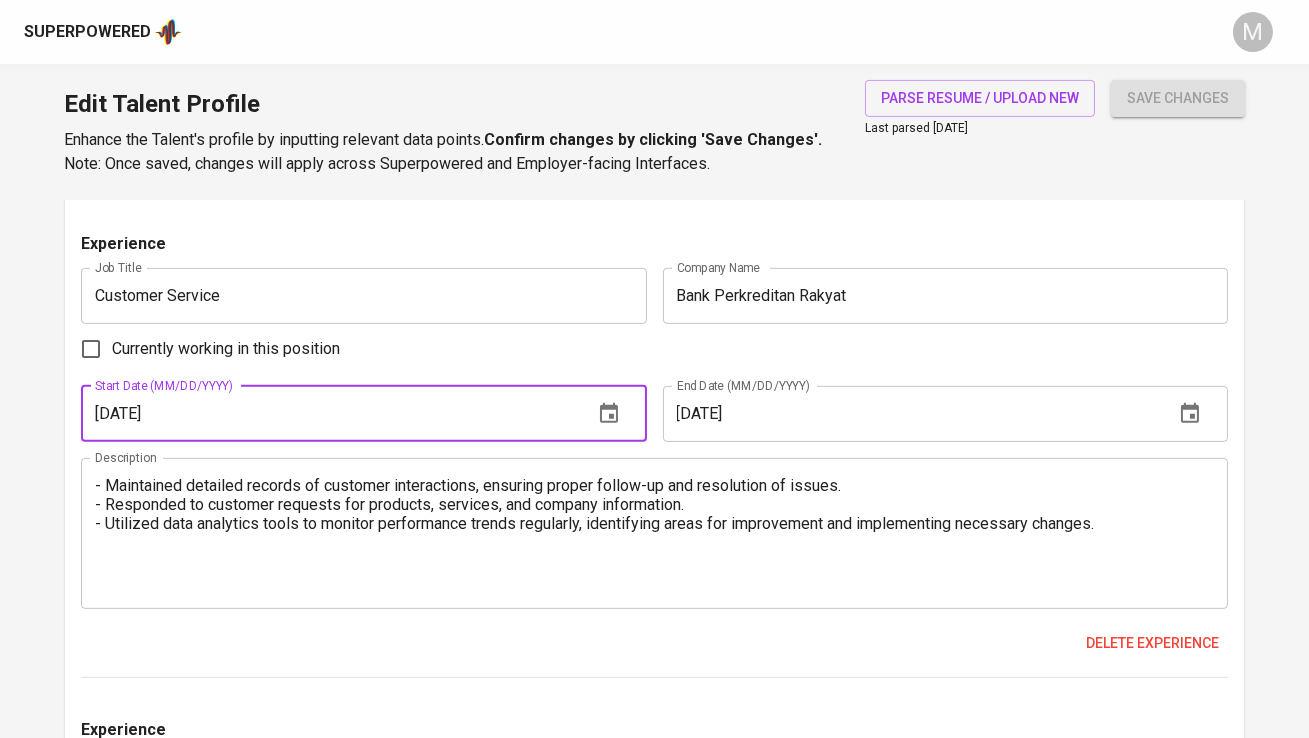 click on "01/01/2024" at bounding box center (328, 414) 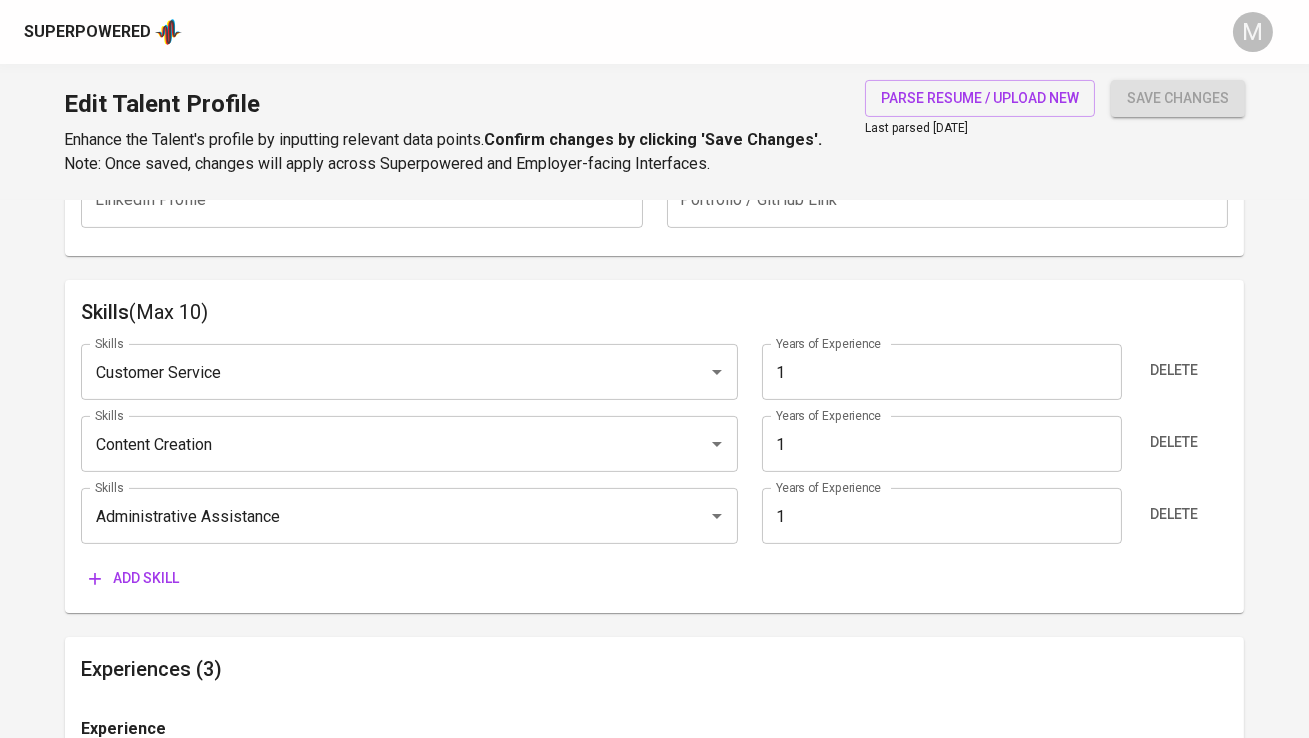 scroll, scrollTop: 948, scrollLeft: 0, axis: vertical 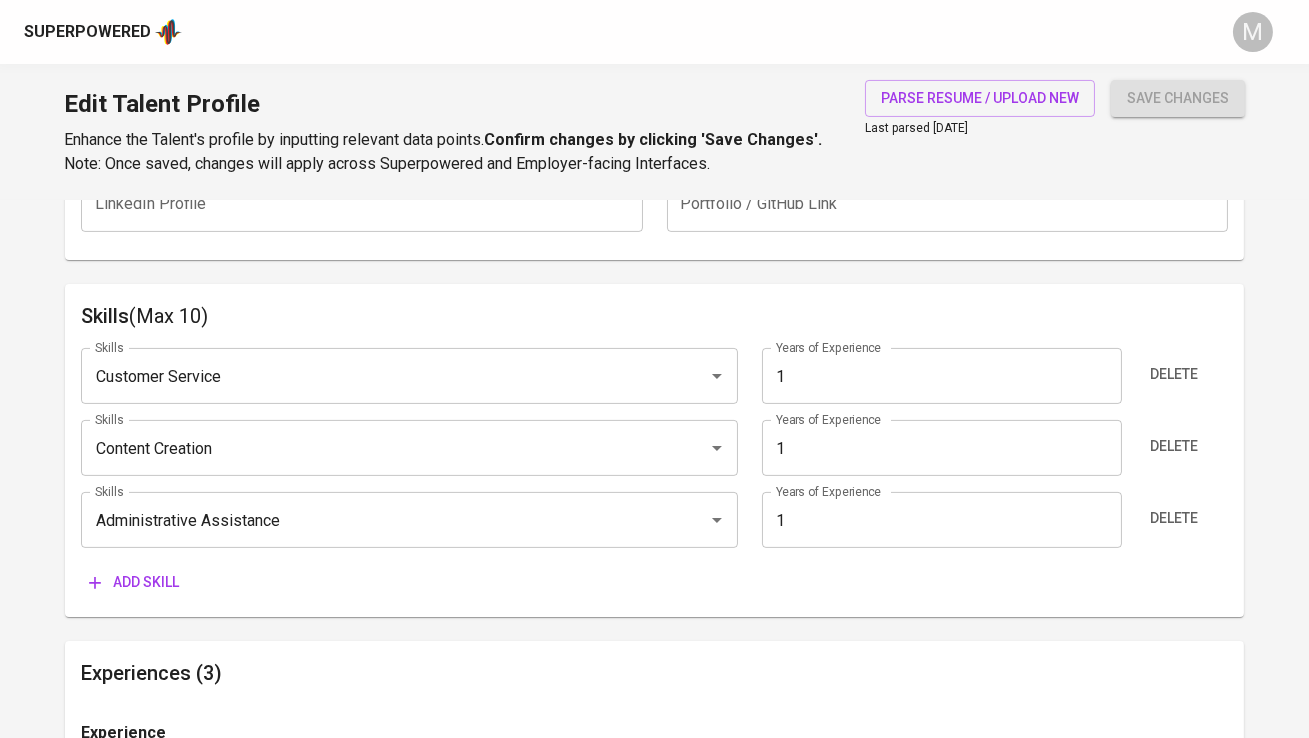 type on "01/01/2023" 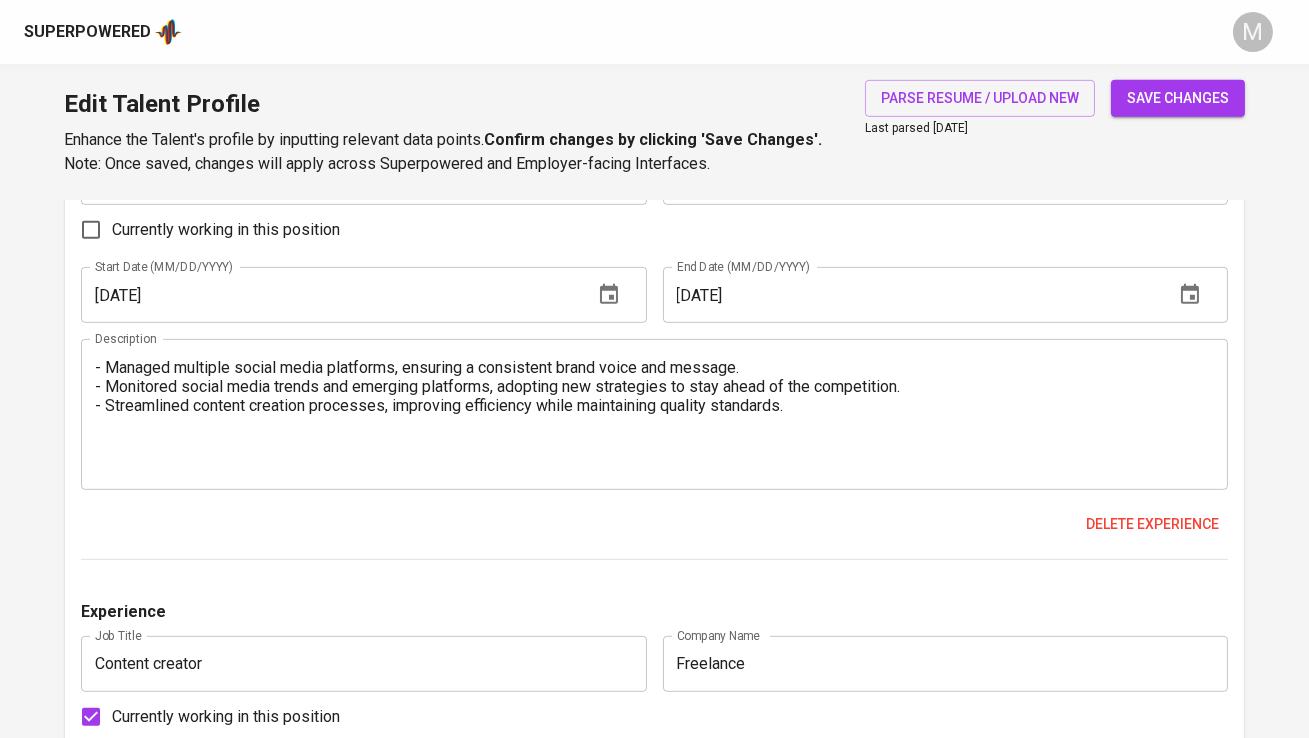 scroll, scrollTop: 2027, scrollLeft: 0, axis: vertical 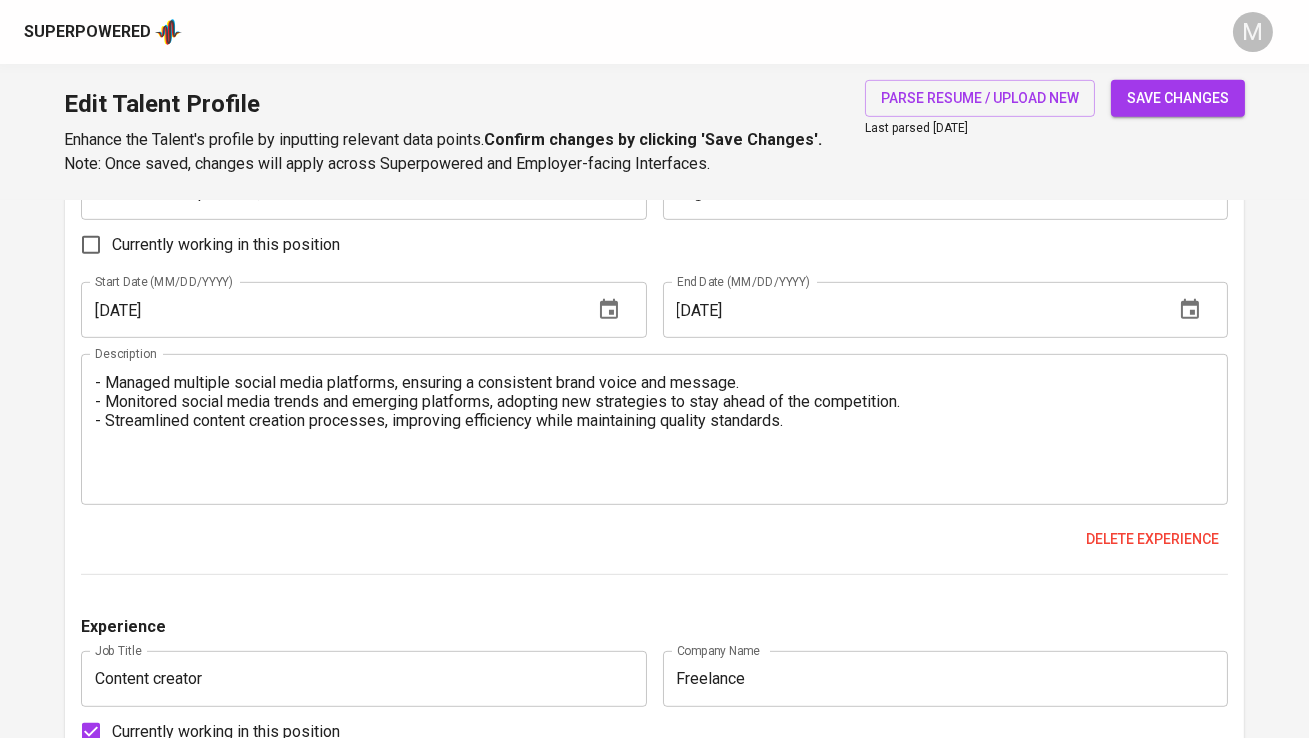type on "01/01/2025" 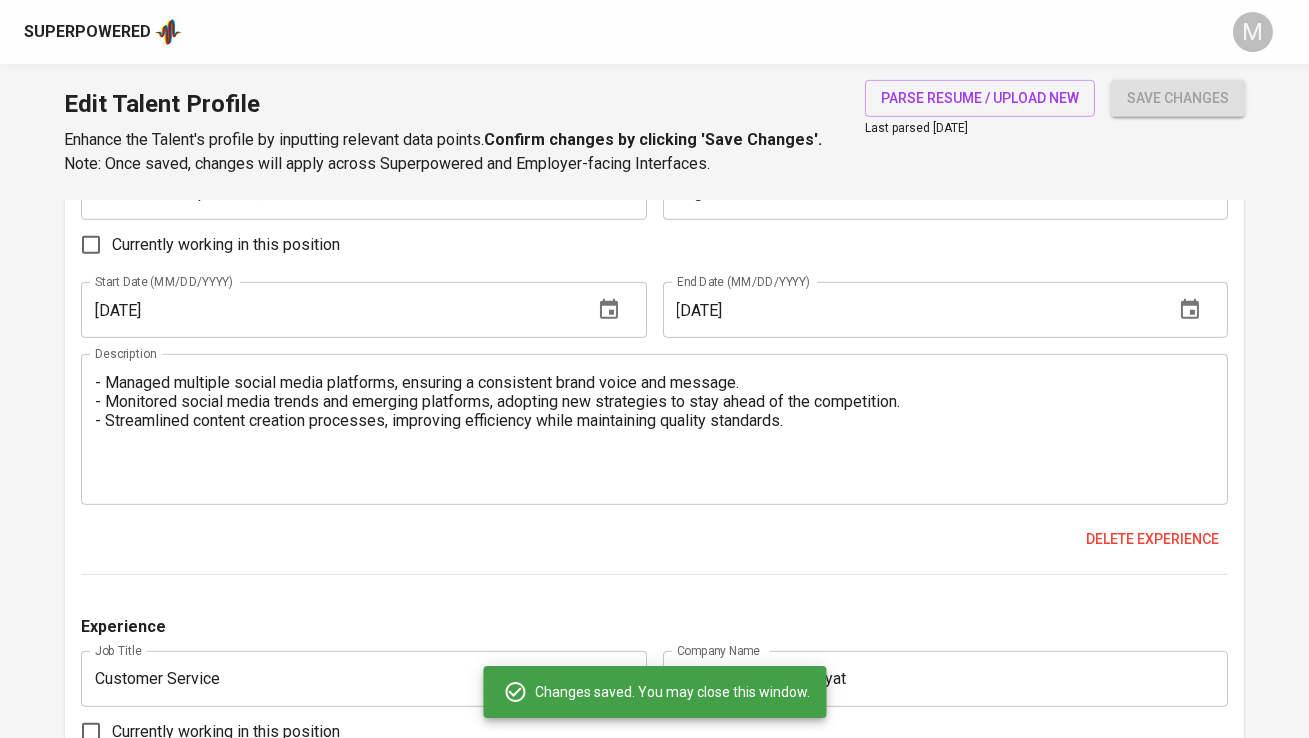 type on "Administrative Assistance" 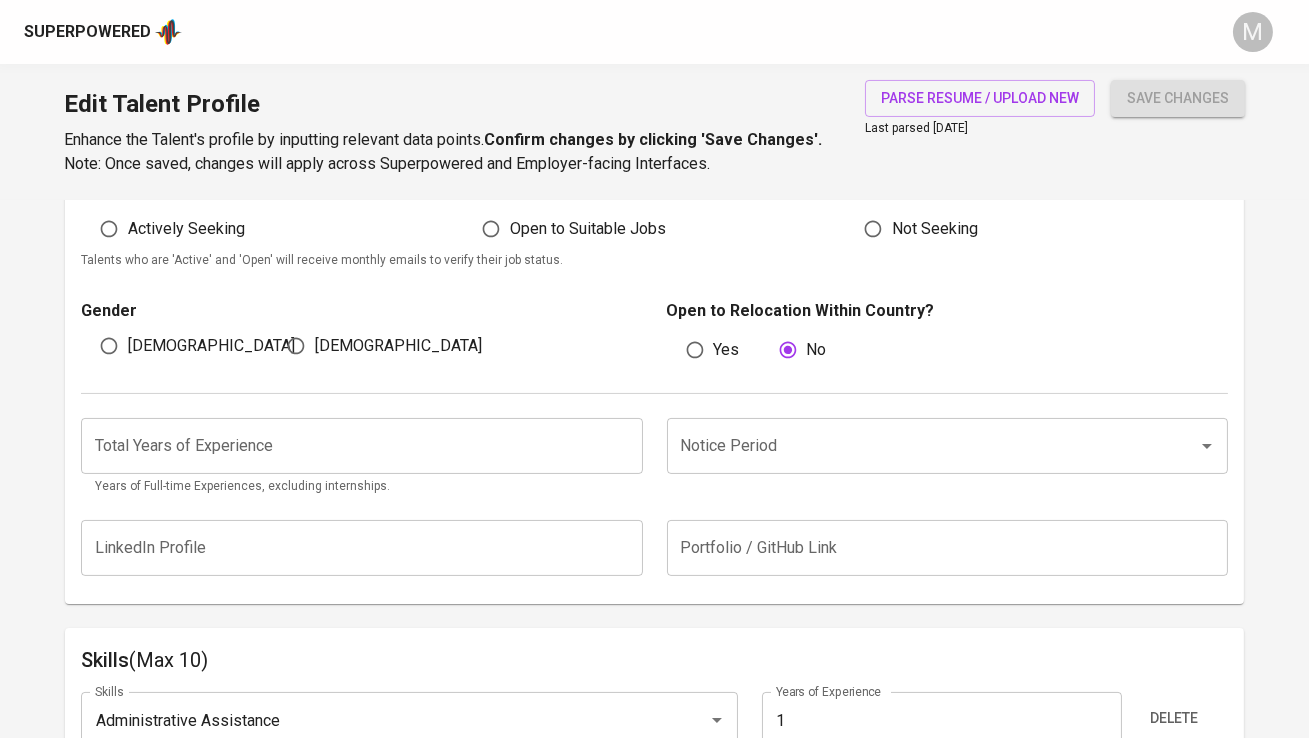 scroll, scrollTop: 603, scrollLeft: 0, axis: vertical 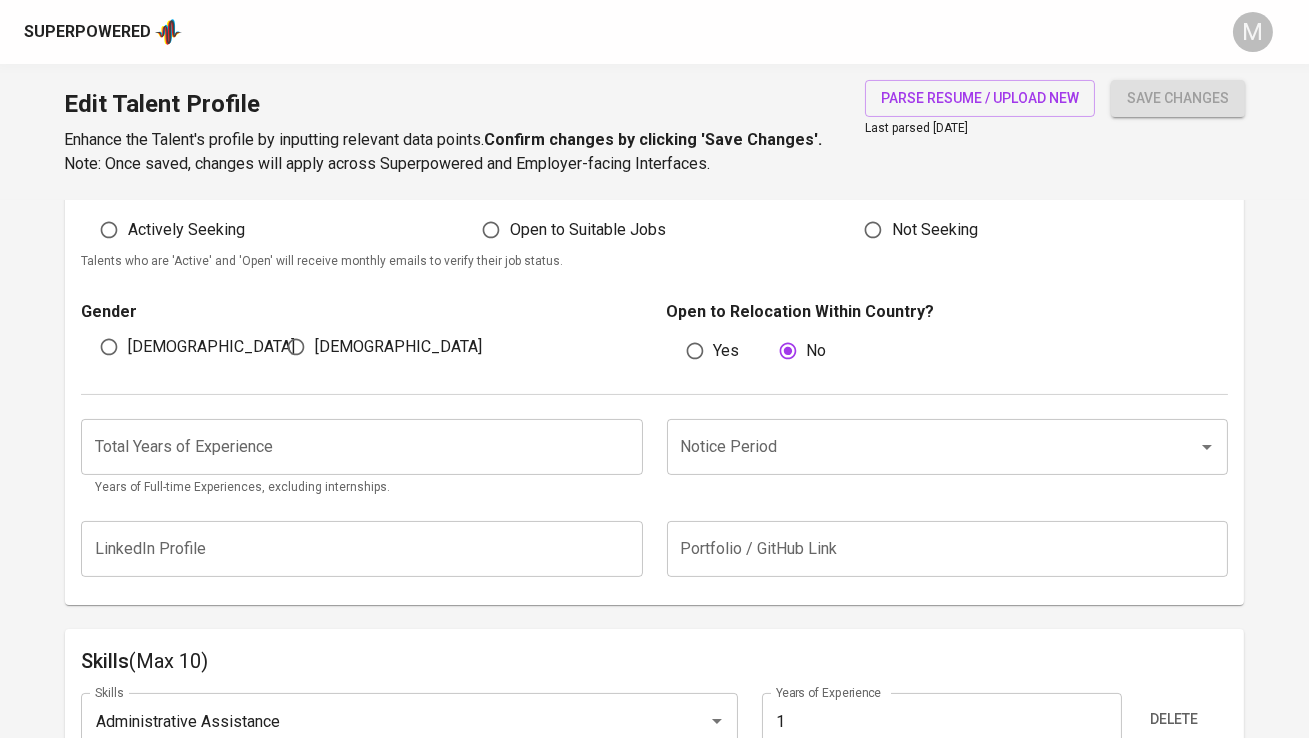 click on "Notice Period" at bounding box center [919, 447] 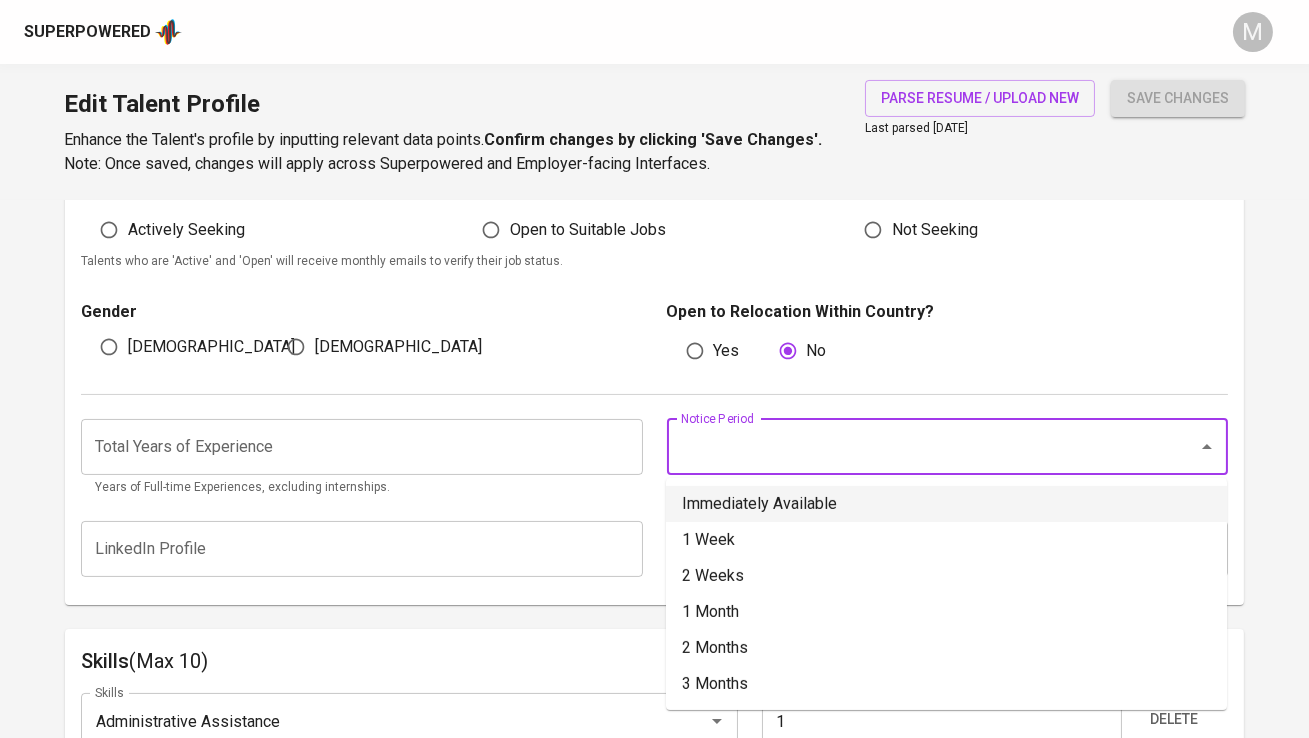 click on "Immediately Available" at bounding box center [946, 504] 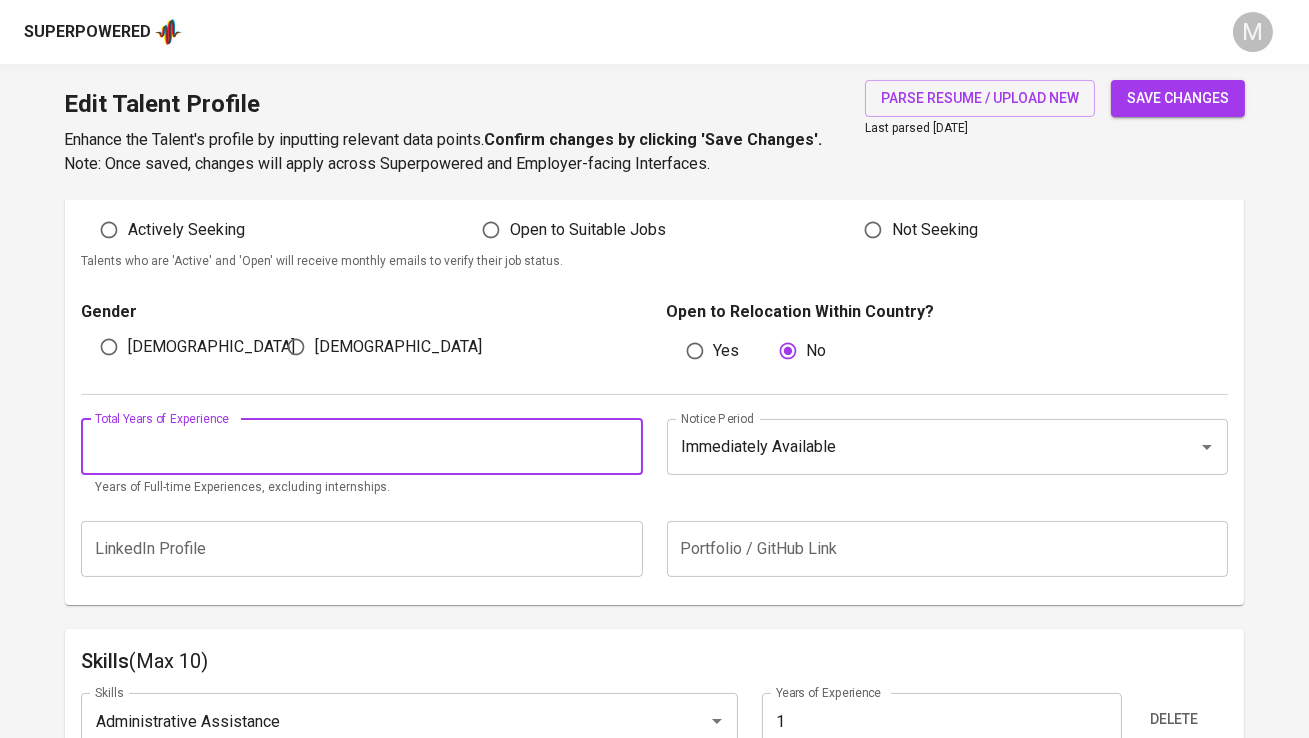 click at bounding box center [361, 447] 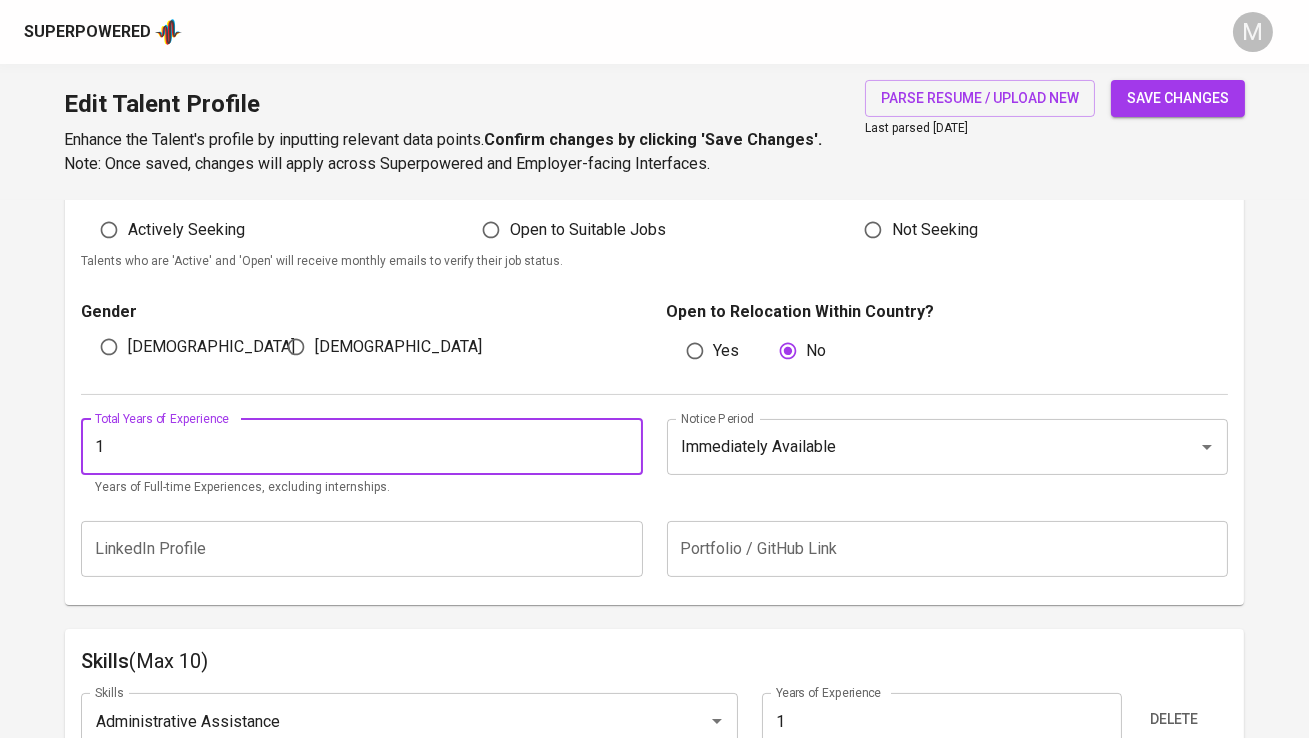 type on "1" 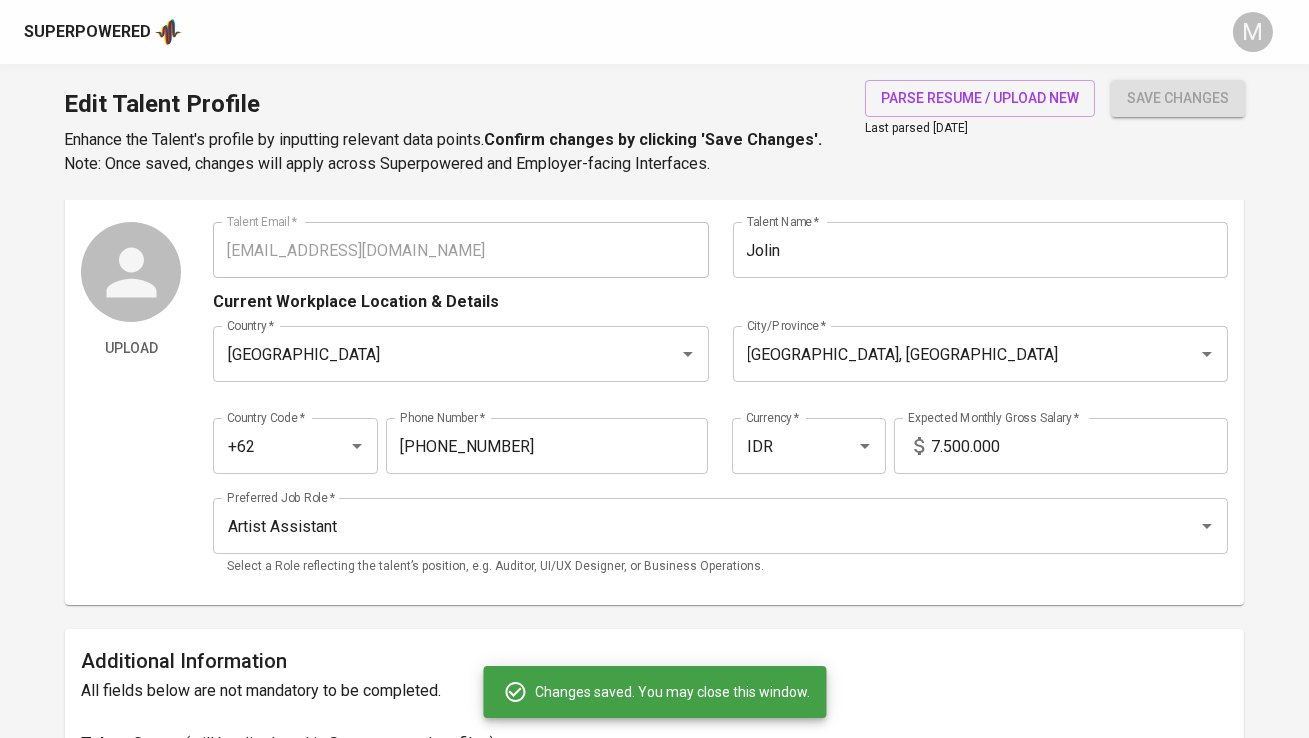 scroll, scrollTop: 44, scrollLeft: 0, axis: vertical 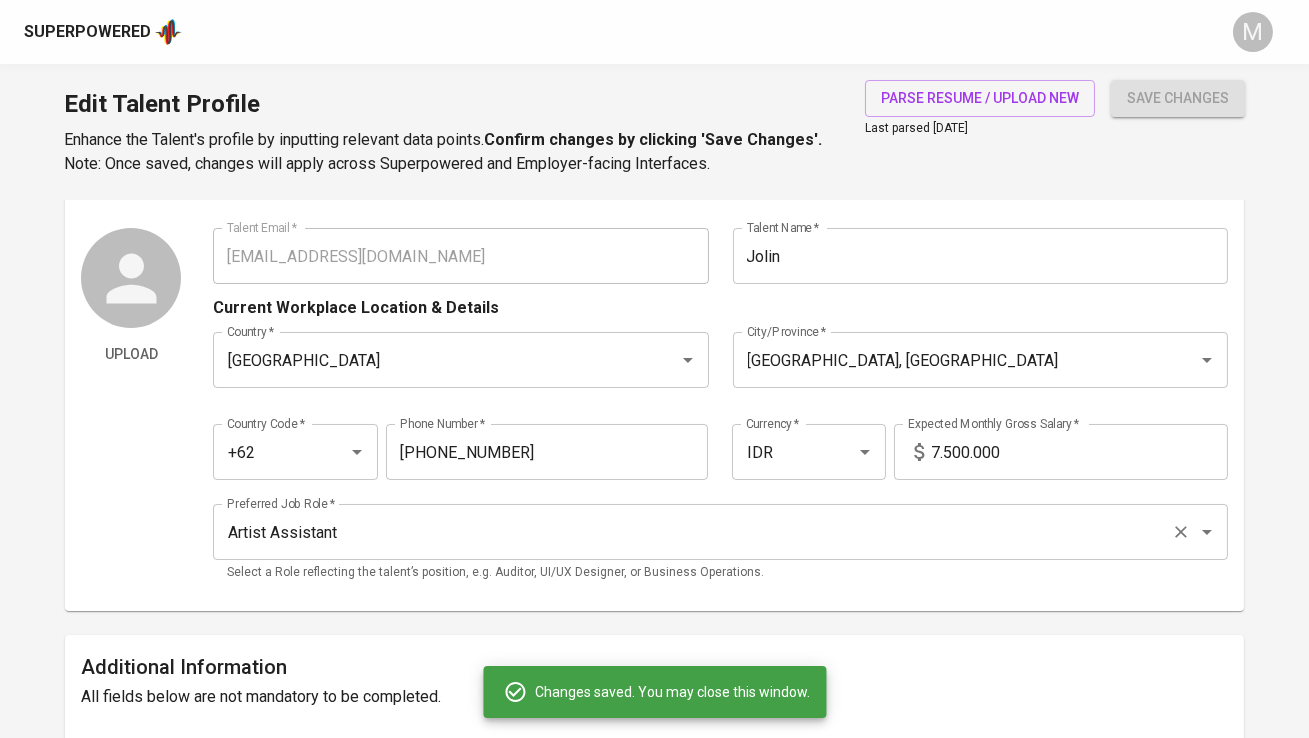 click on "Artist Assistant" at bounding box center (692, 532) 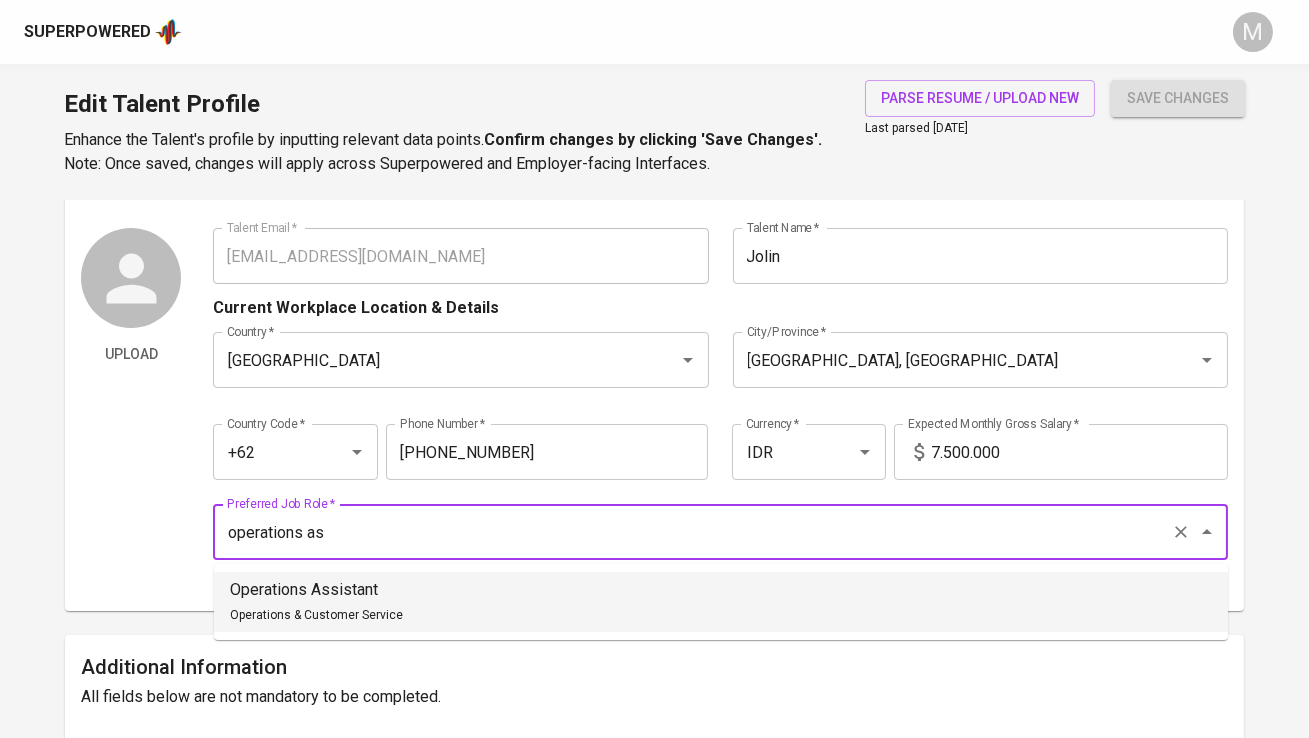 click on "Operations Assistant Operations & Customer Service" at bounding box center [721, 602] 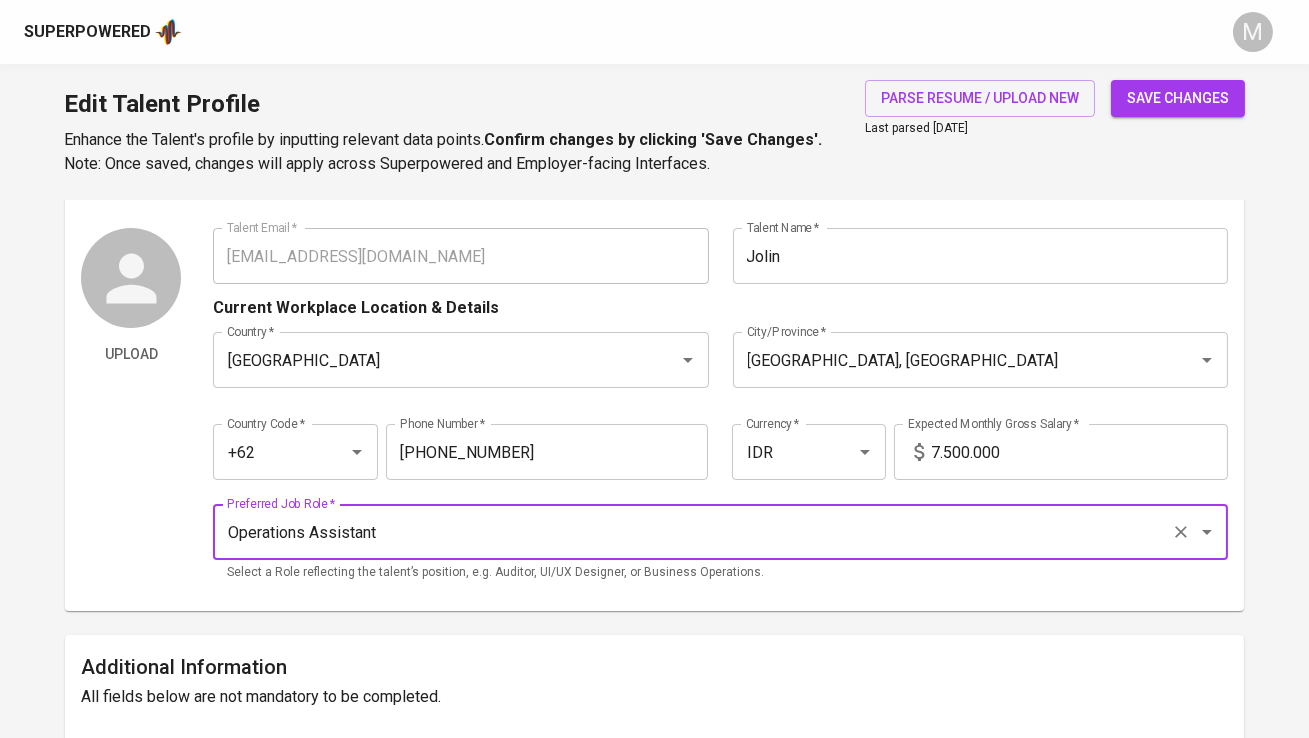 type on "Operations Assistant" 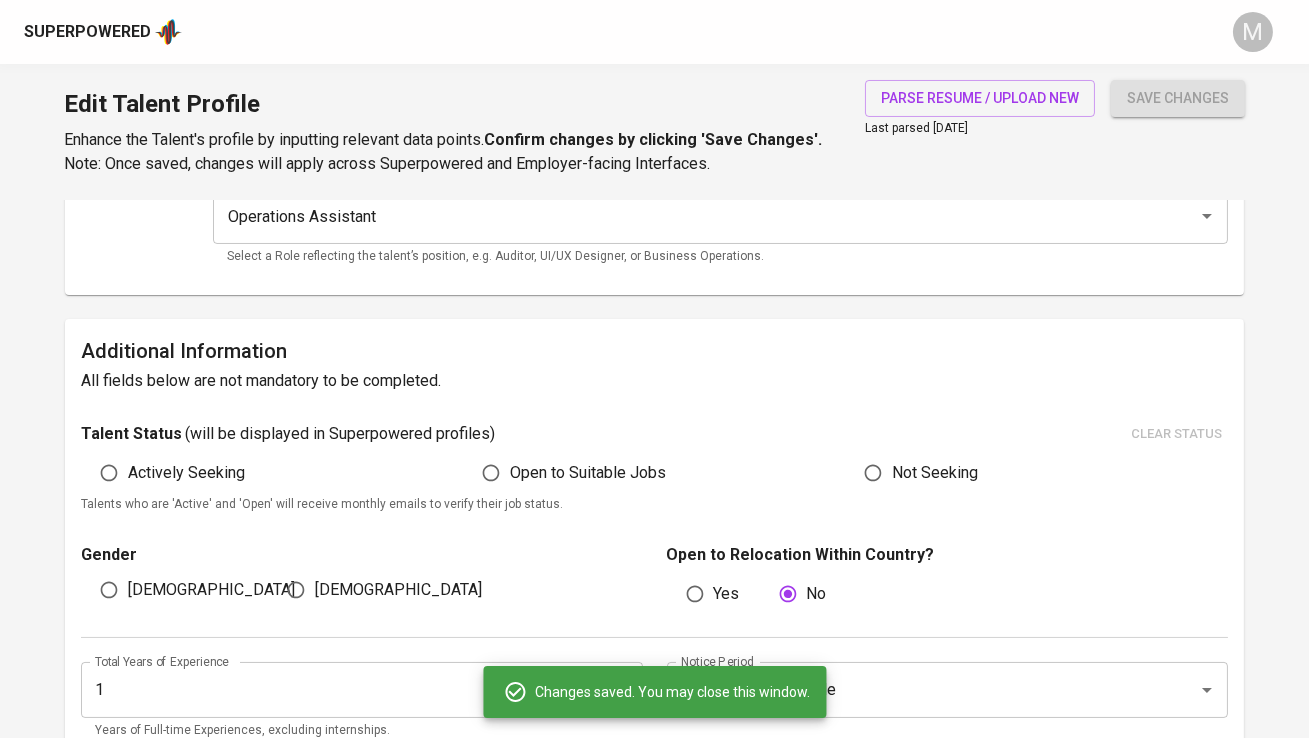 scroll, scrollTop: 371, scrollLeft: 0, axis: vertical 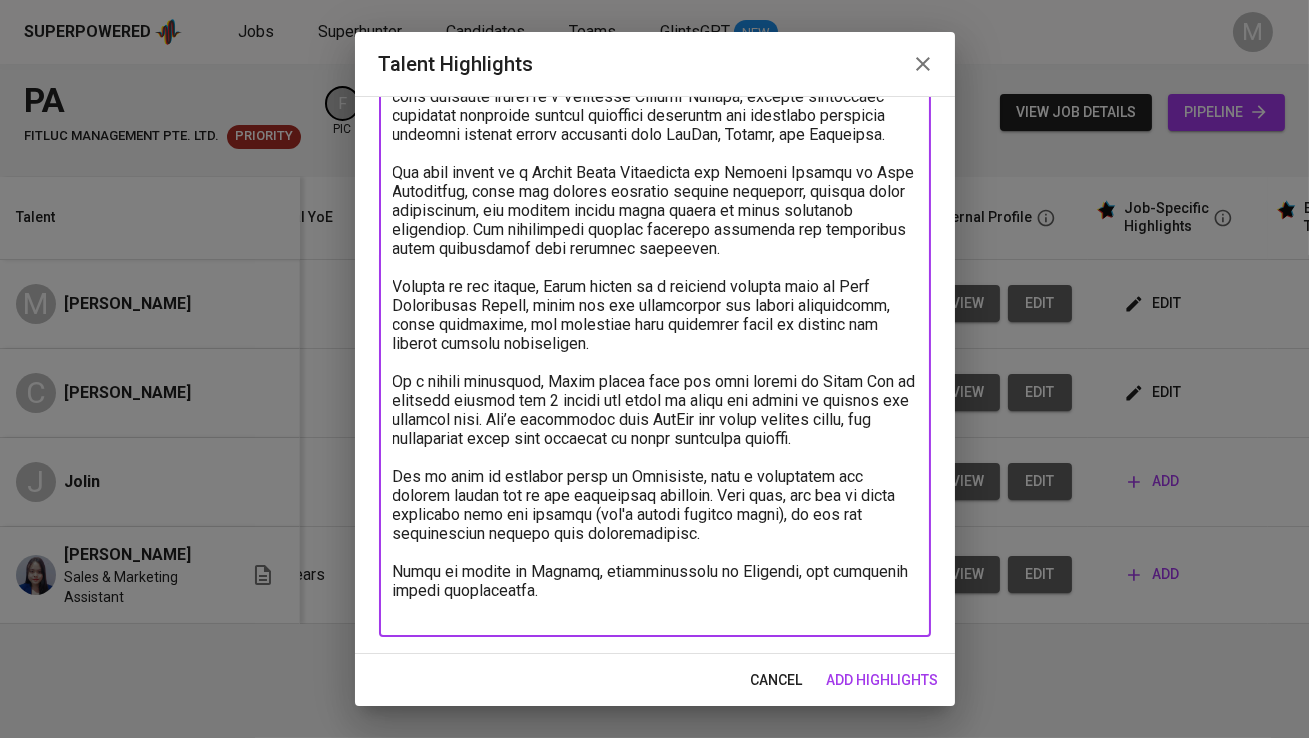 click at bounding box center (655, 334) 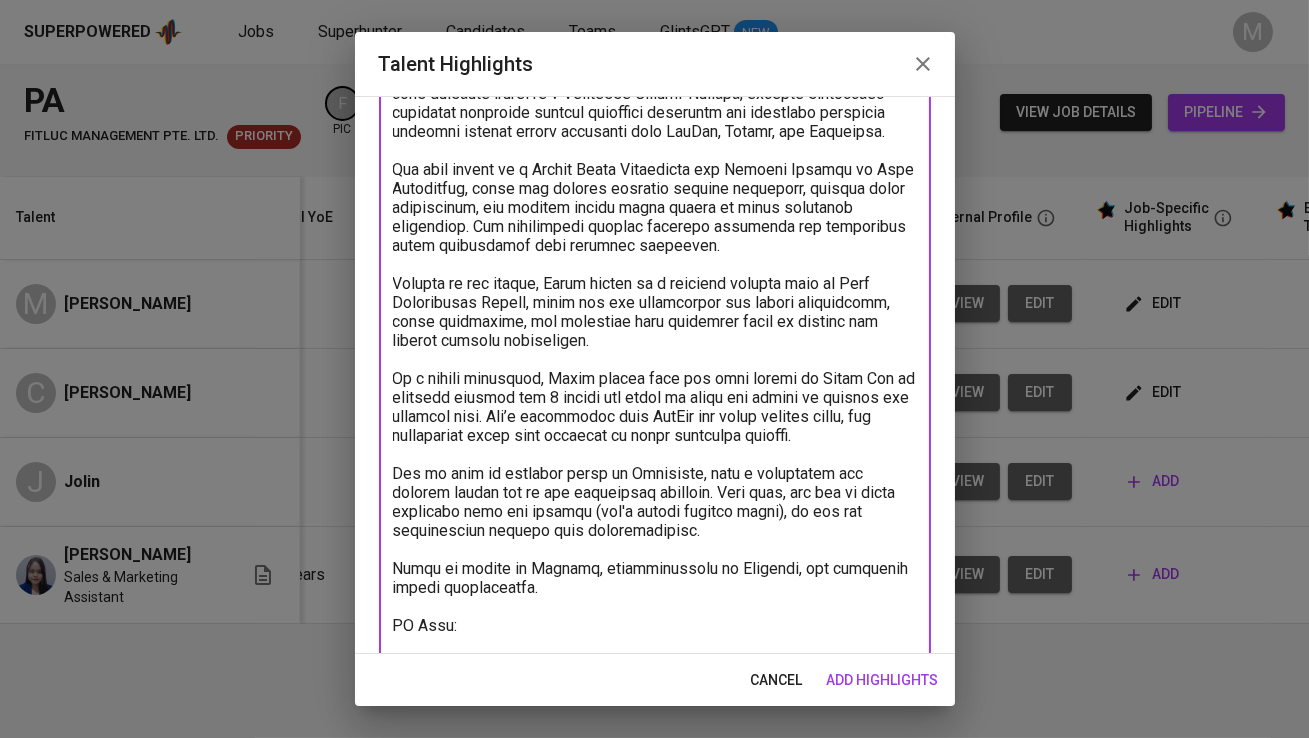 scroll, scrollTop: 201, scrollLeft: 0, axis: vertical 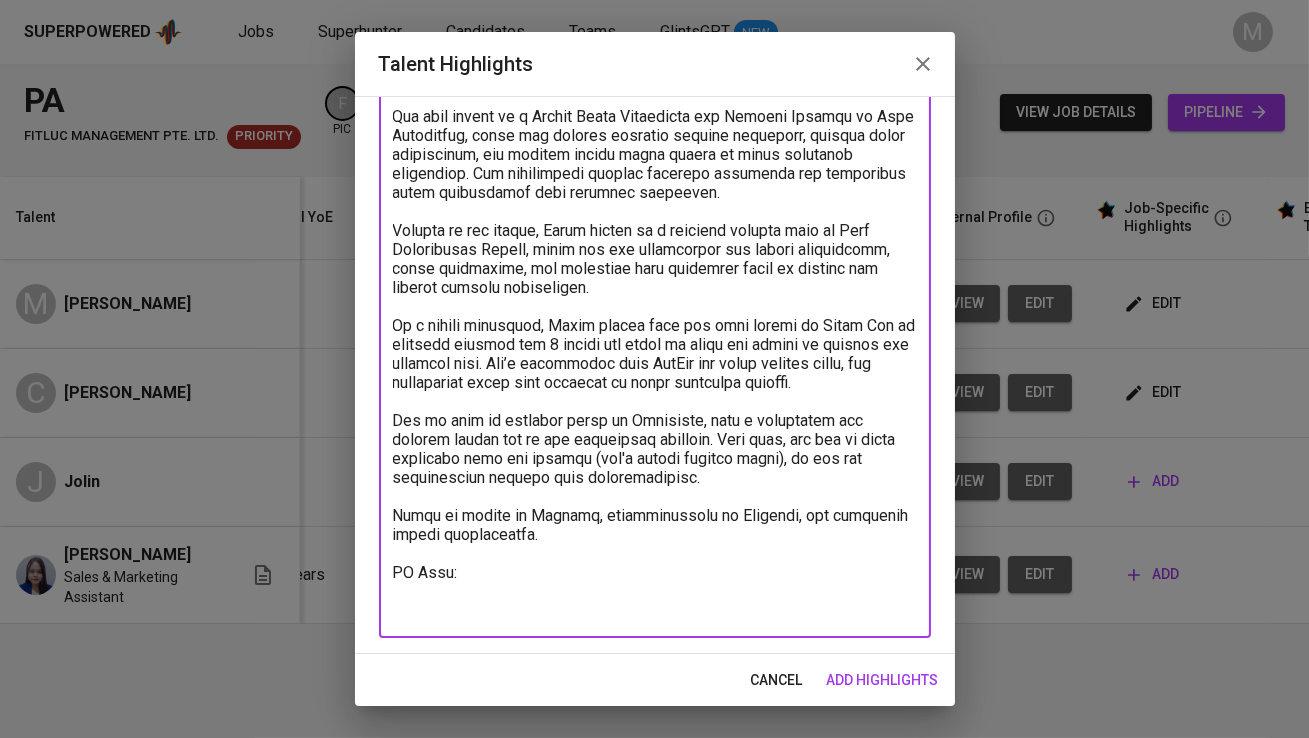 paste on "[URL][DOMAIN_NAME]" 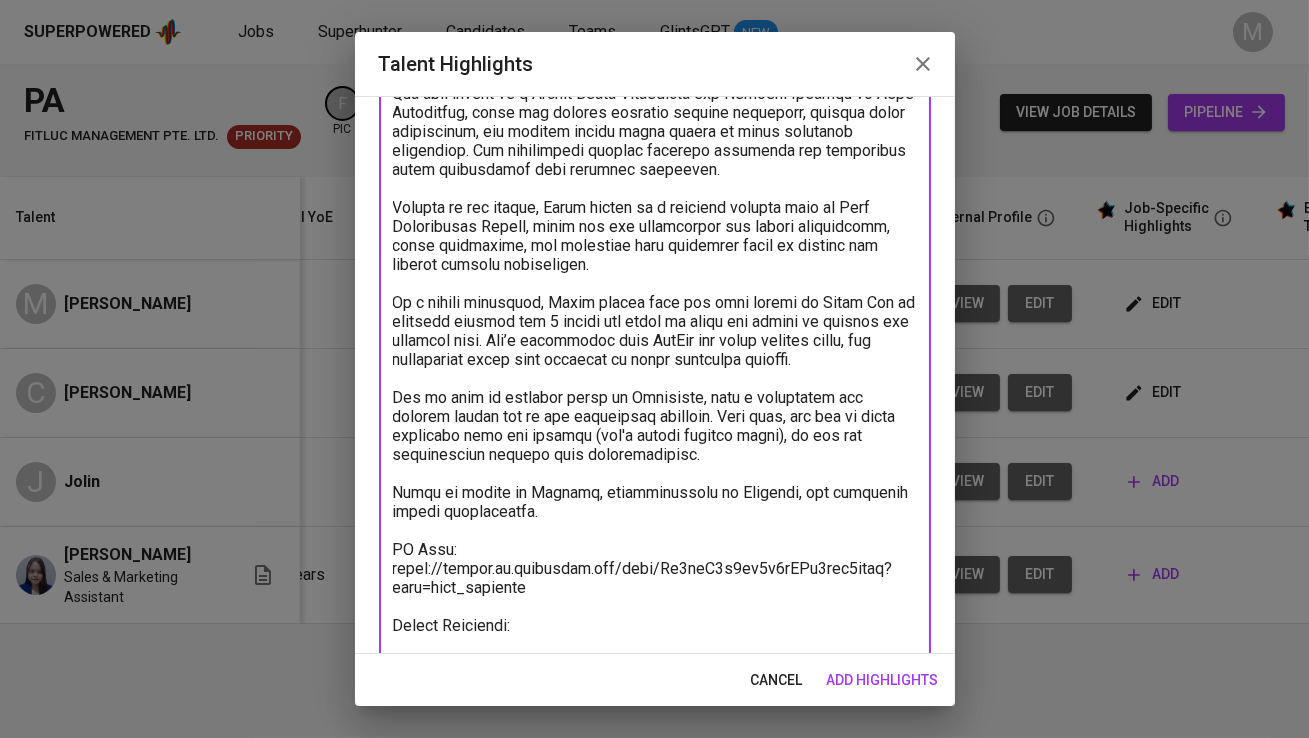 scroll, scrollTop: 277, scrollLeft: 0, axis: vertical 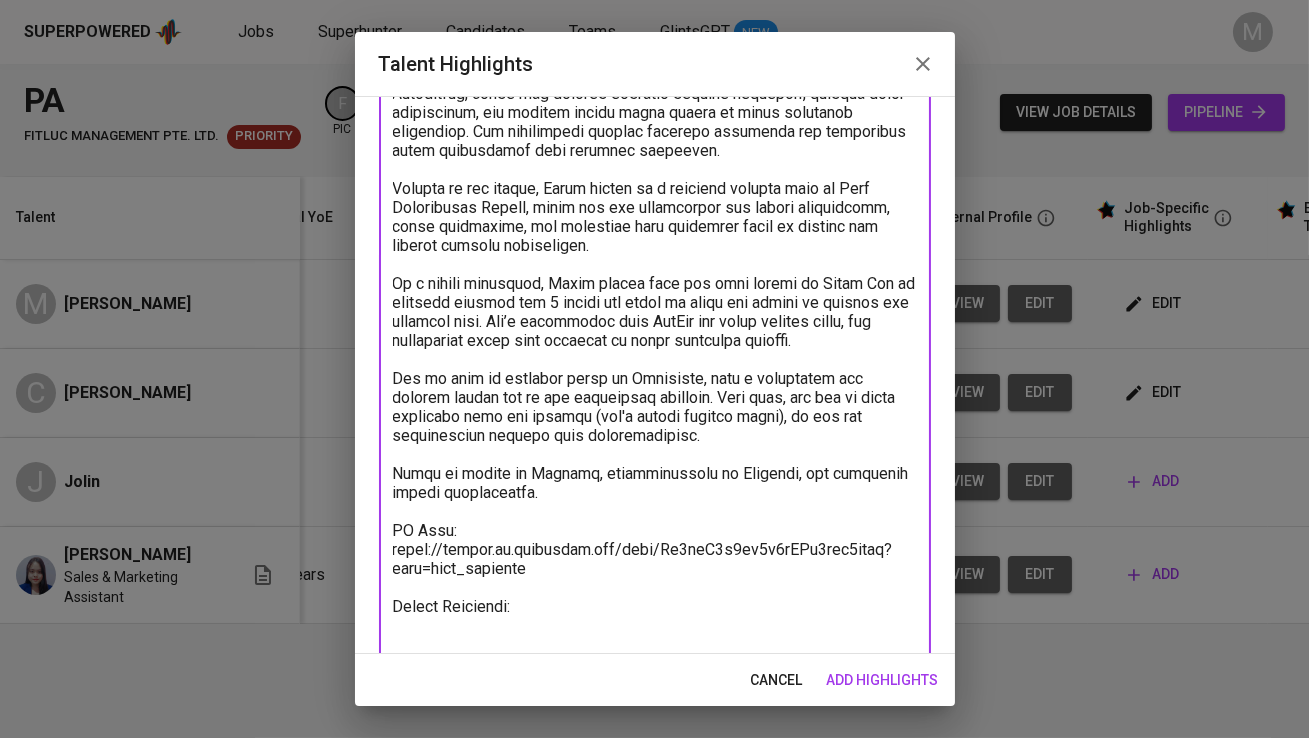 type on "[PERSON_NAME] is a professional with strong experience in social media management, content creation, and customer service. She has collaborated with multiple brands as a Freelance Content Creator, leading successful marketing campaigns through authentic promotion and regularly producing engaging content across platforms like TikTok, Shopee, and Instagram.
She also worked as a Social Media Specialist and Content Creator at Migo Commercial, where she managed multiple digital platforms, ensured brand consistency, and tracked social media trends to craft effective strategies. She streamlined content creation processes for efficiency while maintaining high creative standards.
Earlier in her career, [PERSON_NAME] served in a customer service role at Bank Perkreditan Rakyat, where she was responsible for client interaction, issue resolution, and utilizing data analytics tools to monitor and improve service performance.
In a recent interview, [PERSON_NAME] shared that she also worked at Paper Air in customer service for 3 month..." 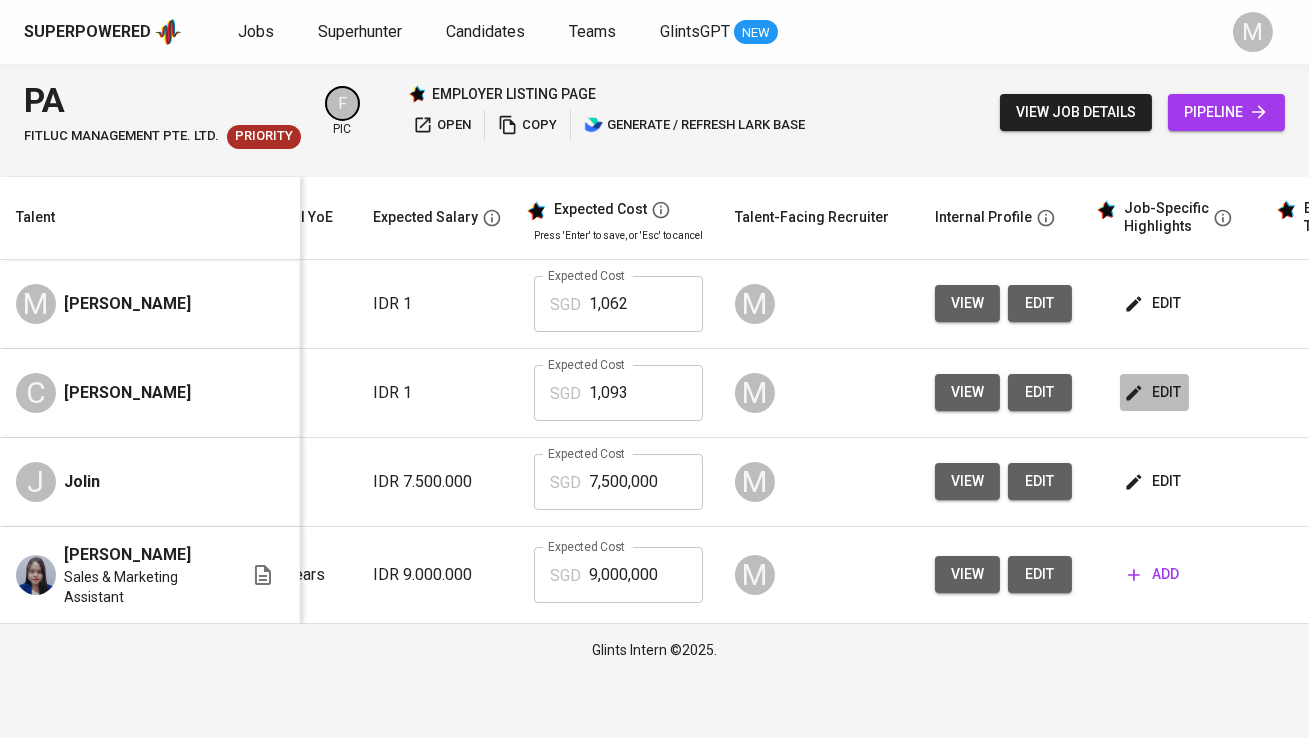 click on "edit" at bounding box center (1154, 392) 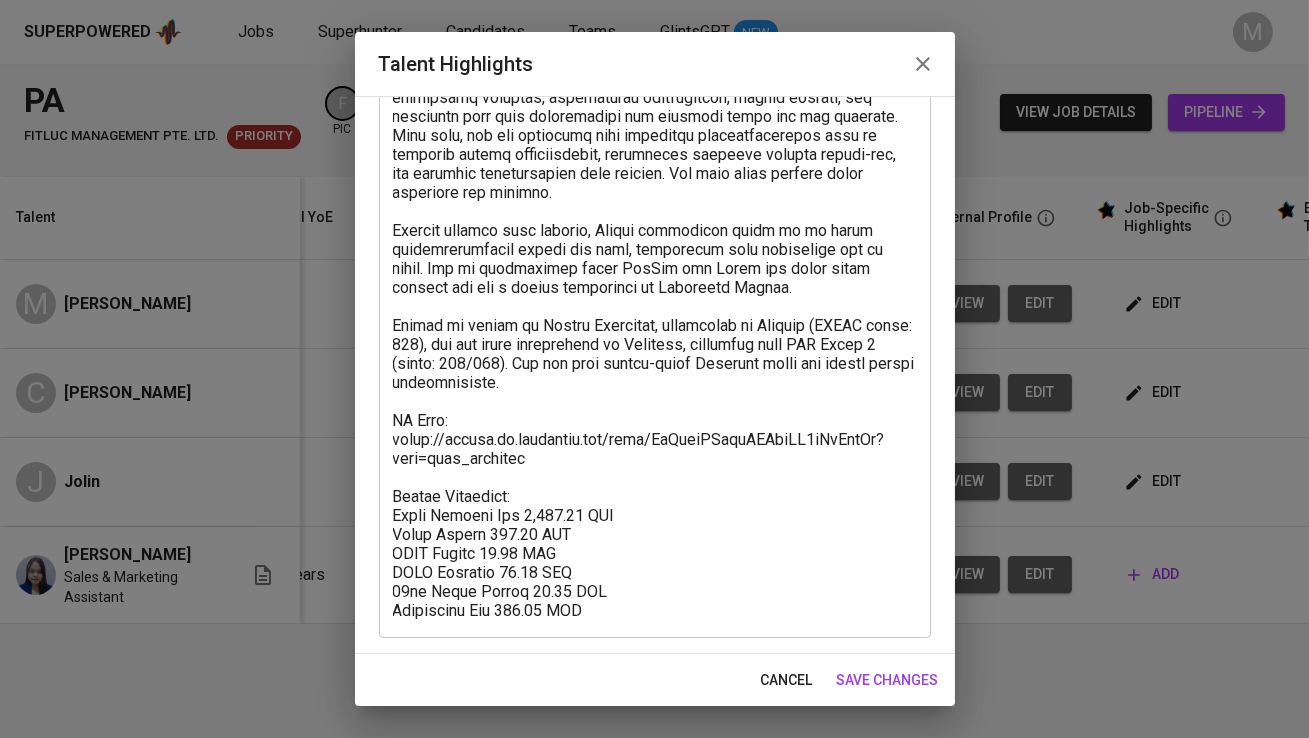 scroll, scrollTop: 274, scrollLeft: 0, axis: vertical 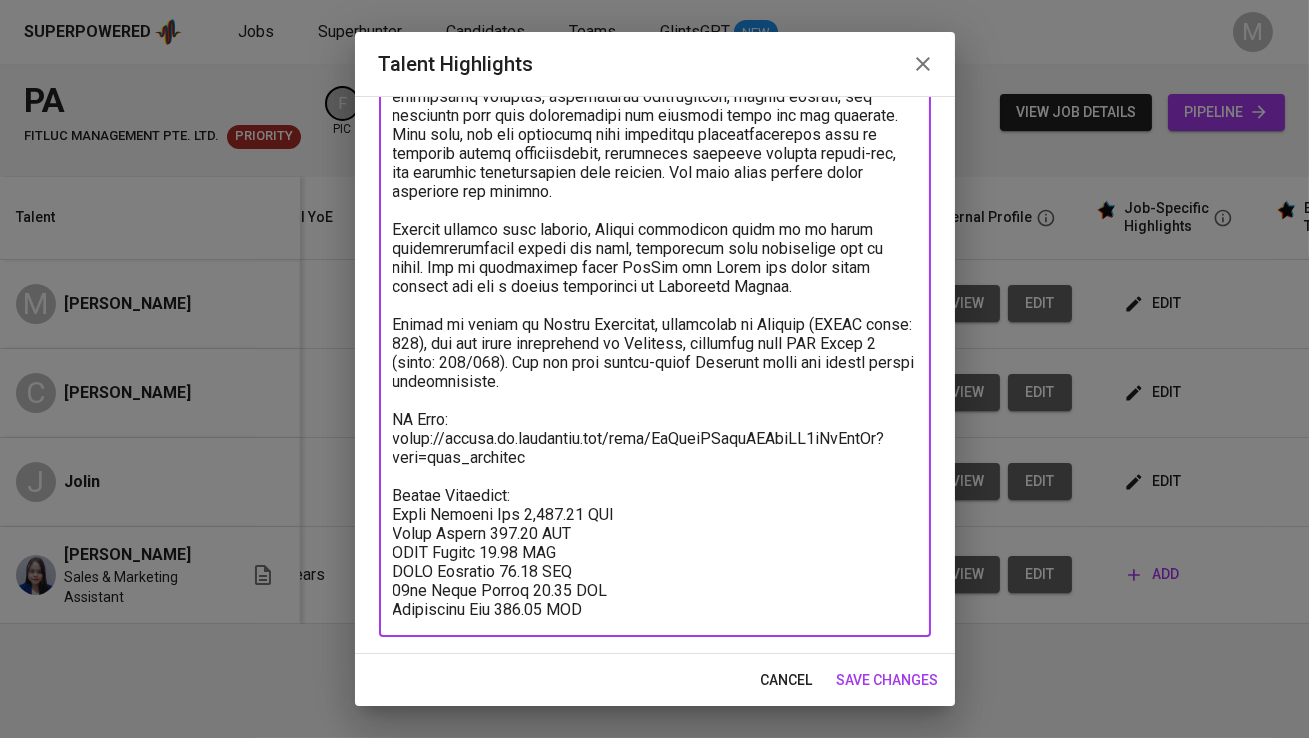 drag, startPoint x: 616, startPoint y: 607, endPoint x: 379, endPoint y: 500, distance: 260.0346 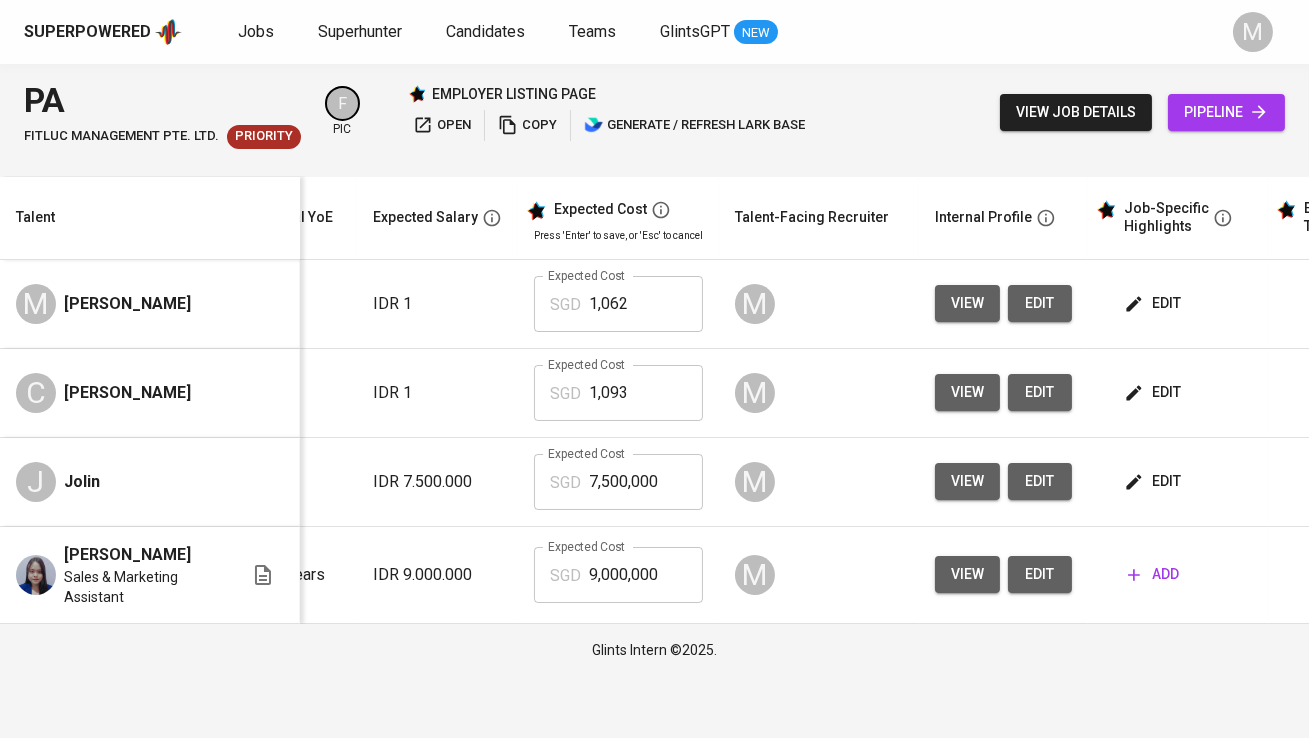 click on "edit" at bounding box center [1154, 481] 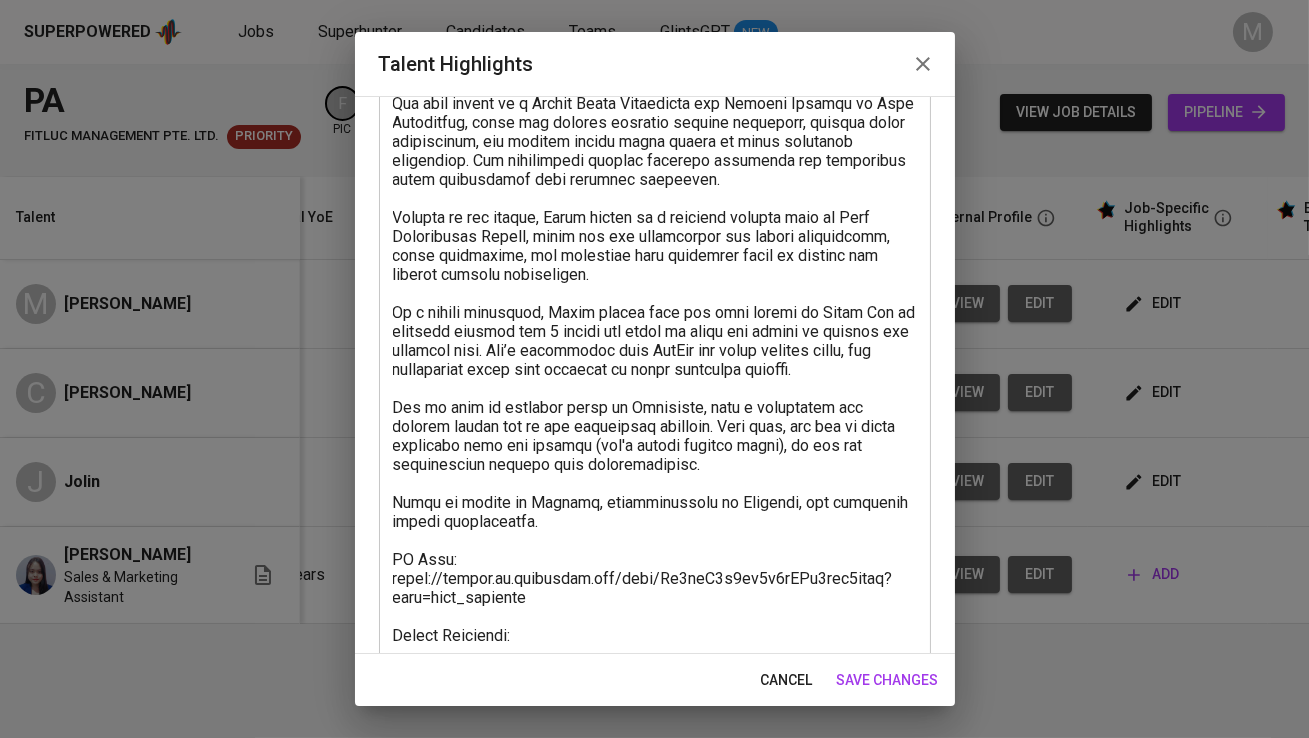 scroll, scrollTop: 312, scrollLeft: 0, axis: vertical 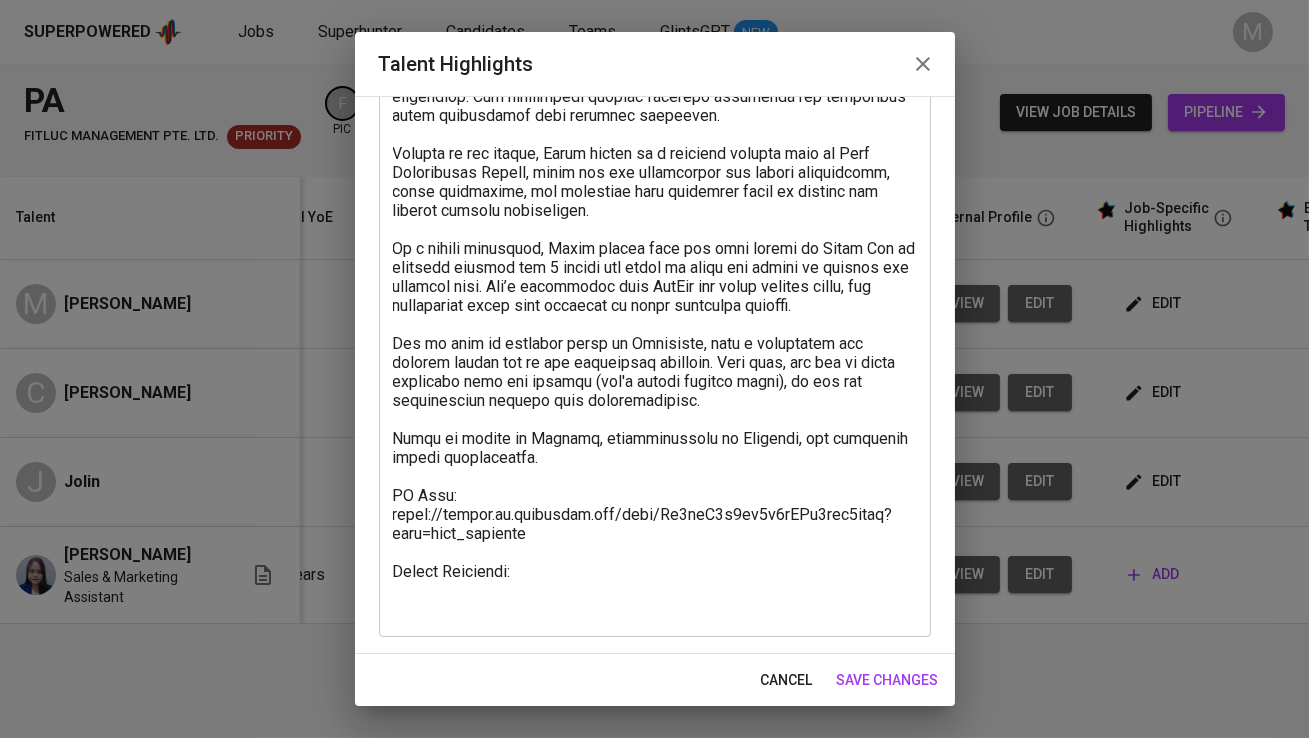 click at bounding box center [655, 267] 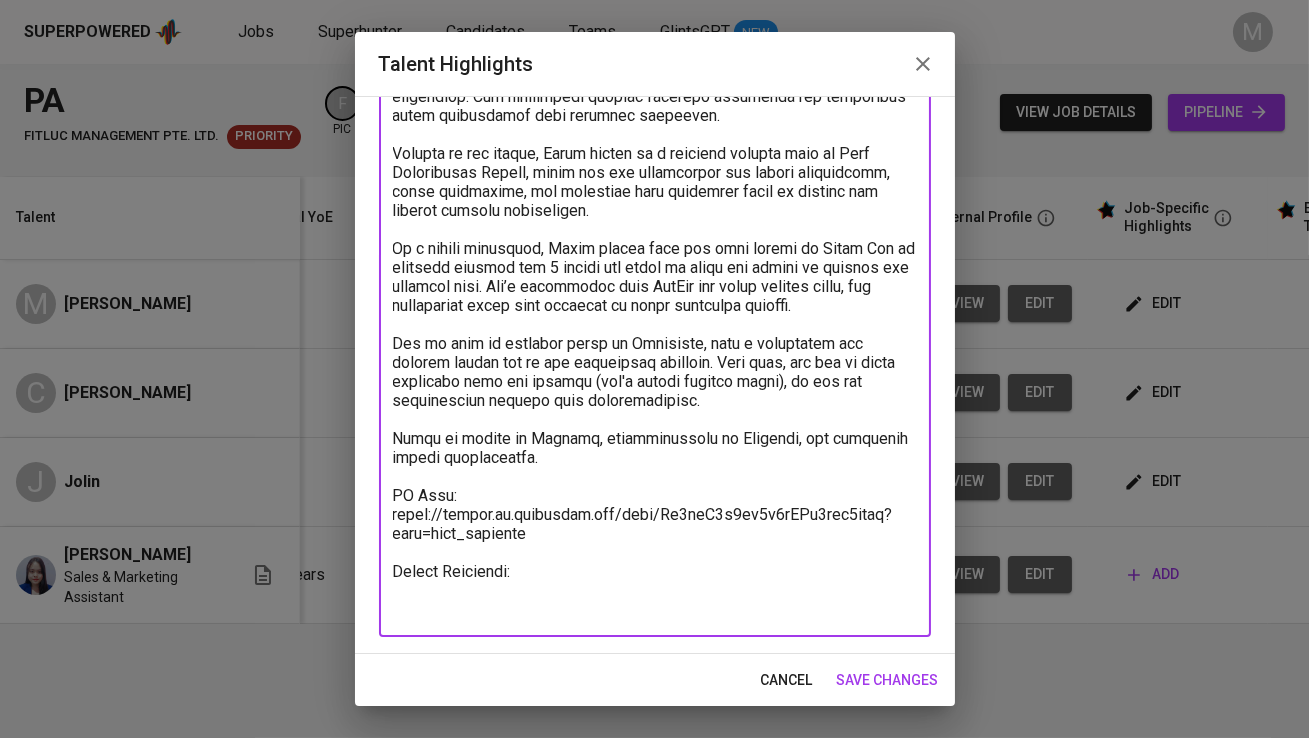 paste on "Salary Breakdown:
Total Monthly Fee 1,092.54 SGD
Basic Salary 665.50 SGD
BPJS Health 50.58 SGD
BPJS Manpower 46.00 SGD
13th Month Salary 55.46 SGD
Management Fee 275.00 SGD" 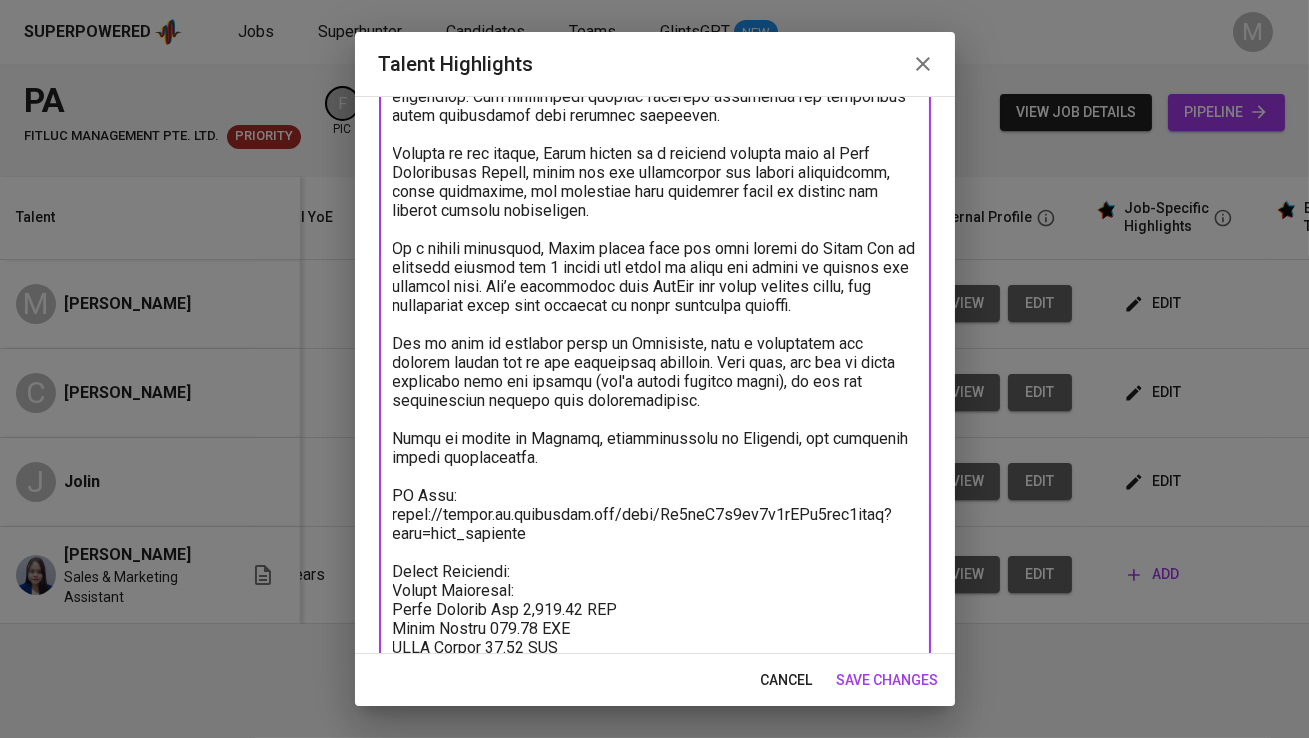 scroll, scrollTop: 391, scrollLeft: 0, axis: vertical 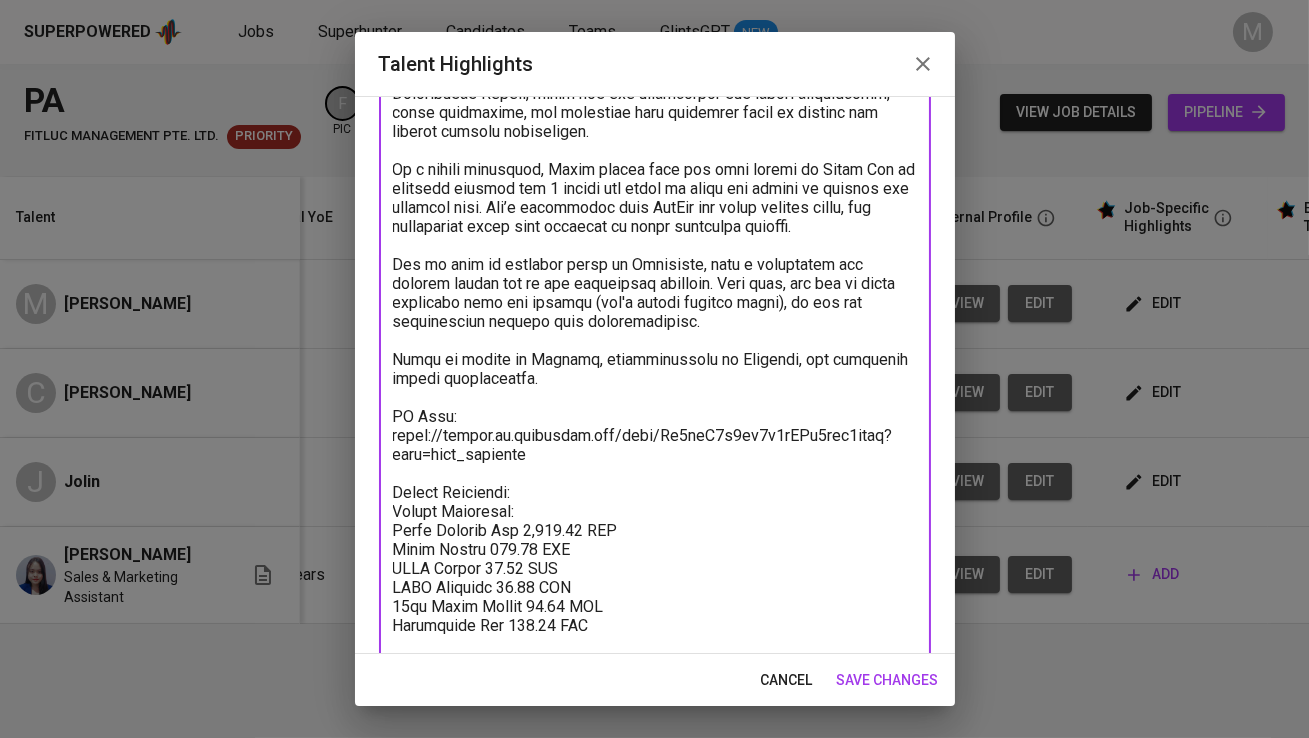drag, startPoint x: 523, startPoint y: 526, endPoint x: 377, endPoint y: 524, distance: 146.0137 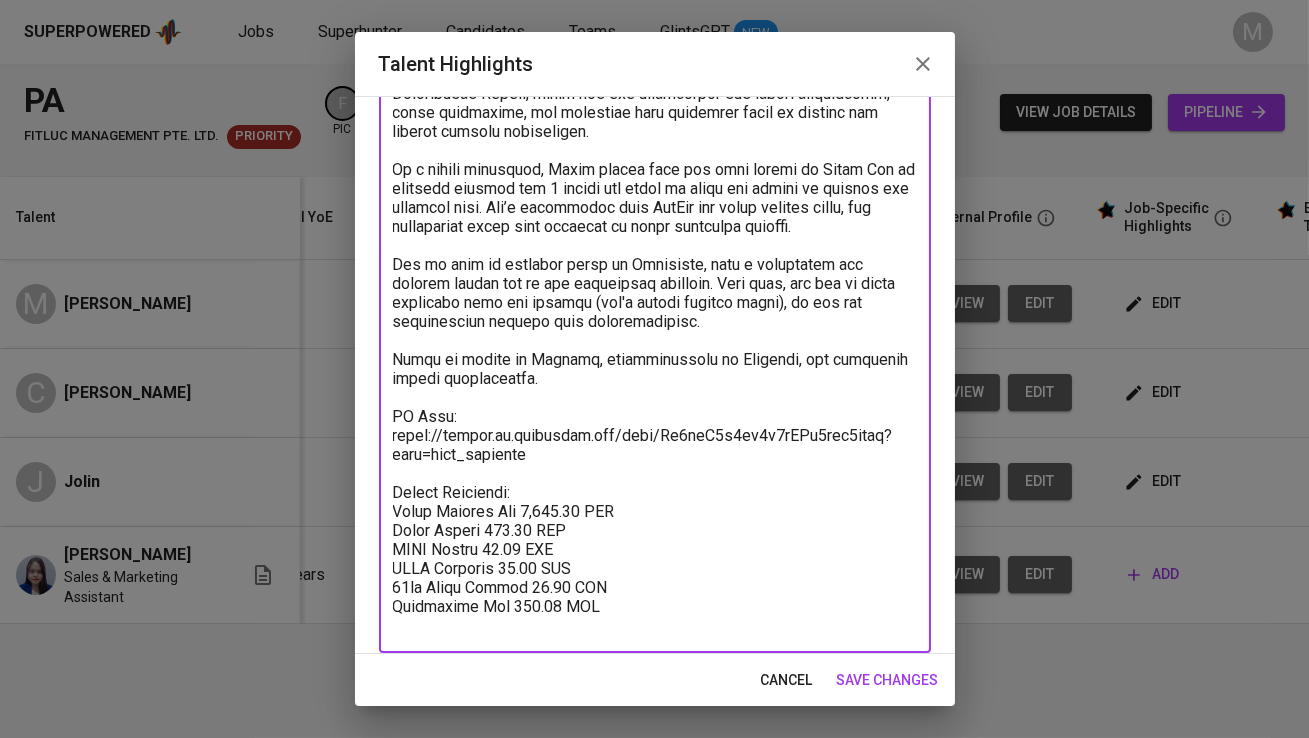 type on "[PERSON_NAME] is a professional with strong experience in social media management, content creation, and customer service. She has collaborated with multiple brands as a Freelance Content Creator, leading successful marketing campaigns through authentic promotion and regularly producing engaging content across platforms like TikTok, Shopee, and Instagram.
She also worked as a Social Media Specialist and Content Creator at Migo Commercial, where she managed multiple digital platforms, ensured brand consistency, and tracked social media trends to craft effective strategies. She streamlined content creation processes for efficiency while maintaining high creative standards.
Earlier in her career, [PERSON_NAME] served in a customer service role at Bank Perkreditan Rakyat, where she was responsible for client interaction, issue resolution, and utilizing data analytics tools to monitor and improve service performance.
In a recent interview, [PERSON_NAME] shared that she also worked at Paper Air in customer service for 3 month..." 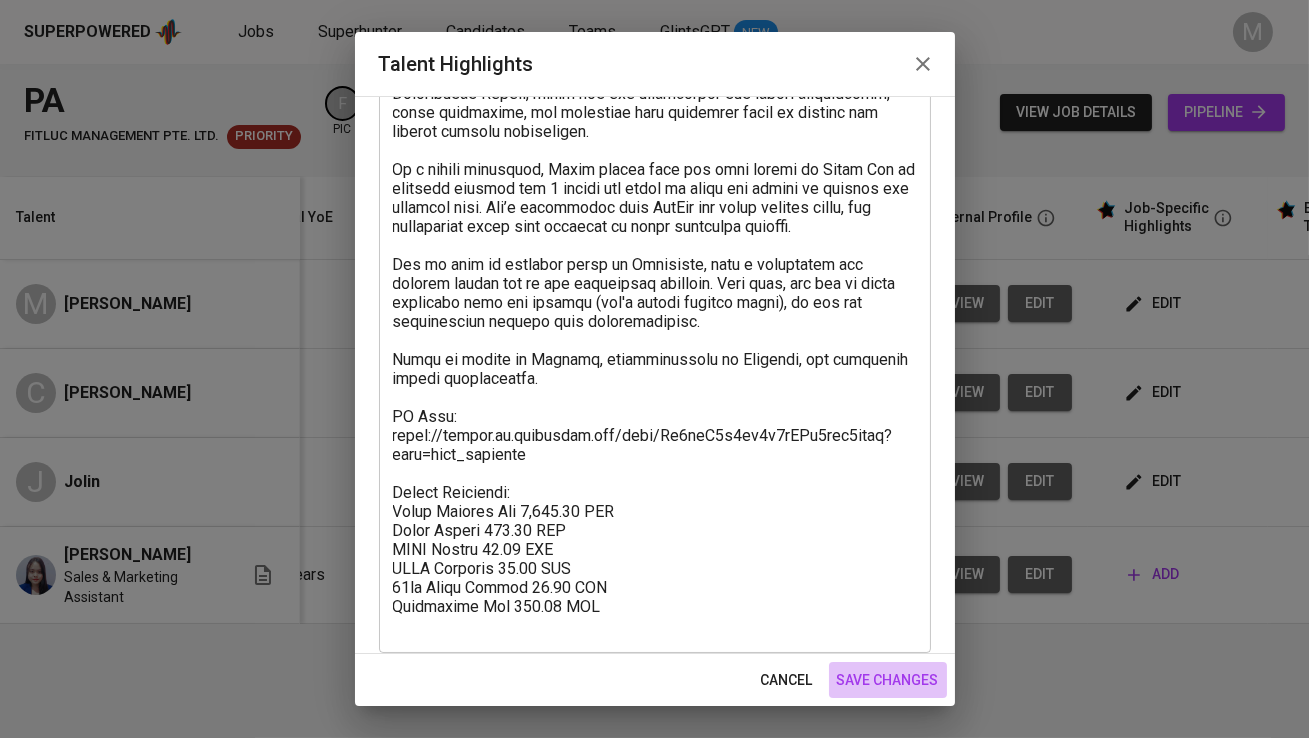 click on "save changes" at bounding box center [888, 680] 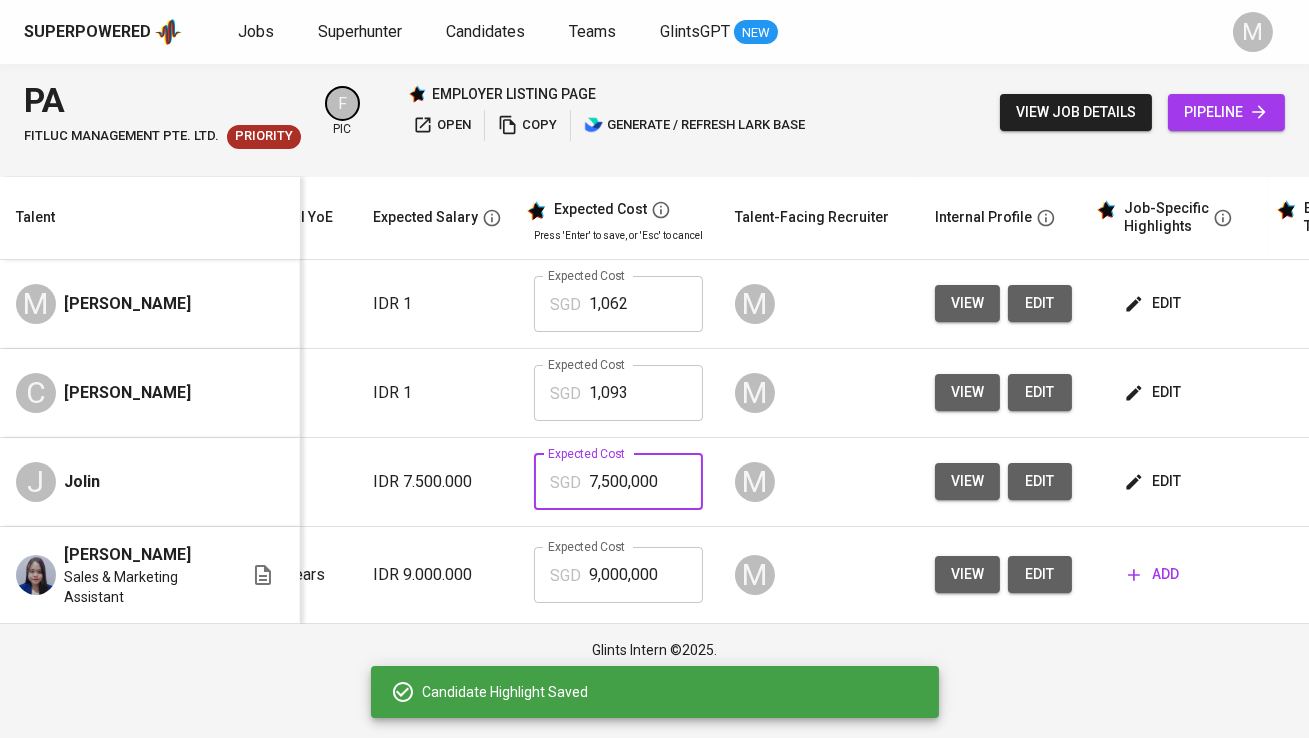 click on "7,500,000" at bounding box center (646, 482) 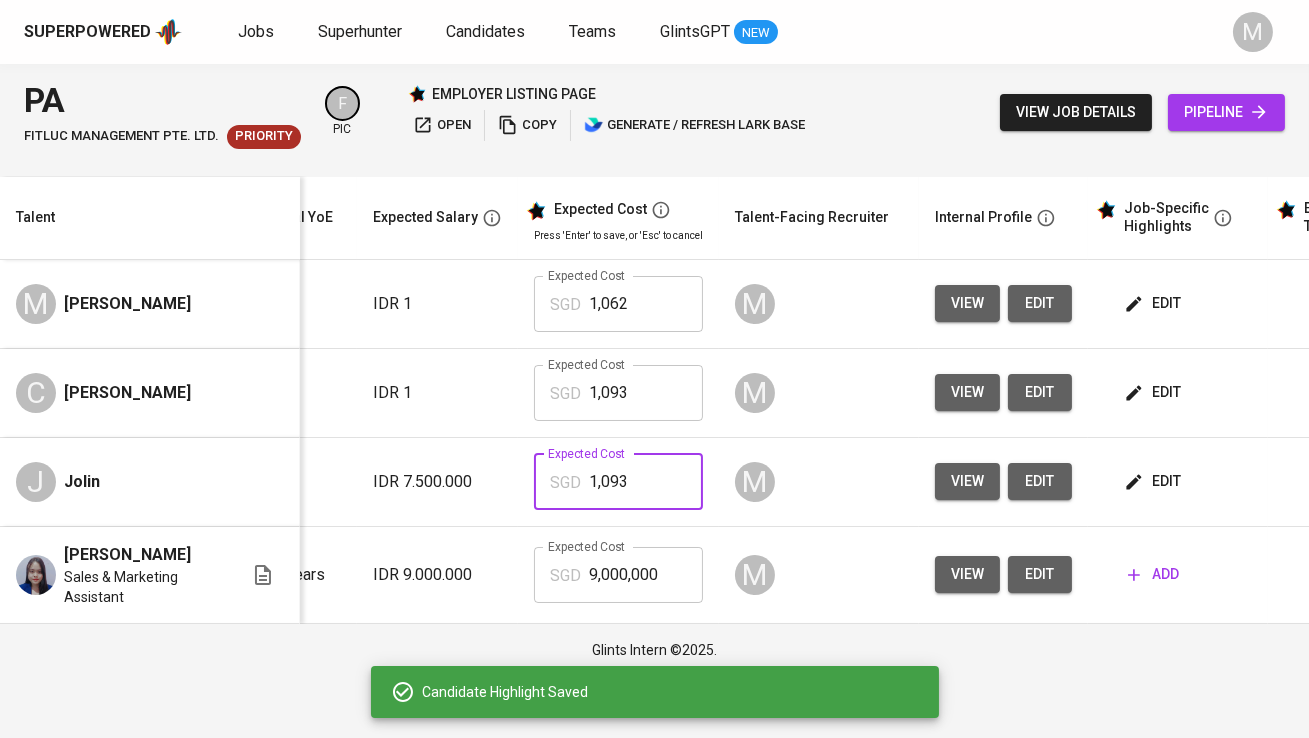 type on "1,093" 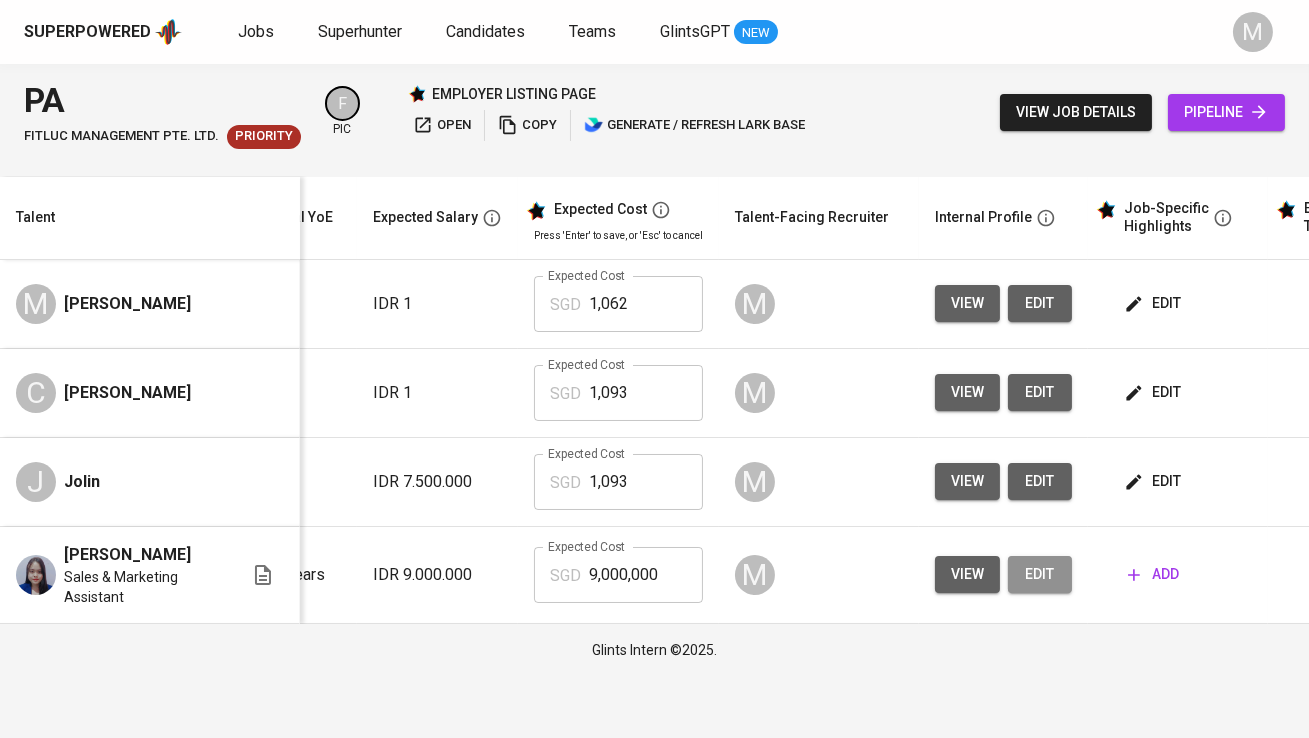 click on "edit" at bounding box center (1040, 574) 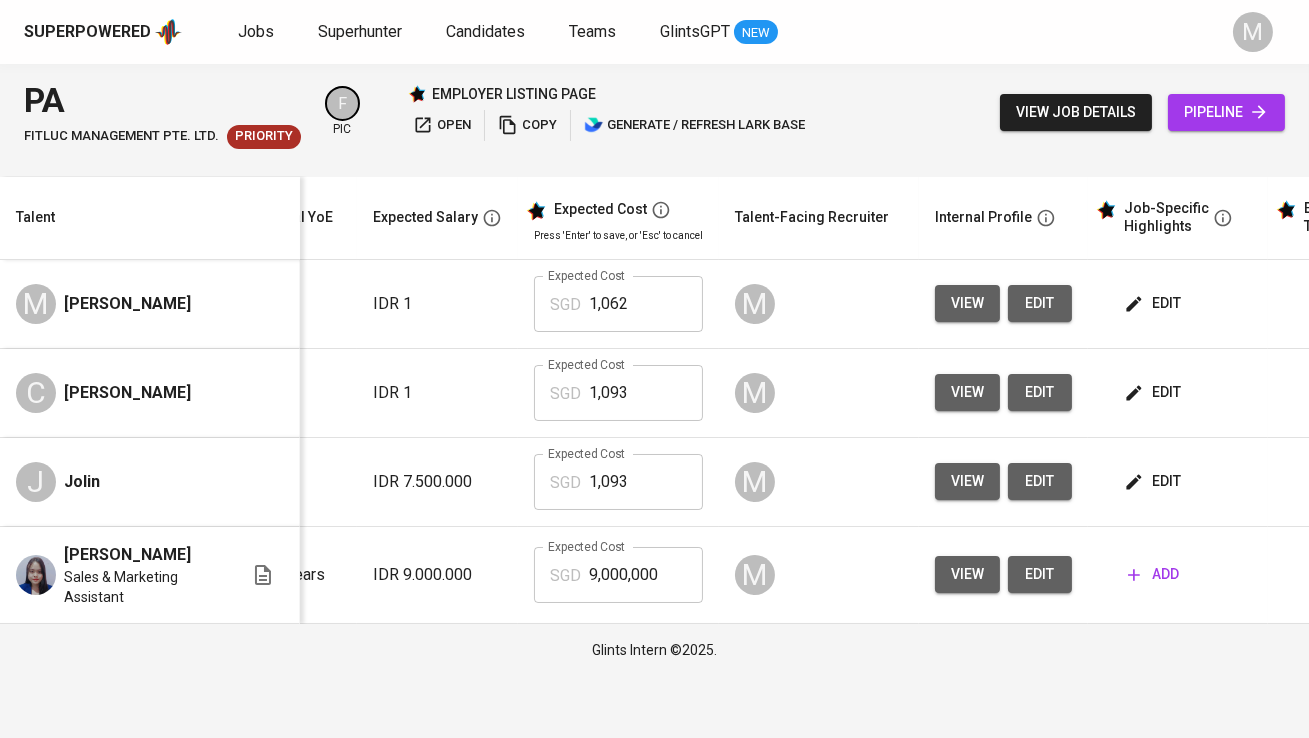 click on "edit" at bounding box center [1040, 574] 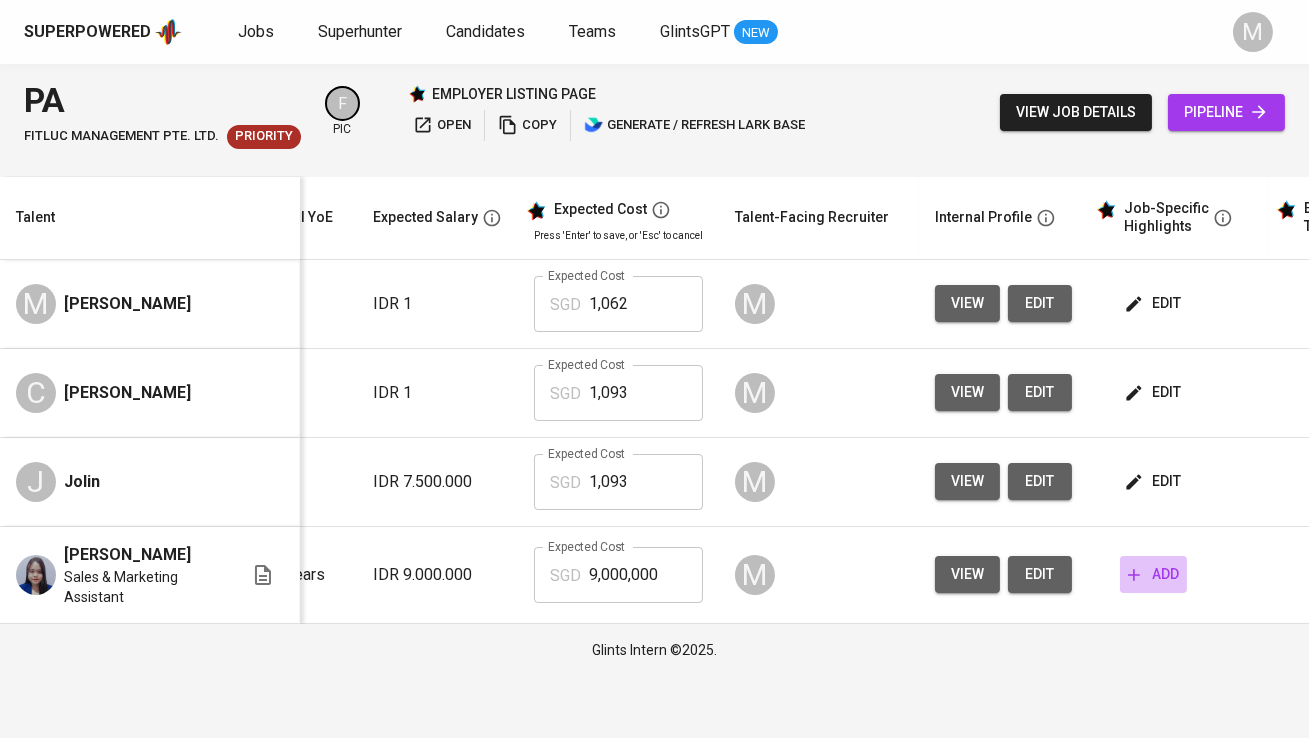 click on "add" at bounding box center (1153, 574) 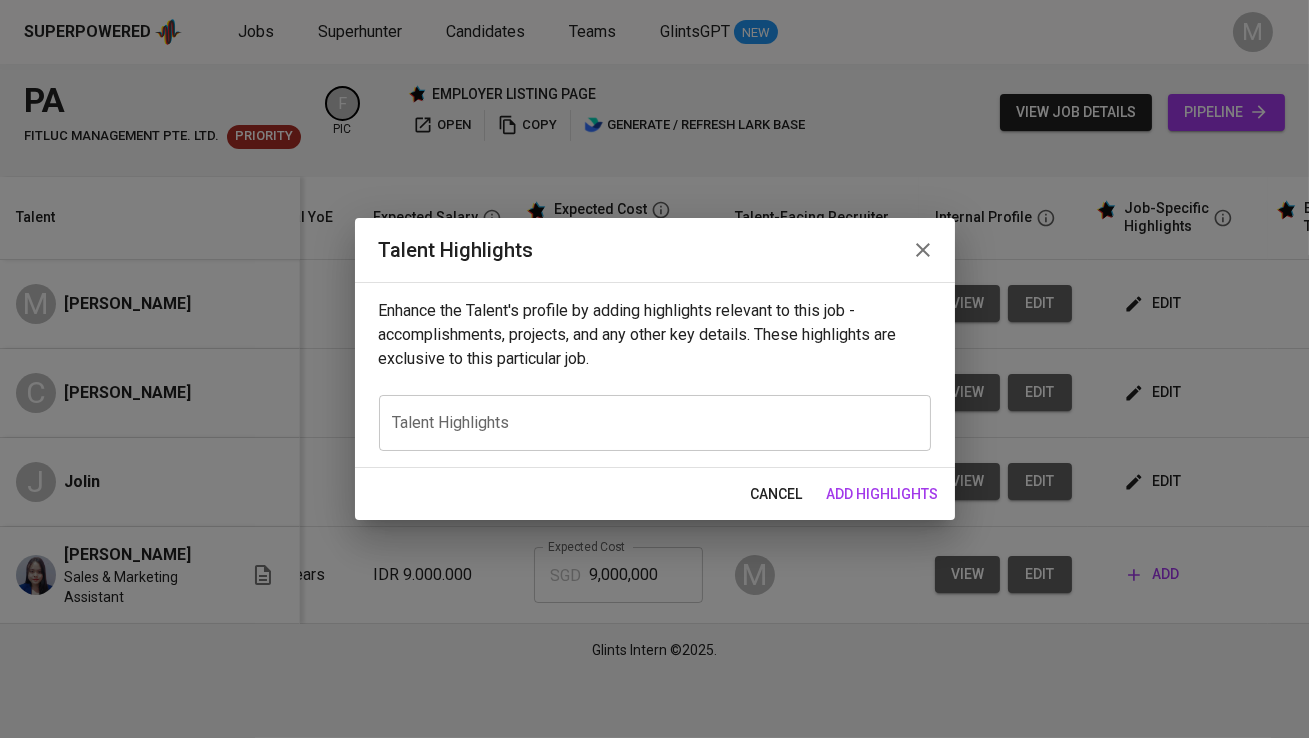 click at bounding box center (655, 422) 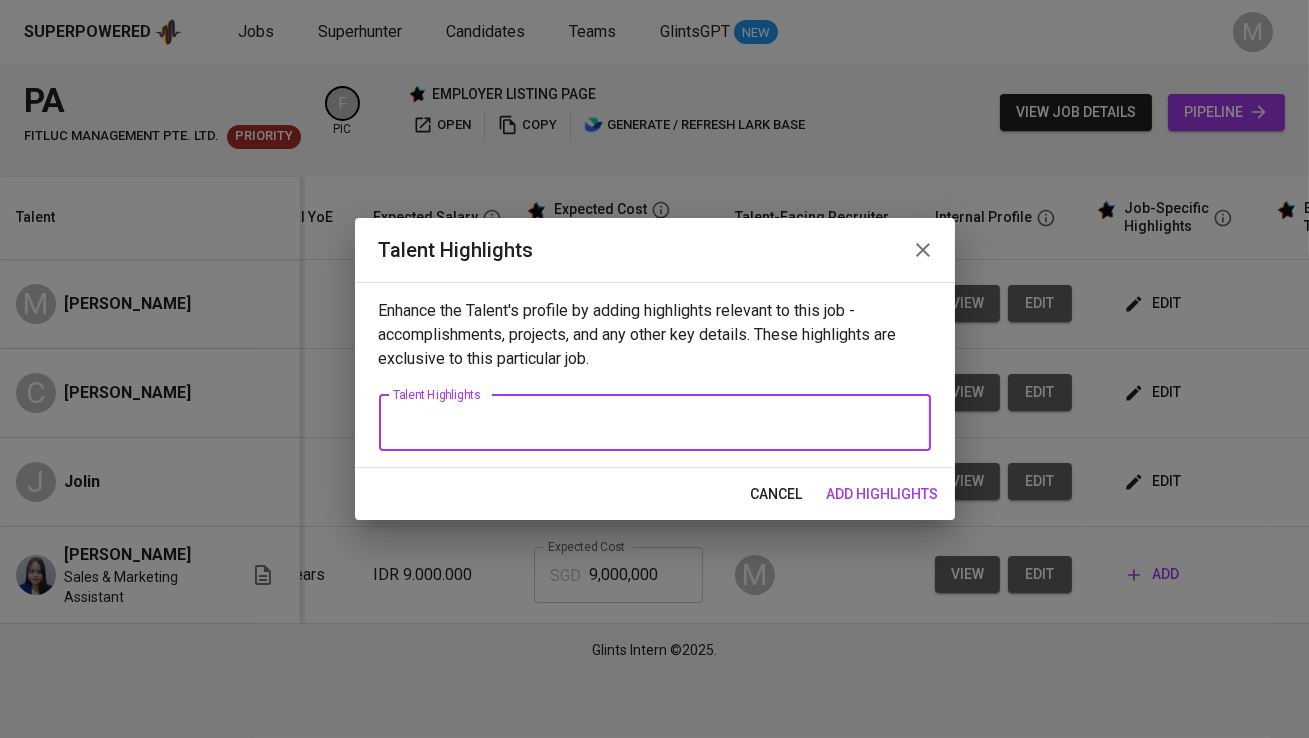 paste on "Salary Breakdown:
Total Monthly Fee 1,092.54 SGD
Basic Salary 665.50 SGD
BPJS Health 50.58 SGD
BPJS Manpower 46.00 SGD
13th Month Salary 55.46 SGD
Management Fee 275.00 SGD" 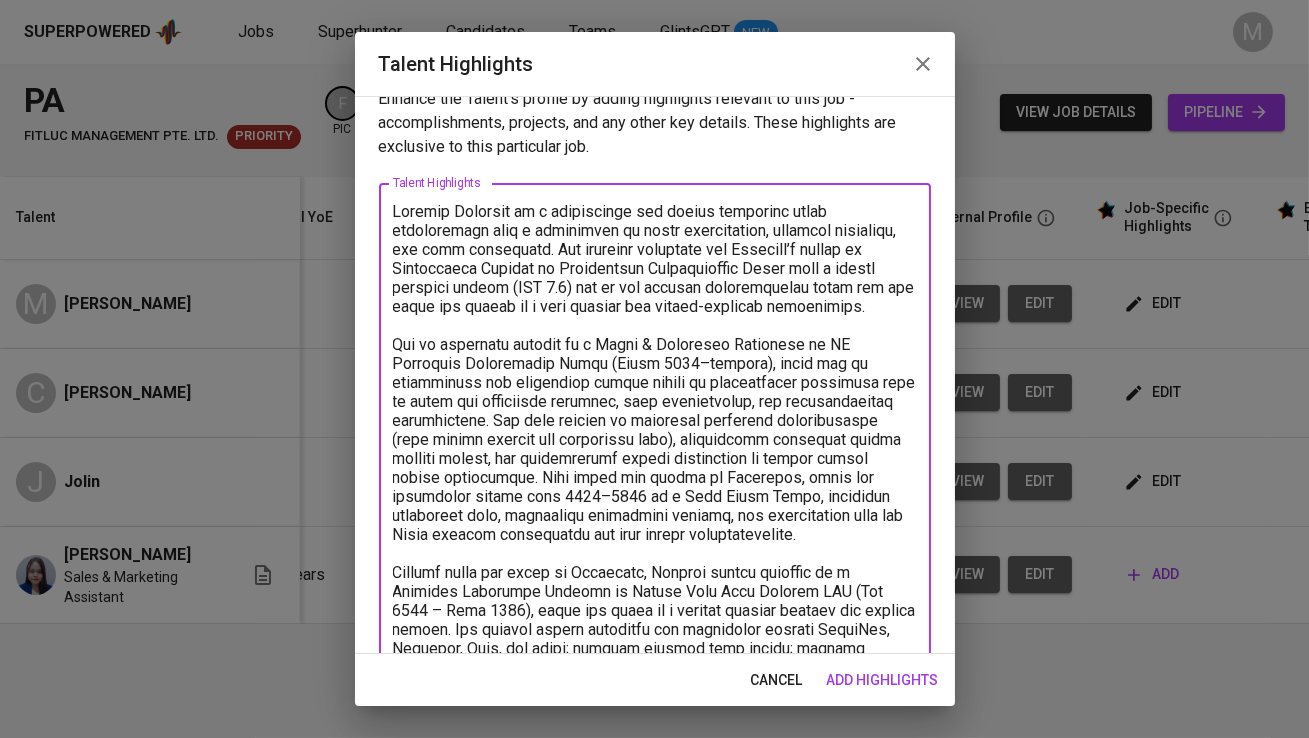 scroll, scrollTop: 0, scrollLeft: 0, axis: both 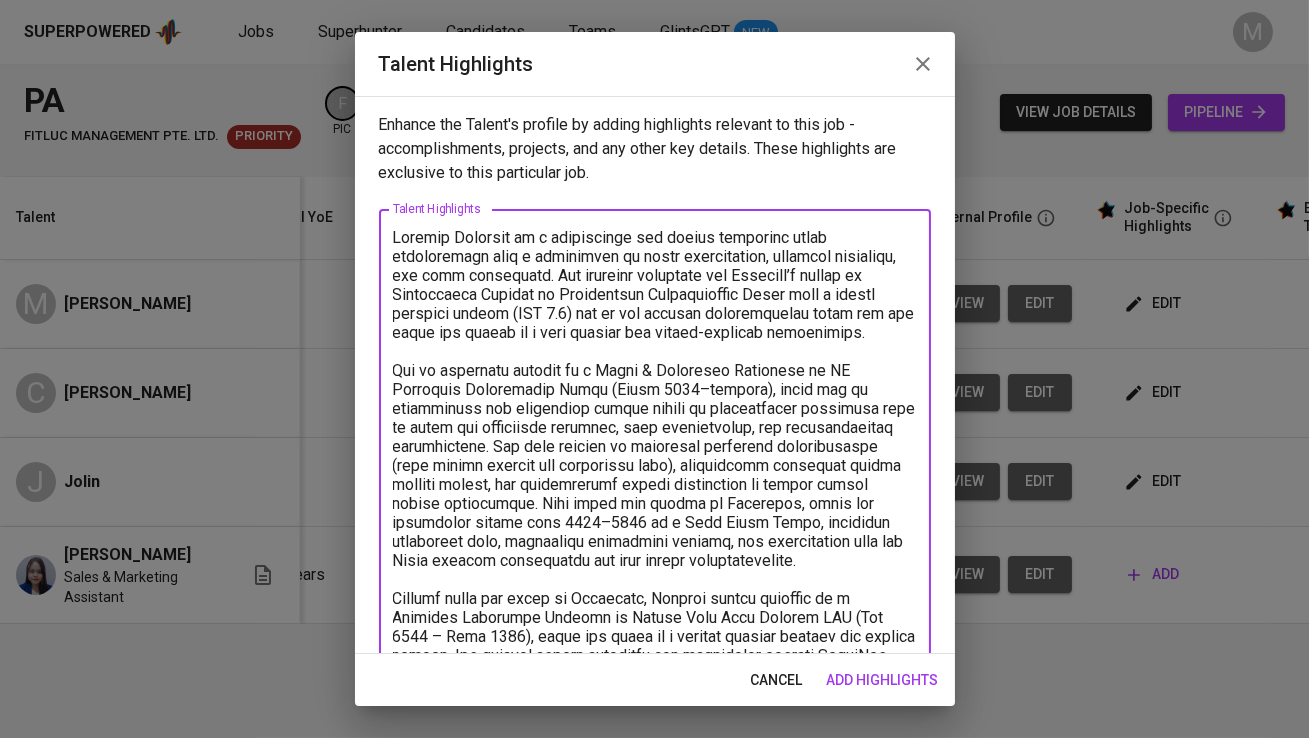 drag, startPoint x: 558, startPoint y: 275, endPoint x: 914, endPoint y: 335, distance: 361.02078 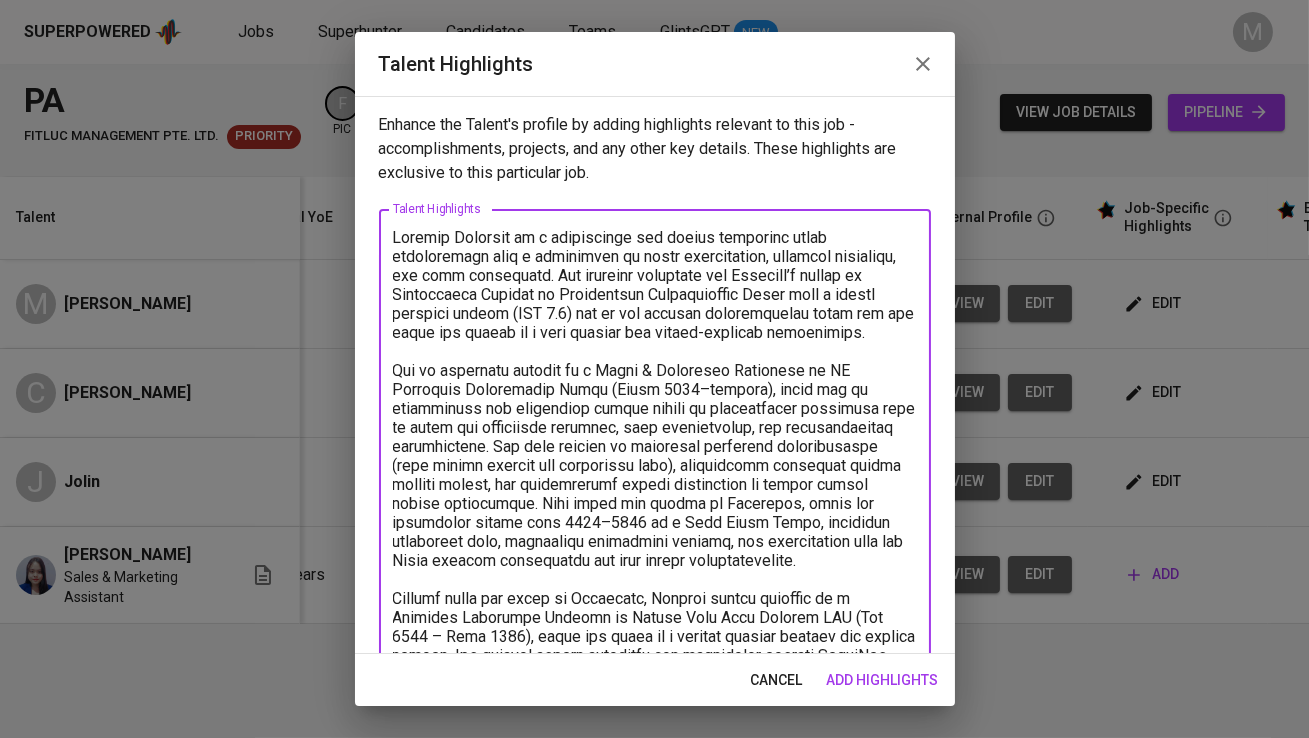 click at bounding box center [655, 532] 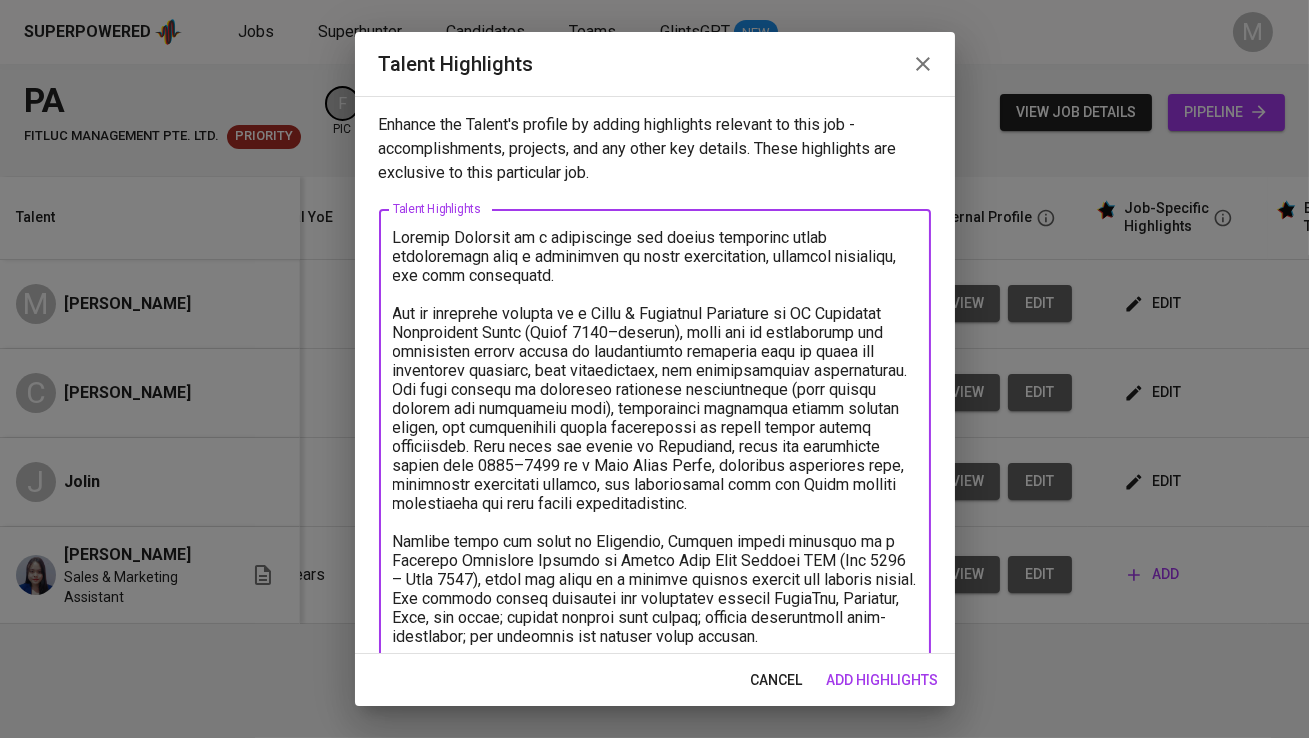 drag, startPoint x: 537, startPoint y: 332, endPoint x: 698, endPoint y: 331, distance: 161.00311 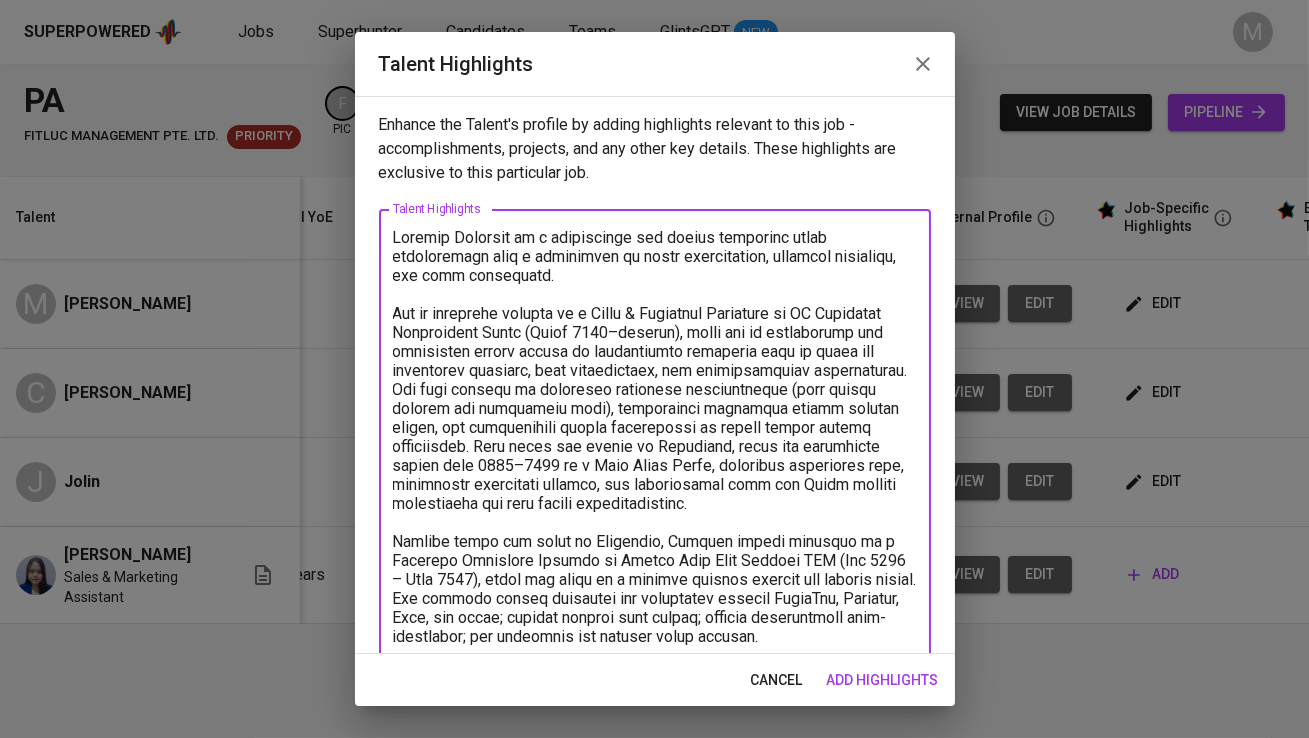 click at bounding box center (655, 503) 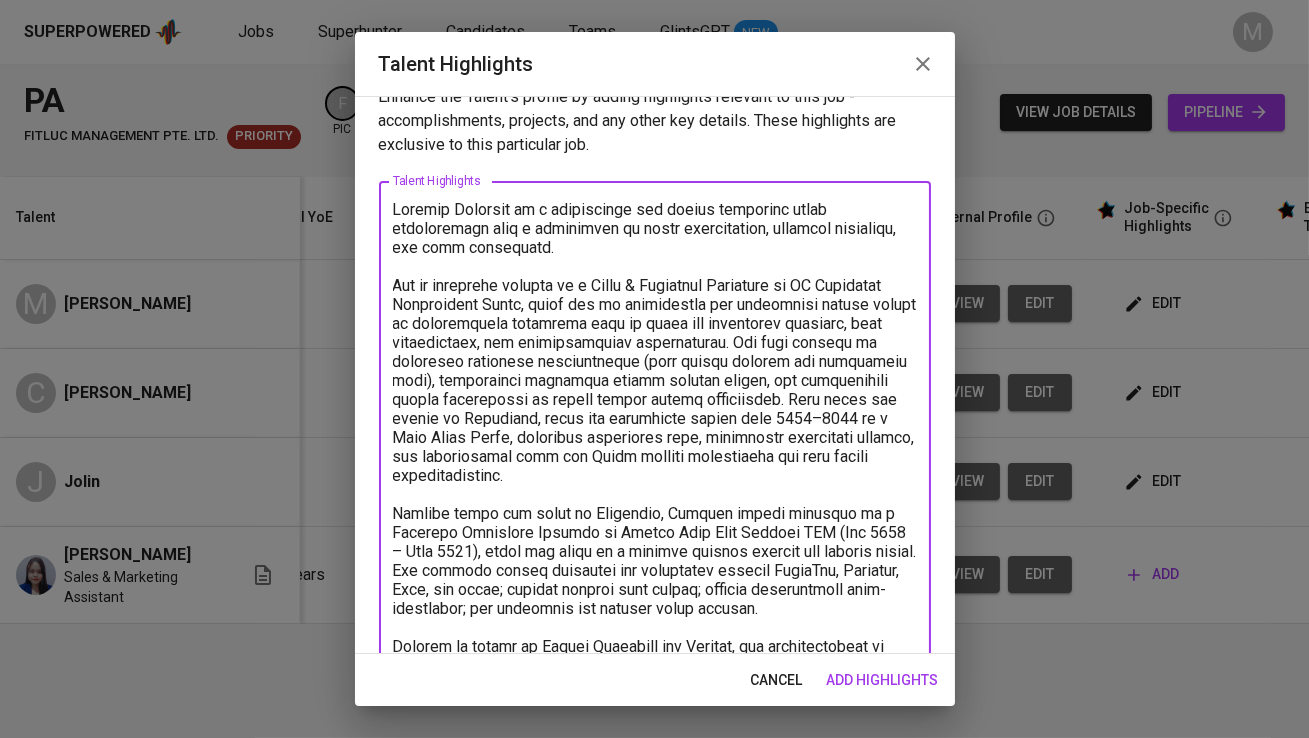 scroll, scrollTop: 31, scrollLeft: 0, axis: vertical 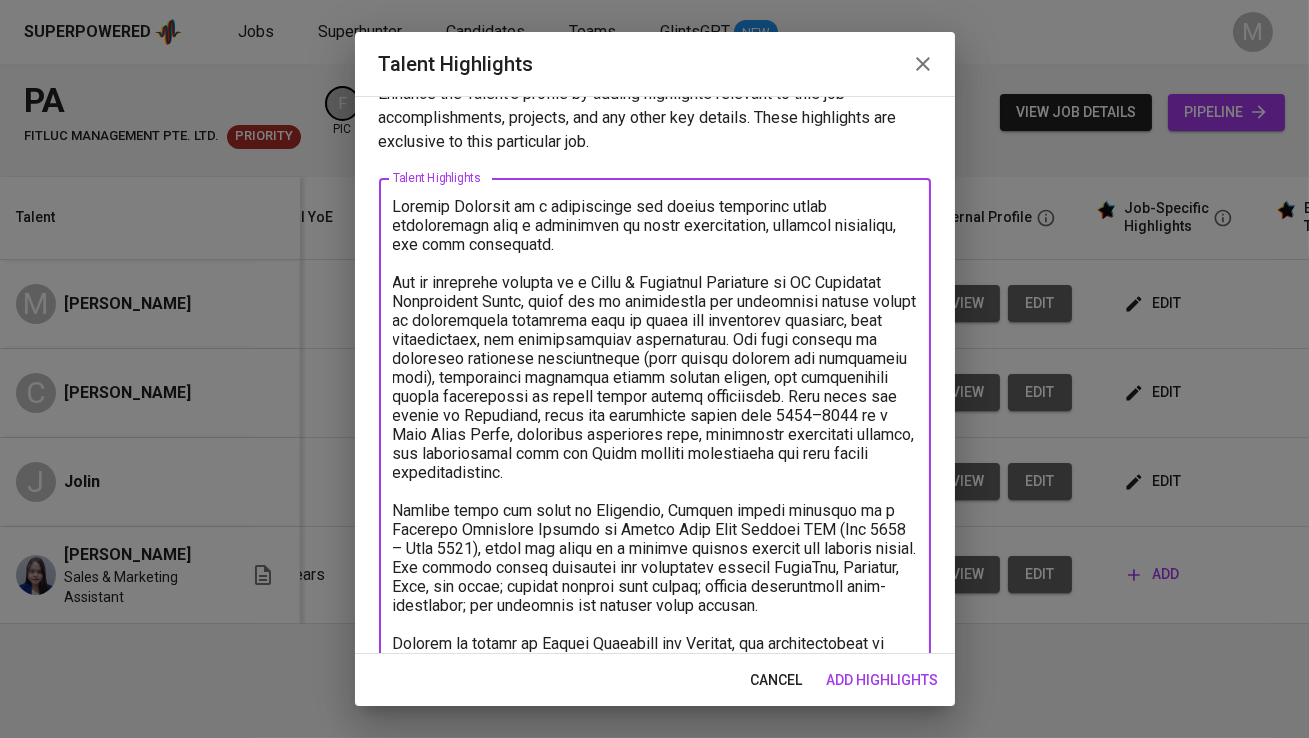 drag, startPoint x: 808, startPoint y: 393, endPoint x: 822, endPoint y: 473, distance: 81.21576 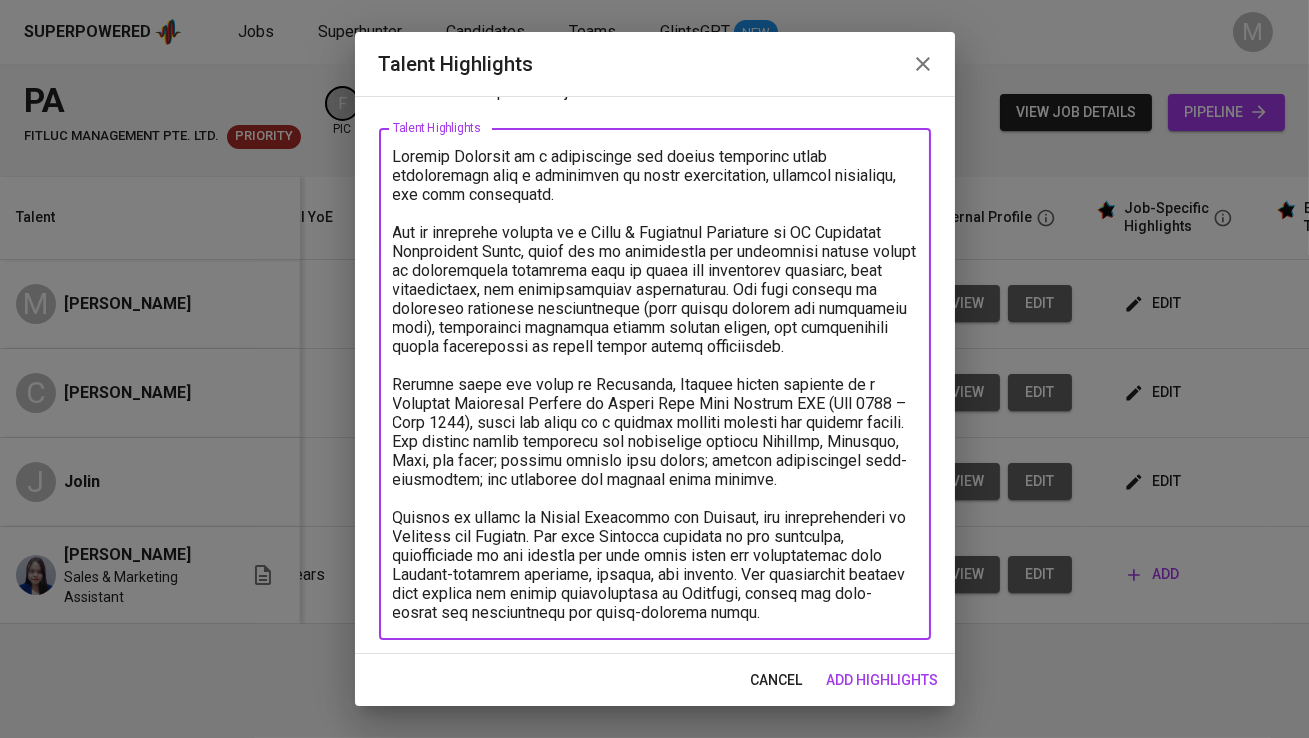 scroll, scrollTop: 84, scrollLeft: 0, axis: vertical 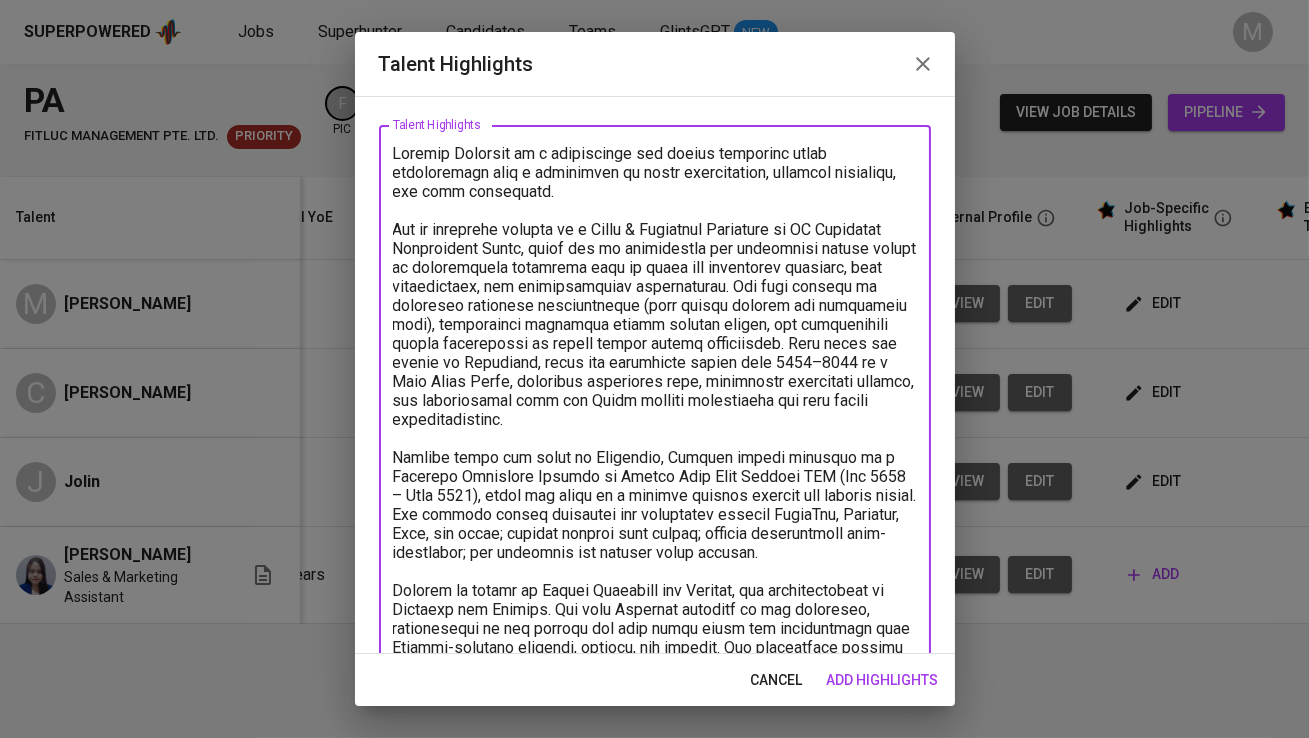 click at bounding box center [655, 419] 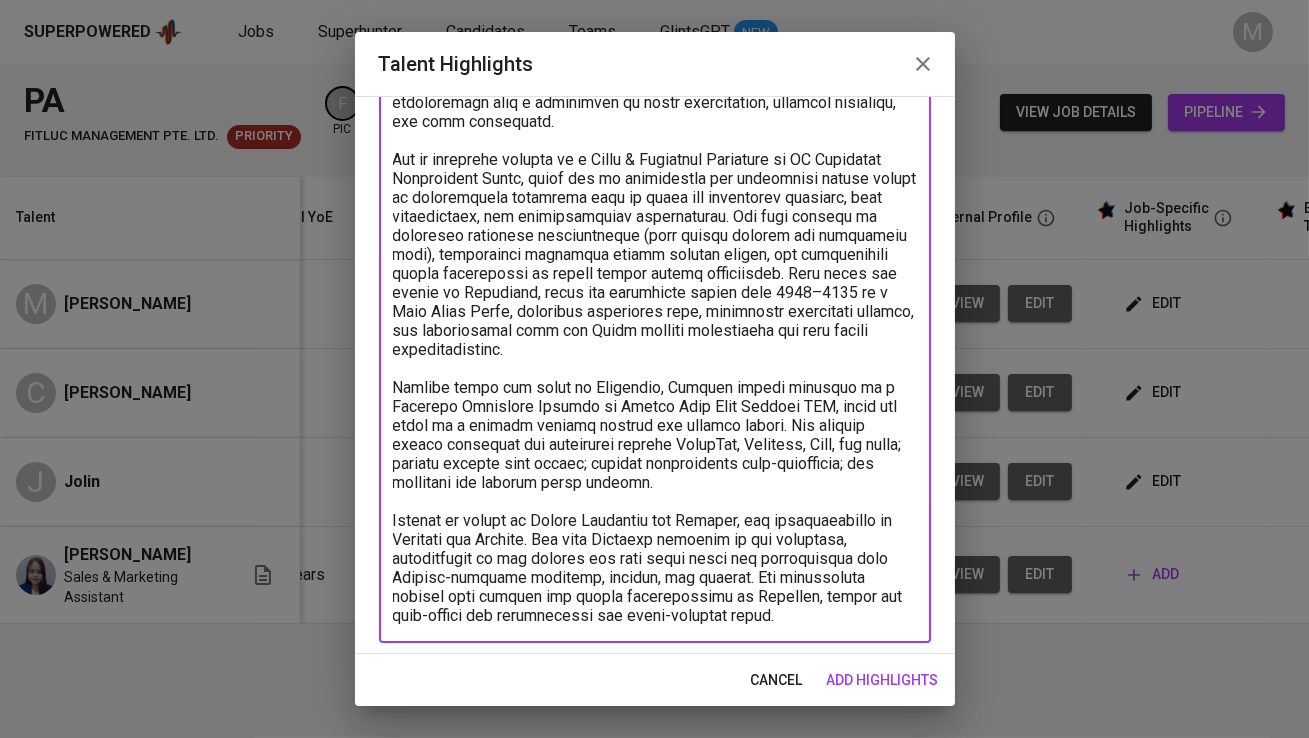 scroll, scrollTop: 160, scrollLeft: 0, axis: vertical 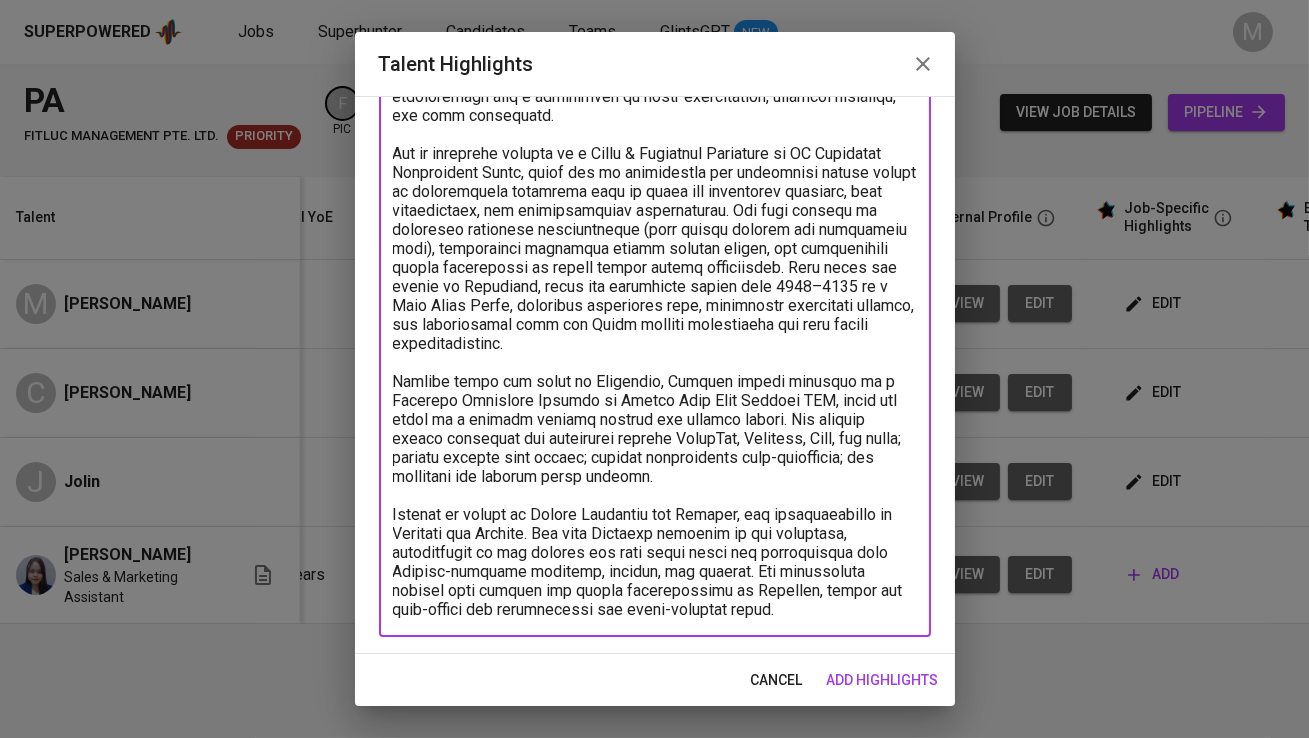 click at bounding box center [655, 343] 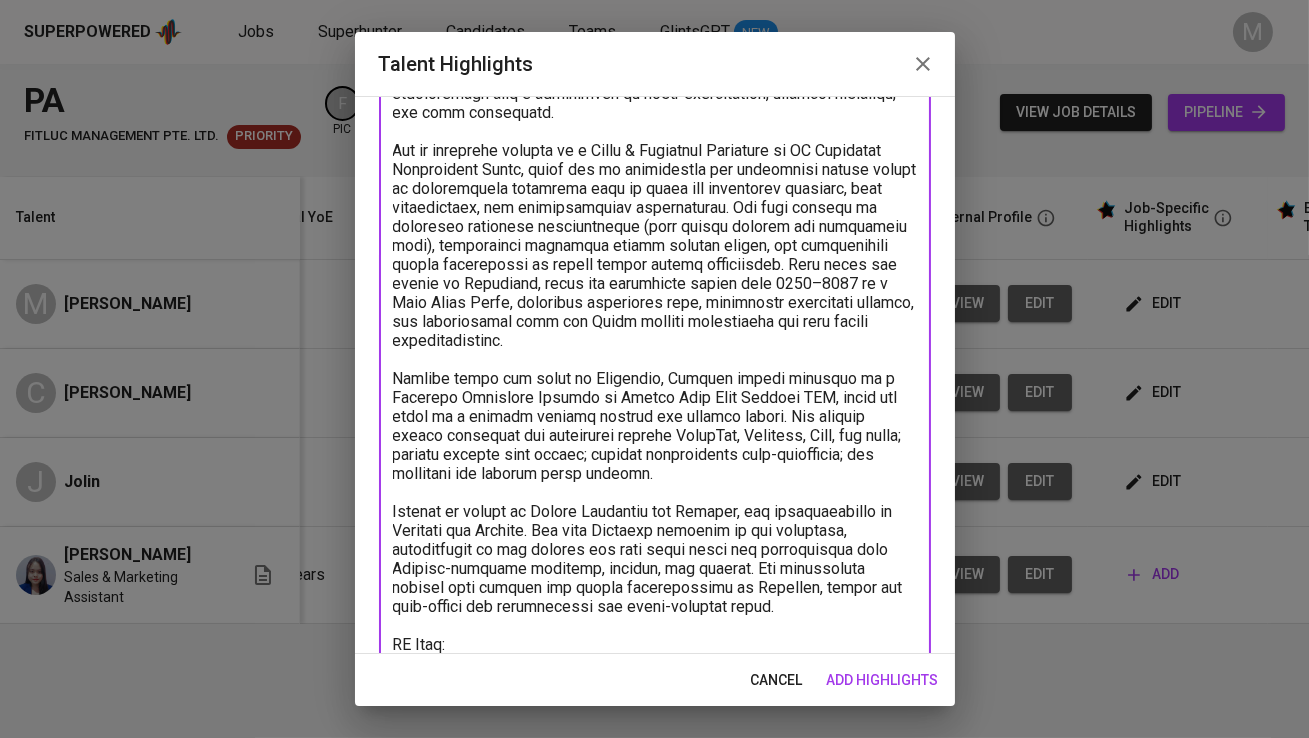 scroll, scrollTop: 182, scrollLeft: 0, axis: vertical 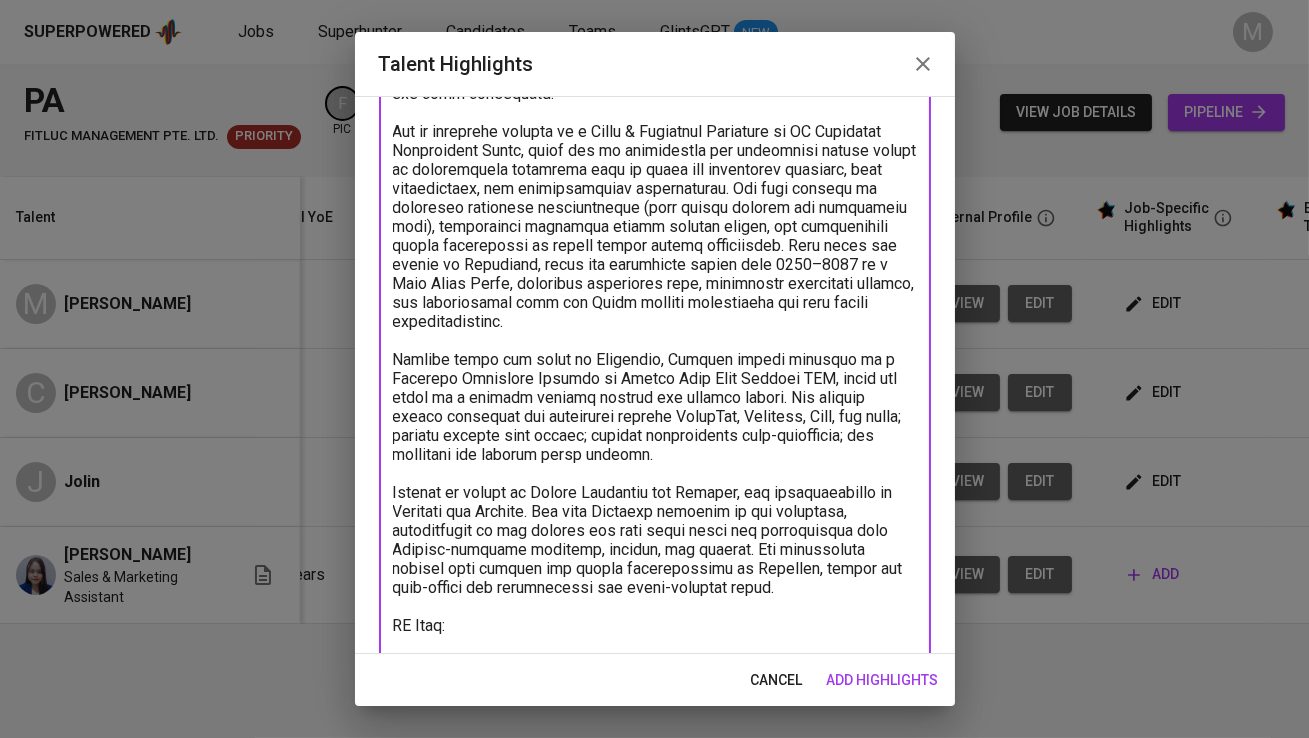 paste on "https://glints.sg.larksuite.com/file/BwAQboeQmoUXPfxOw3ilsviZglE?from=from_copylink" 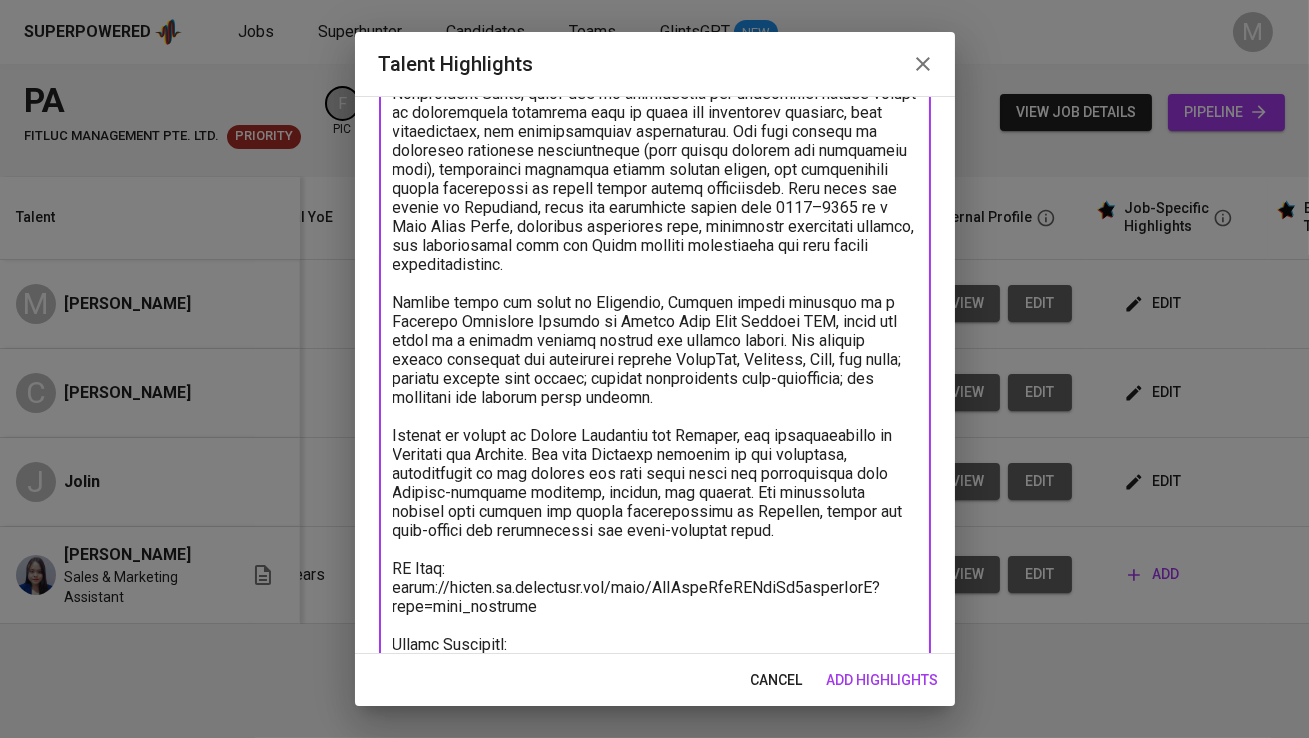 scroll, scrollTop: 258, scrollLeft: 0, axis: vertical 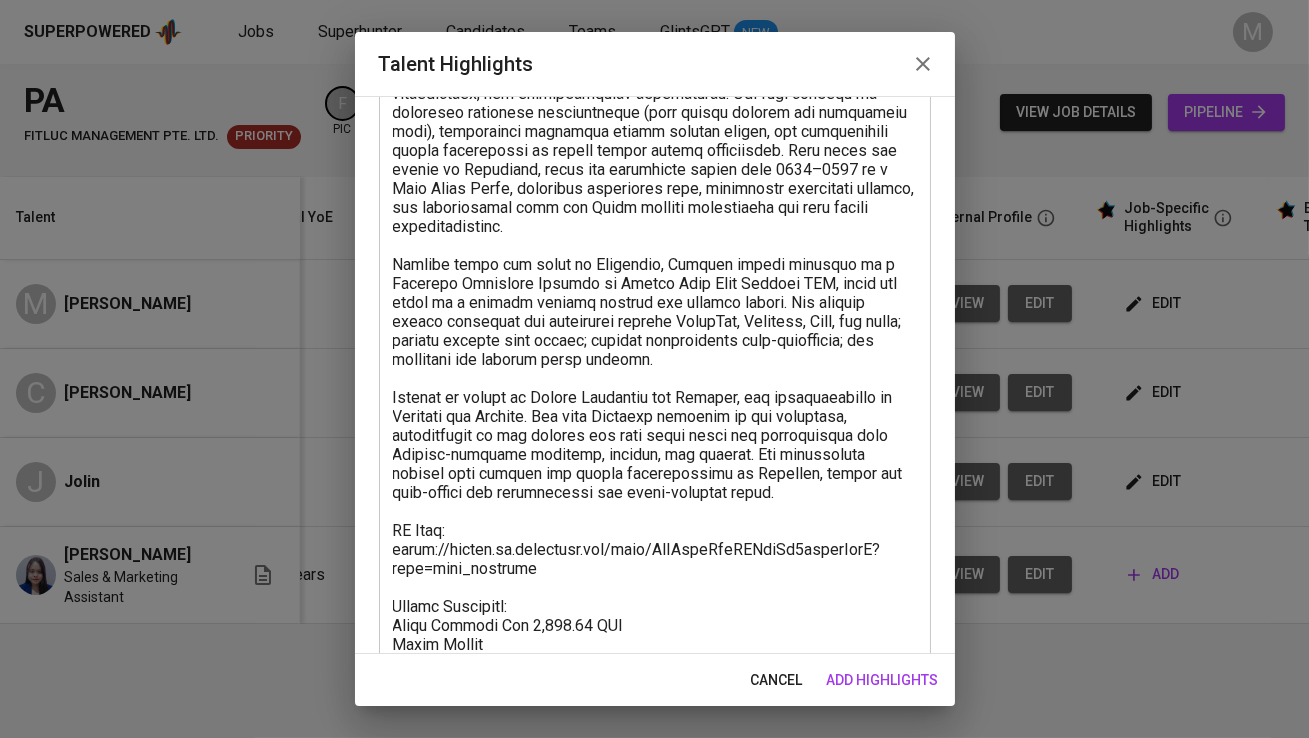 paste on "711.12" 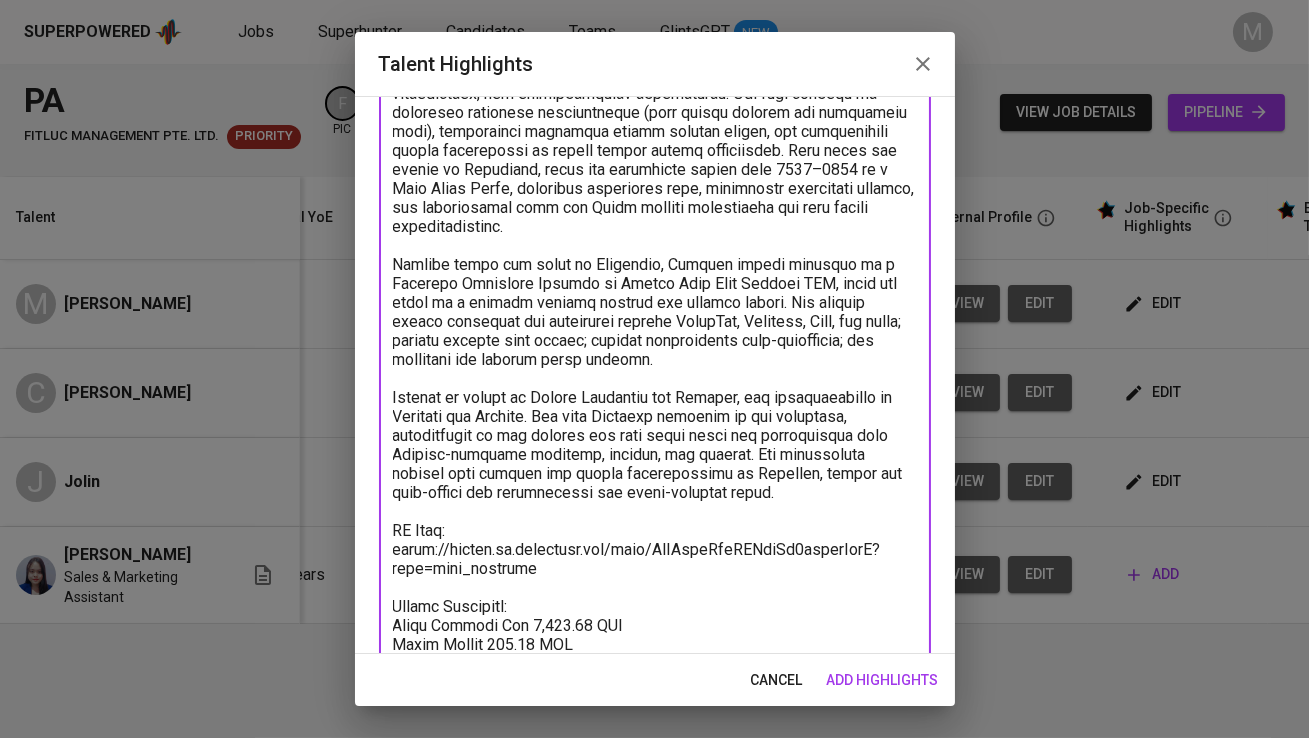 scroll, scrollTop: 296, scrollLeft: 0, axis: vertical 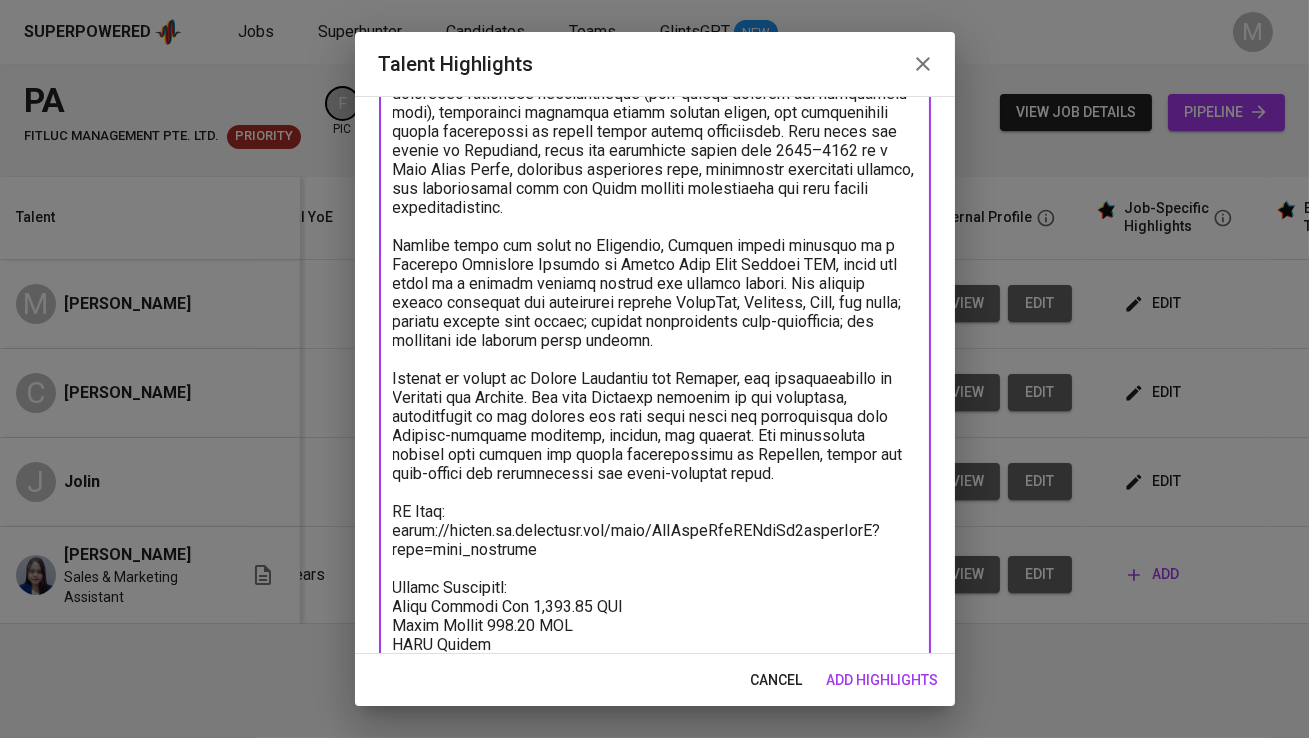 paste on "50.58" 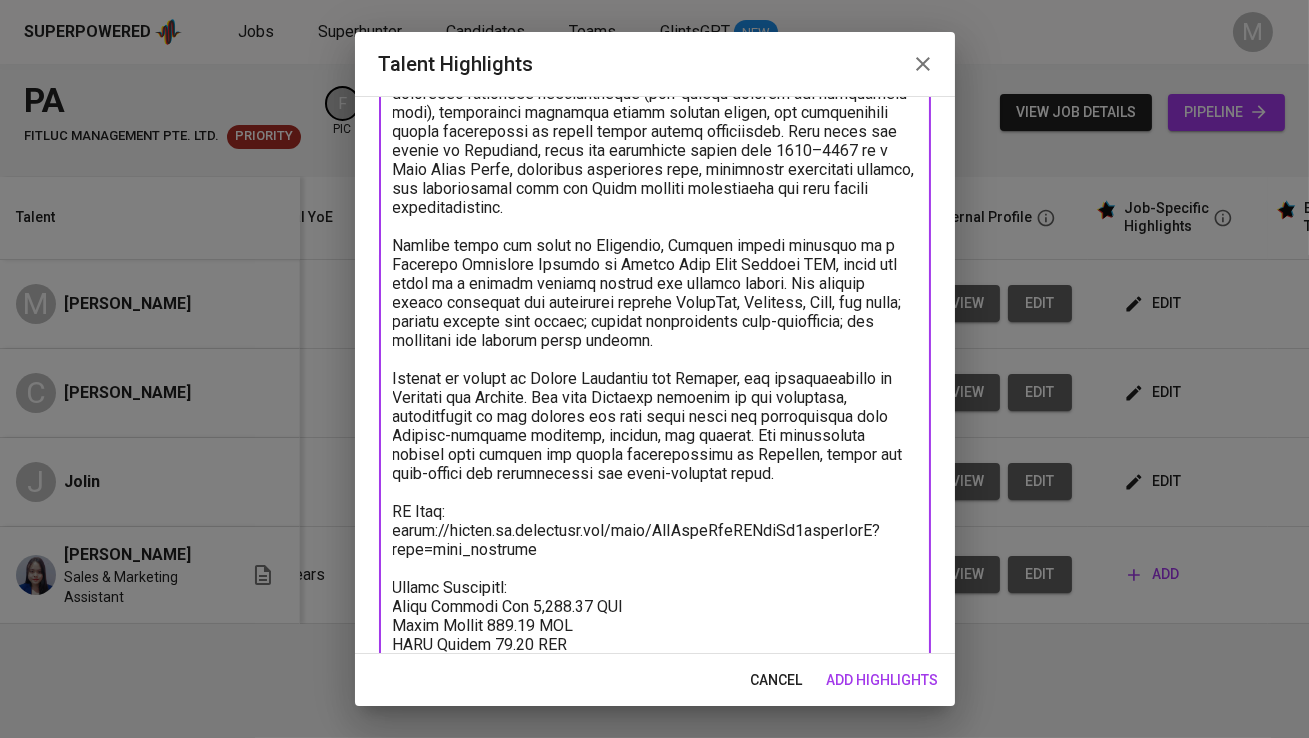 scroll, scrollTop: 315, scrollLeft: 0, axis: vertical 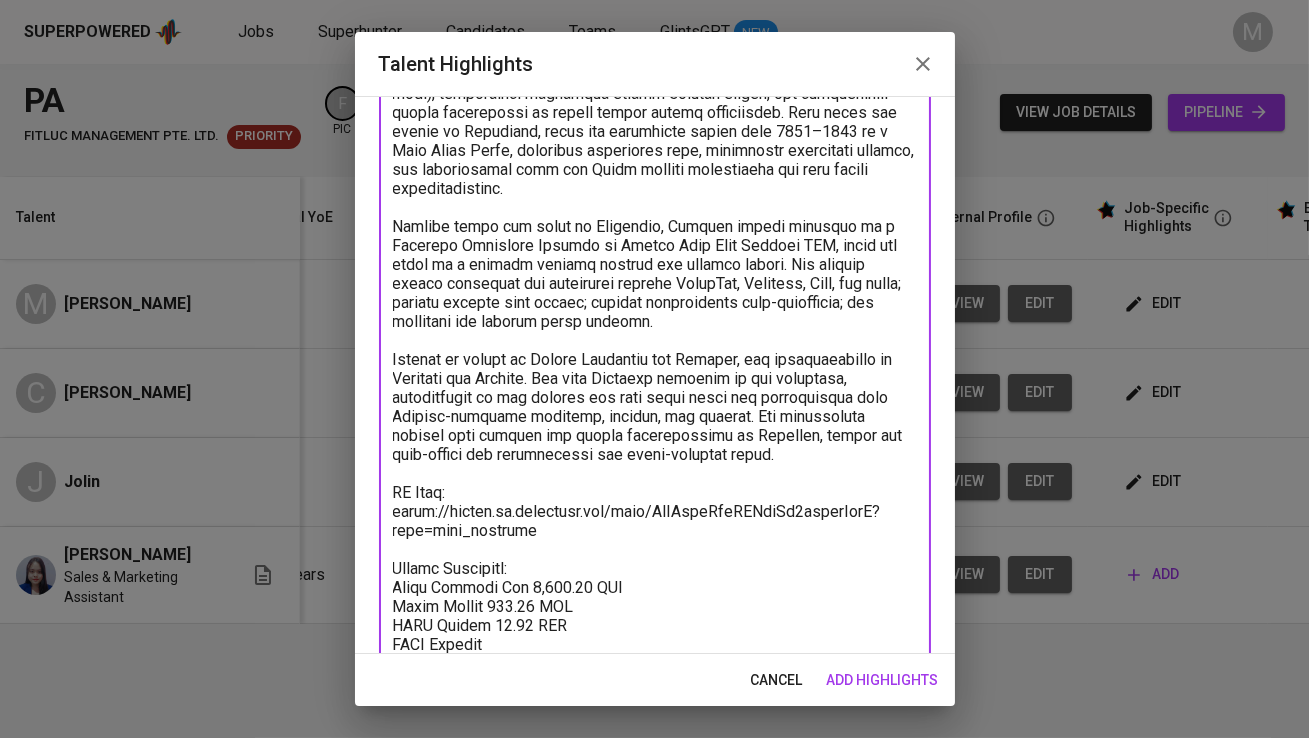paste on "47.94" 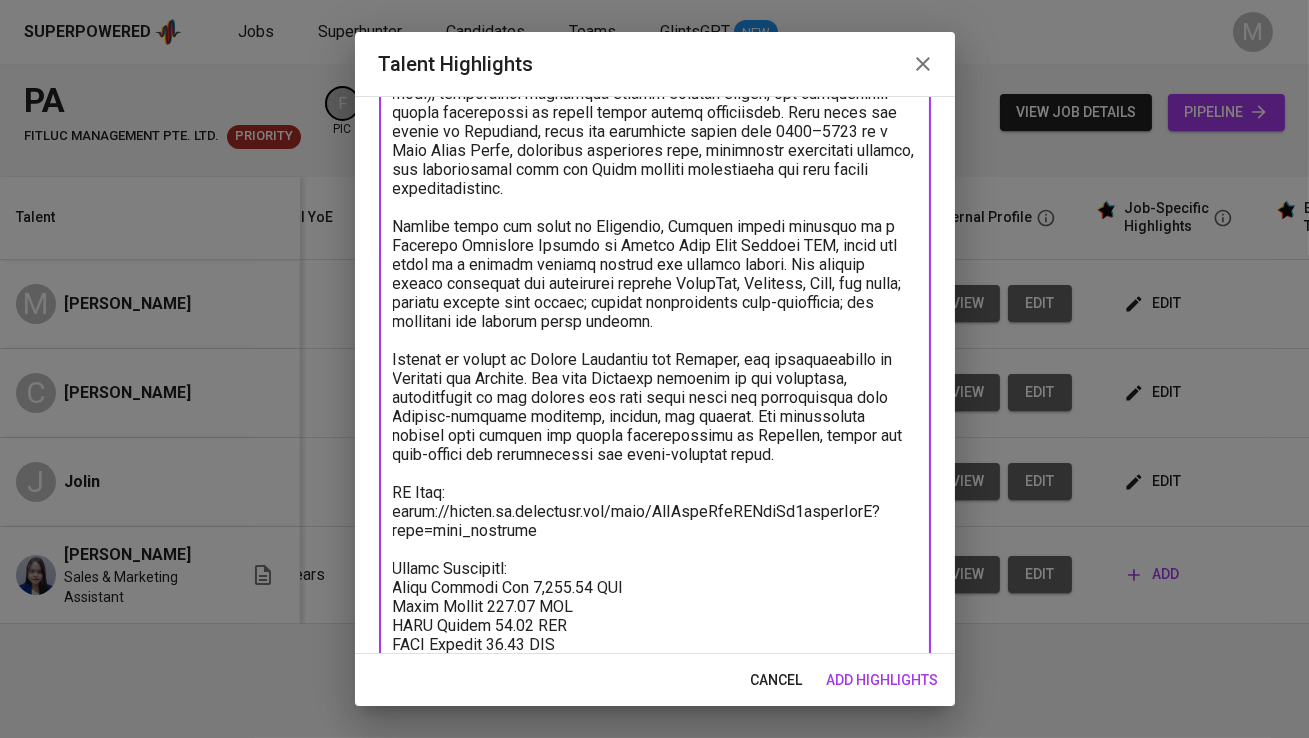 scroll, scrollTop: 334, scrollLeft: 0, axis: vertical 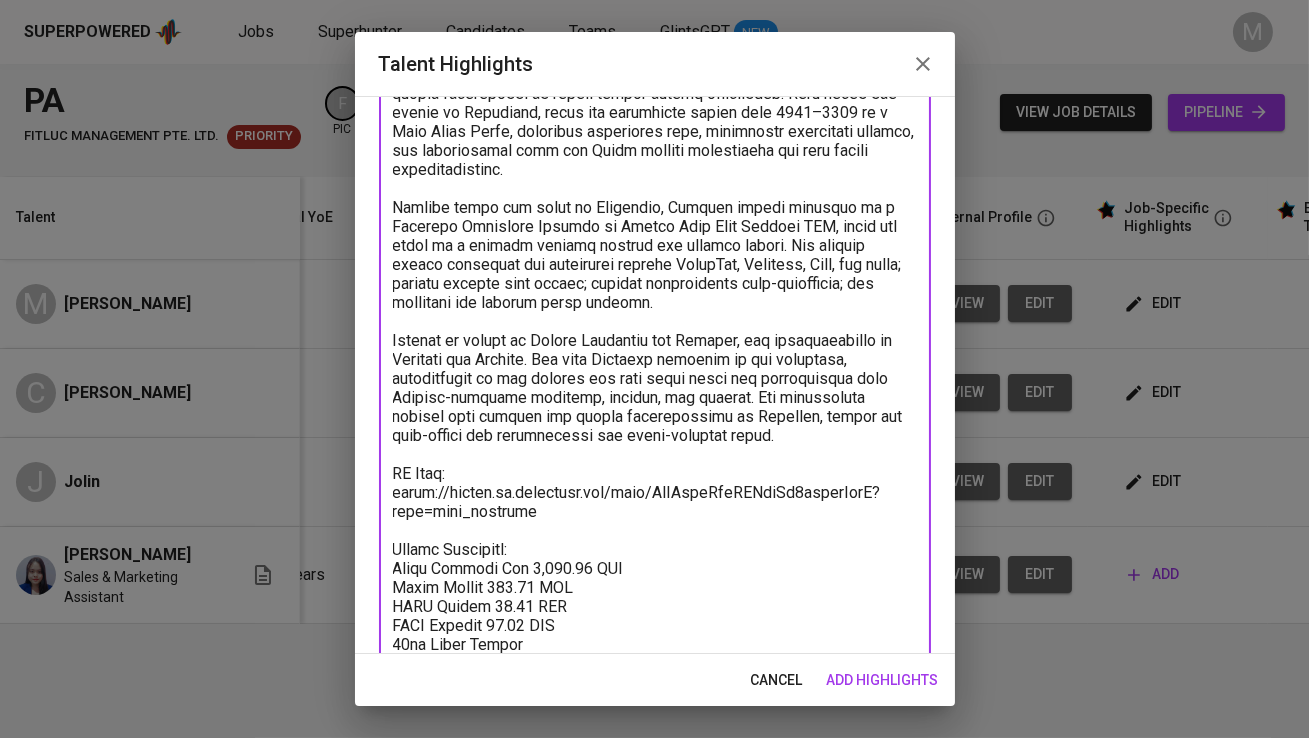 paste on "59.26" 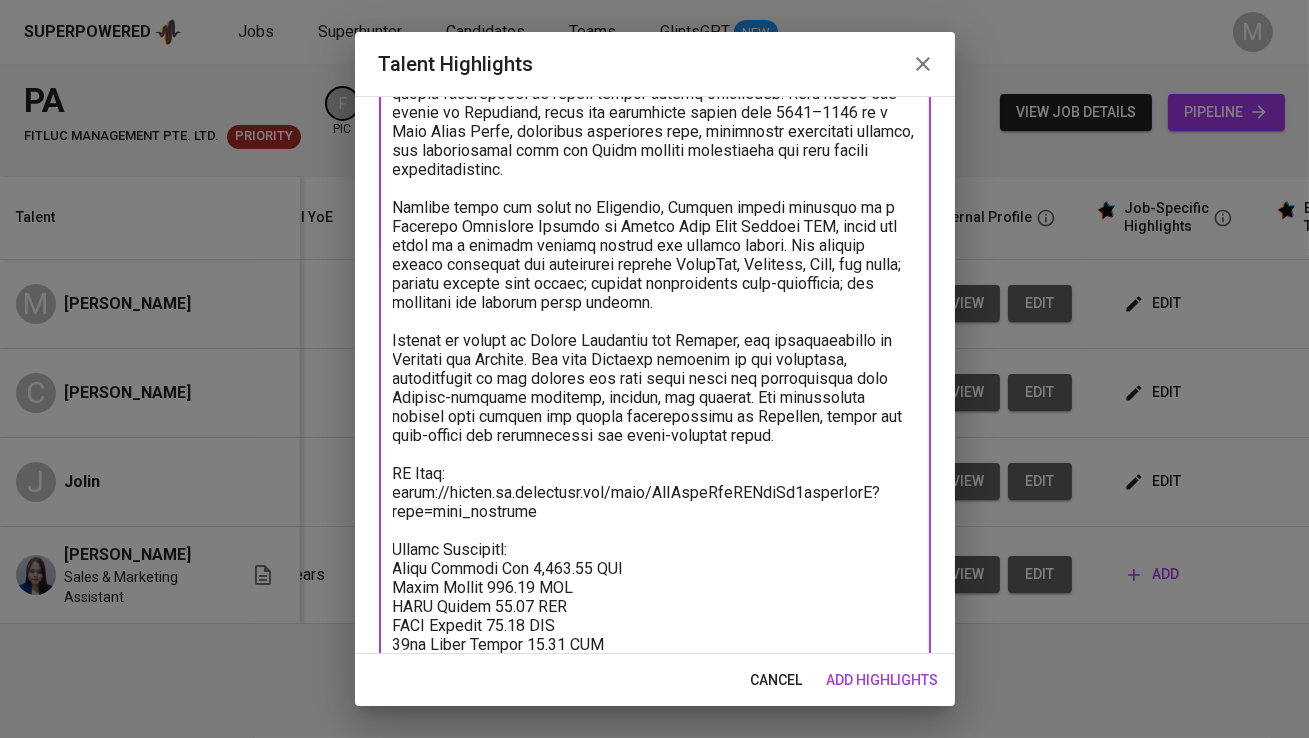 scroll, scrollTop: 353, scrollLeft: 0, axis: vertical 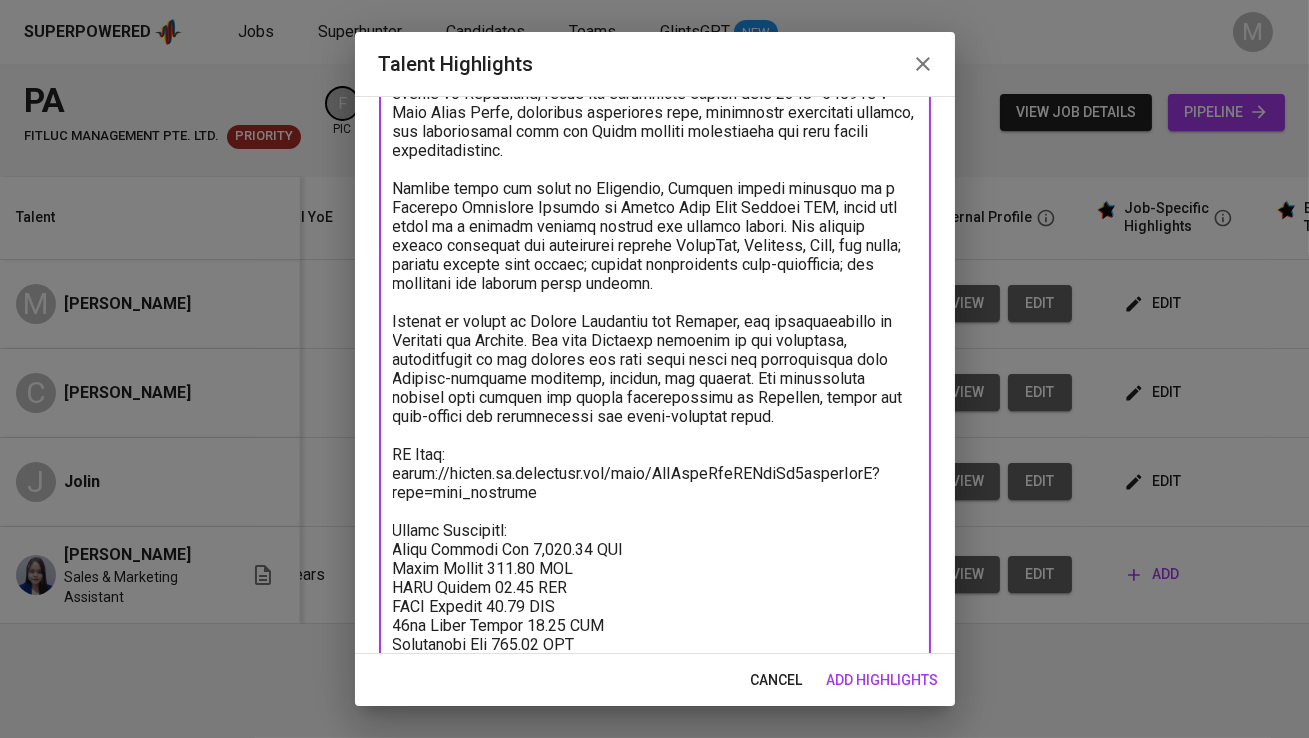 type on "Chintya Lawrence is a responsible and highly adaptable young professional with a background in sales coordination, customer relations, and data management.
She is currently working as a Sales & Marketing Assistant at PT Simatelex Manufactory Batam, where she is responsible for supporting client visits by coordinating logistics such as hotel and restaurant bookings, visa applications, and transportation arrangements. She also assists in gathering technical documentation (like serial numbers and production data), accompanies customers during factory visits, and collaborates across departments to ensure smooth client experiences. This marks her return to Simatelex, where she previously worked from 2021–2023 as a Data Entry Staff, compiling production data, monitoring efficiency reports, and coordinating with the China factory counterpart for data system troubleshooting.
Between those two roles at Simatelex, Chintya worked remotely as a Customer Relations Officer at Genius Mind Home Tuition LLP, where she ac..." 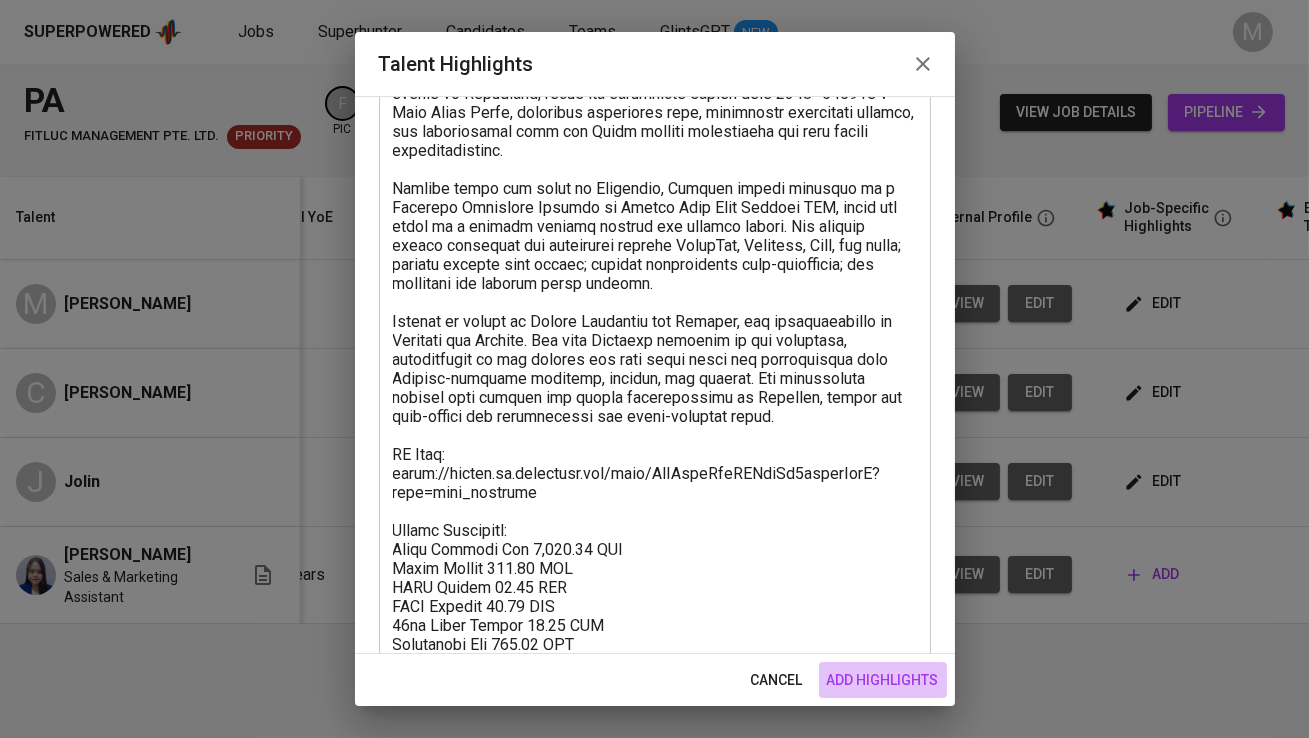 click on "add highlights" at bounding box center (883, 680) 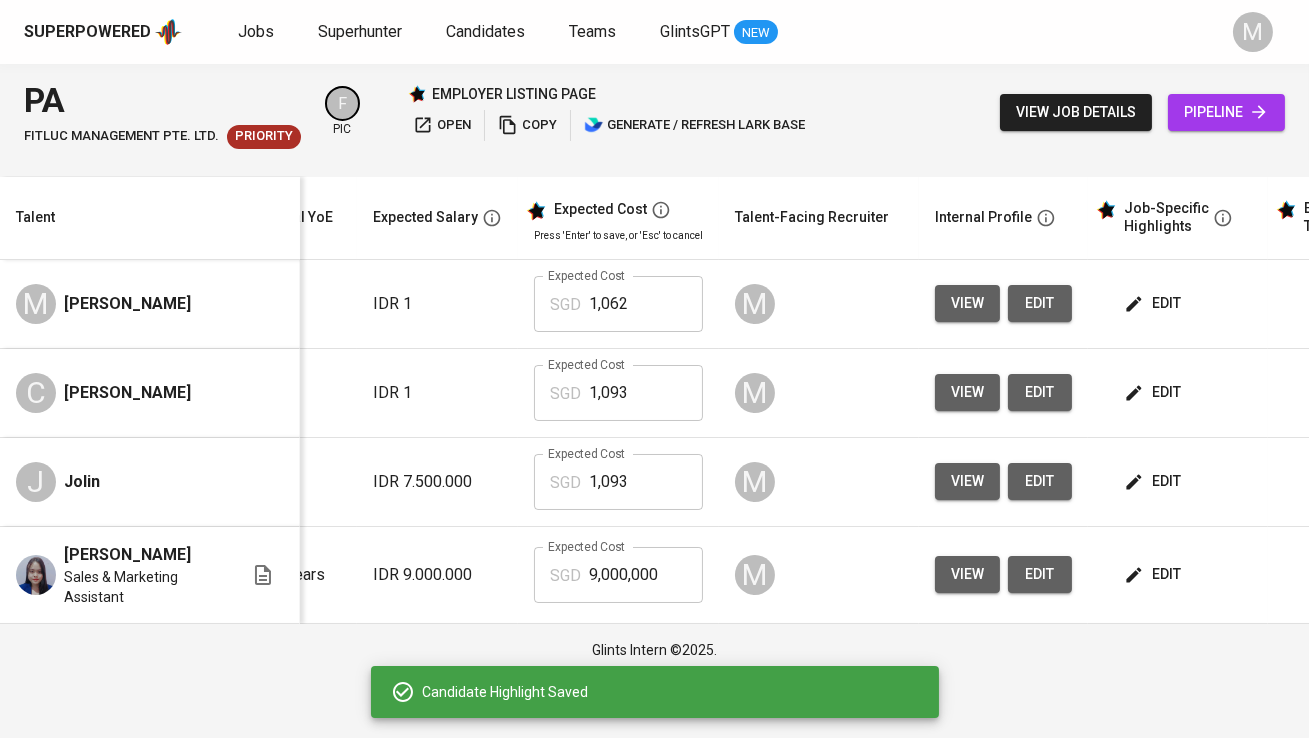 click on "9,000,000" at bounding box center [646, 575] 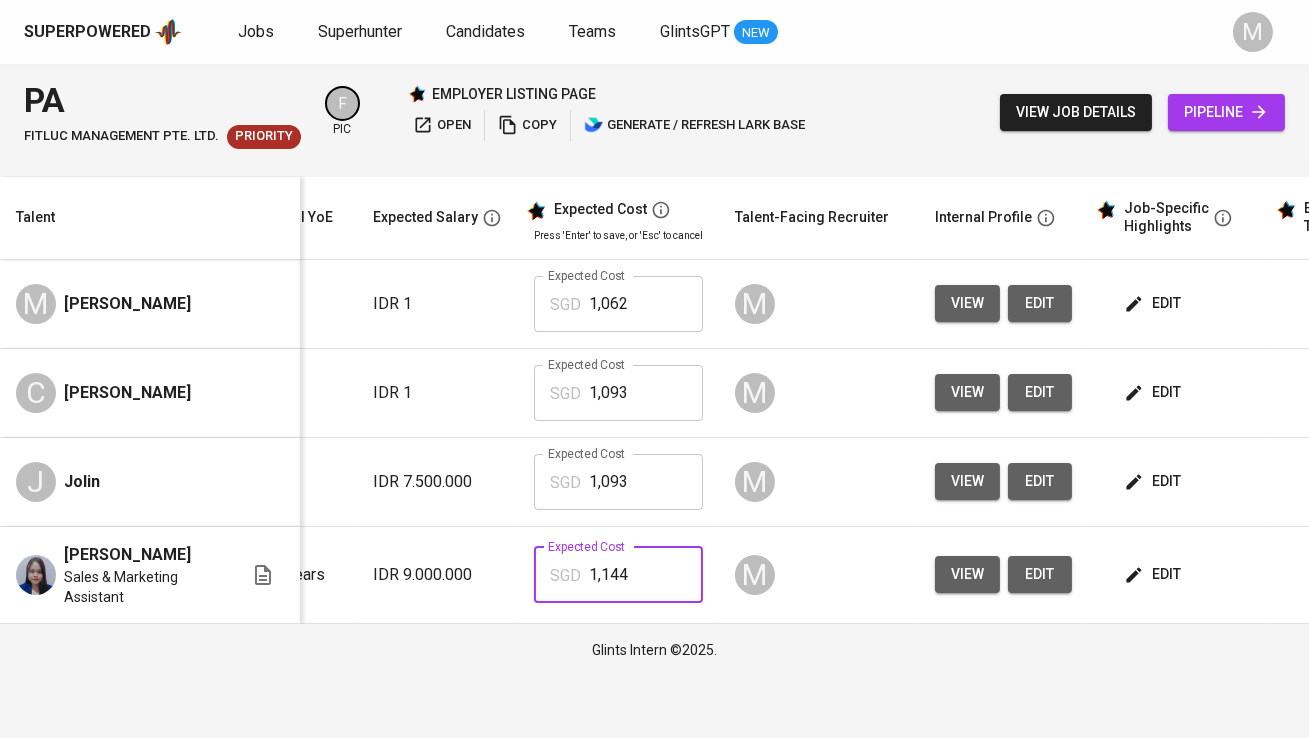 type on "1,144" 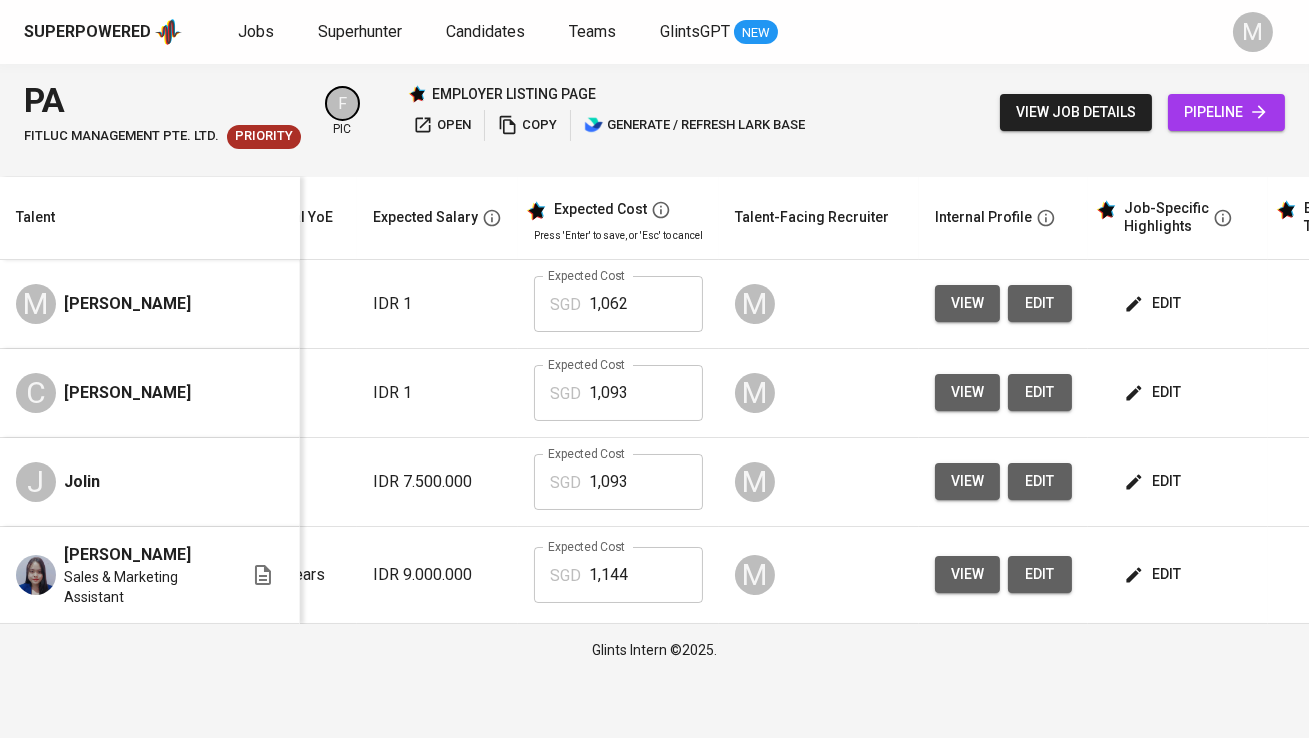scroll, scrollTop: 0, scrollLeft: 417, axis: horizontal 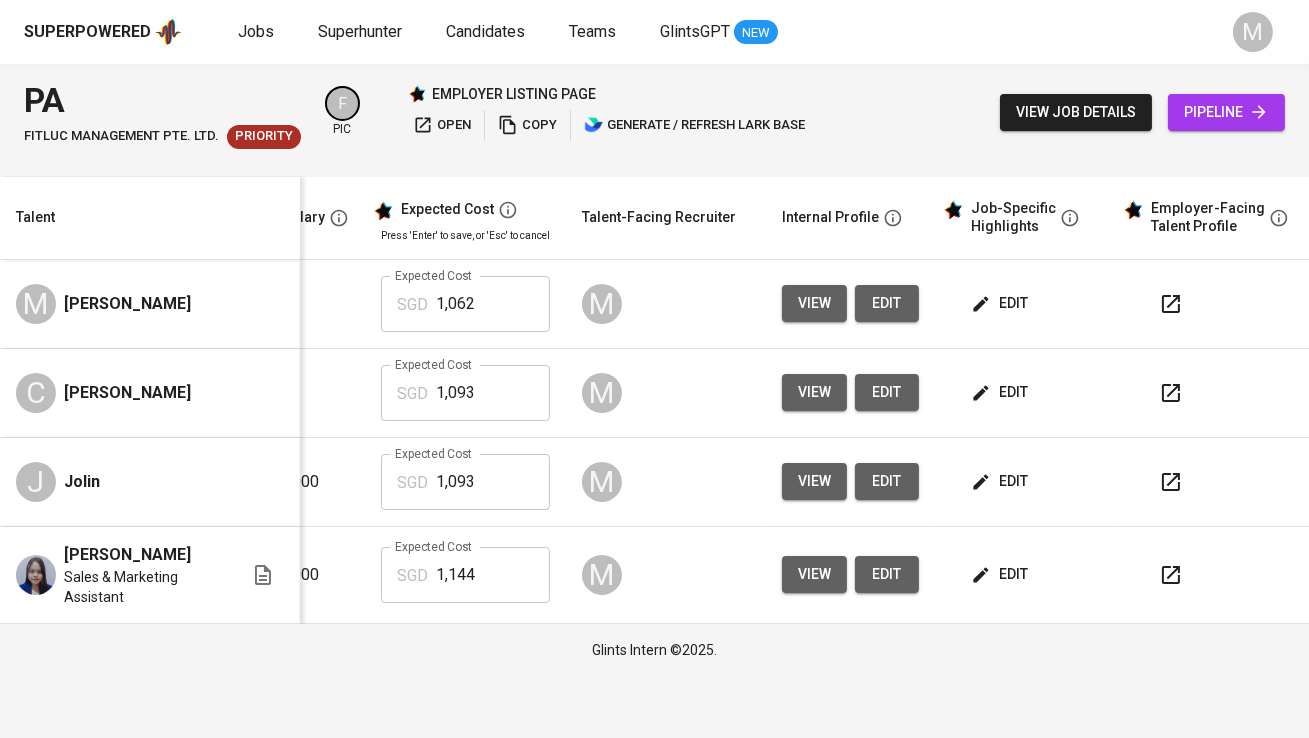 click 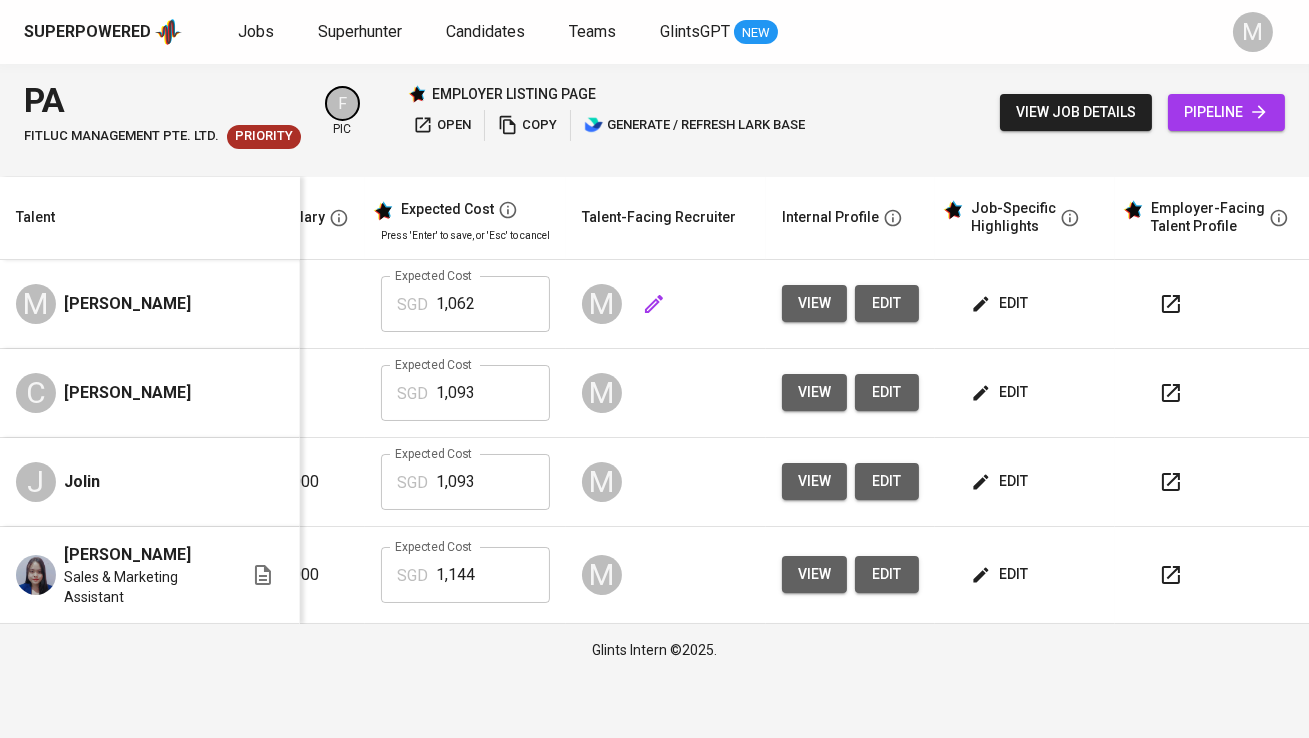 scroll, scrollTop: 0, scrollLeft: 40, axis: horizontal 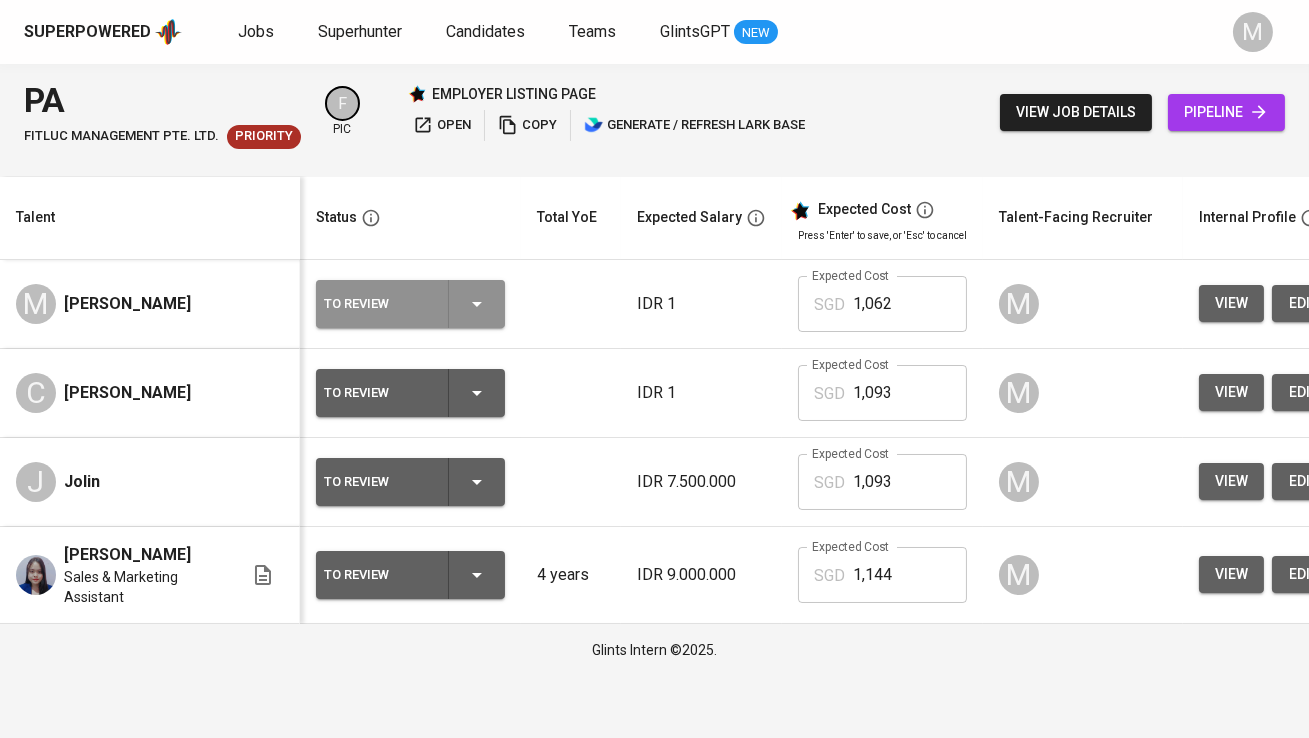 click on "To Review" at bounding box center (410, 304) 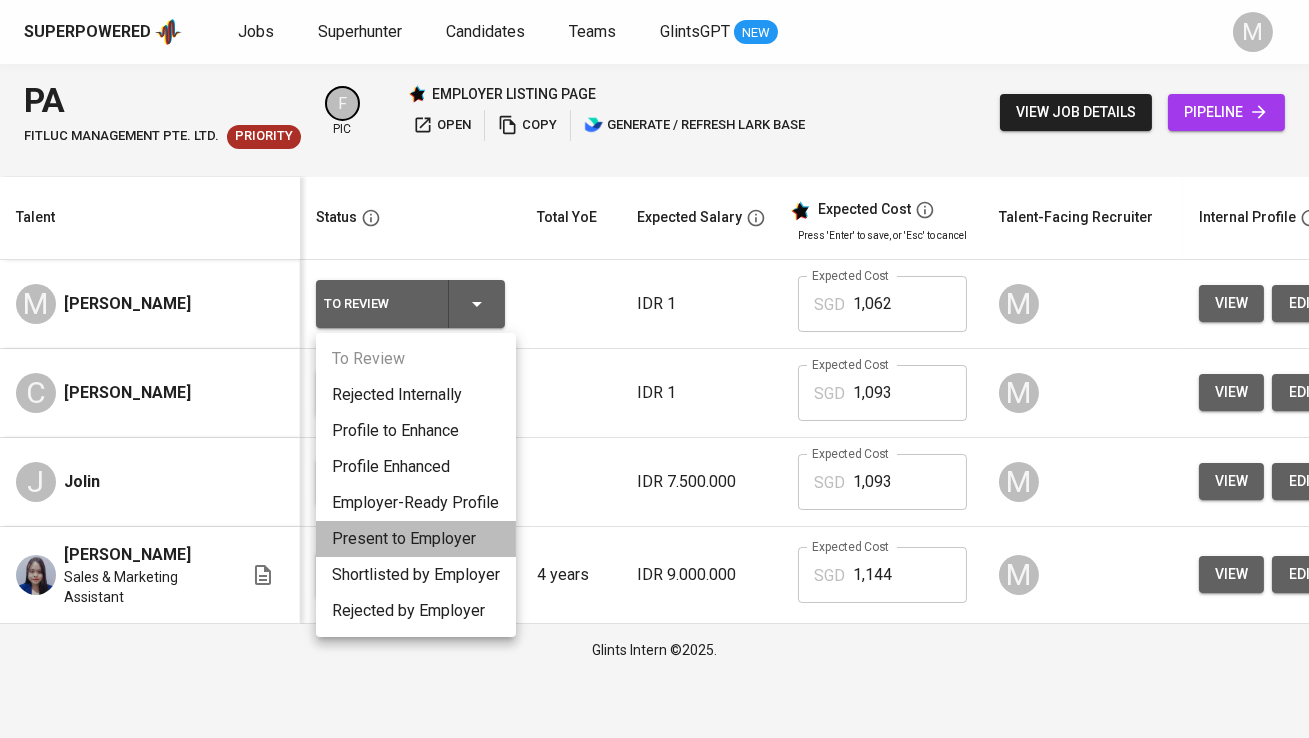 click on "Present to Employer" at bounding box center (416, 539) 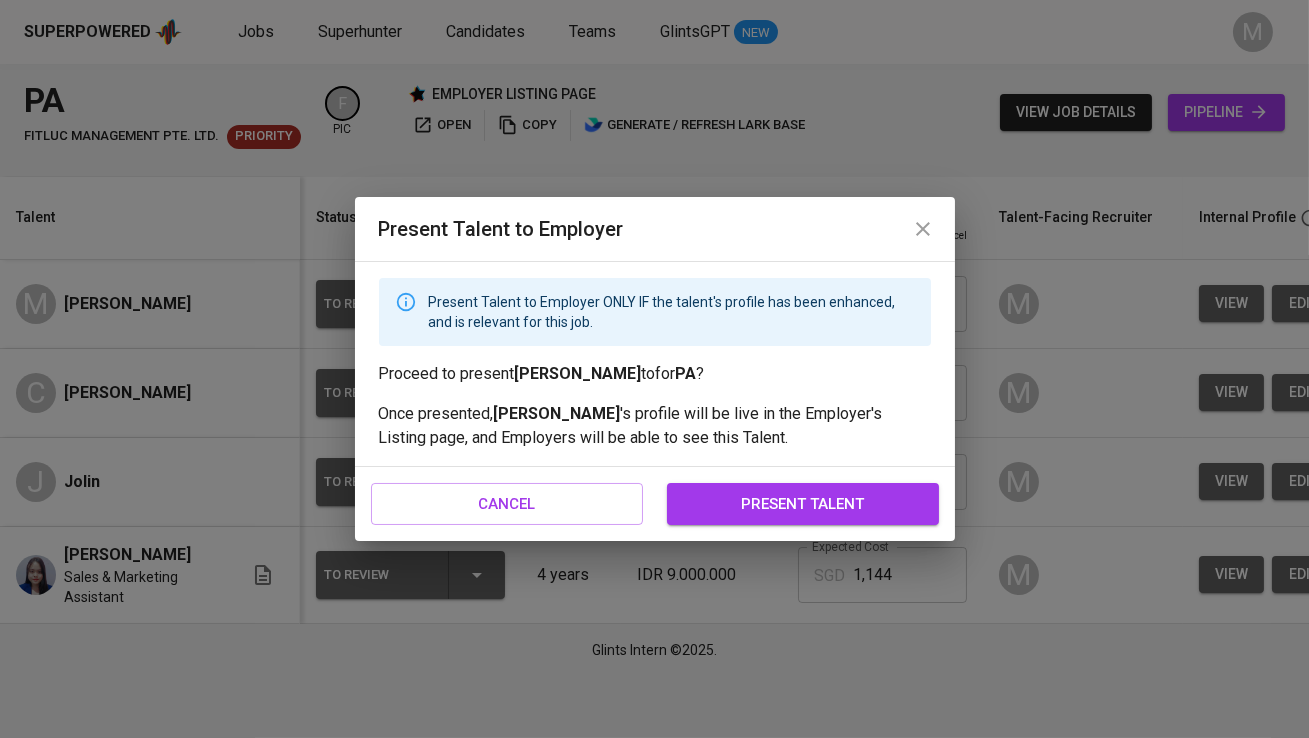 click on "present talent" at bounding box center [803, 504] 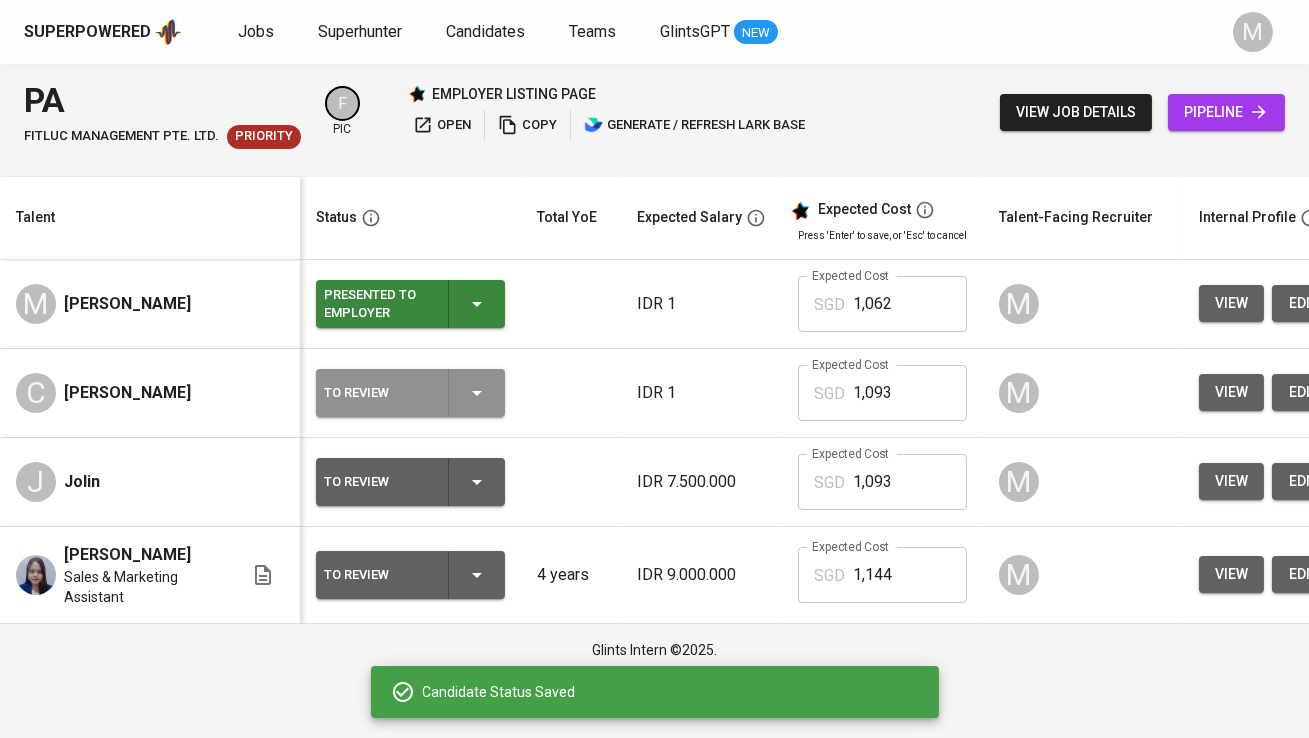 click on "To Review" at bounding box center [378, 393] 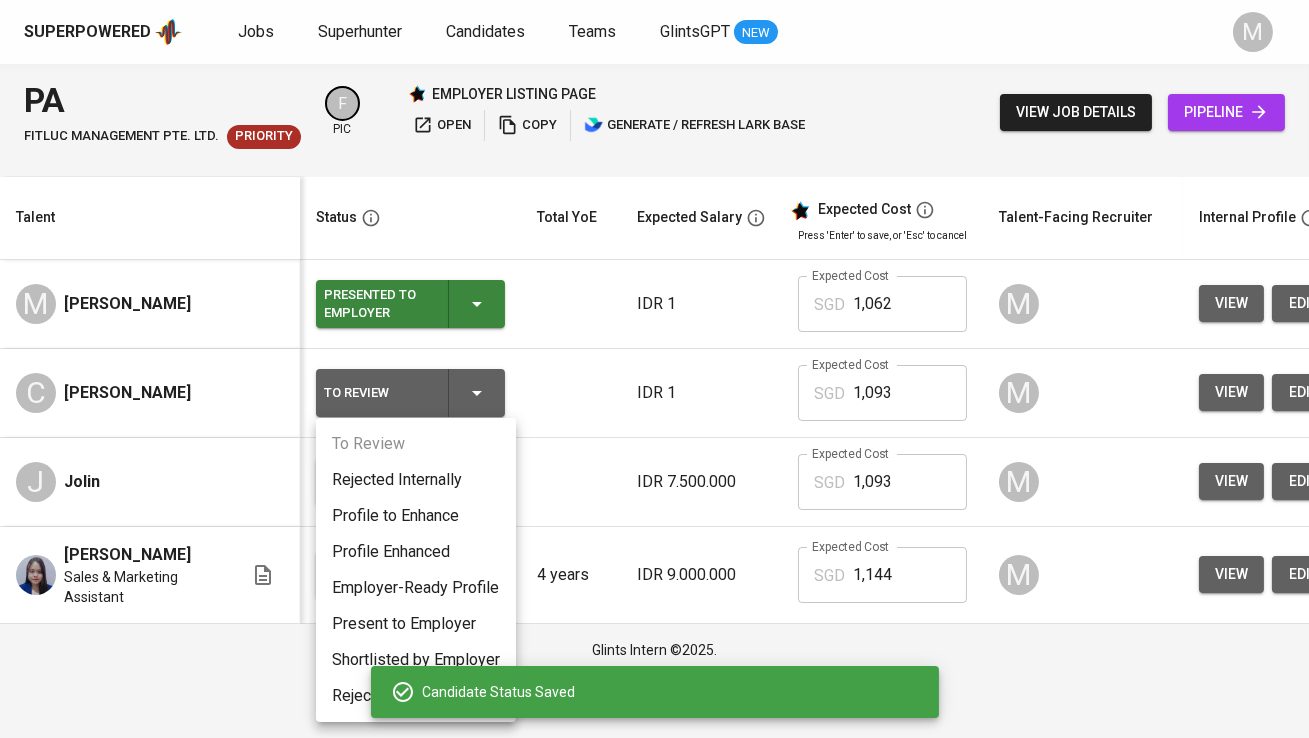 click on "Present to Employer" at bounding box center [416, 624] 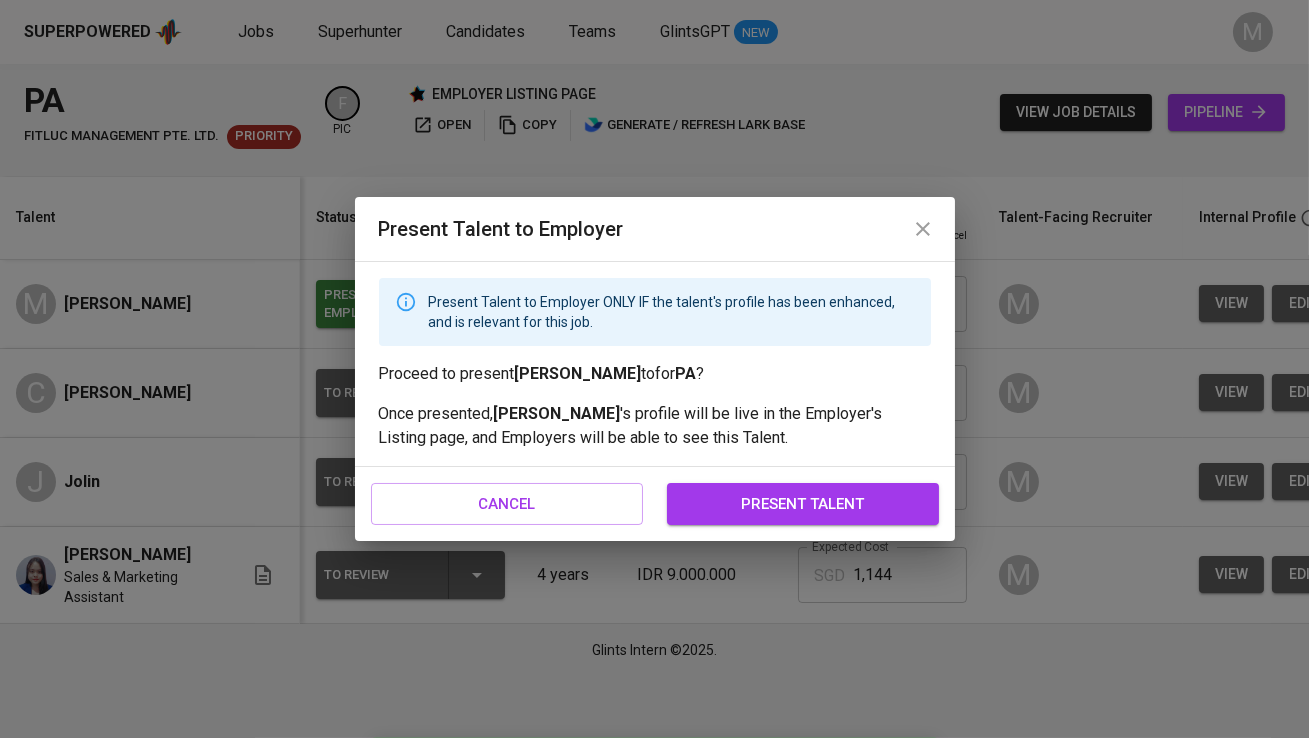 click on "present talent" at bounding box center [803, 504] 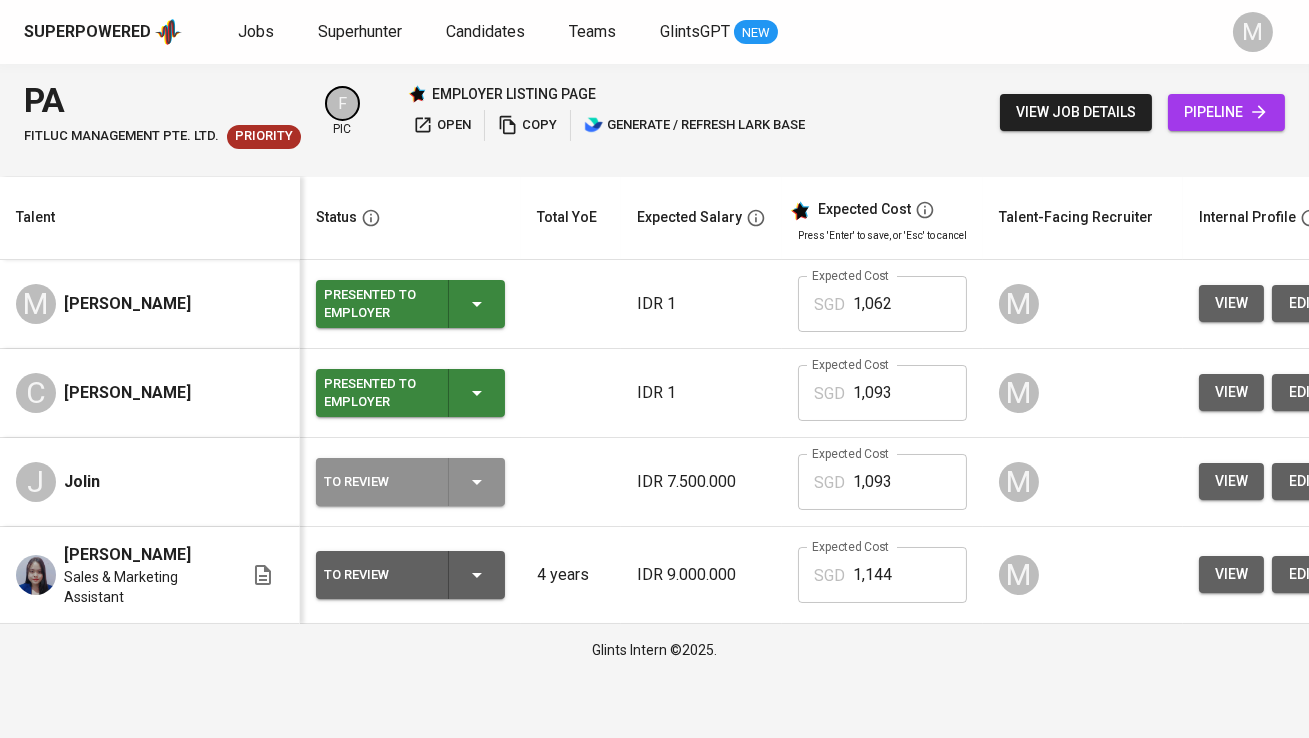 click on "To Review" at bounding box center [378, 482] 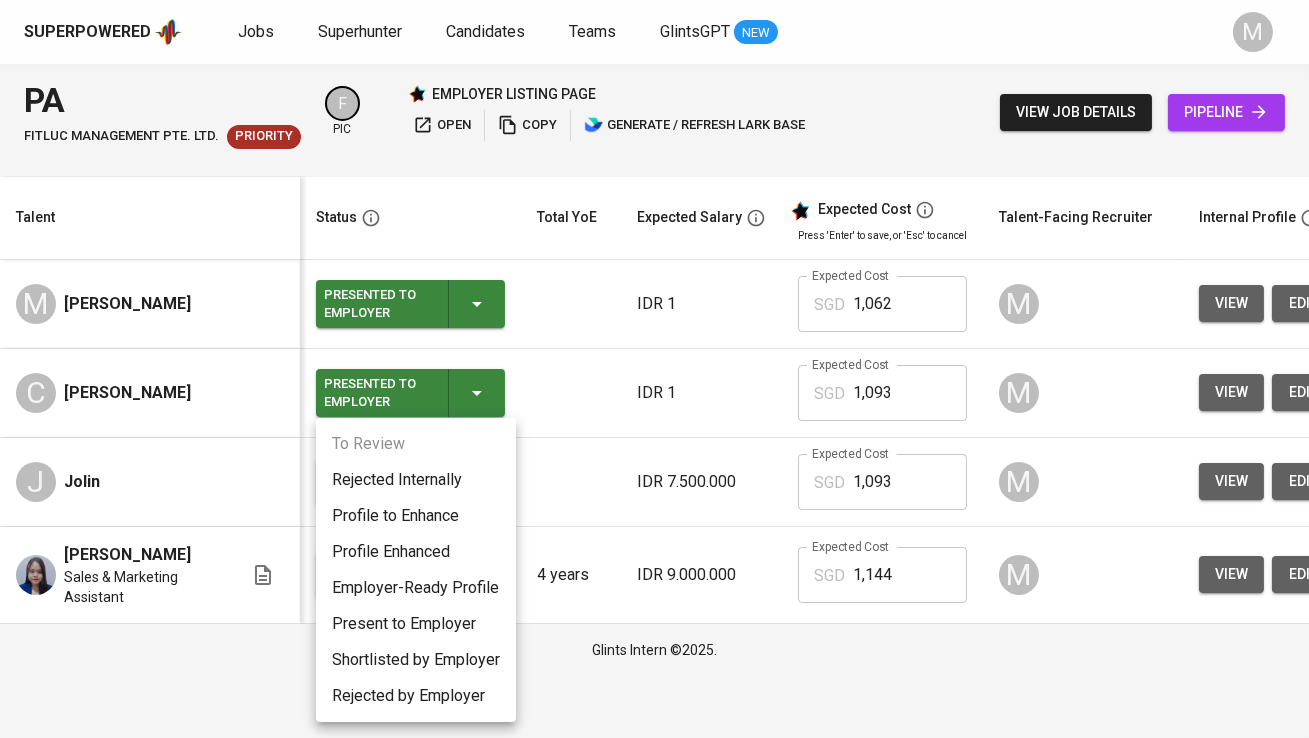 click on "Present to Employer" at bounding box center [416, 624] 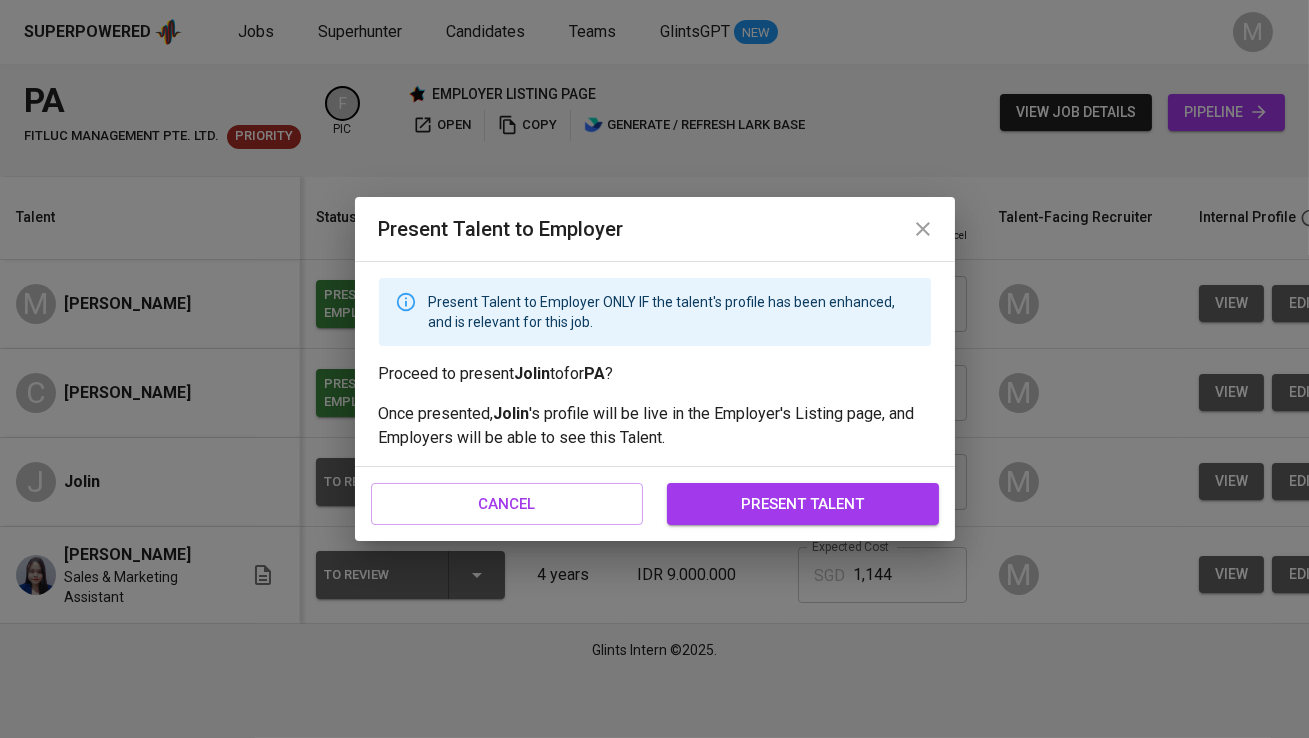 click on "present talent" at bounding box center [803, 504] 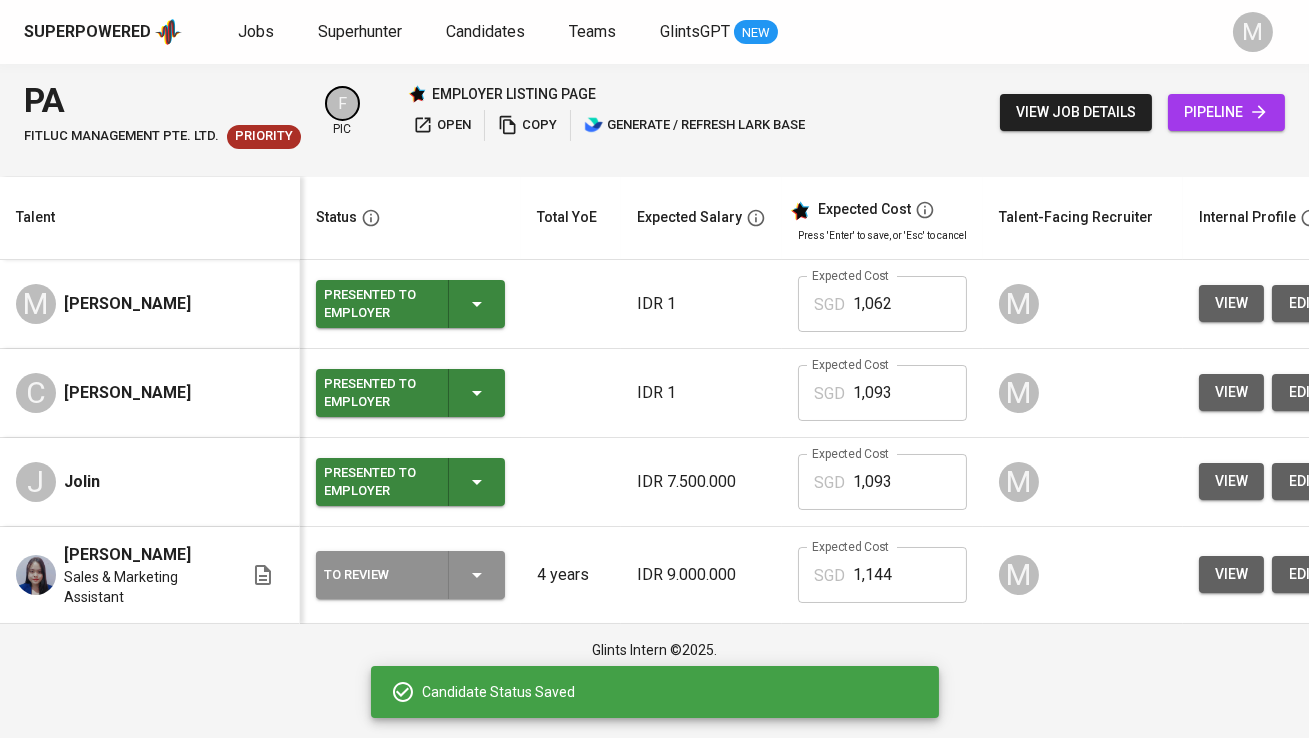 click on "To Review" at bounding box center (410, 575) 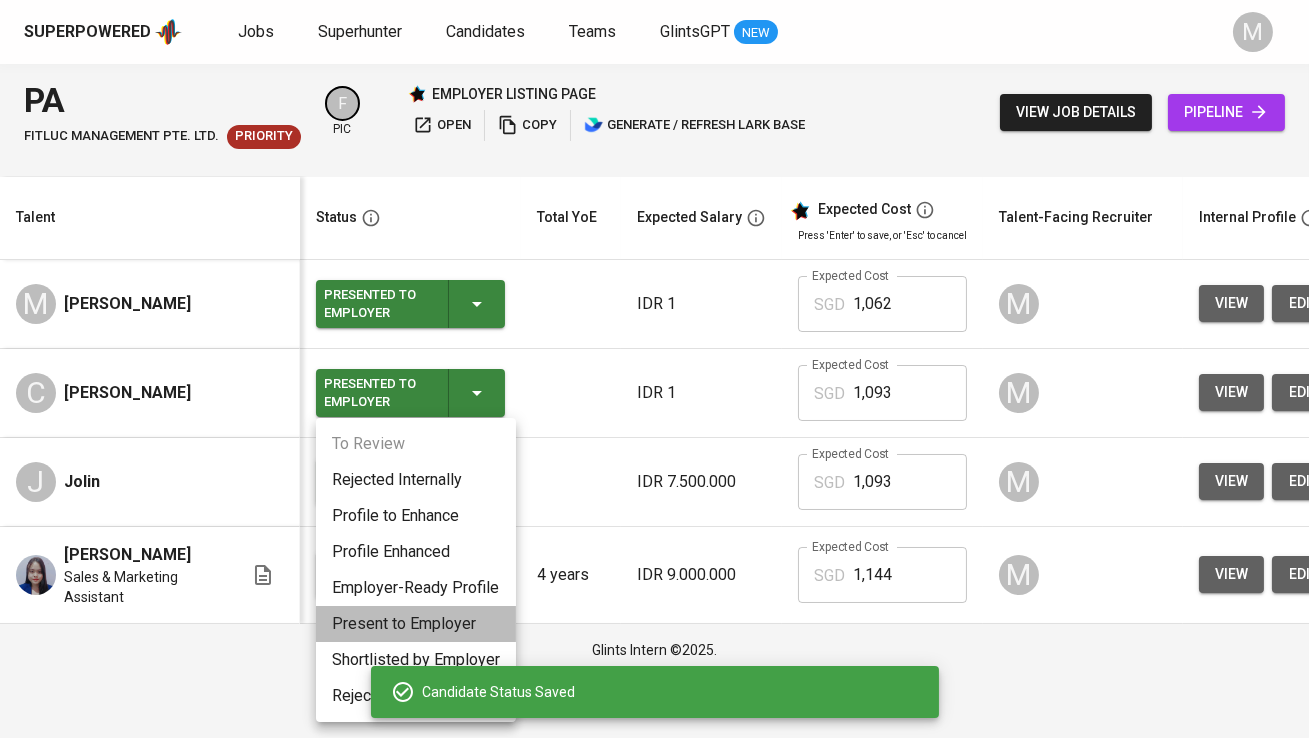 click on "Present to Employer" at bounding box center [416, 624] 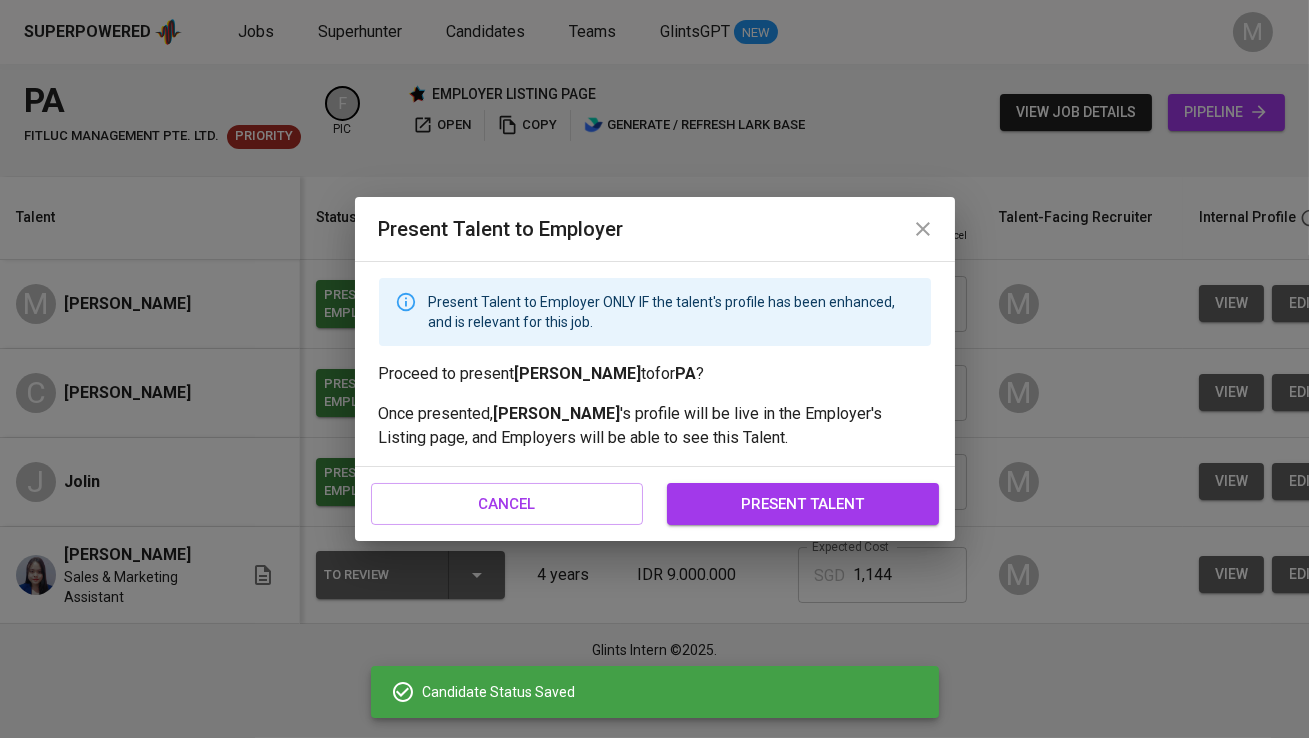 click on "present talent" at bounding box center [803, 504] 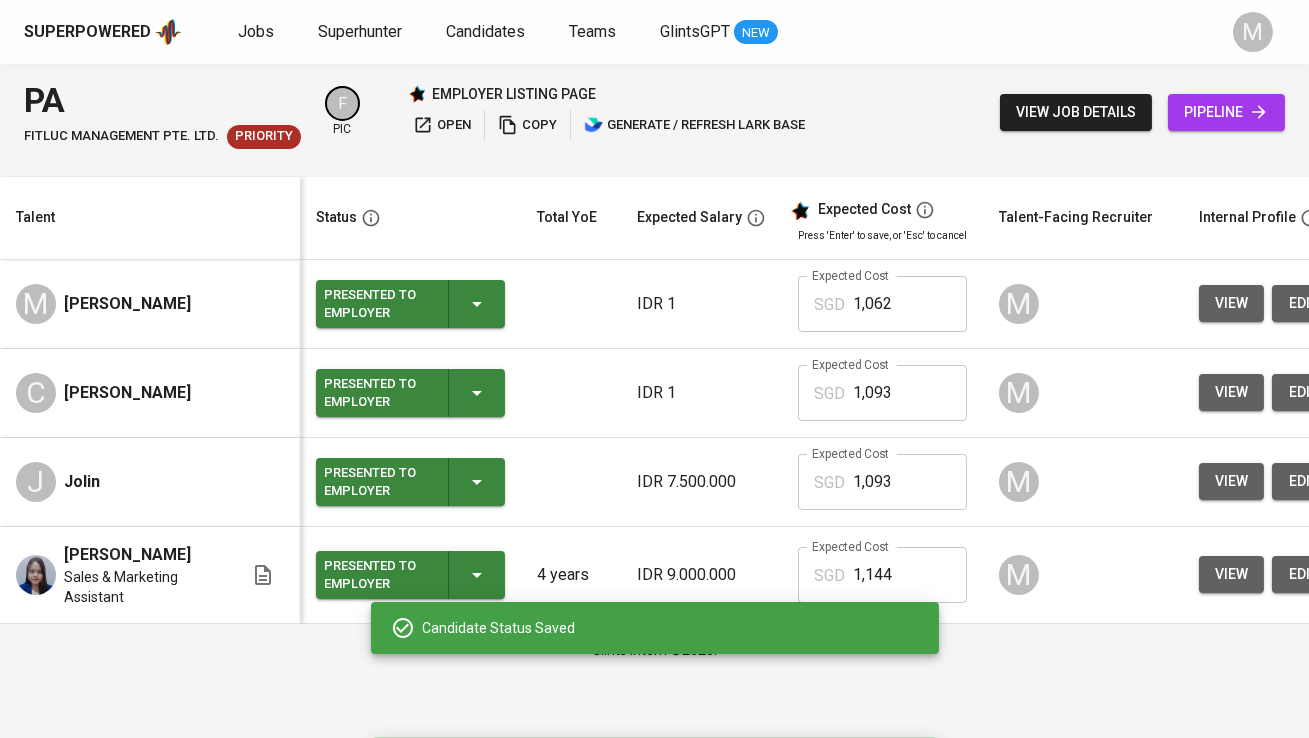 click on "SGD 1,093 Expected Cost" at bounding box center [882, 482] 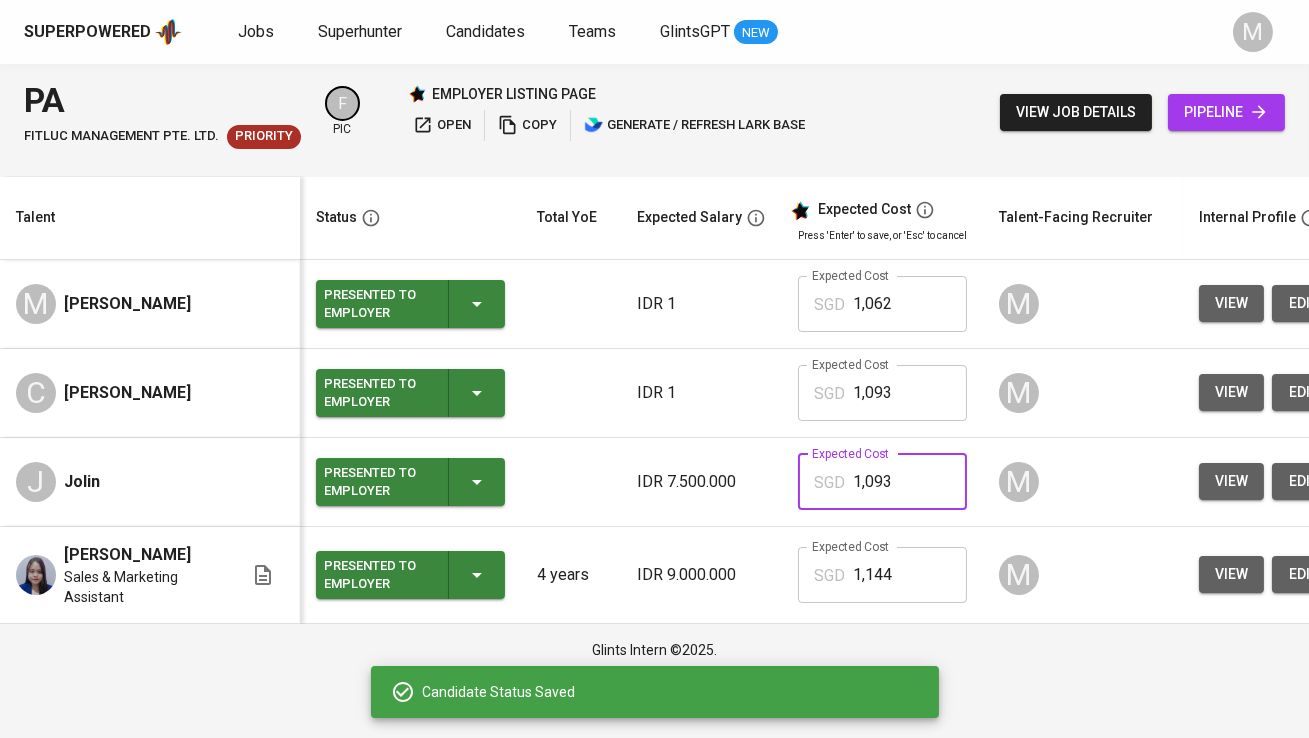 click at bounding box center (571, 482) 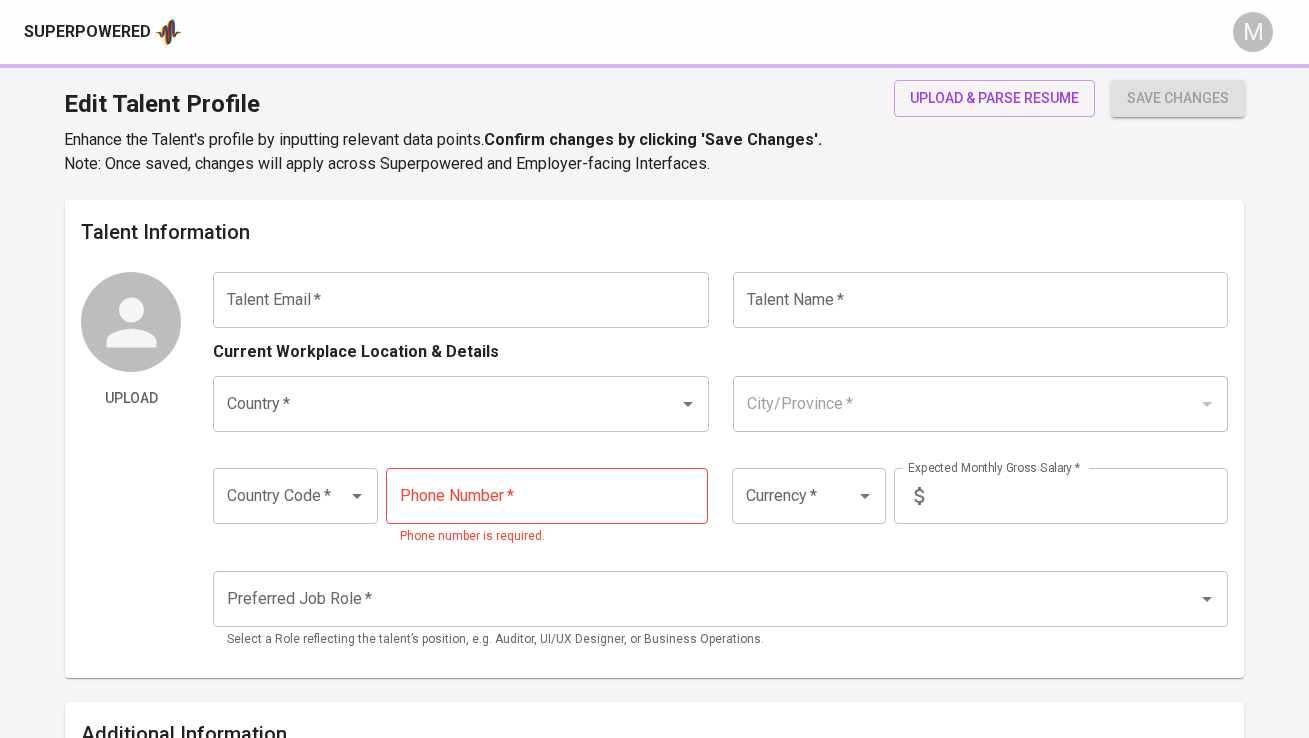 type on "chintyalorenz@gmail.com" 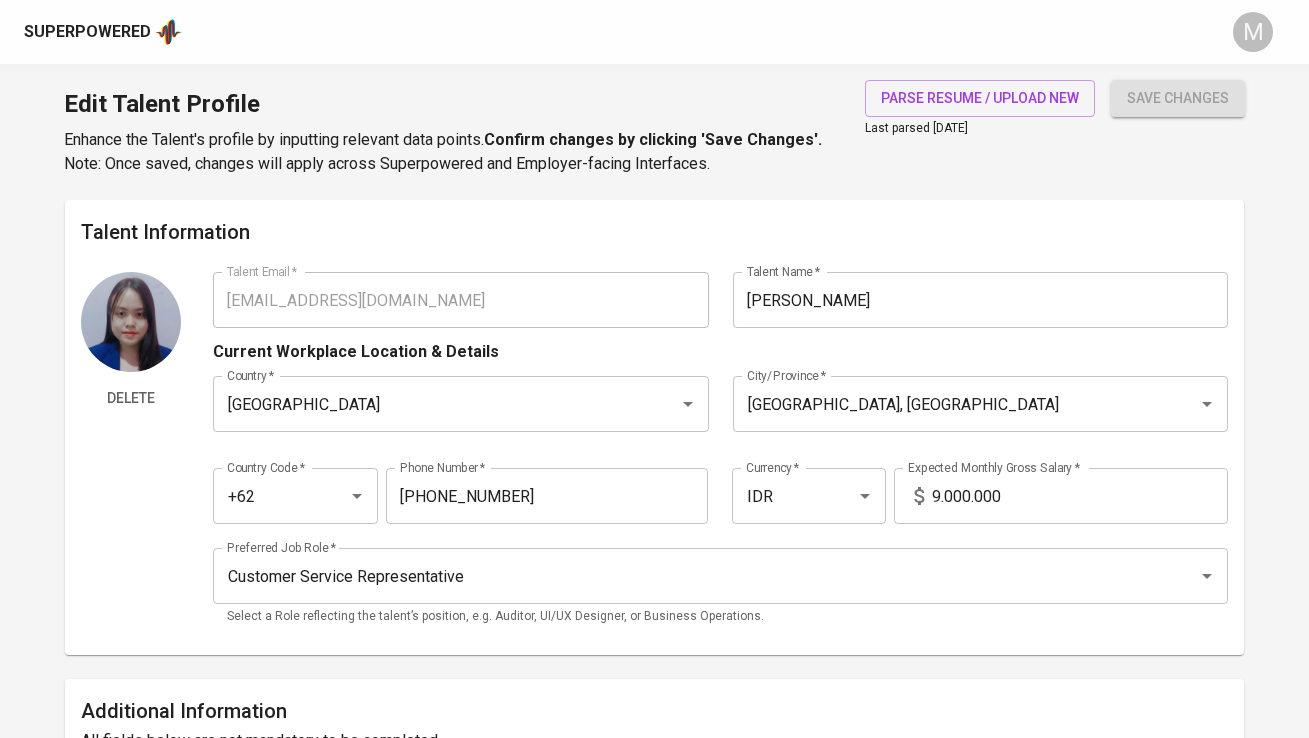 scroll, scrollTop: 0, scrollLeft: 0, axis: both 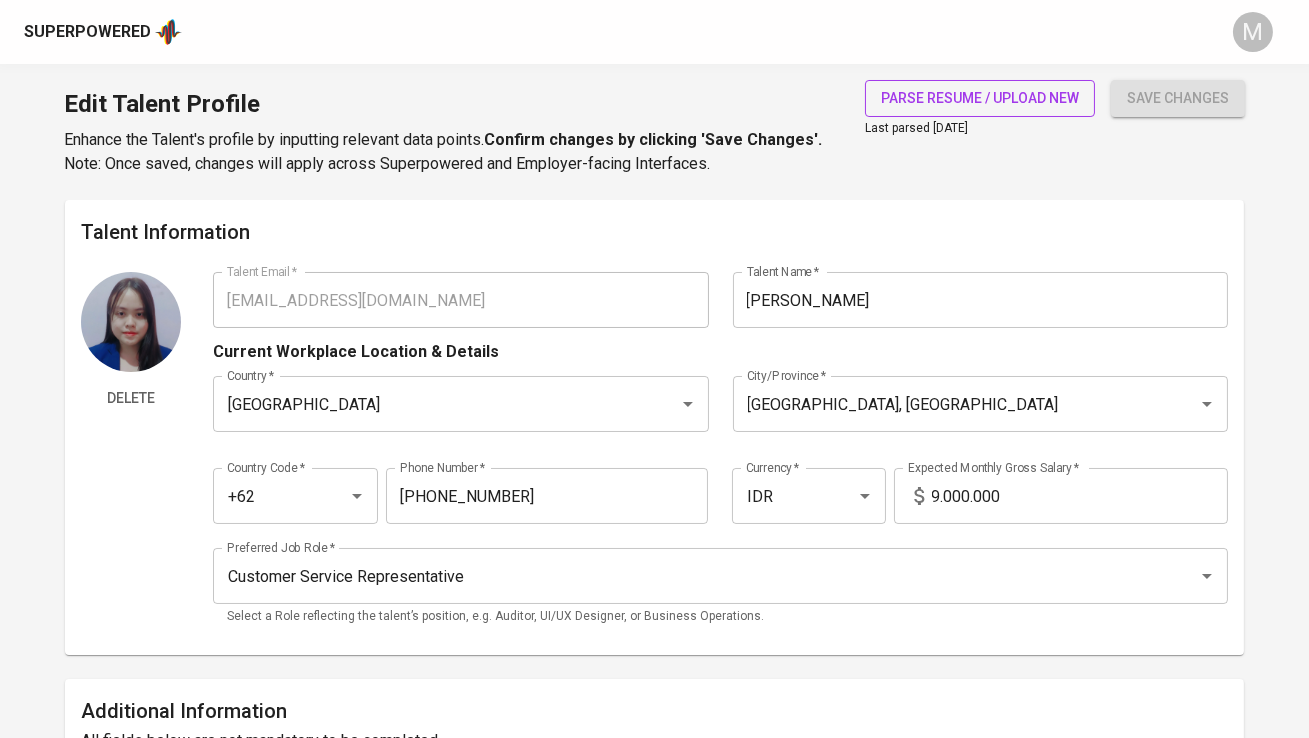 click on "parse resume / upload new" at bounding box center (980, 98) 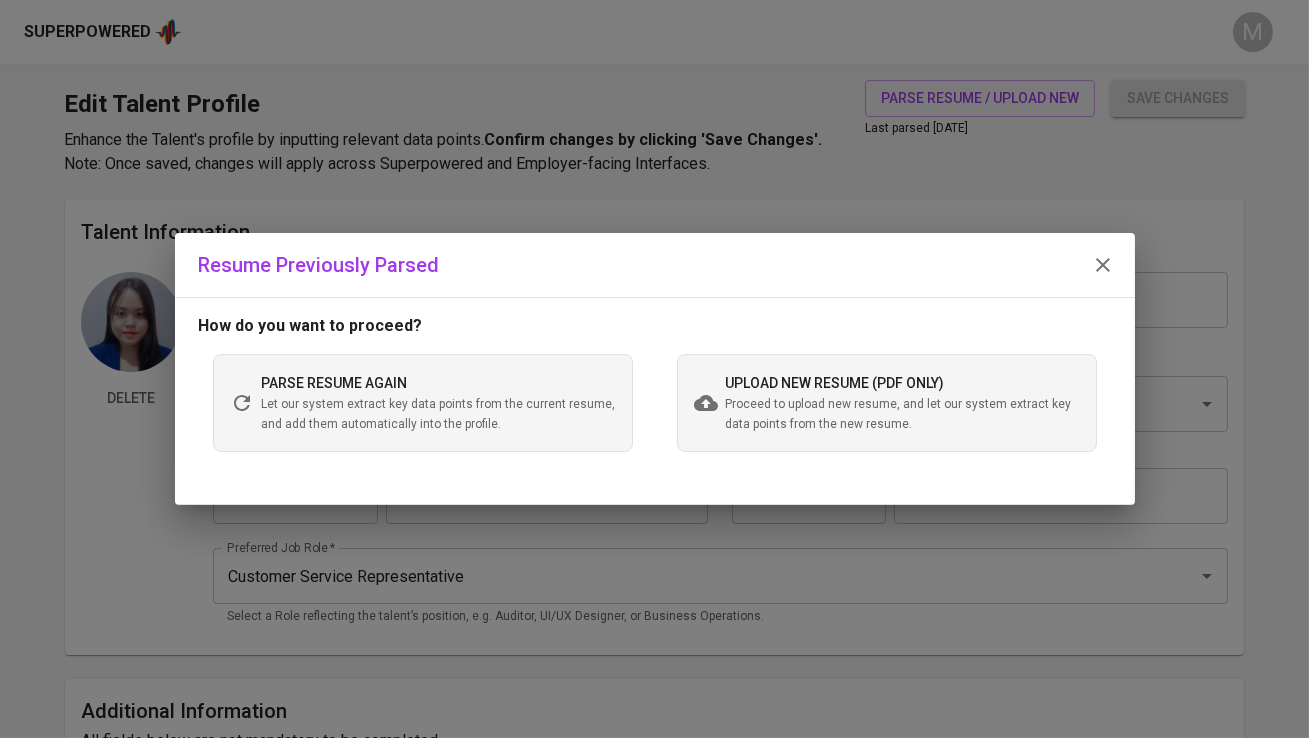 click on "upload new resume (pdf only) Proceed to upload new resume, and let our system extract key data points from the new resume." at bounding box center [887, 403] 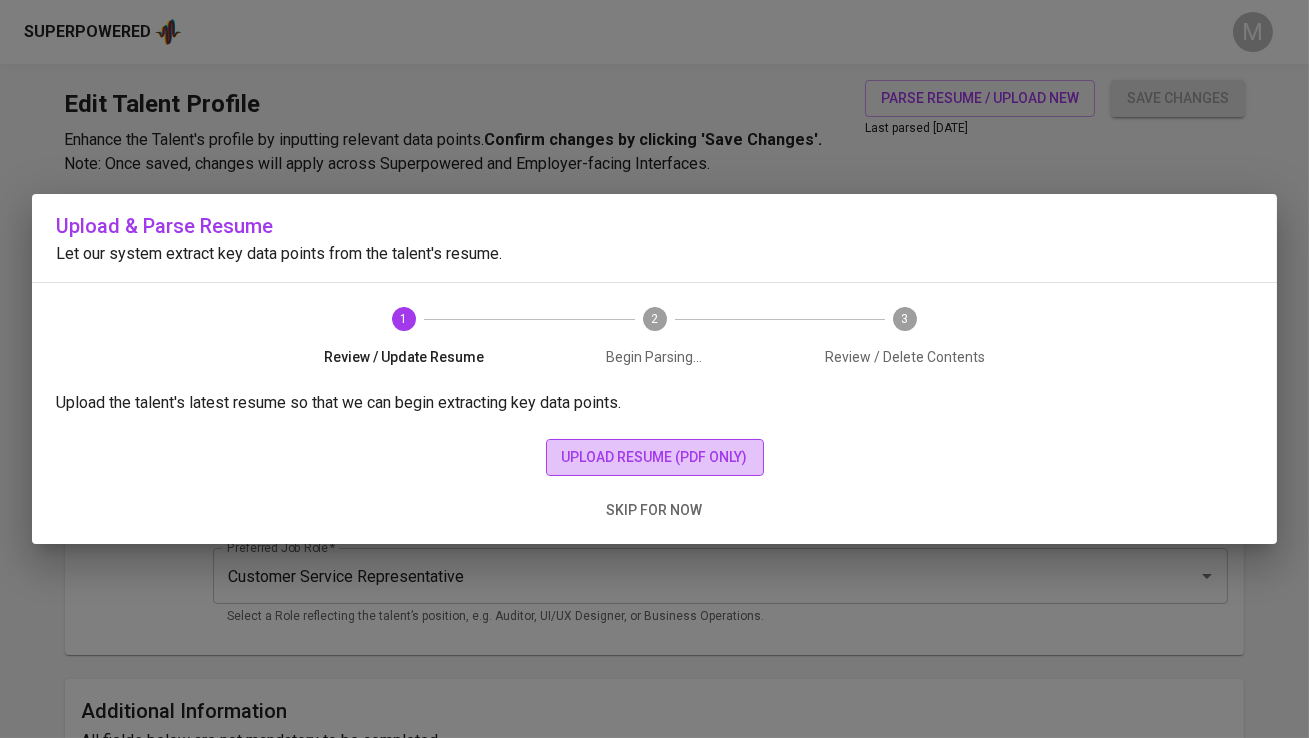 click on "upload resume (pdf only)" at bounding box center [655, 457] 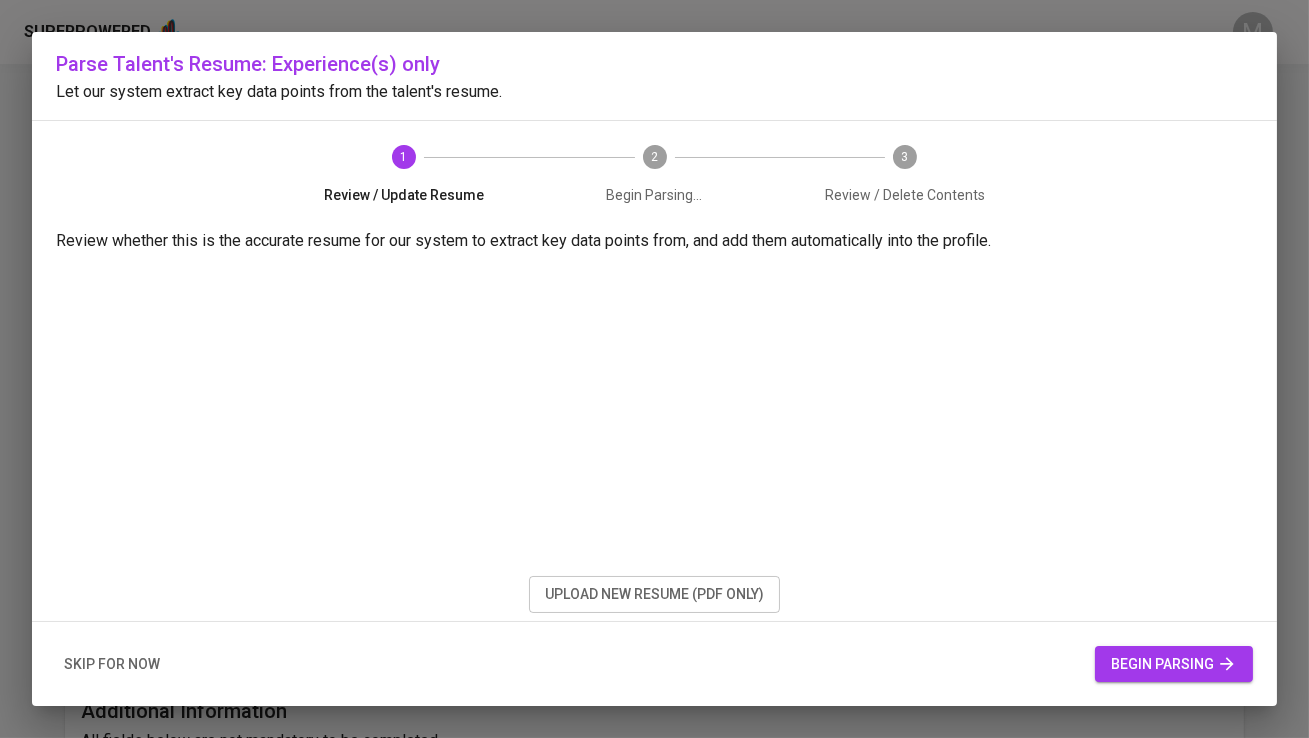 click on "begin parsing" at bounding box center (1174, 664) 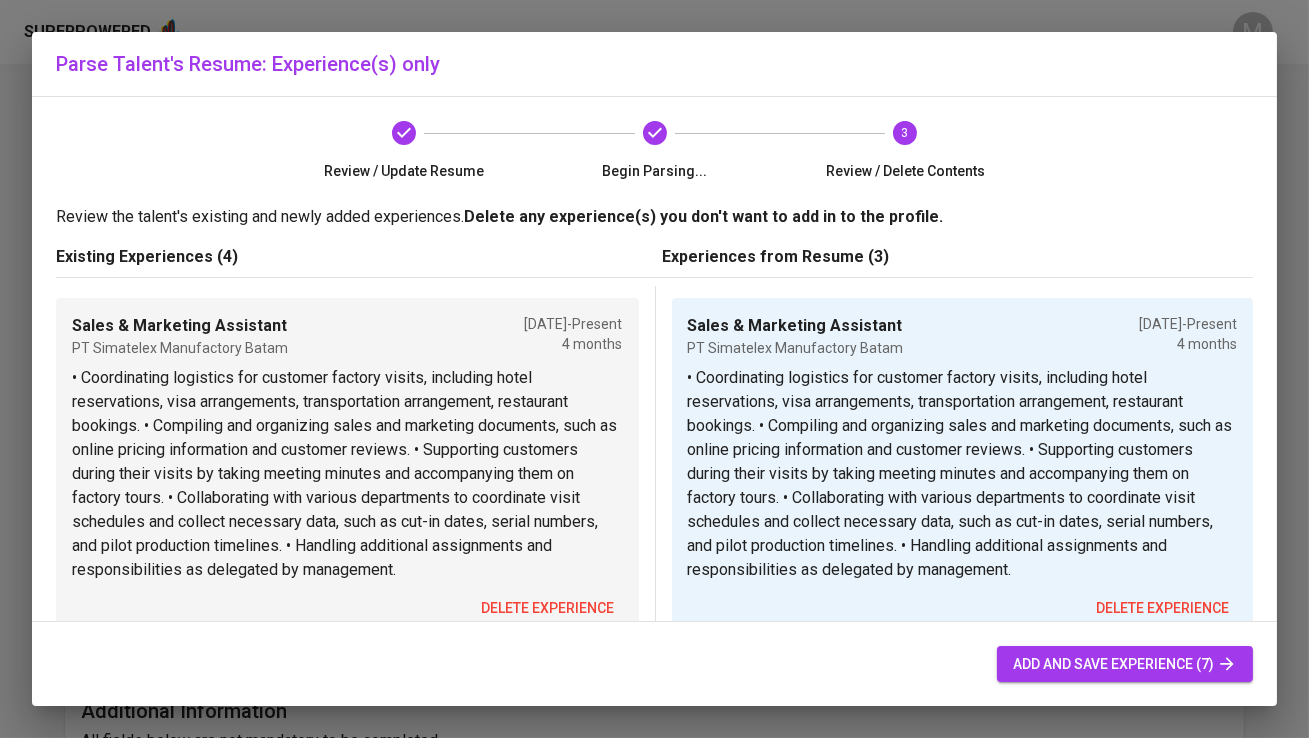 click on "delete experience" at bounding box center (548, 608) 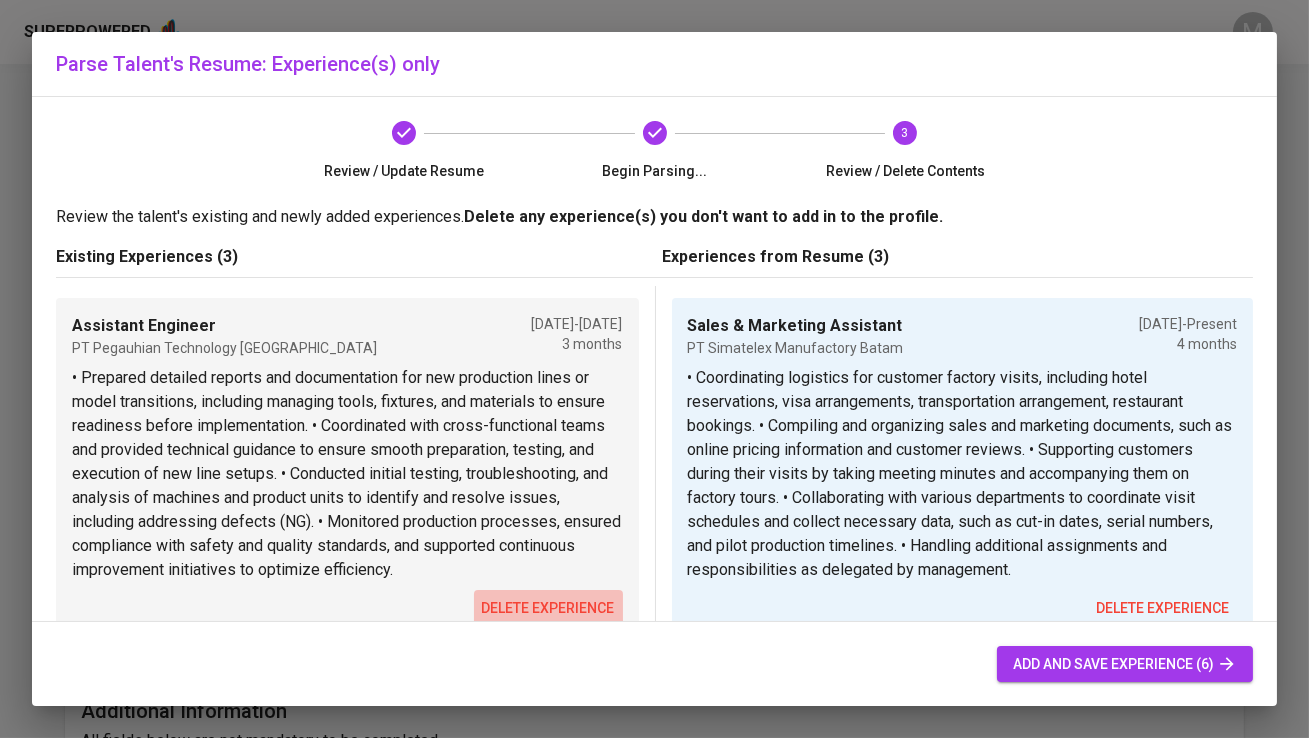 click on "delete experience" at bounding box center (548, 608) 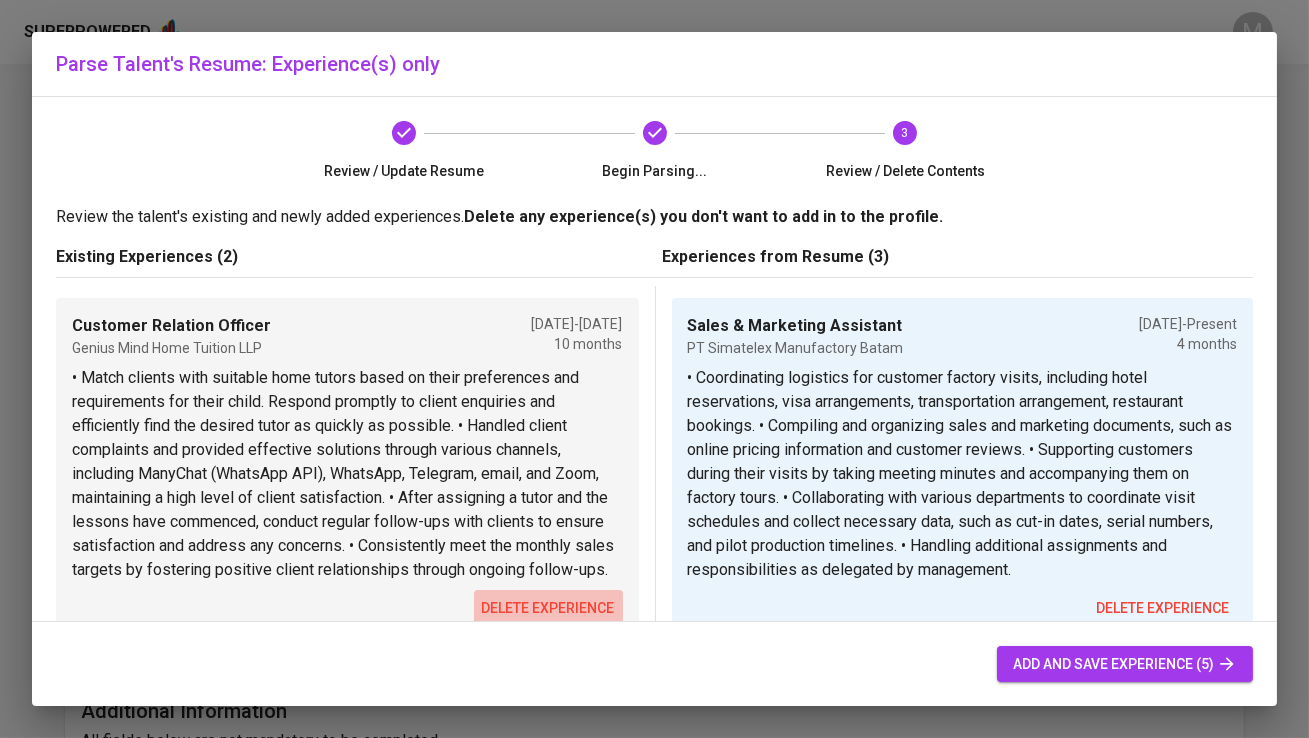 click on "delete experience" at bounding box center (548, 608) 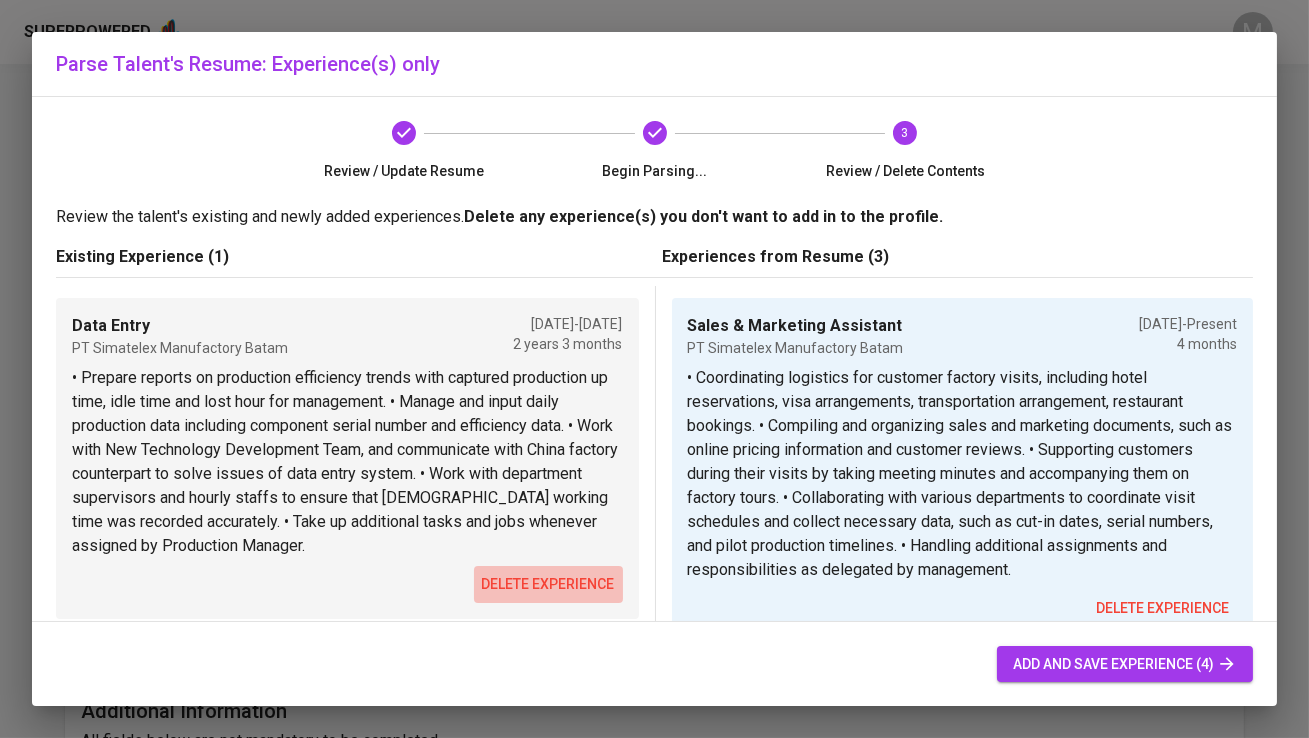 click on "delete experience" at bounding box center [548, 584] 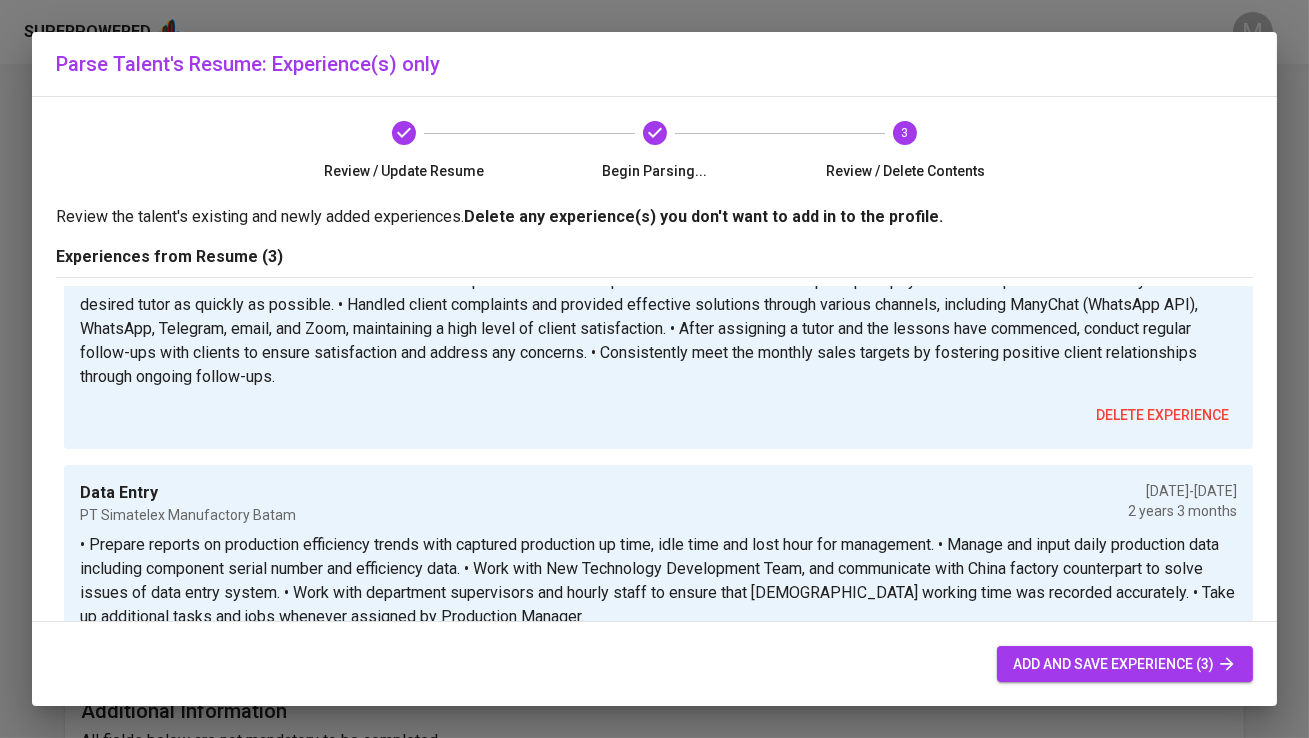 scroll, scrollTop: 365, scrollLeft: 0, axis: vertical 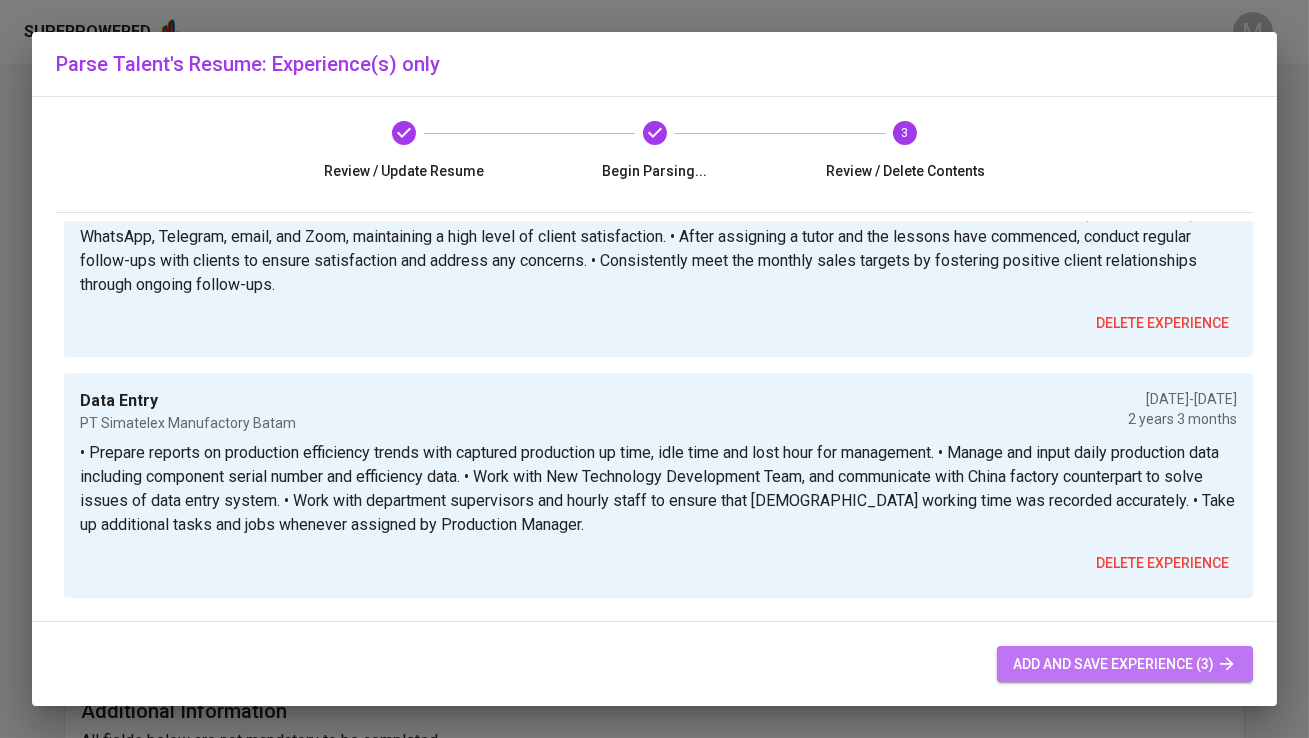 click on "add and save experience (3)" at bounding box center [1125, 664] 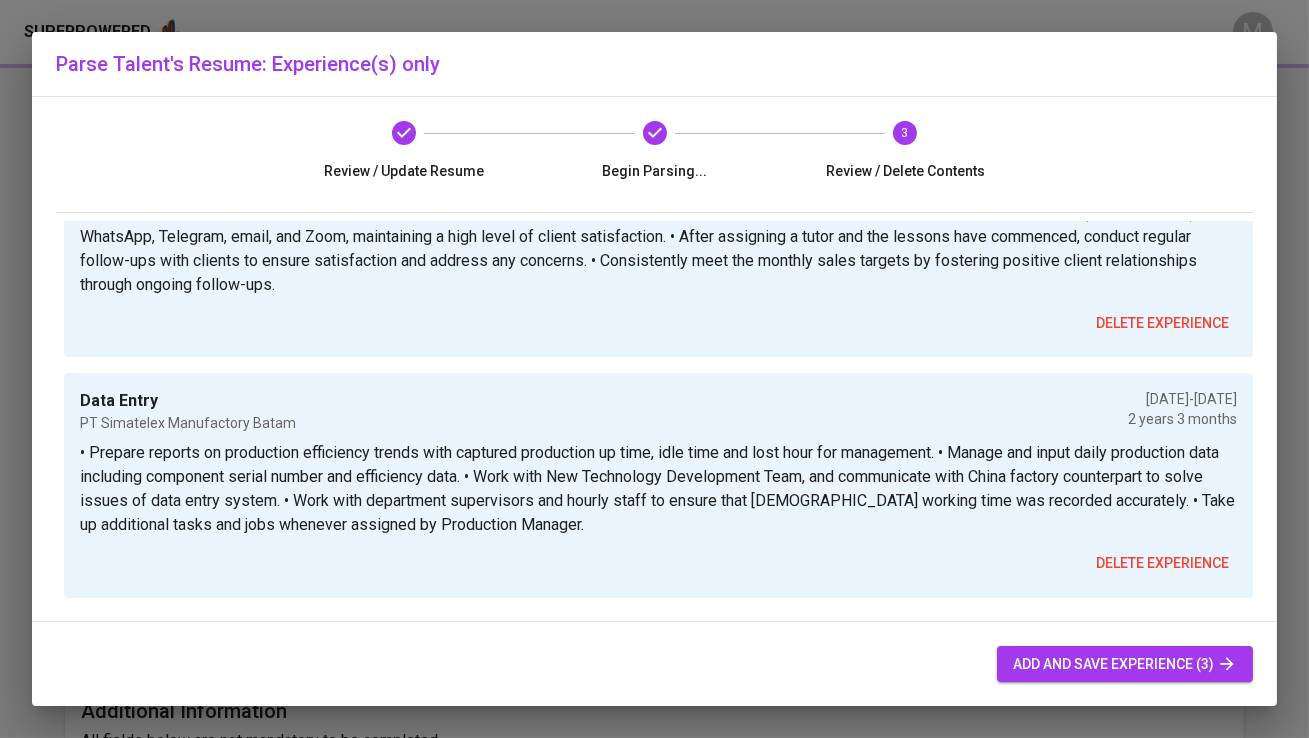 type on "Customer Relation Officer" 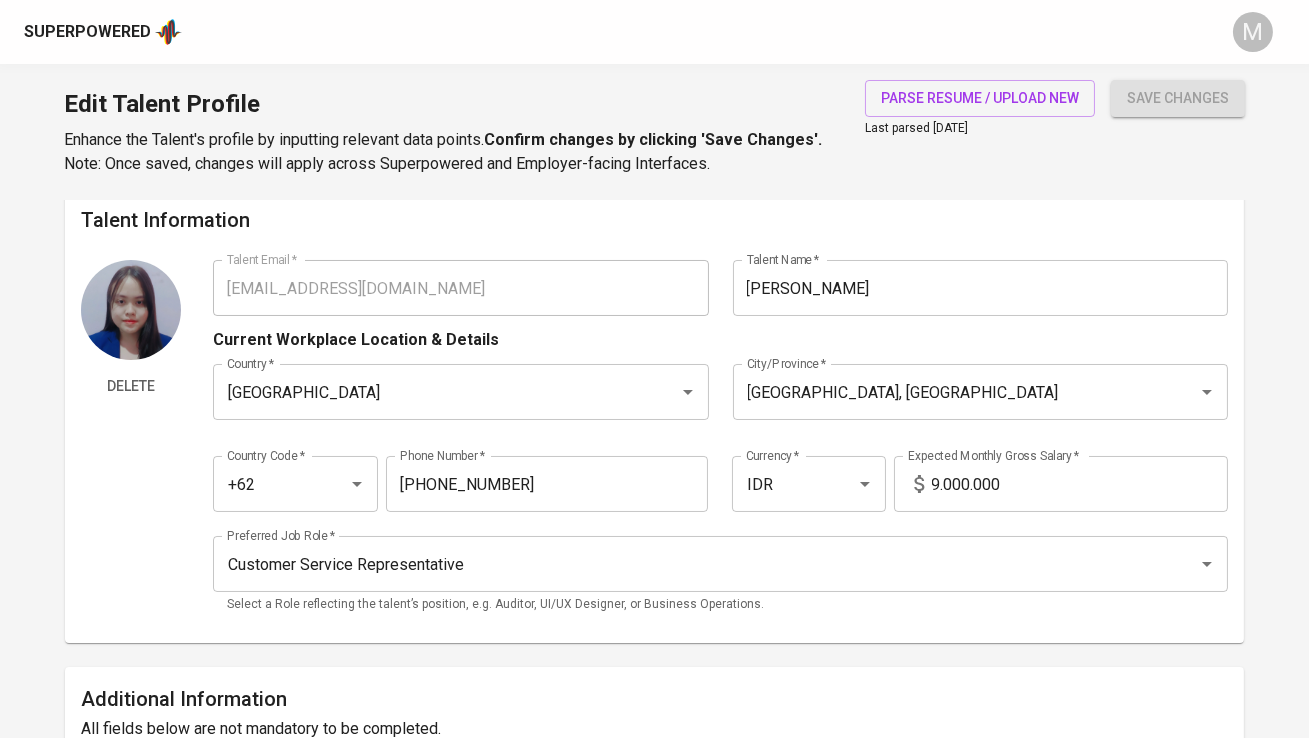 scroll, scrollTop: 10, scrollLeft: 0, axis: vertical 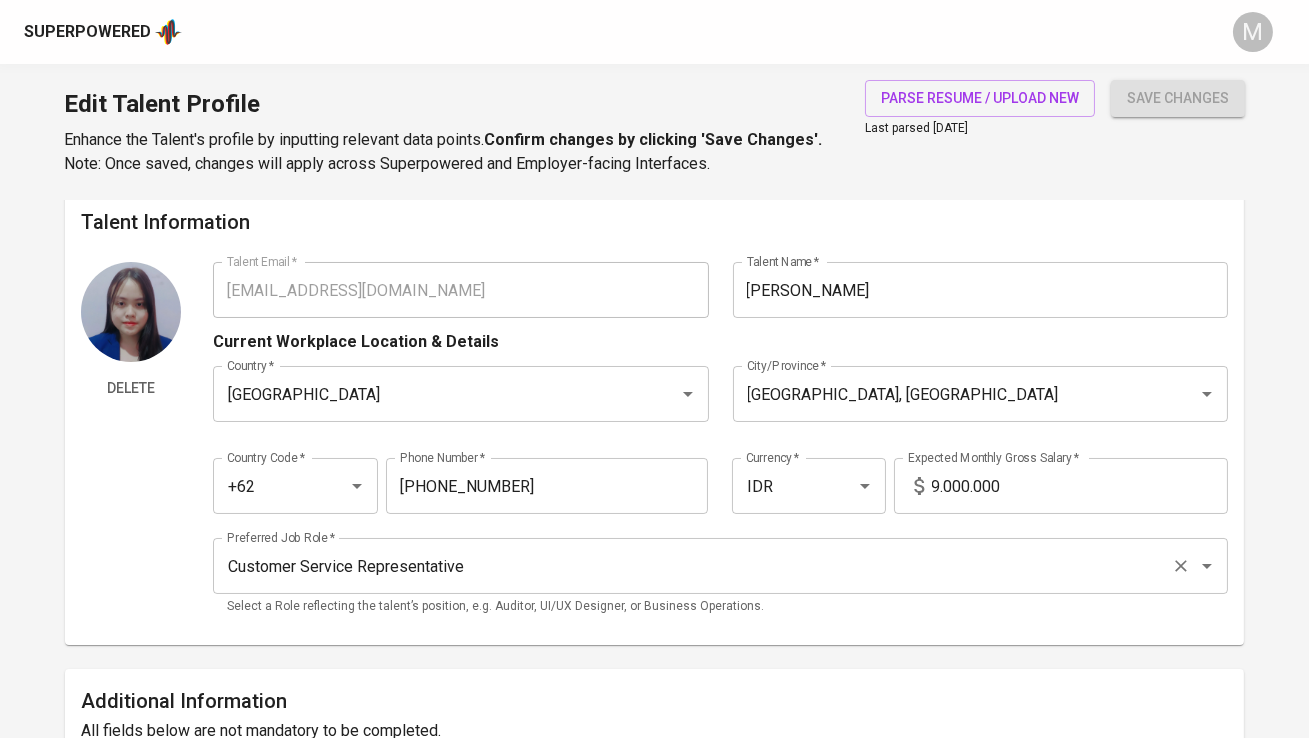 click on "Customer Service Representative" at bounding box center [692, 566] 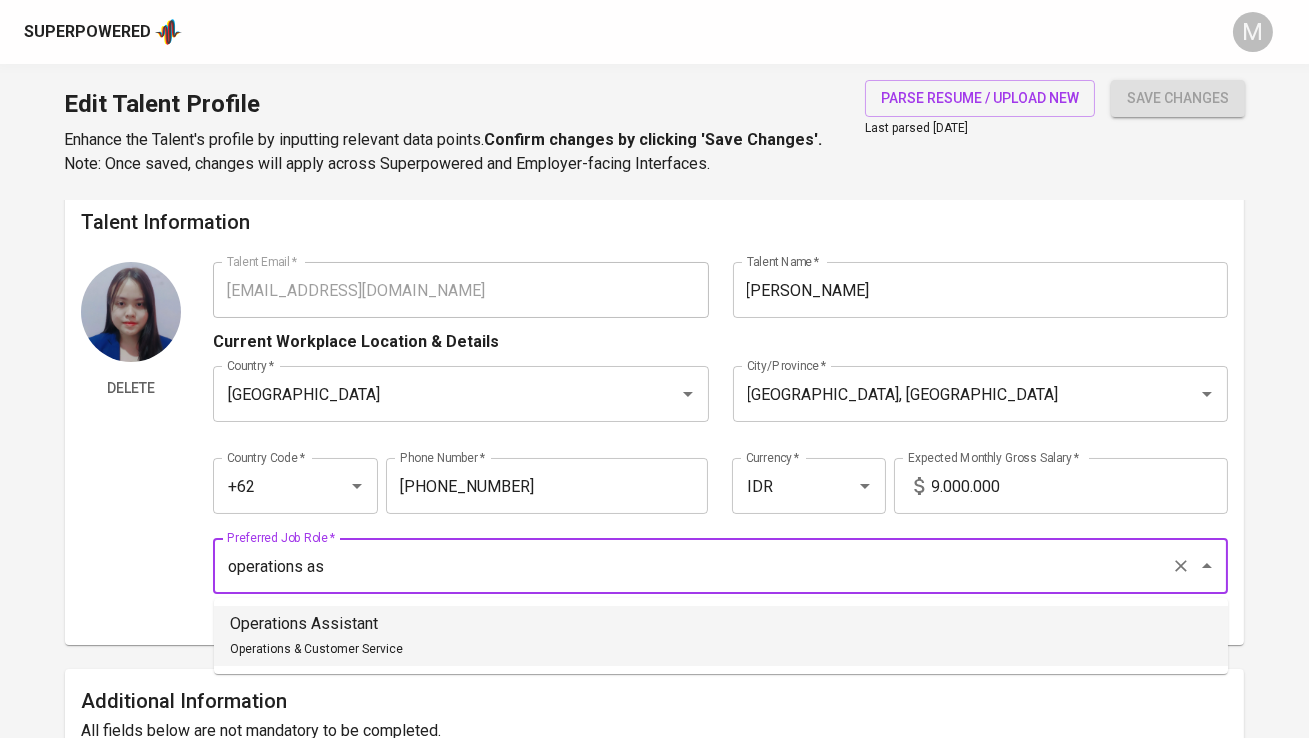 click on "Operations Assistant Operations & Customer Service" at bounding box center (721, 636) 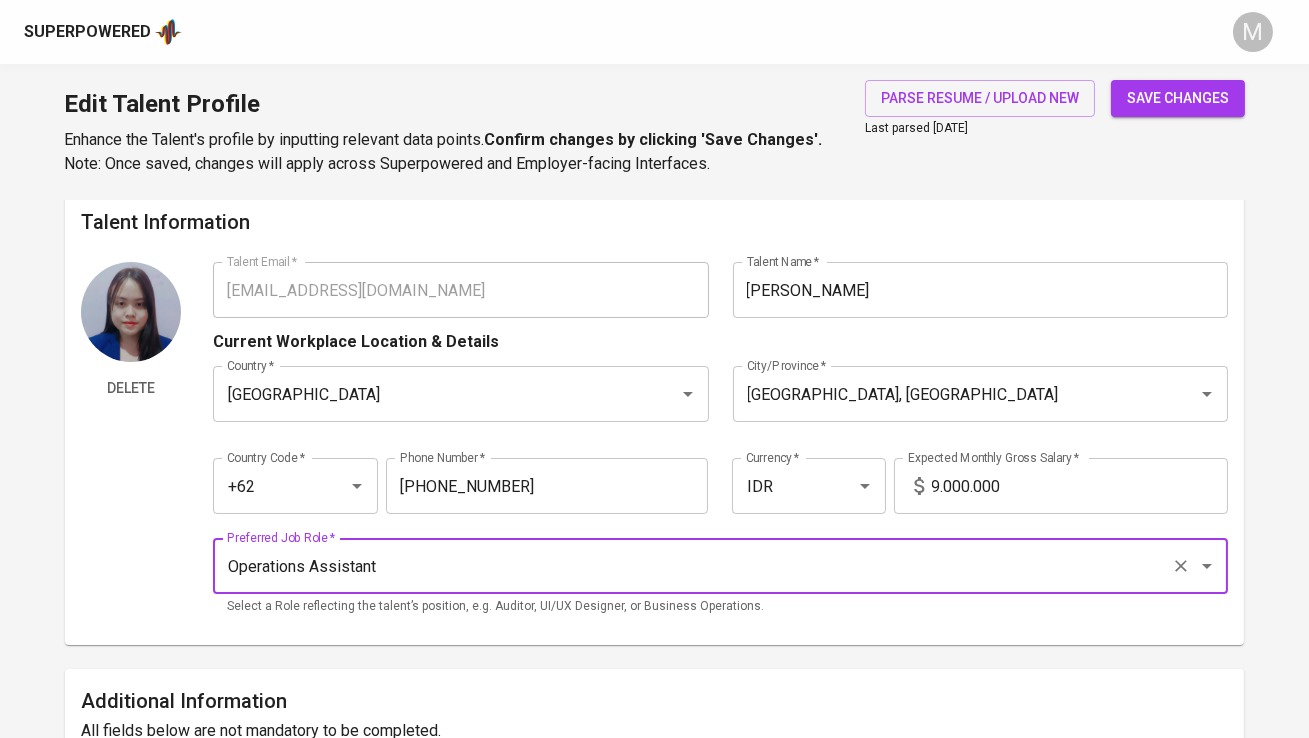 type on "Operations Assistant" 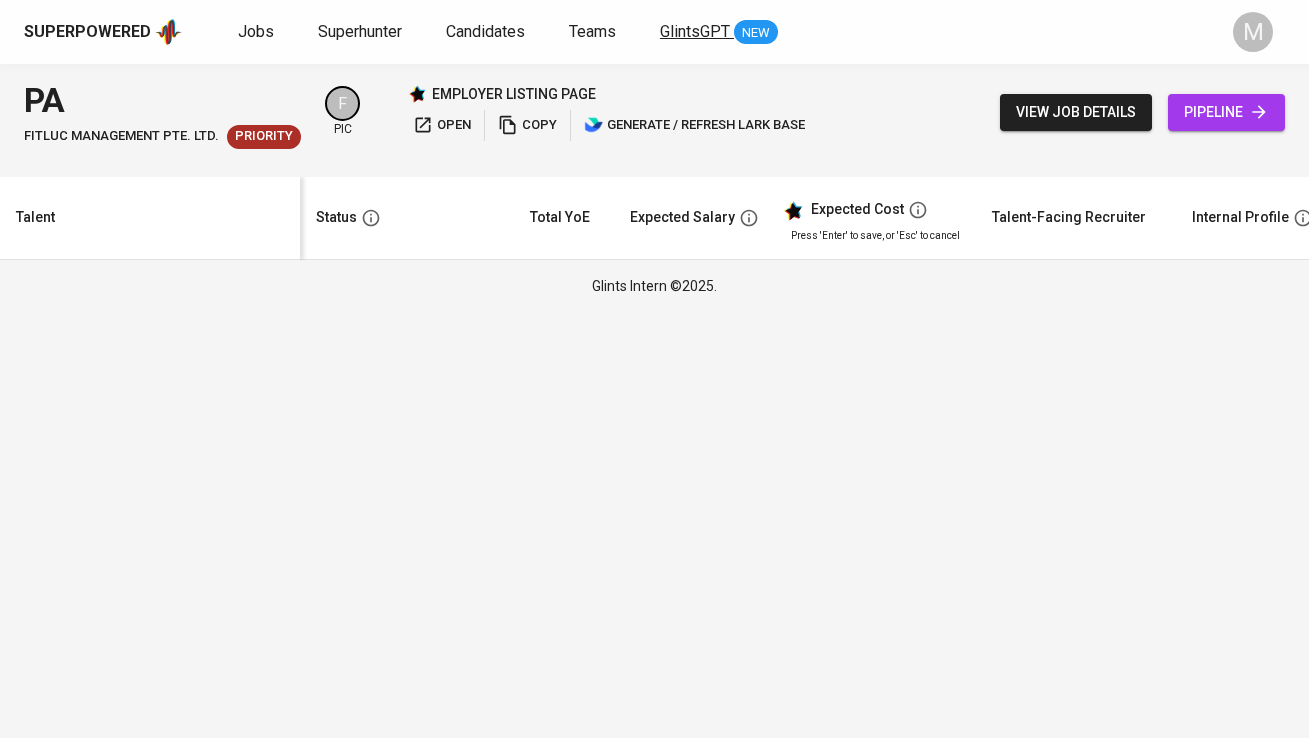 scroll, scrollTop: 0, scrollLeft: 0, axis: both 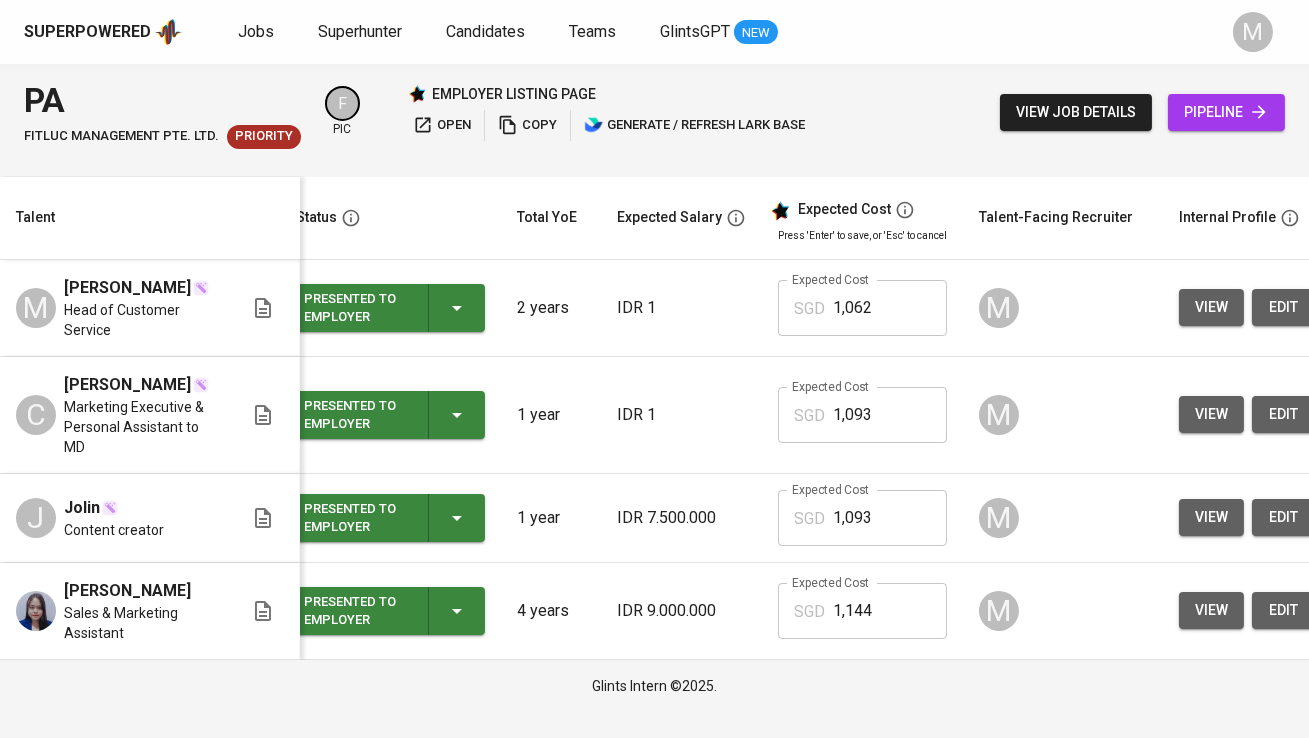 click on "view job details" at bounding box center (1076, 112) 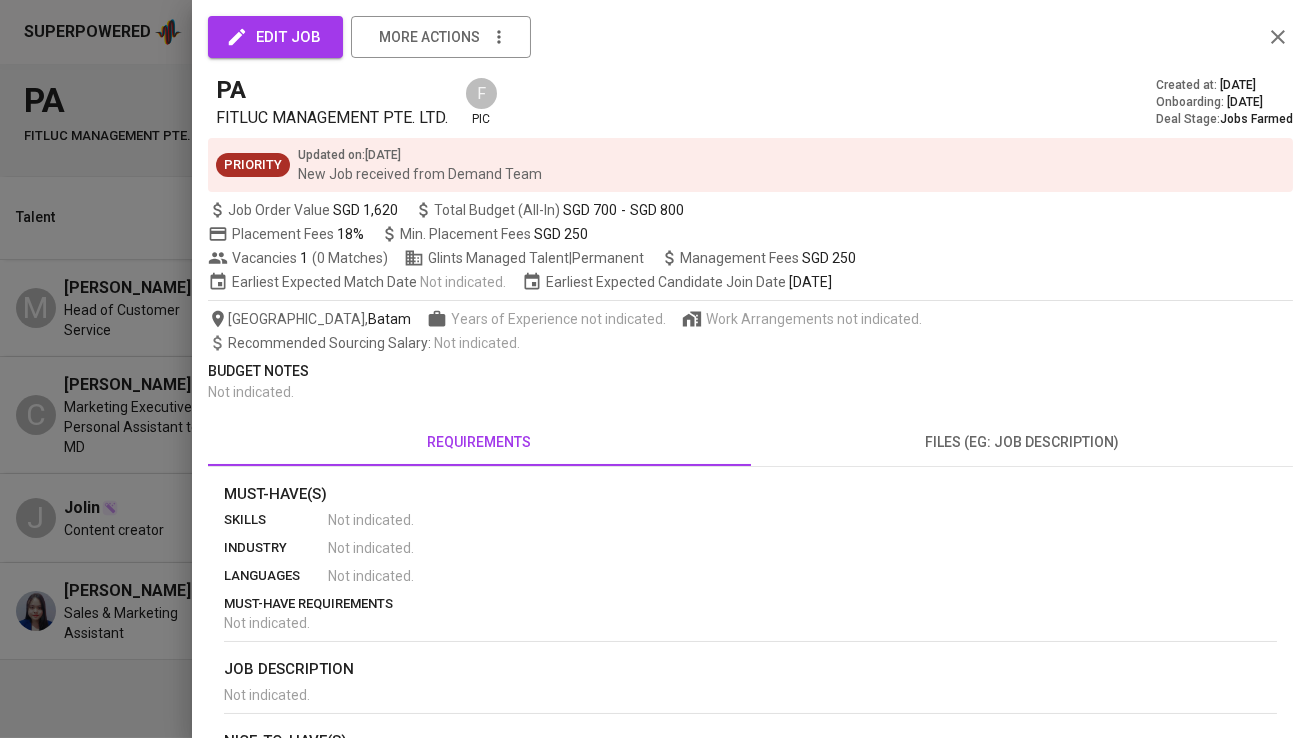 click at bounding box center [654, 369] 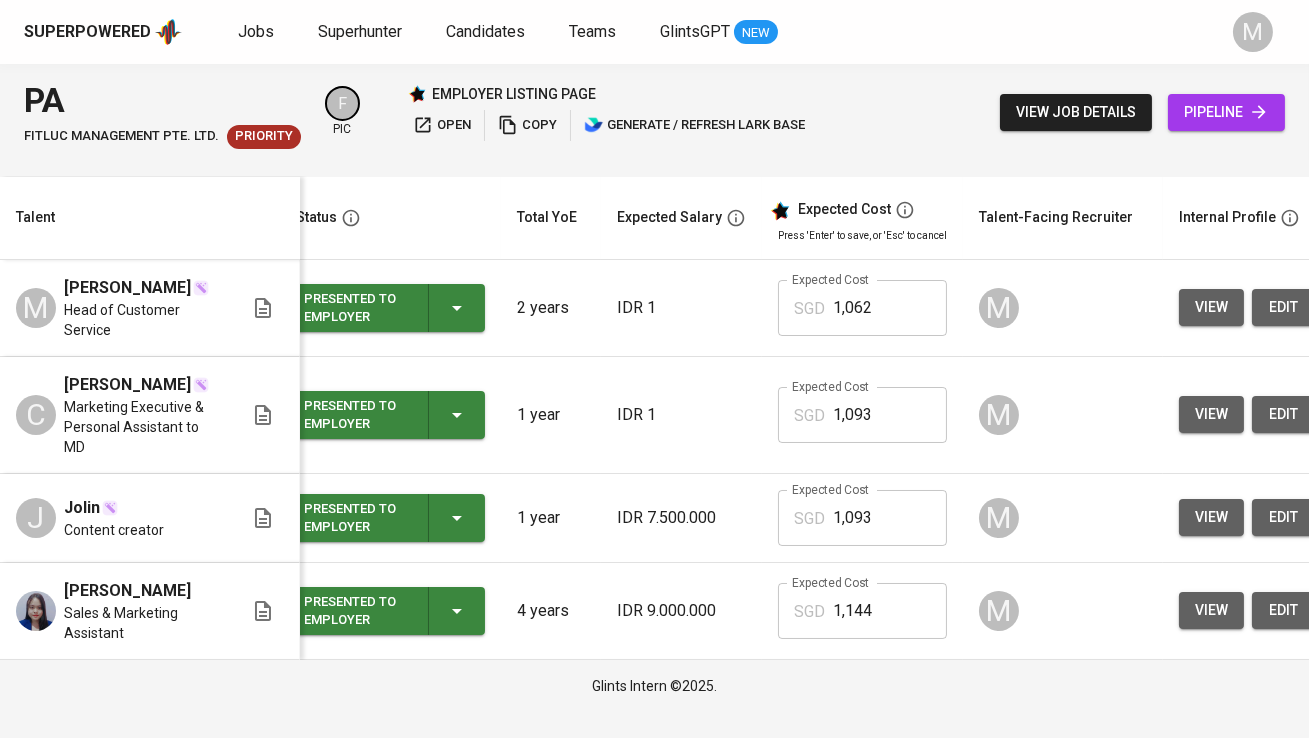 click on "view job details" at bounding box center [1076, 112] 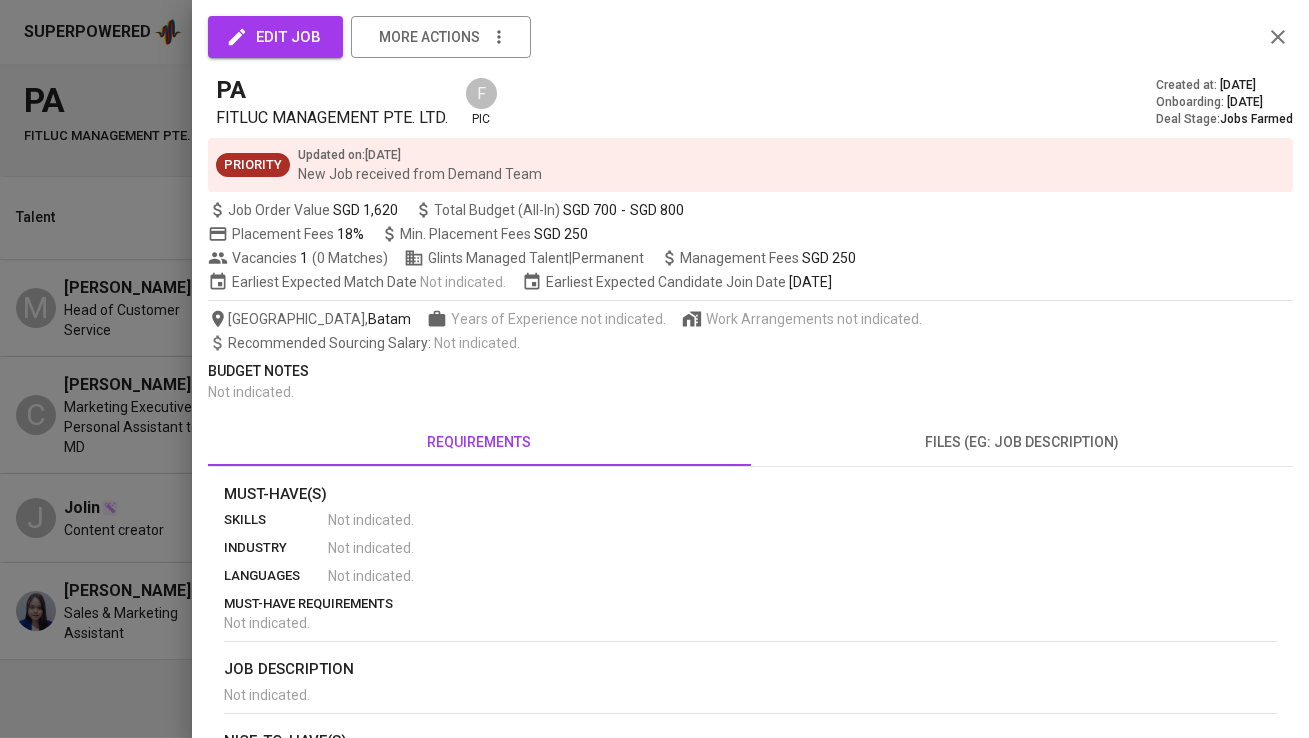 click at bounding box center [654, 369] 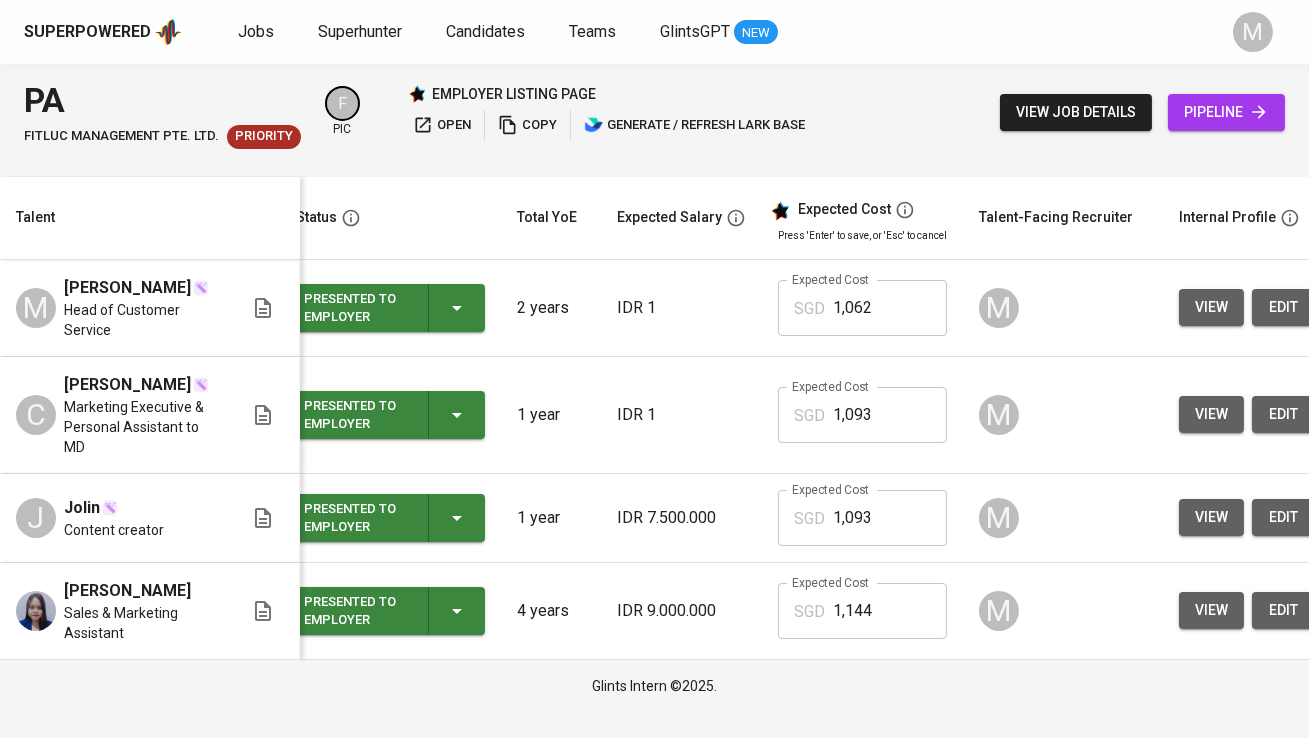 scroll, scrollTop: 0, scrollLeft: 0, axis: both 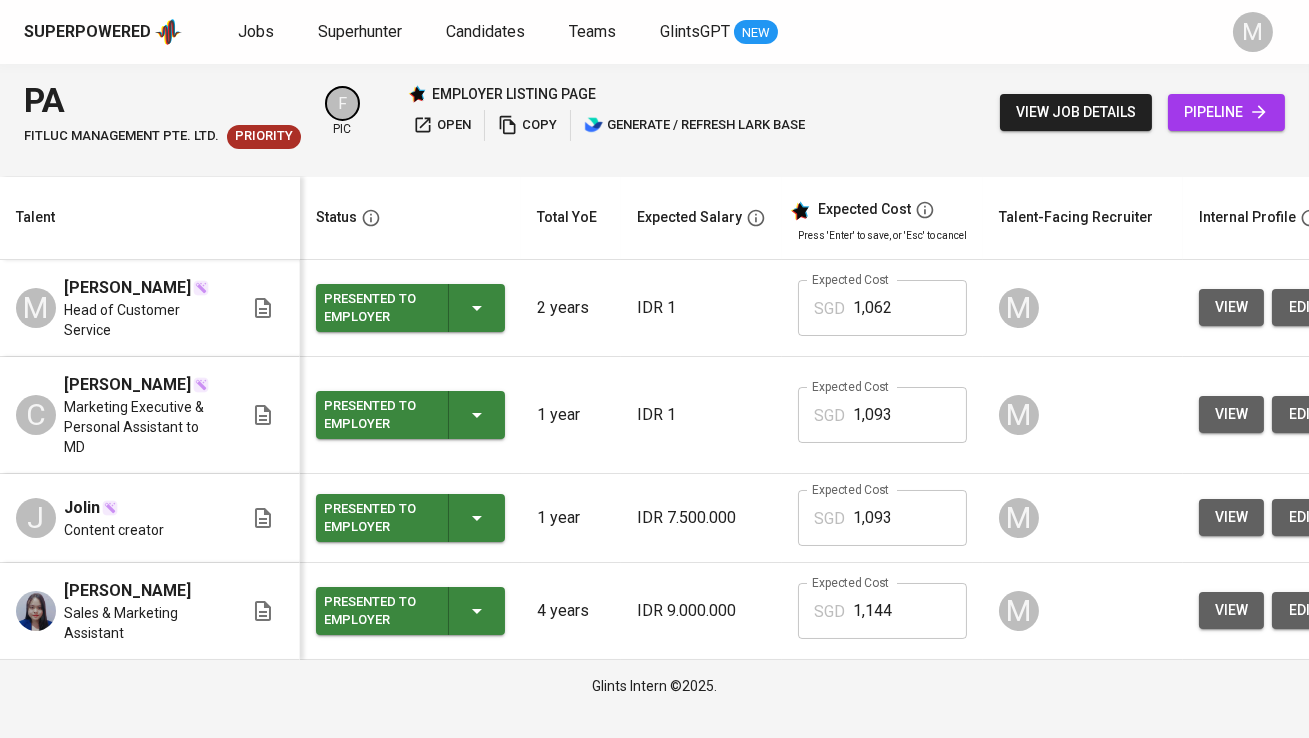 click on "copy" at bounding box center [527, 125] 